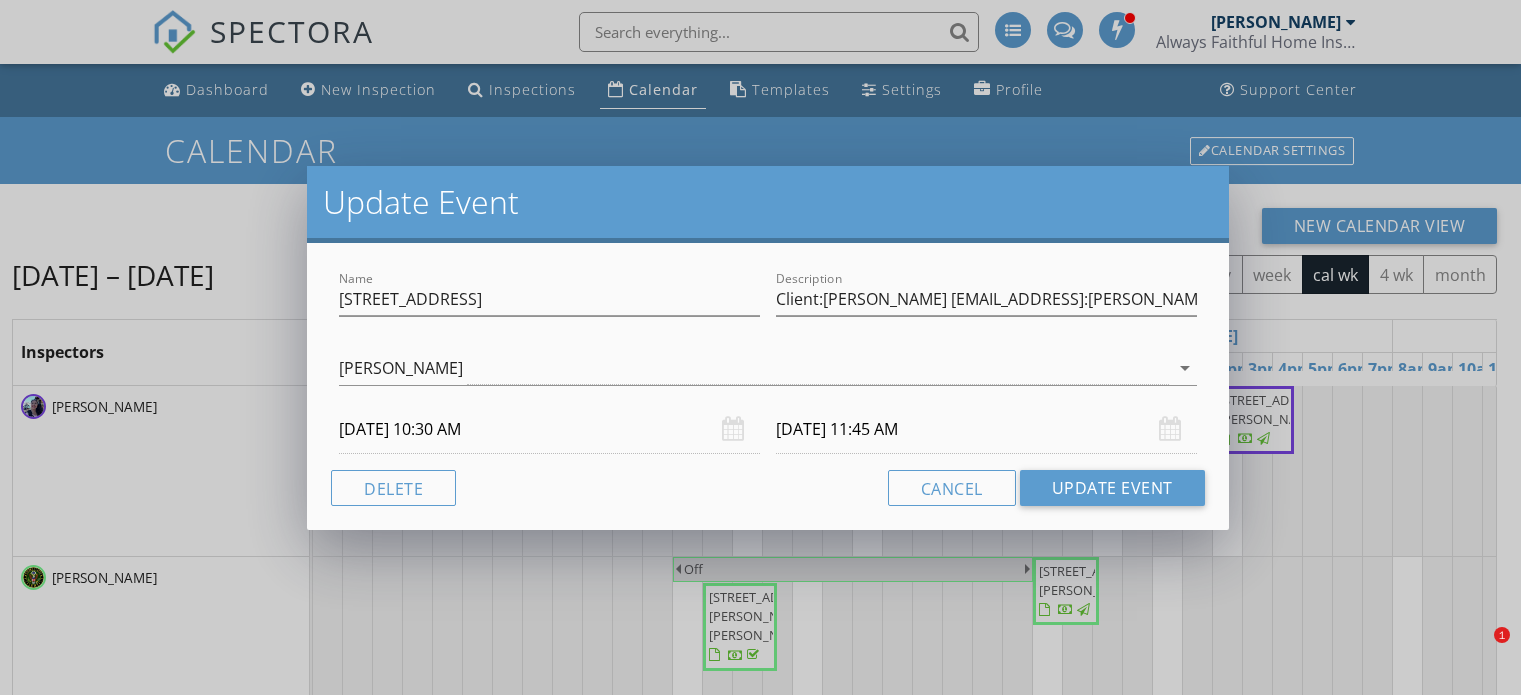 scroll, scrollTop: 0, scrollLeft: 0, axis: both 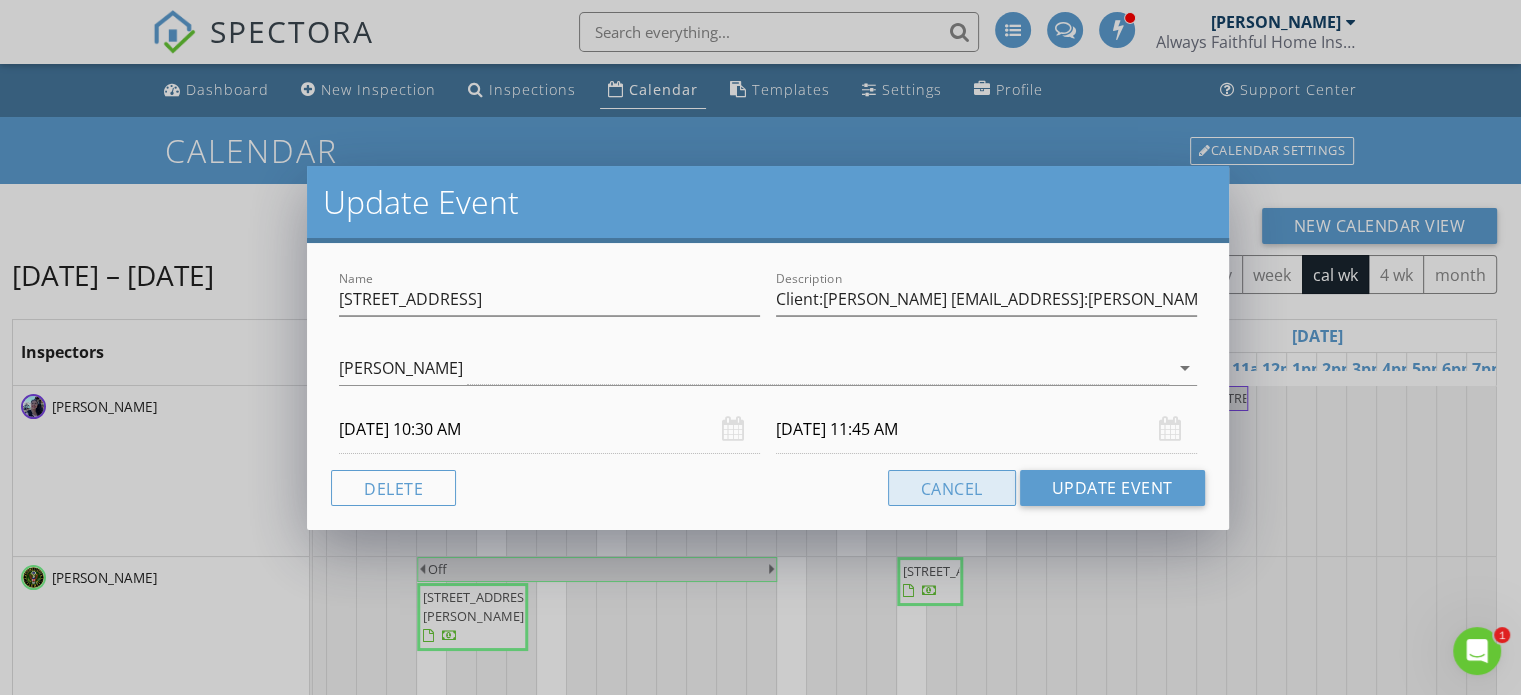 click on "Cancel" at bounding box center [952, 488] 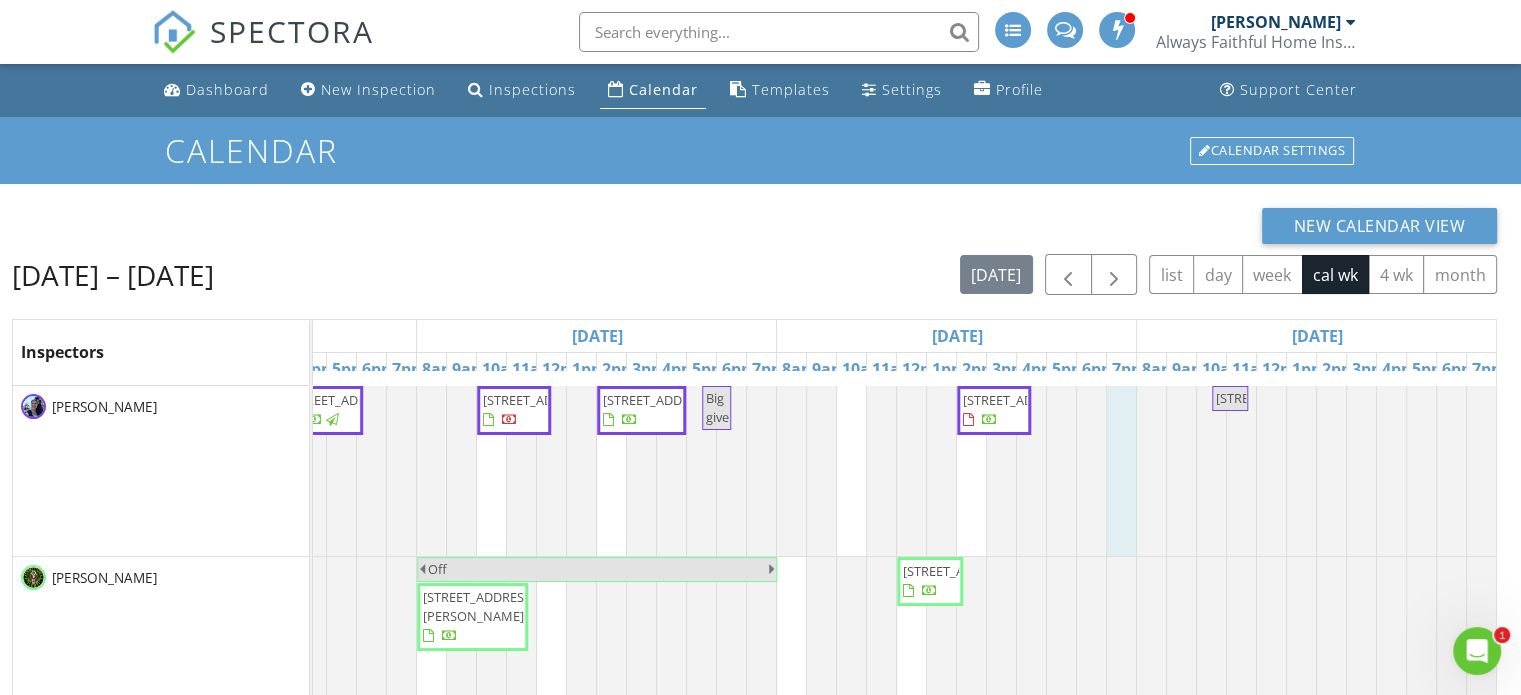 click at bounding box center (-1023, 471) 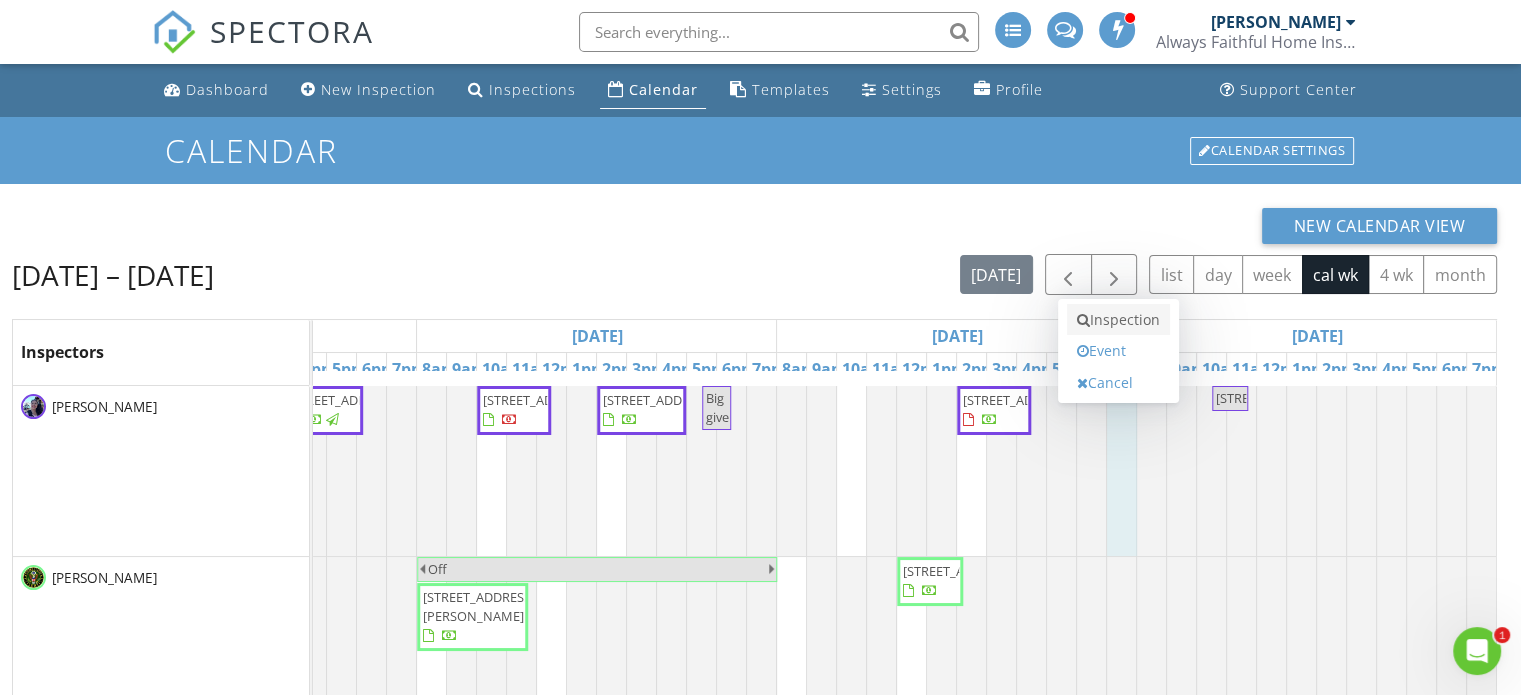 click on "Inspection" at bounding box center (1118, 320) 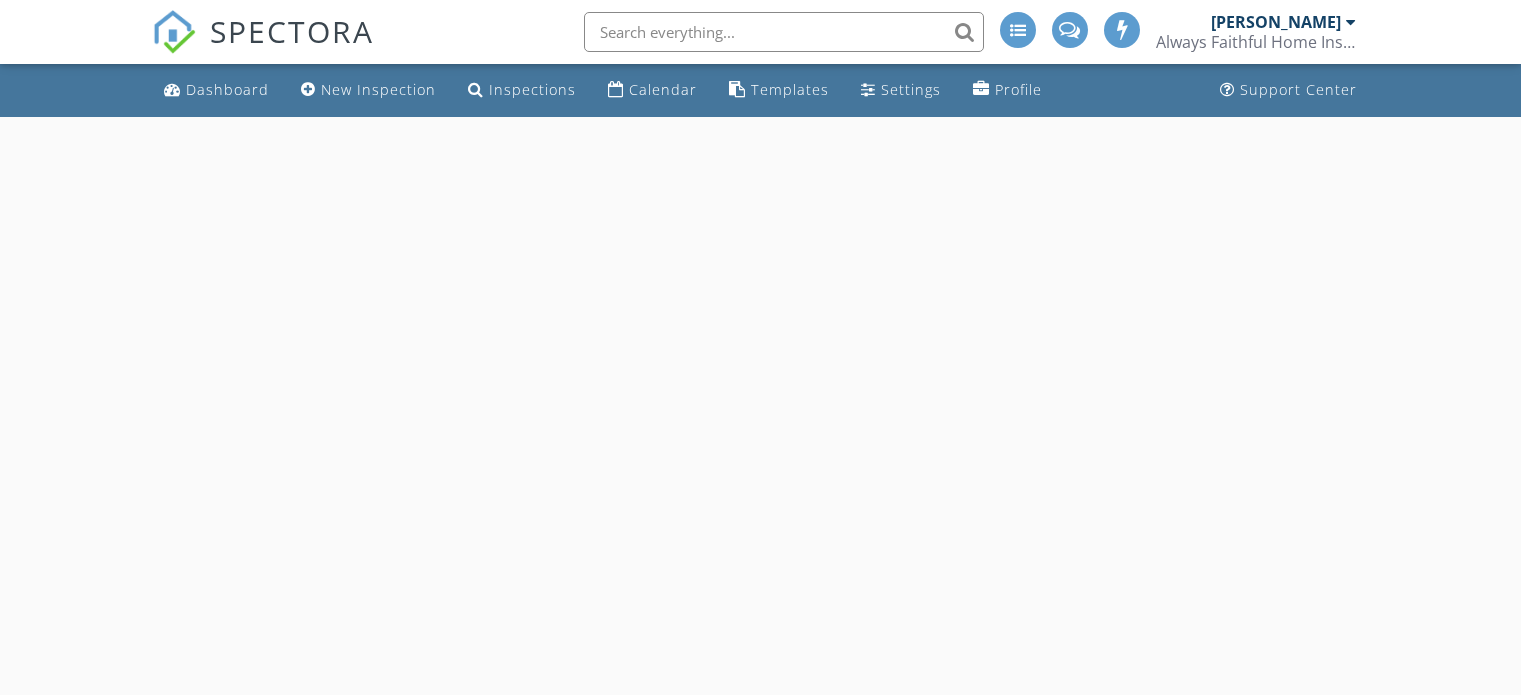 scroll, scrollTop: 0, scrollLeft: 0, axis: both 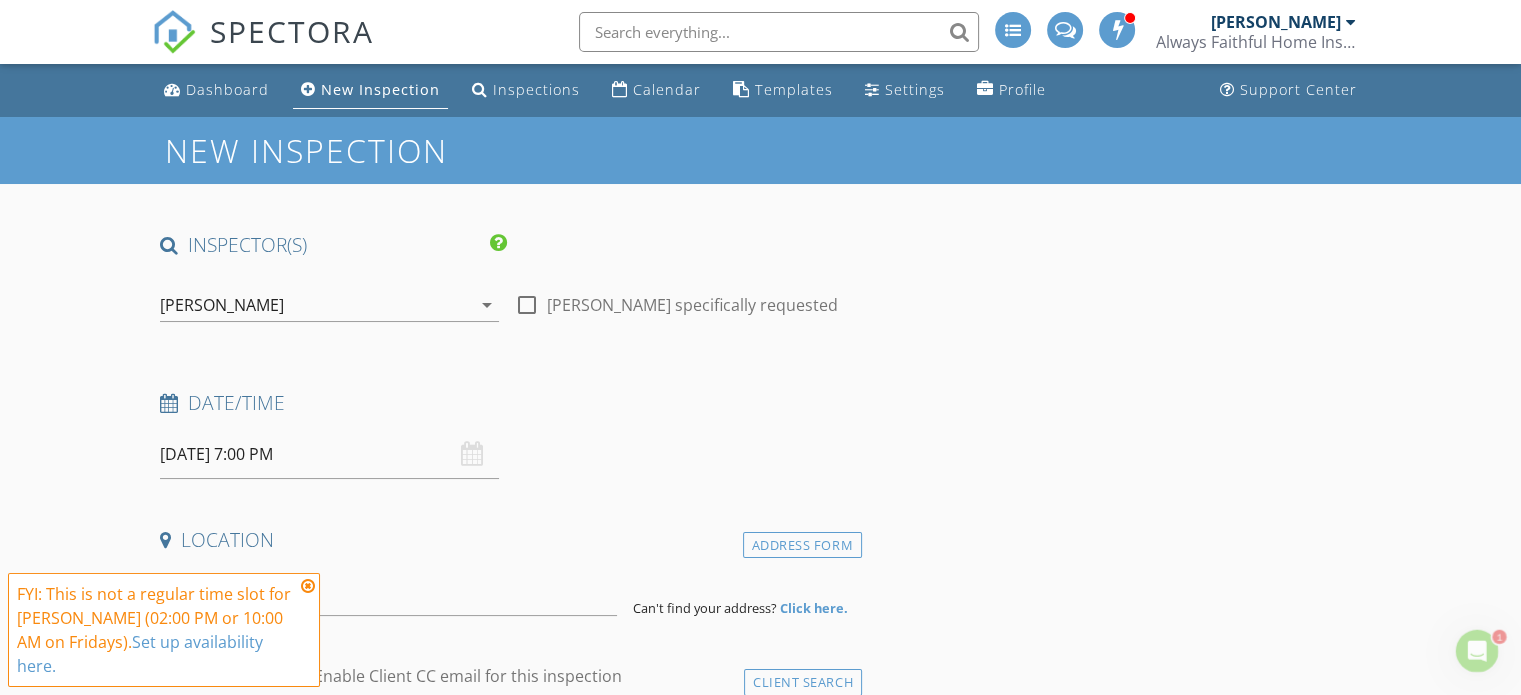 click on "Set up availability here." at bounding box center [140, 654] 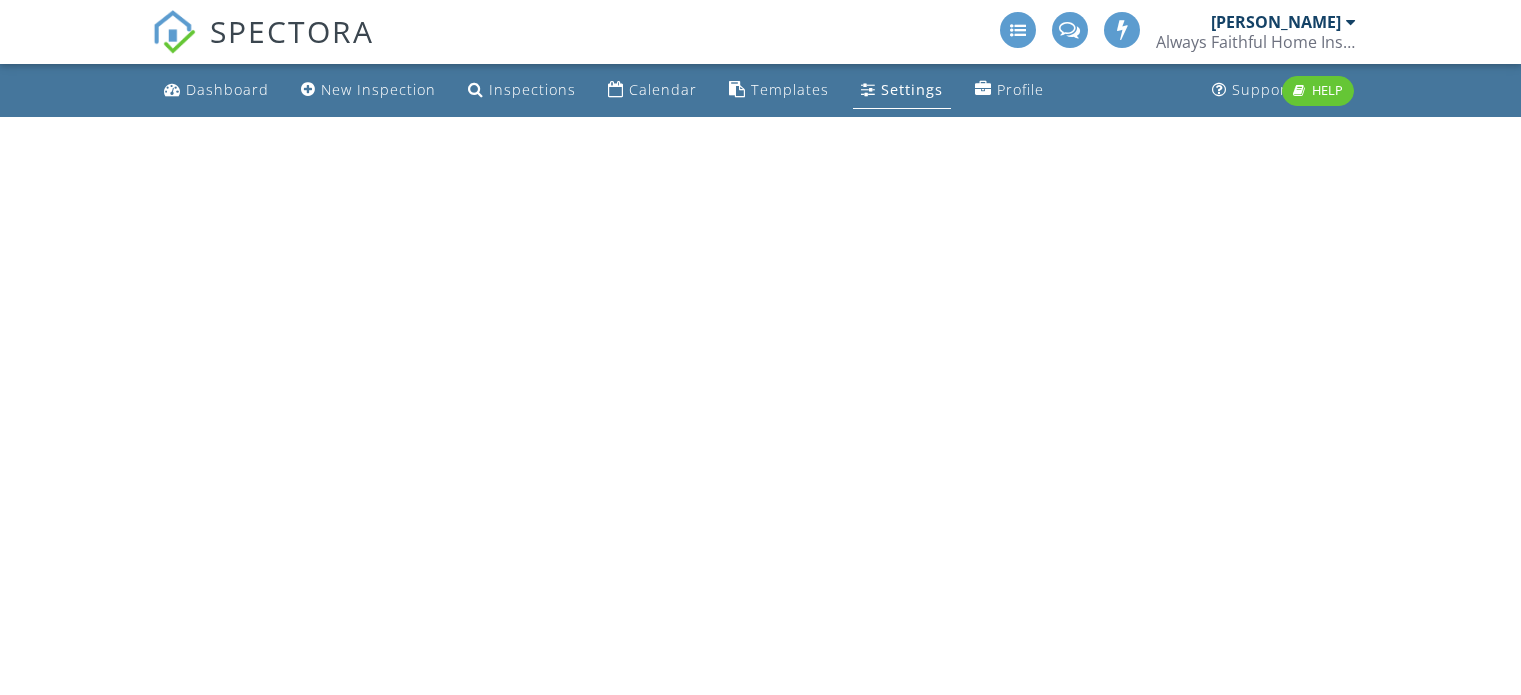 scroll, scrollTop: 0, scrollLeft: 0, axis: both 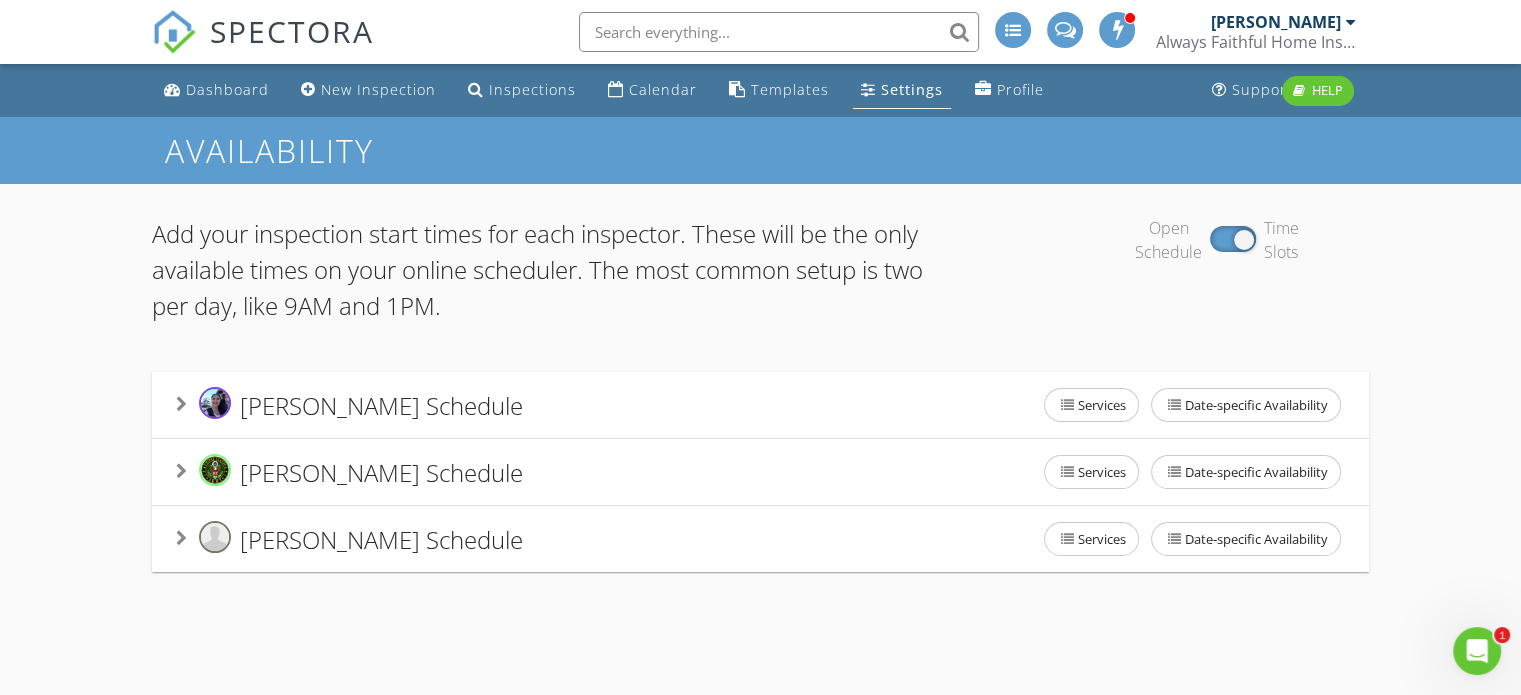 click on "Celia Webb's Schedule" at bounding box center (381, 404) 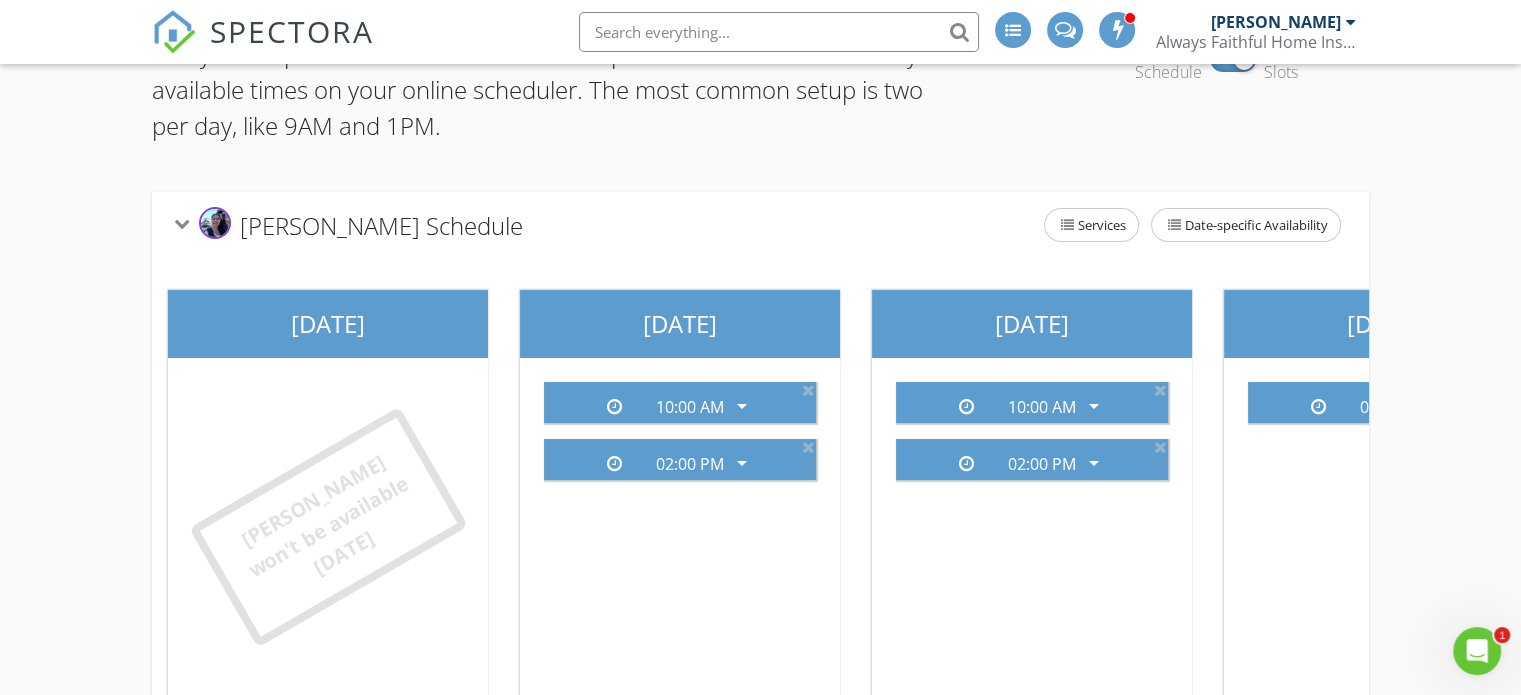 scroll, scrollTop: 184, scrollLeft: 0, axis: vertical 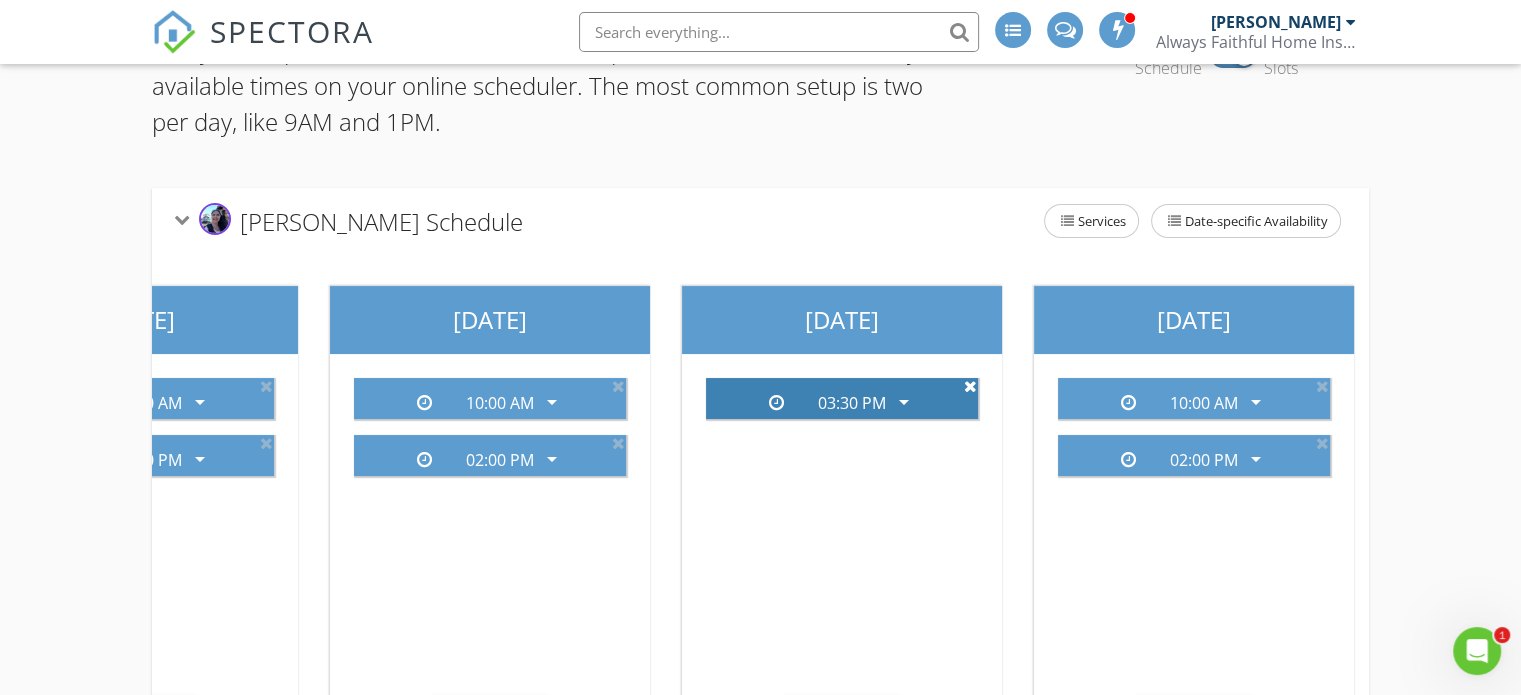 click at bounding box center [970, 386] 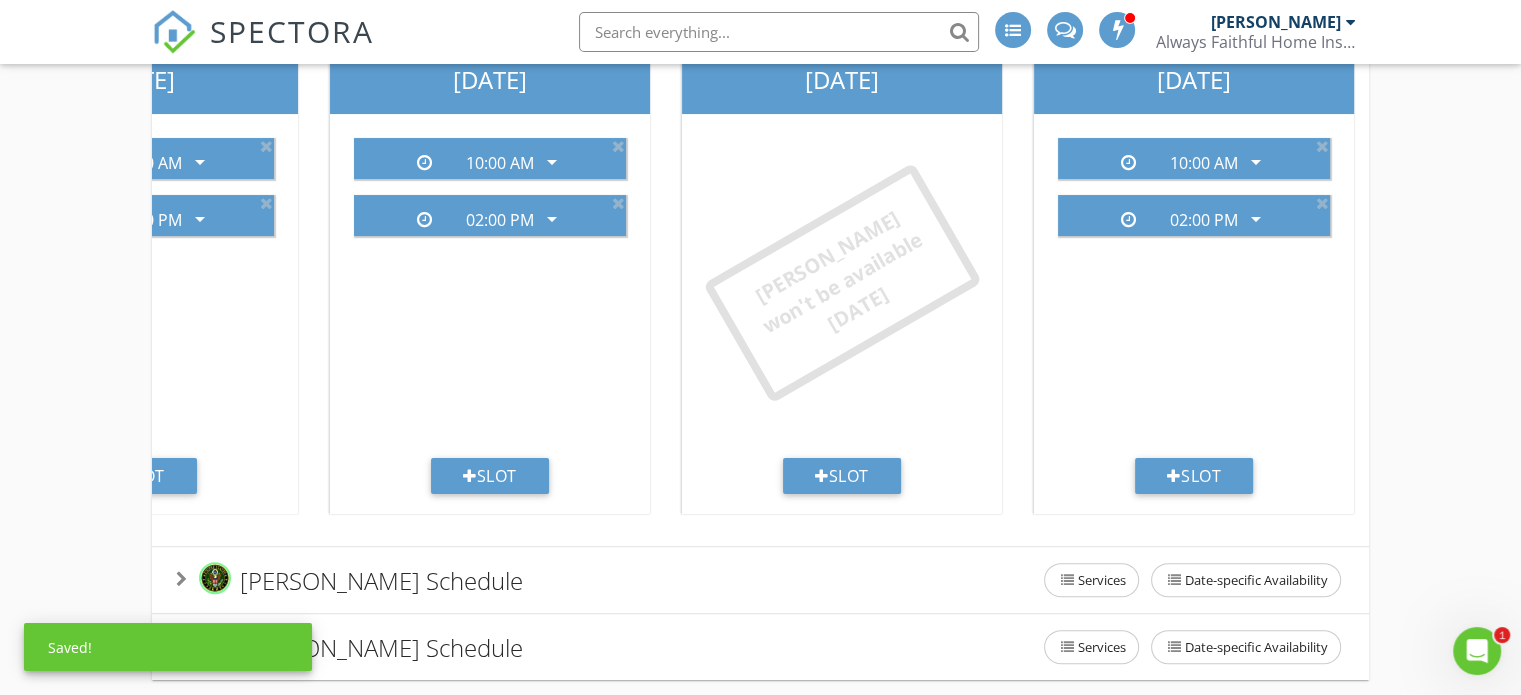 scroll, scrollTop: 454, scrollLeft: 0, axis: vertical 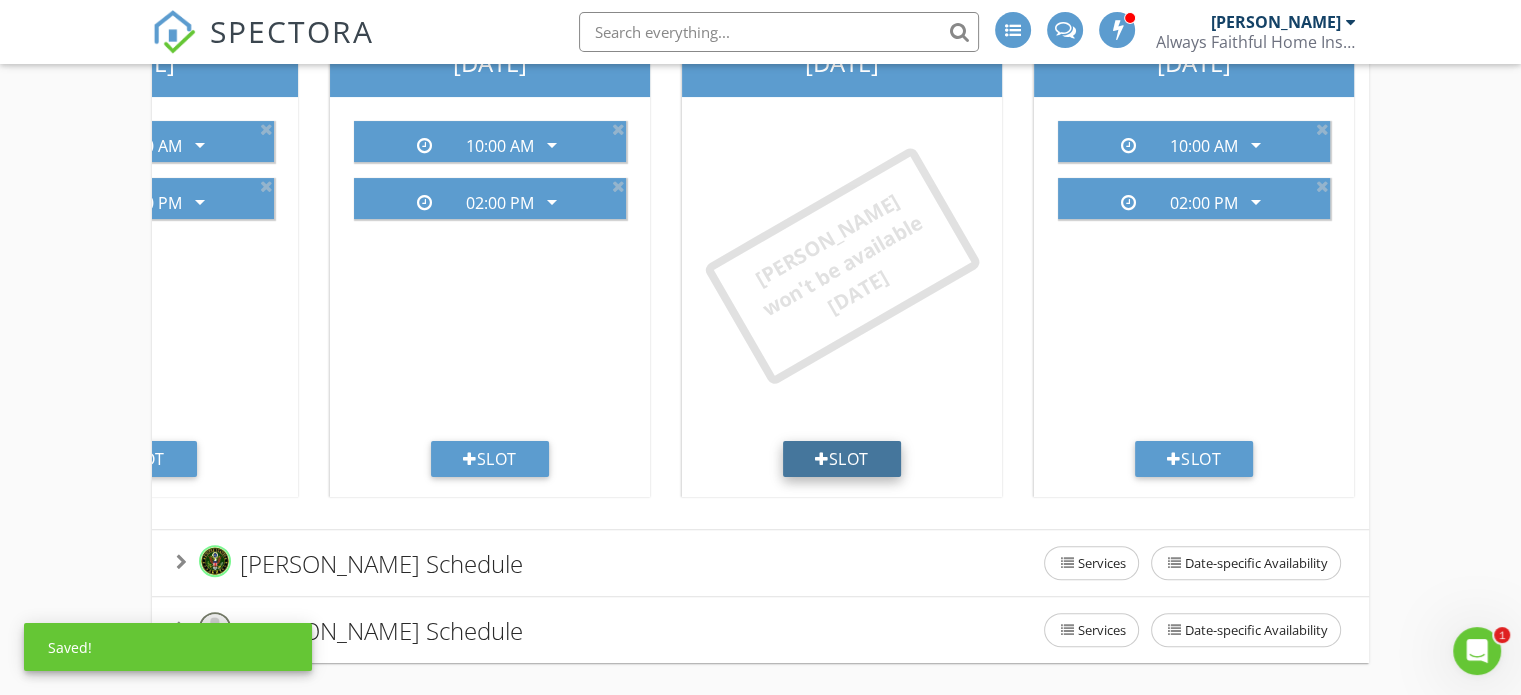 click on "Slot" at bounding box center [842, 459] 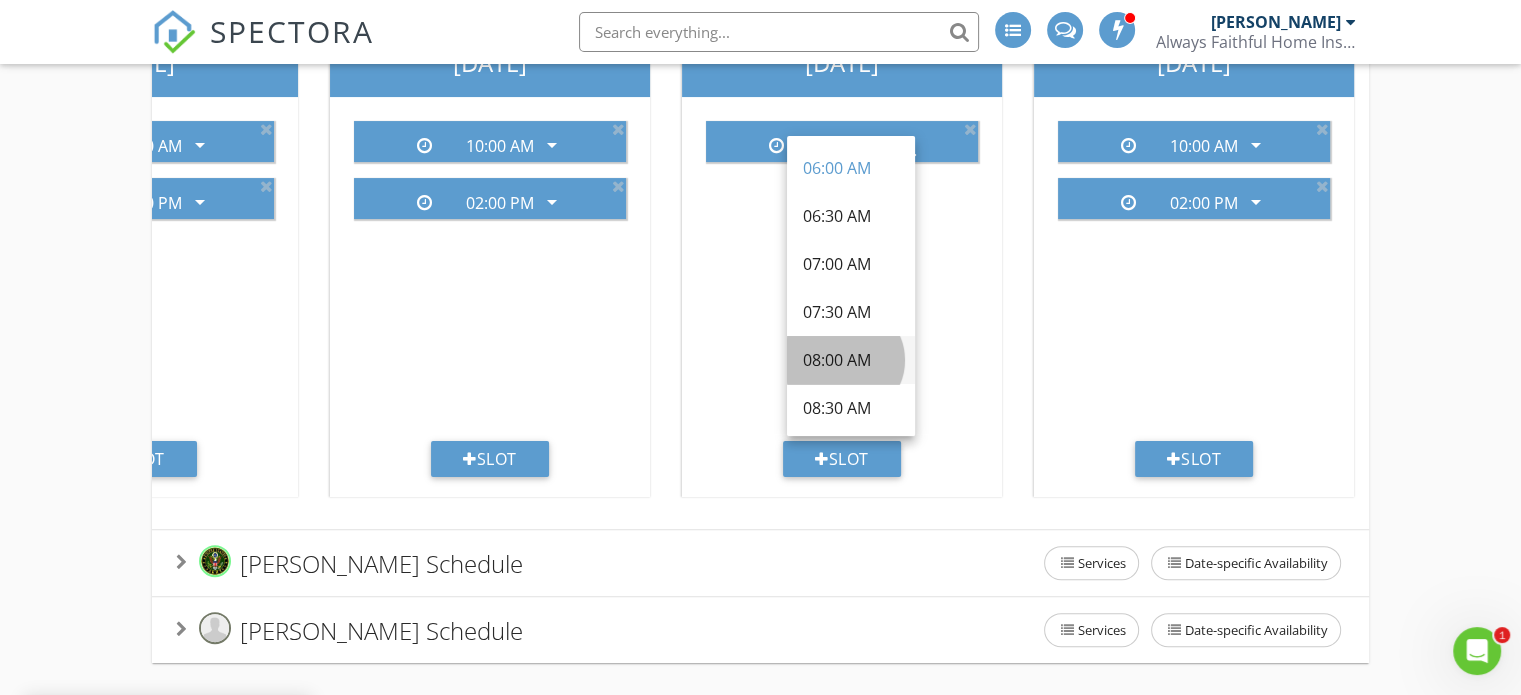 click on "08:00 AM" at bounding box center [851, 360] 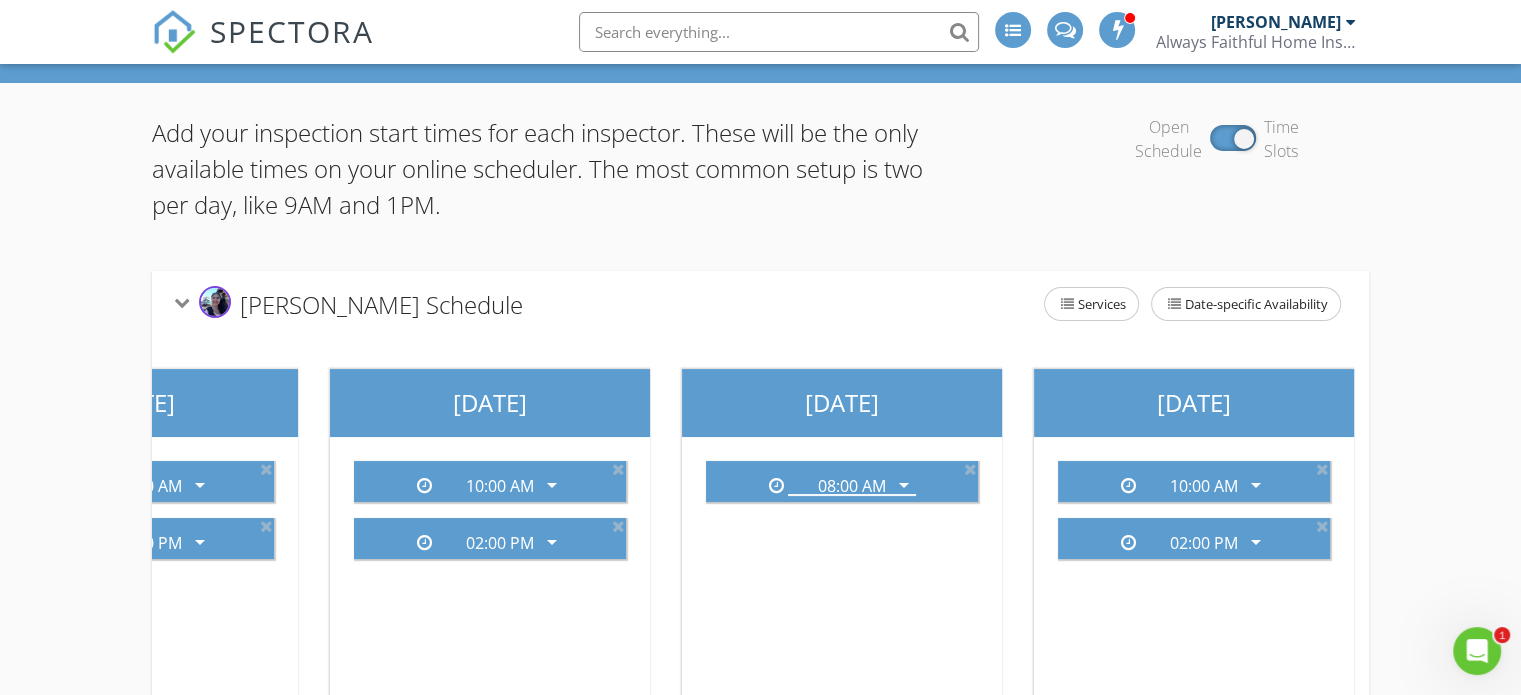 scroll, scrollTop: 0, scrollLeft: 0, axis: both 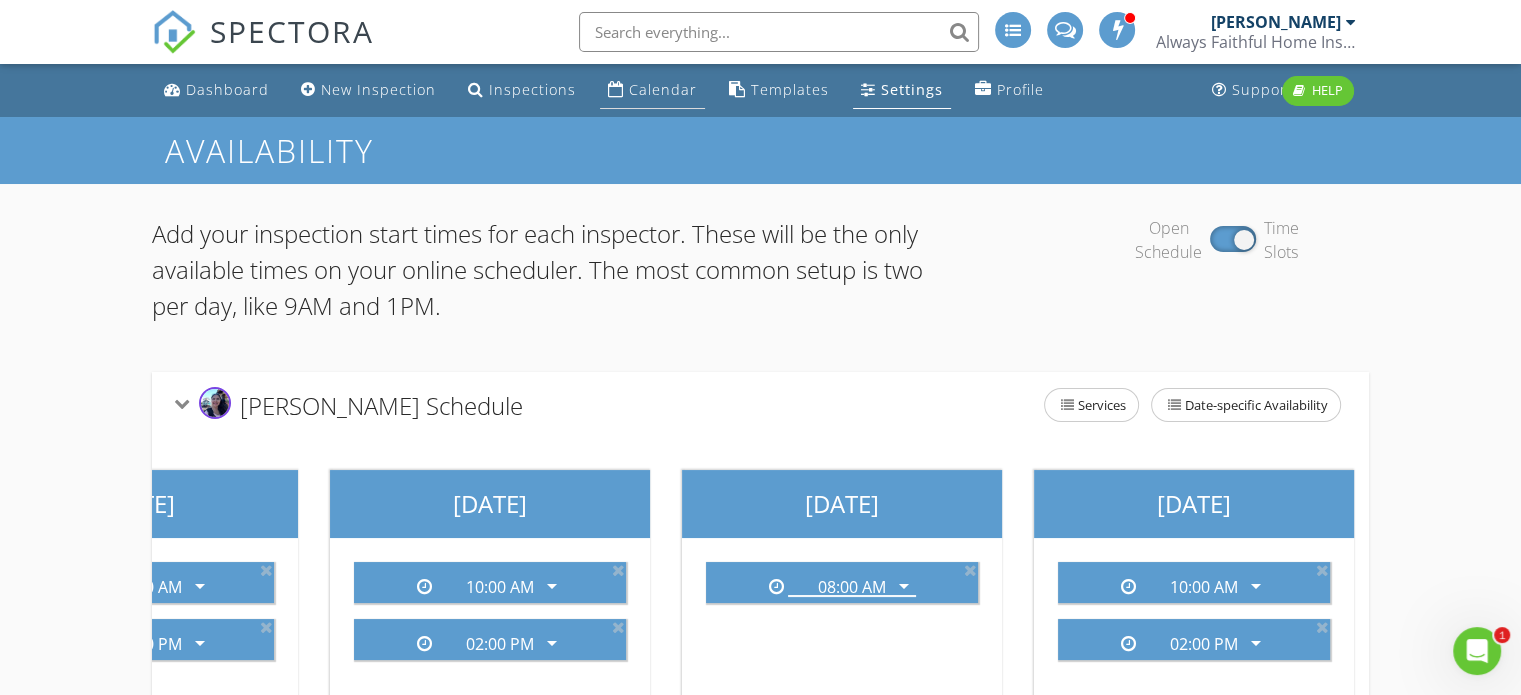 click on "Calendar" at bounding box center [663, 89] 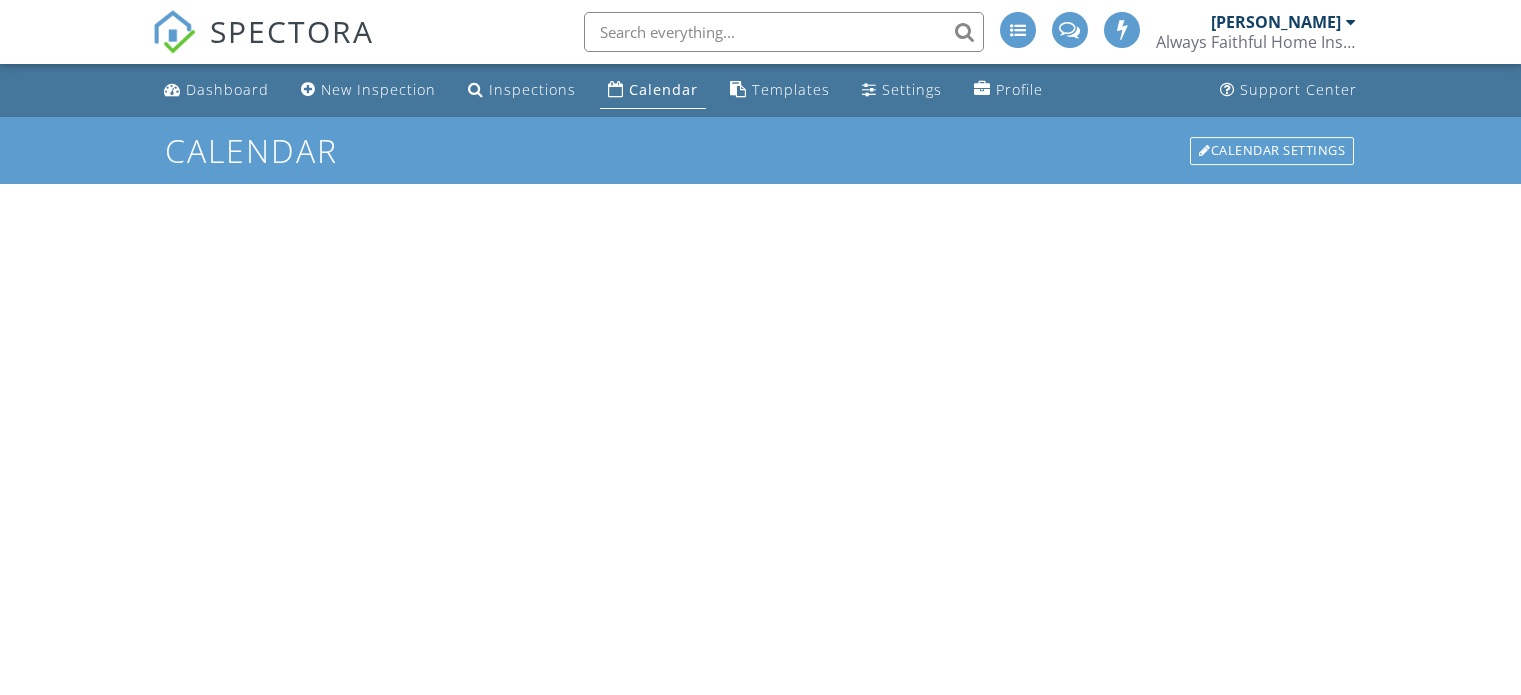 scroll, scrollTop: 0, scrollLeft: 0, axis: both 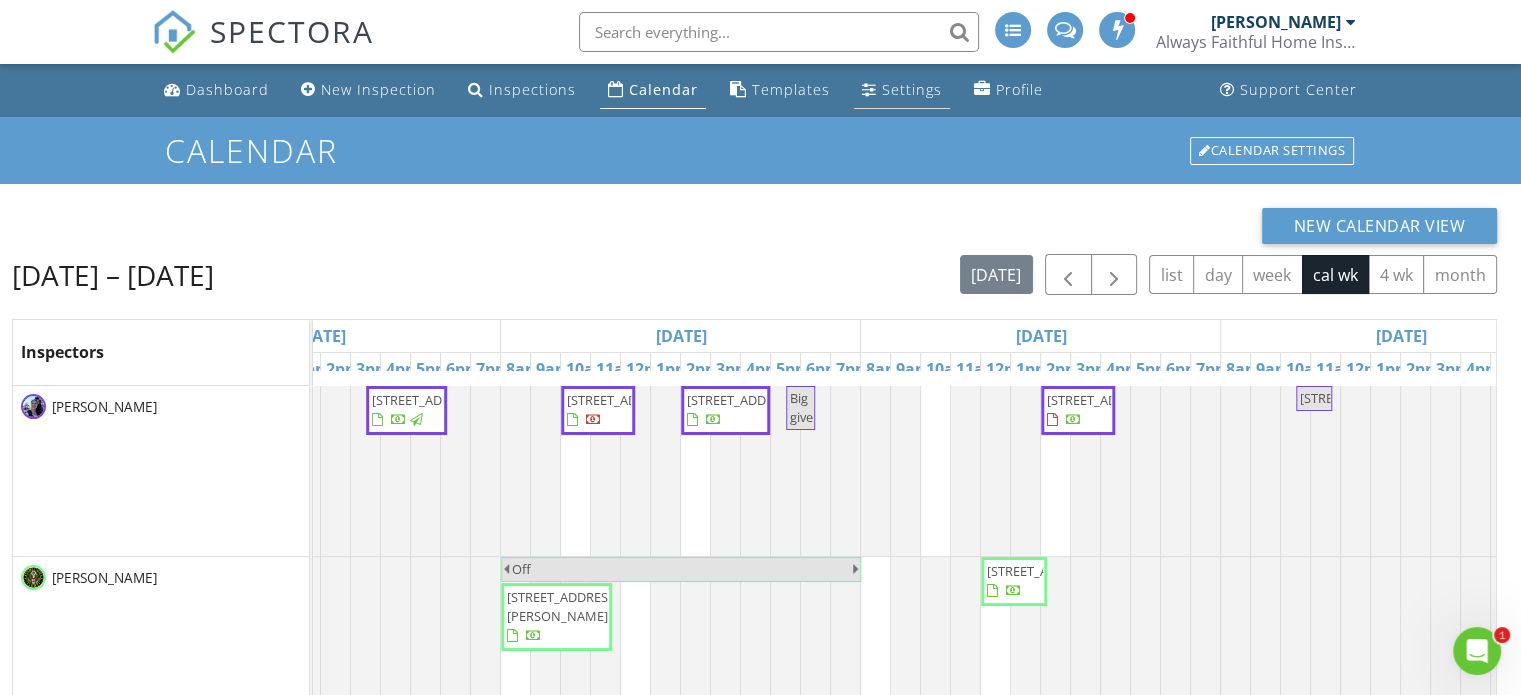 click on "Settings" at bounding box center [902, 90] 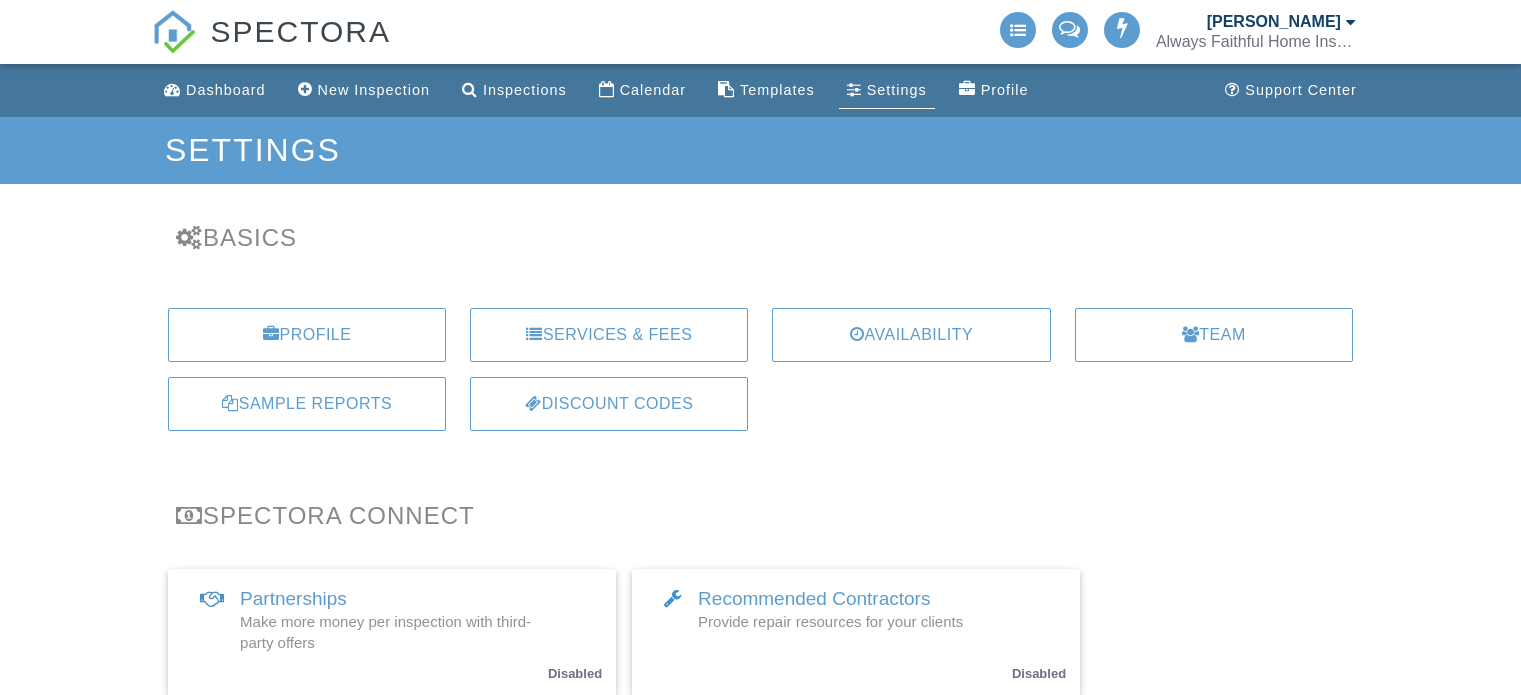 scroll, scrollTop: 0, scrollLeft: 0, axis: both 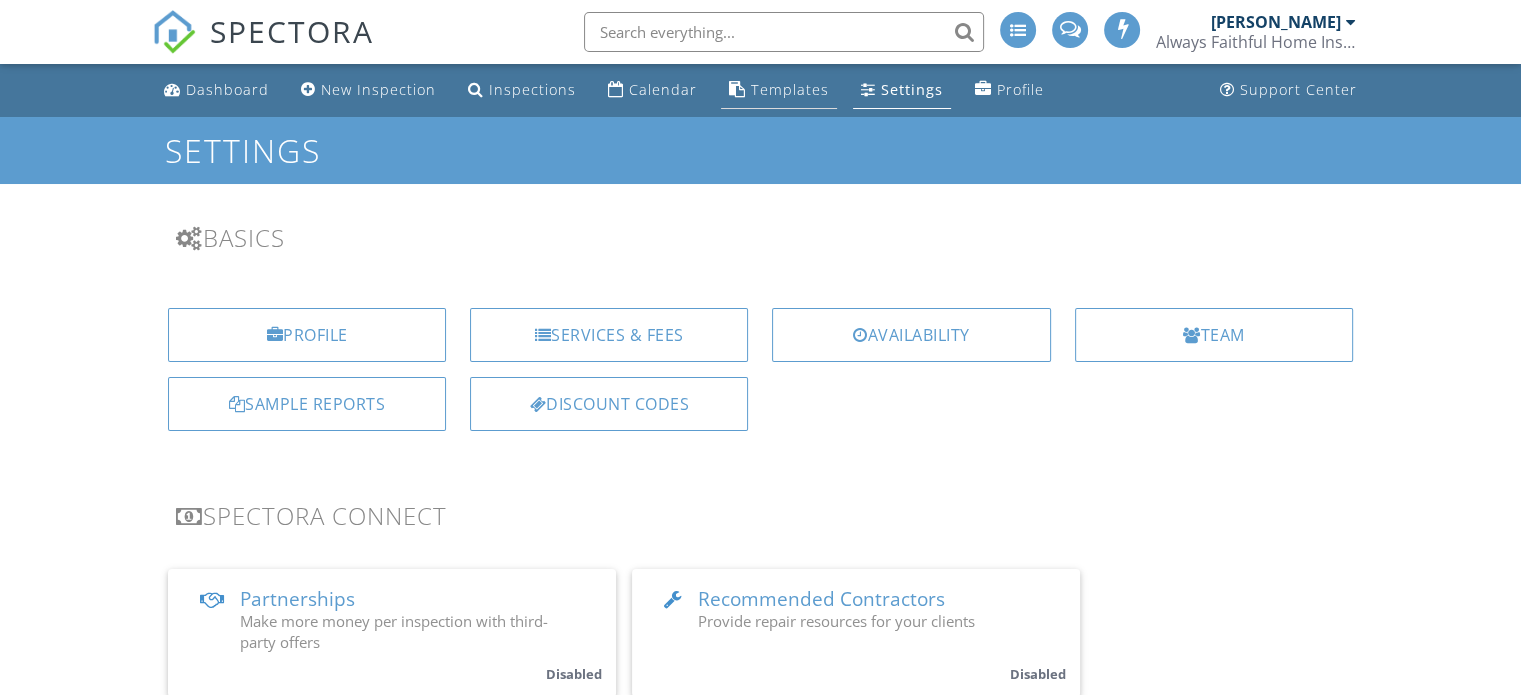 click on "Templates" at bounding box center (790, 89) 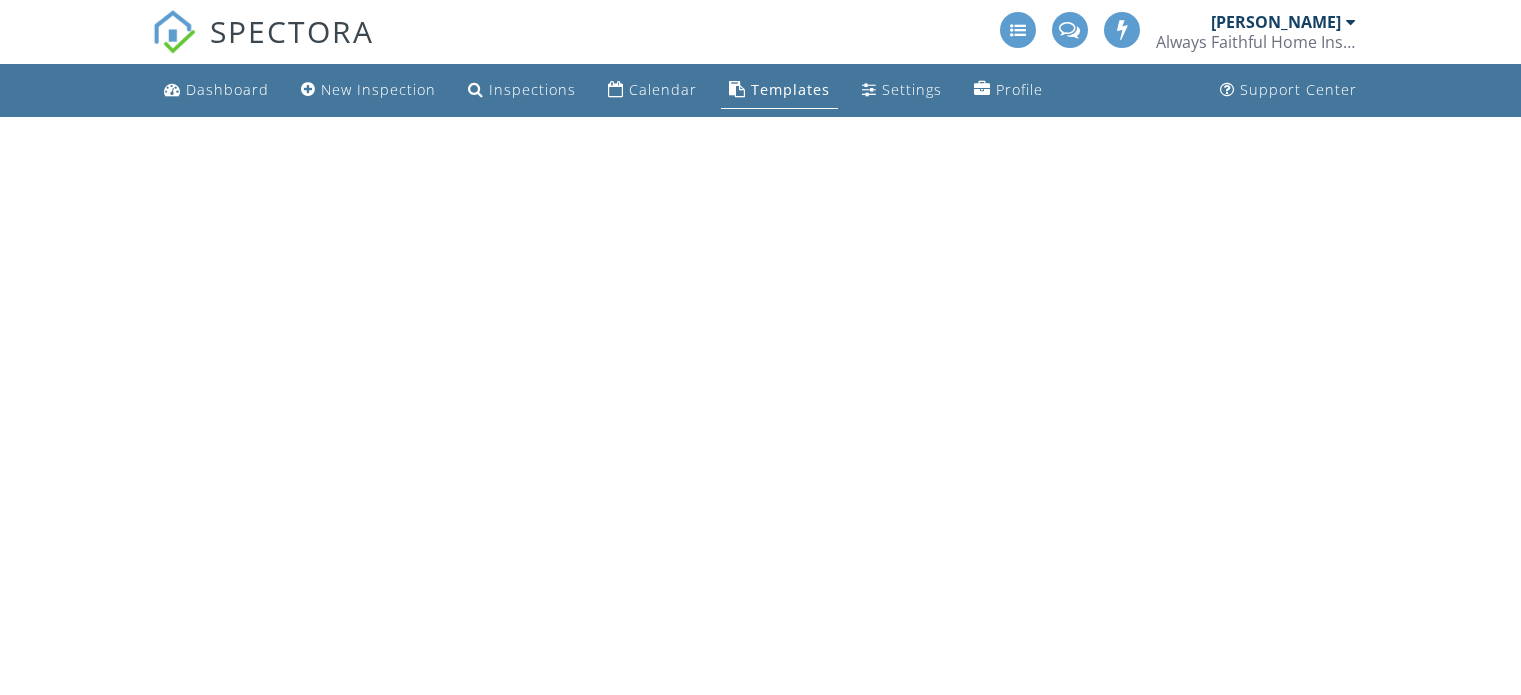 scroll, scrollTop: 0, scrollLeft: 0, axis: both 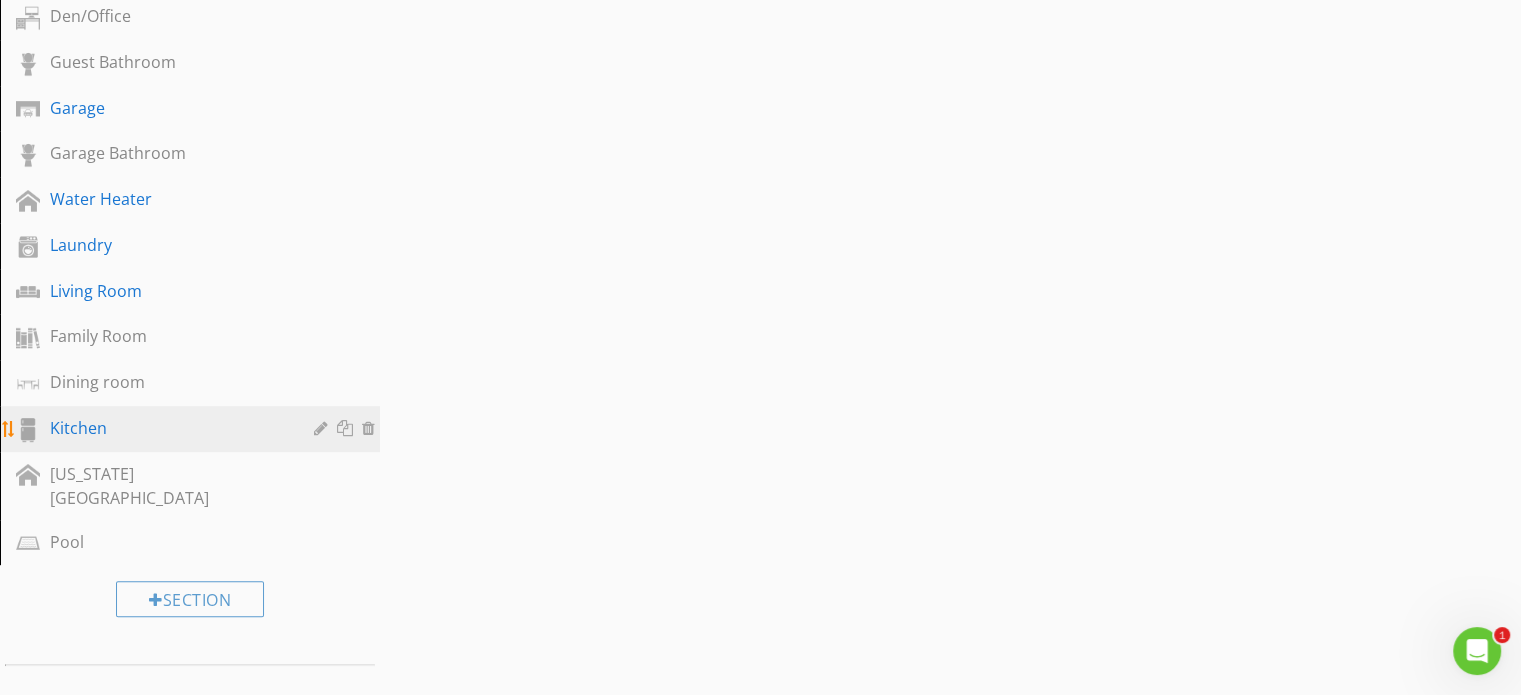 click on "Kitchen" at bounding box center (167, 428) 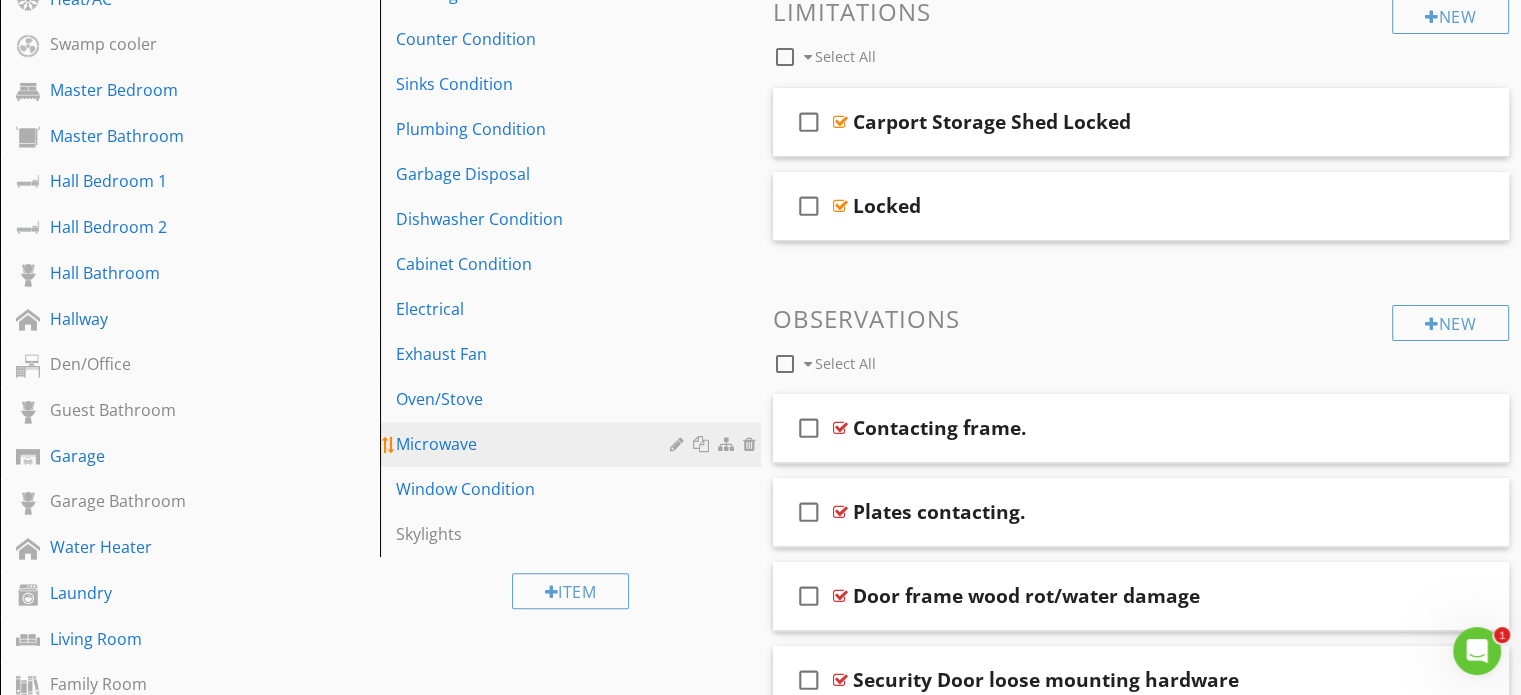 scroll, scrollTop: 556, scrollLeft: 0, axis: vertical 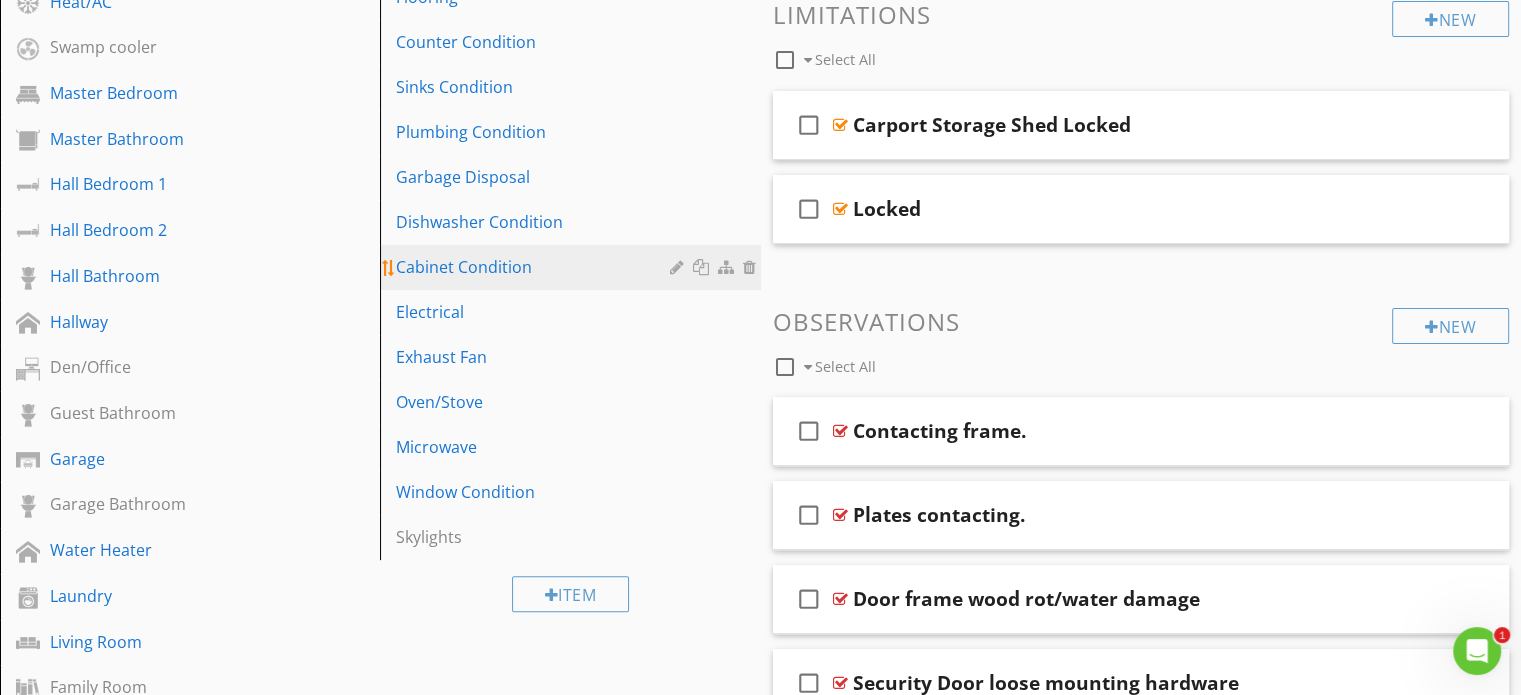 click on "Cabinet Condition" at bounding box center (535, 267) 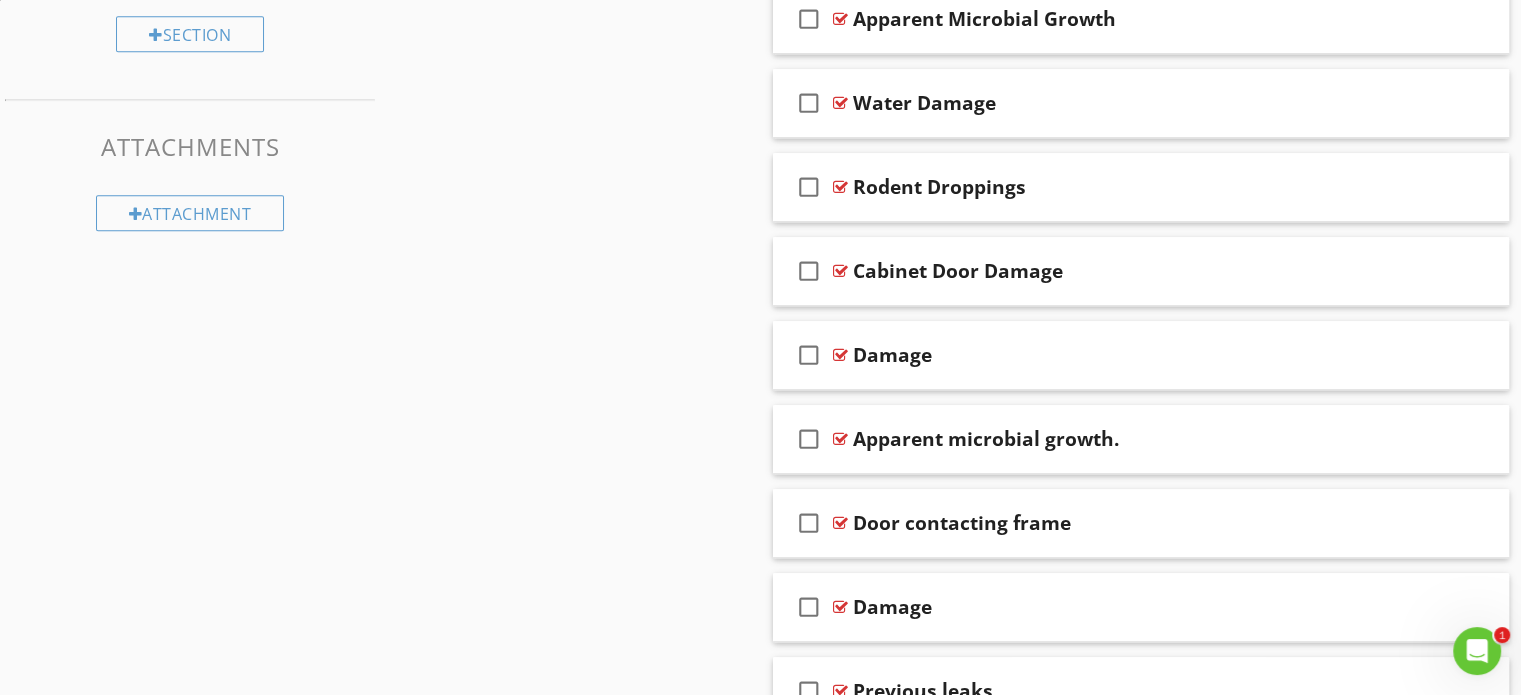 scroll, scrollTop: 1484, scrollLeft: 0, axis: vertical 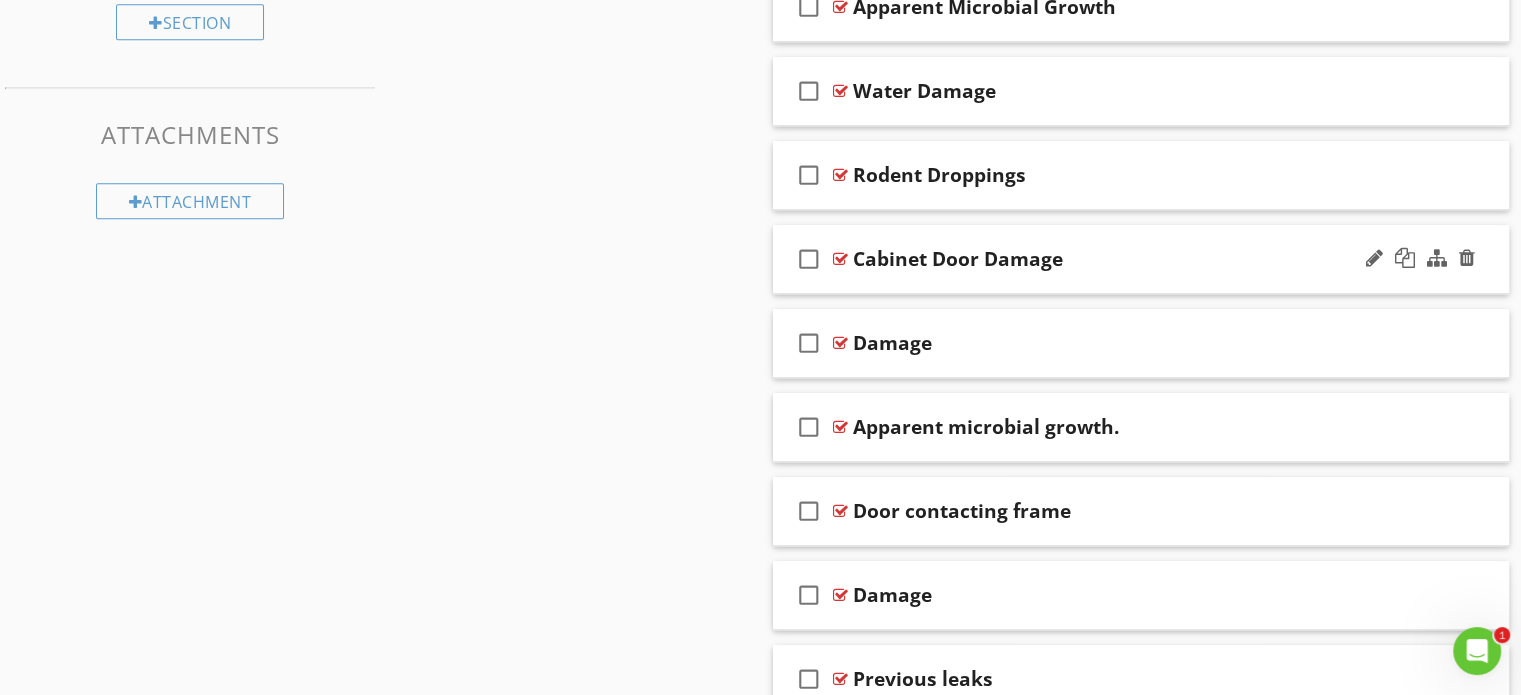 click on "Cabinet Door Damage" at bounding box center [958, 259] 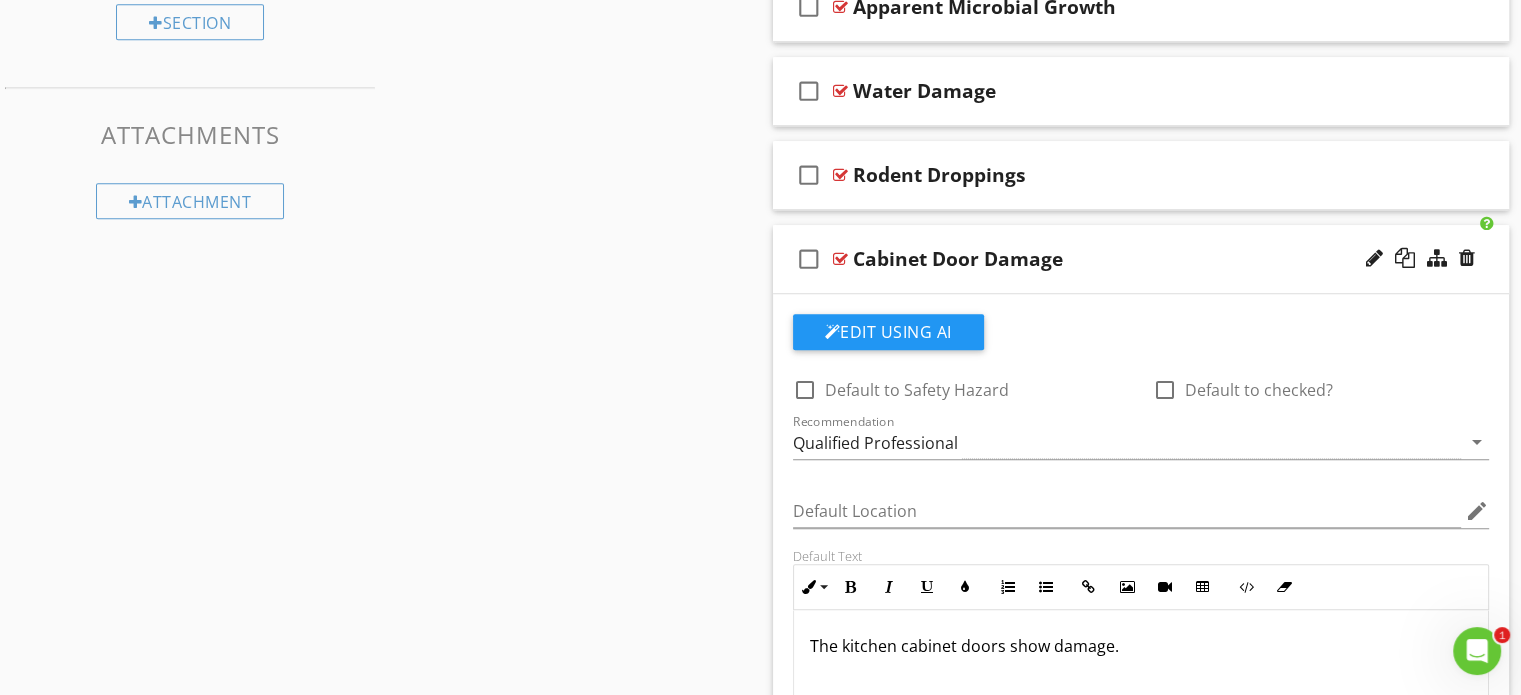 click on "Cabinet Door Damage" at bounding box center (958, 259) 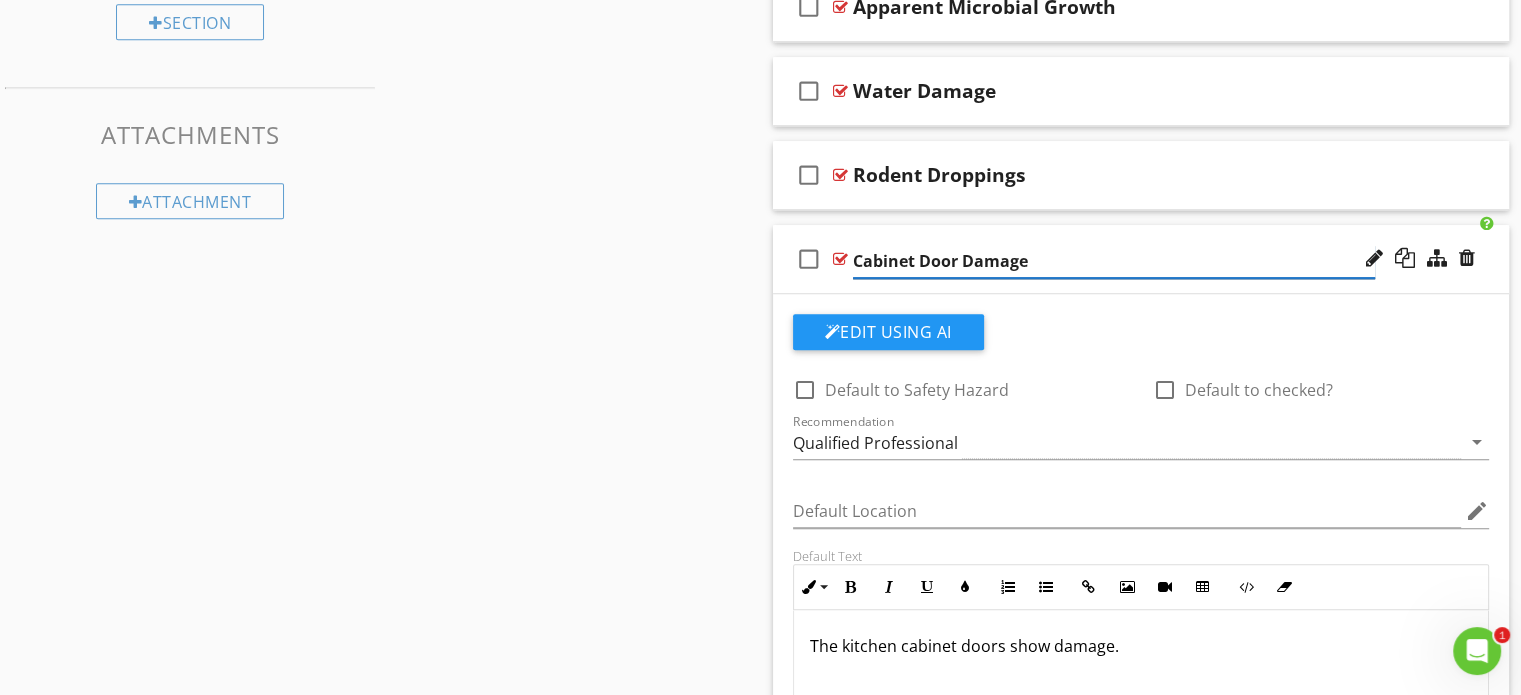 click on "Cabinet Door Damage" at bounding box center [1114, 261] 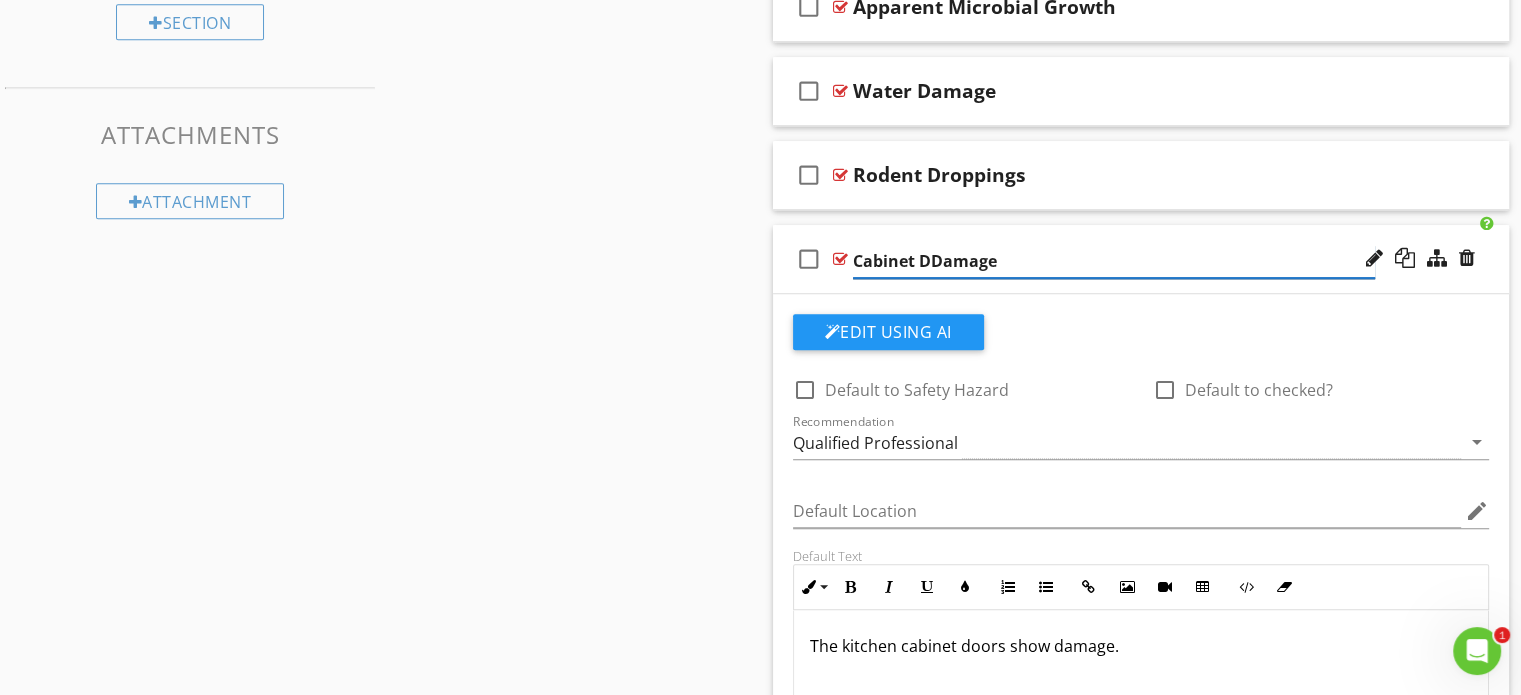 type on "Cabinet Damage" 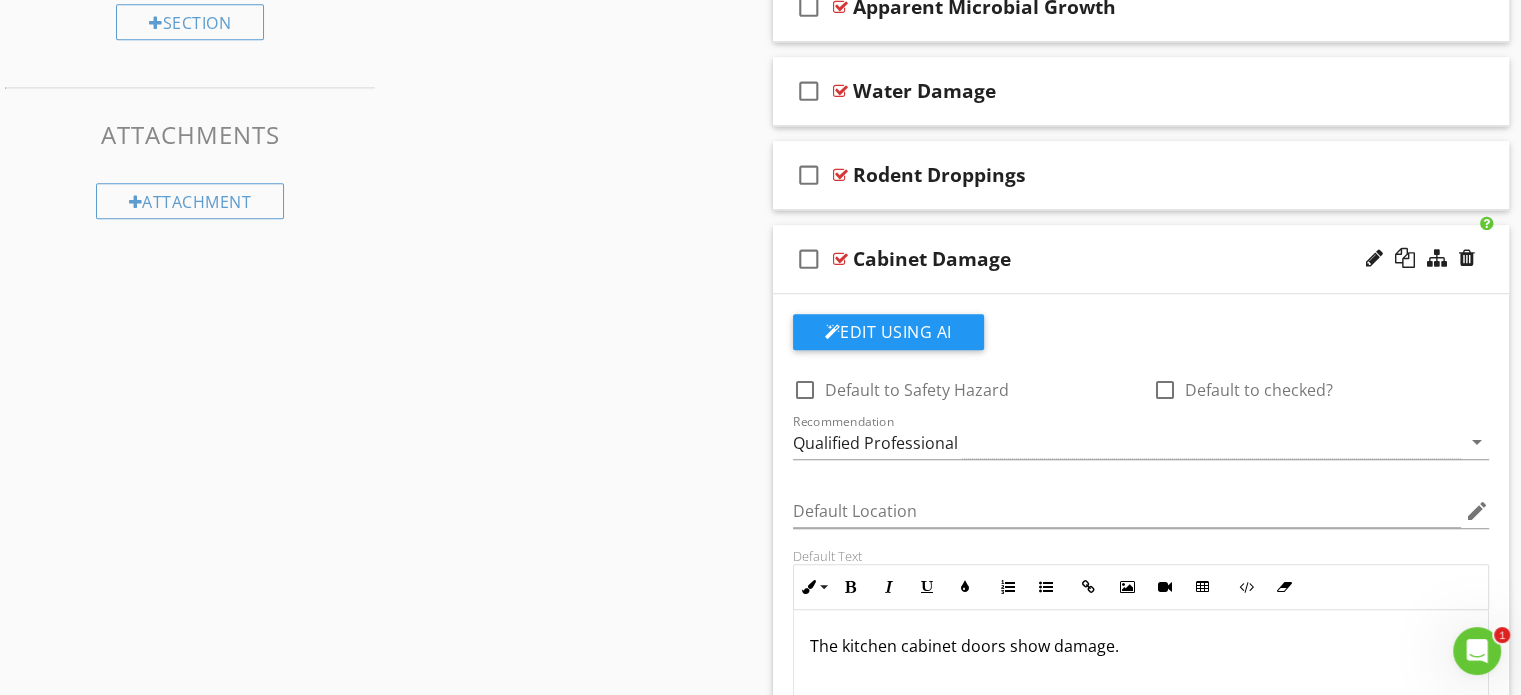 click on "The kitchen cabinet doors show damage." at bounding box center [1141, 646] 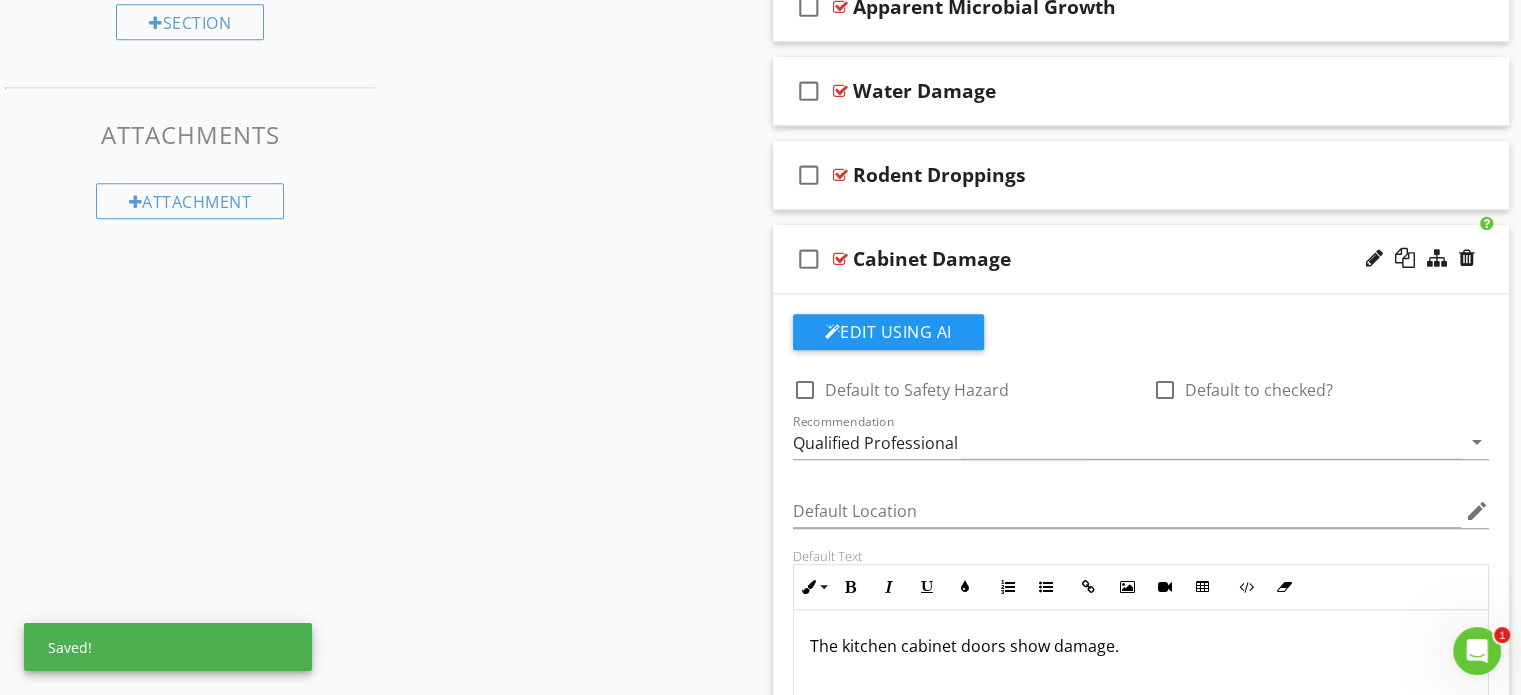 click on "check_box_outline_blank" at bounding box center [813, 259] 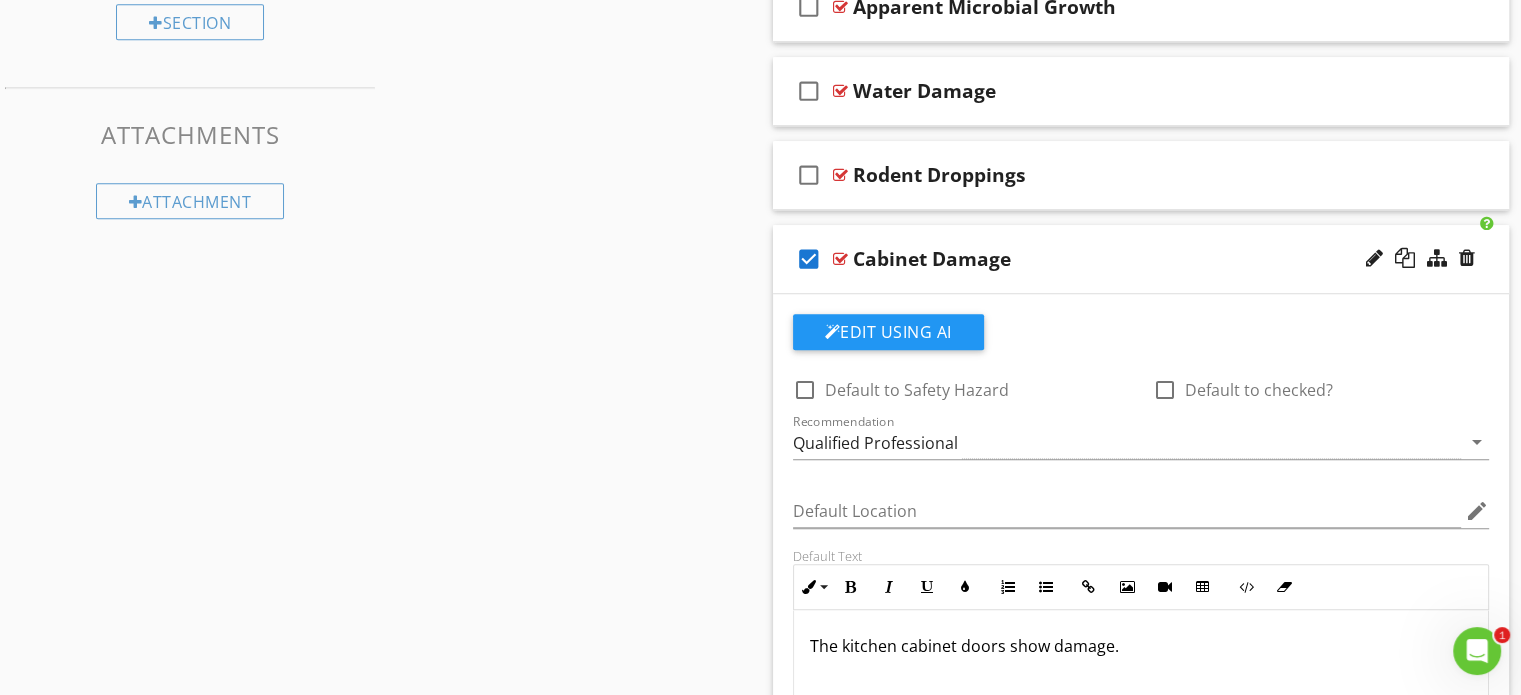 click on "check_box" at bounding box center [813, 259] 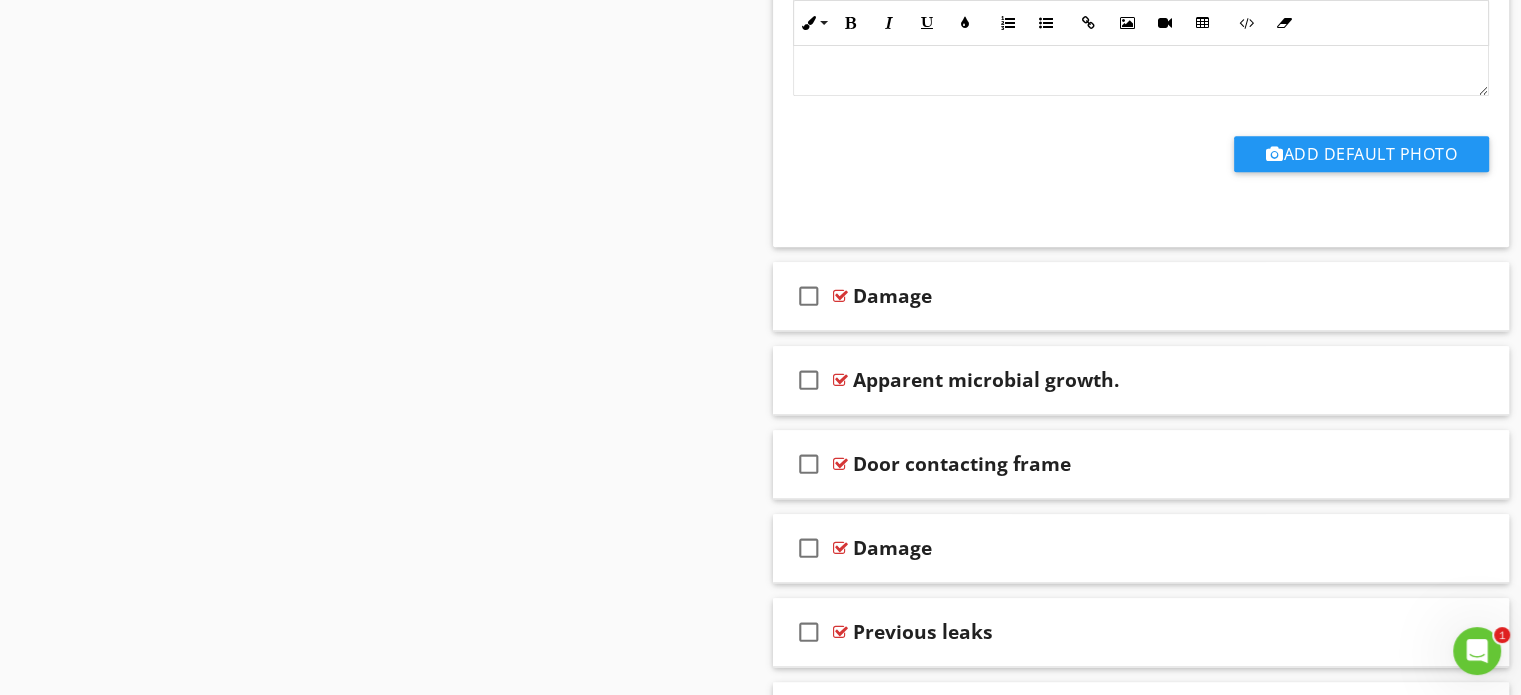 scroll, scrollTop: 2196, scrollLeft: 0, axis: vertical 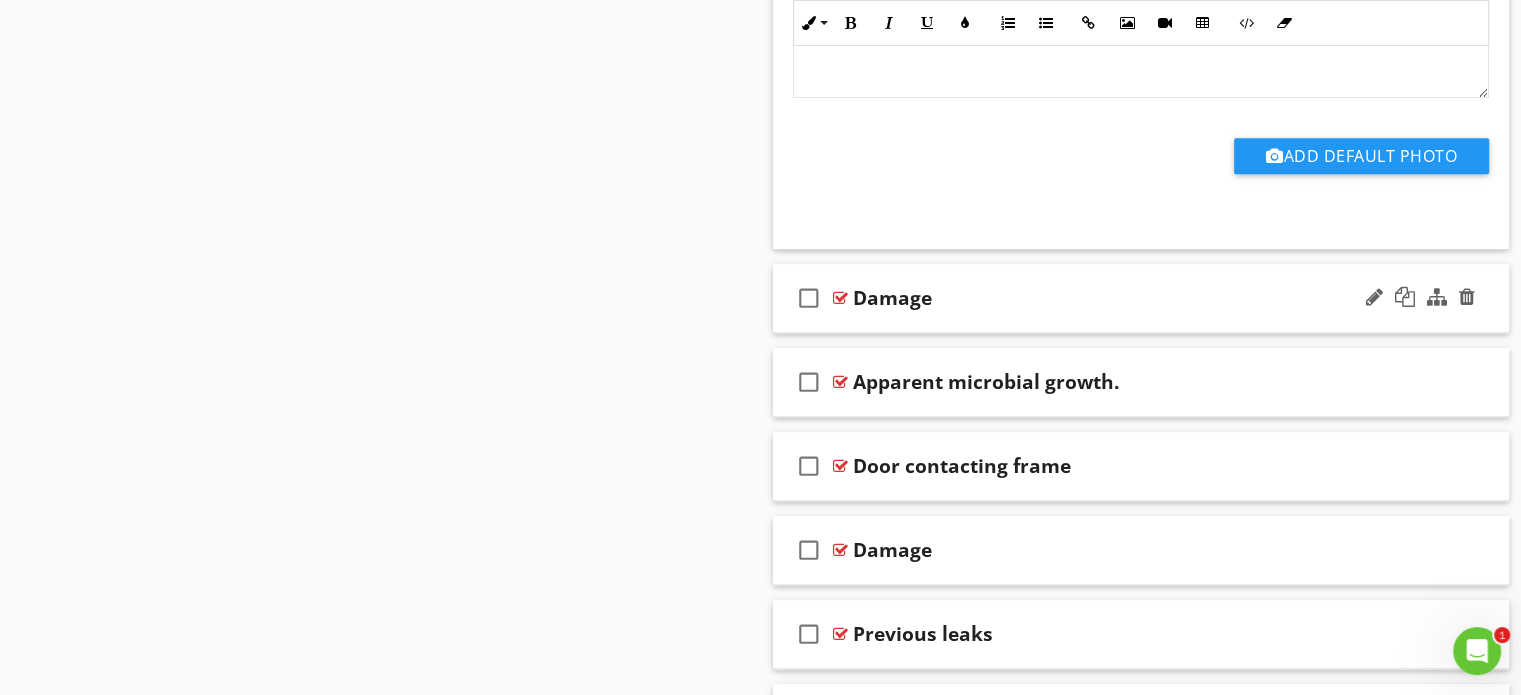 click on "Damage" at bounding box center (1114, 298) 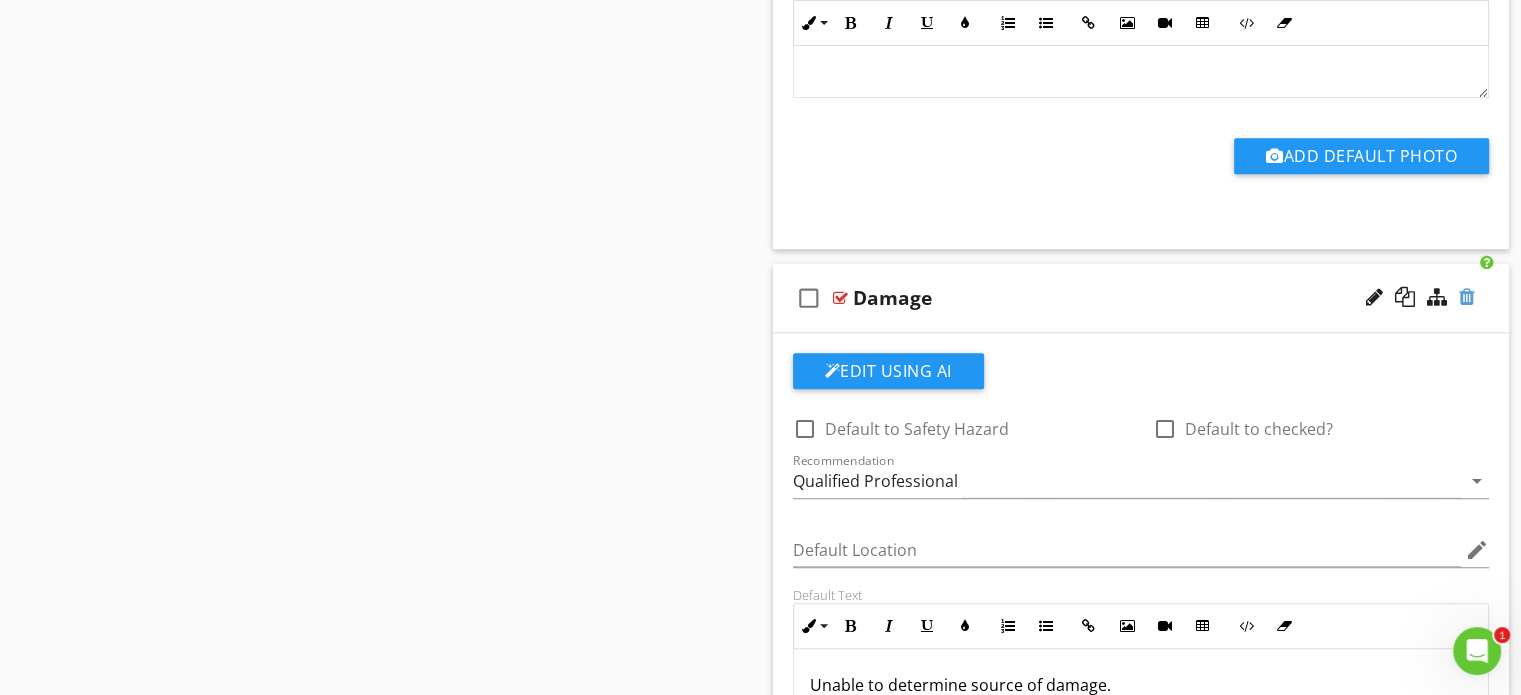 click at bounding box center [1467, 297] 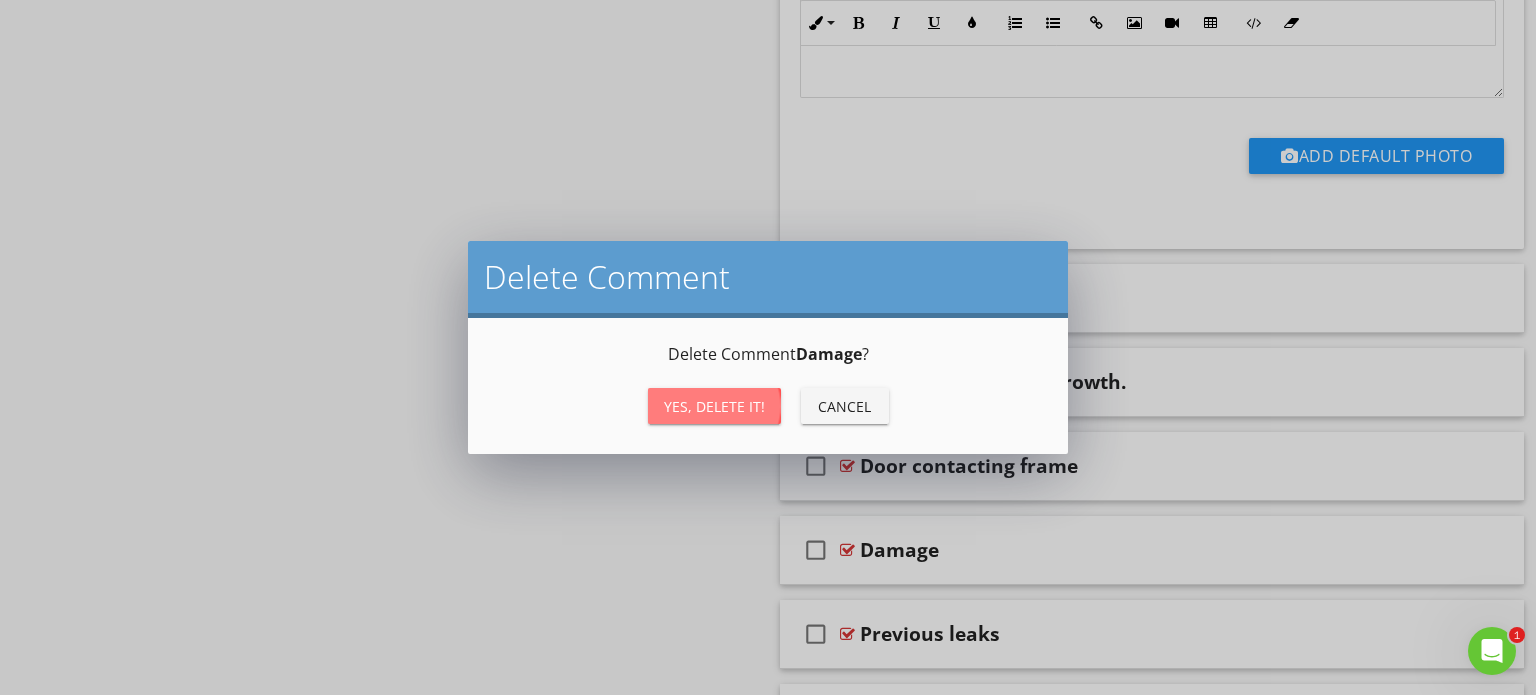 click on "Yes, Delete it!" at bounding box center (714, 406) 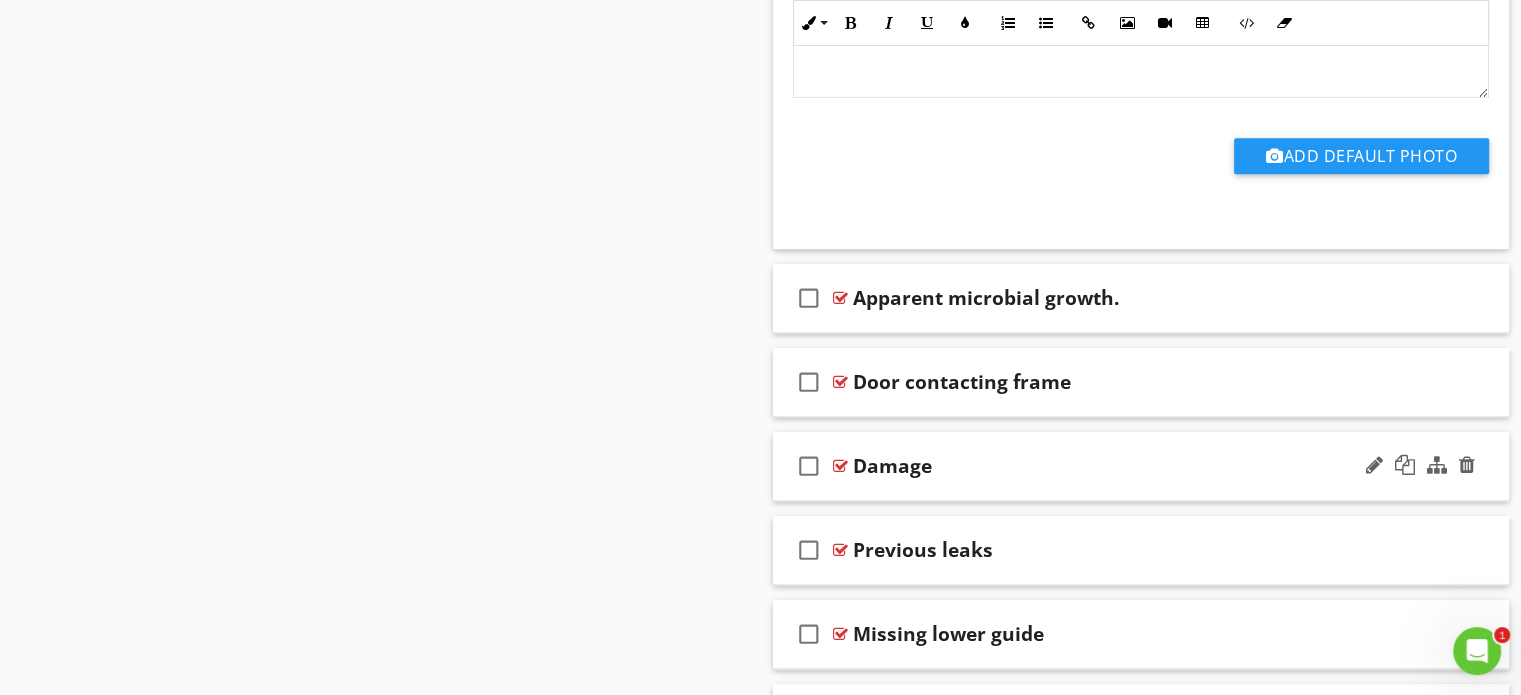 click on "check_box_outline_blank
Damage" at bounding box center (1141, 466) 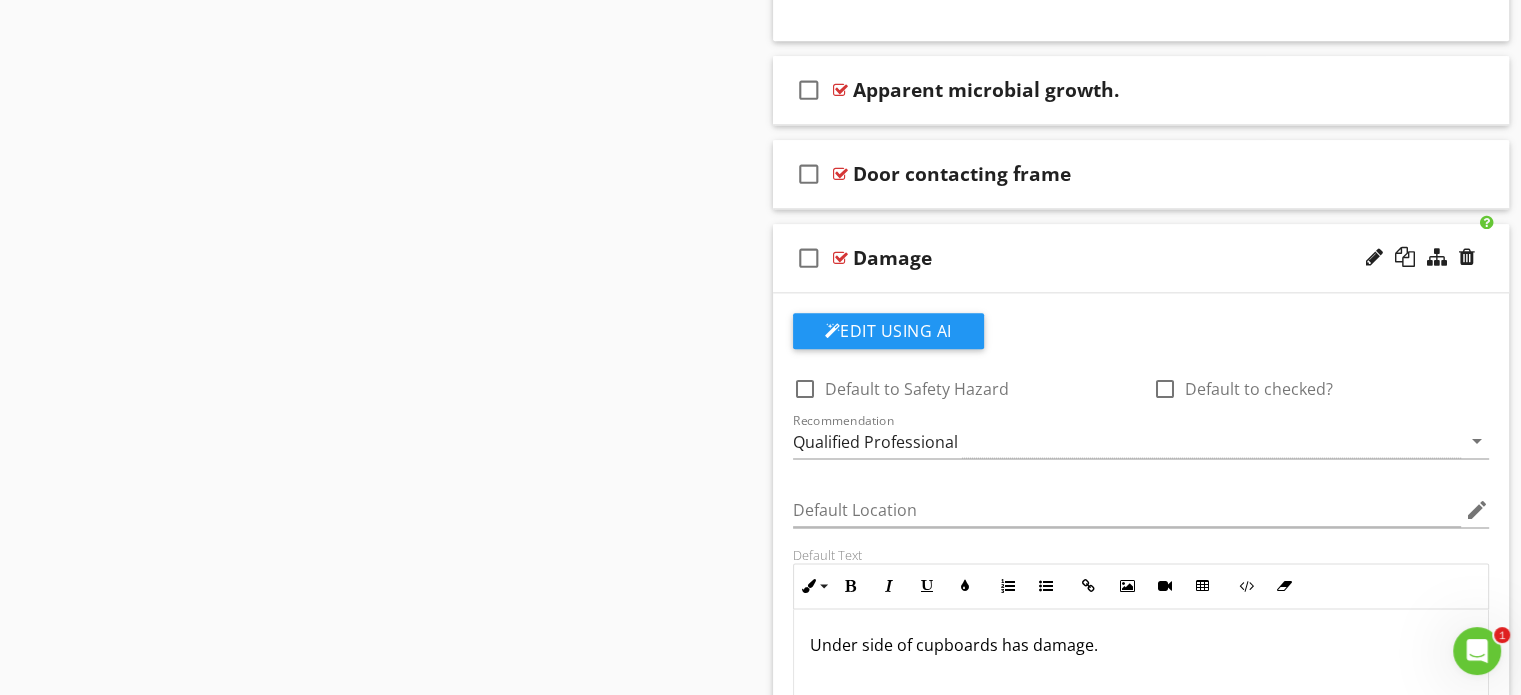 scroll, scrollTop: 2406, scrollLeft: 0, axis: vertical 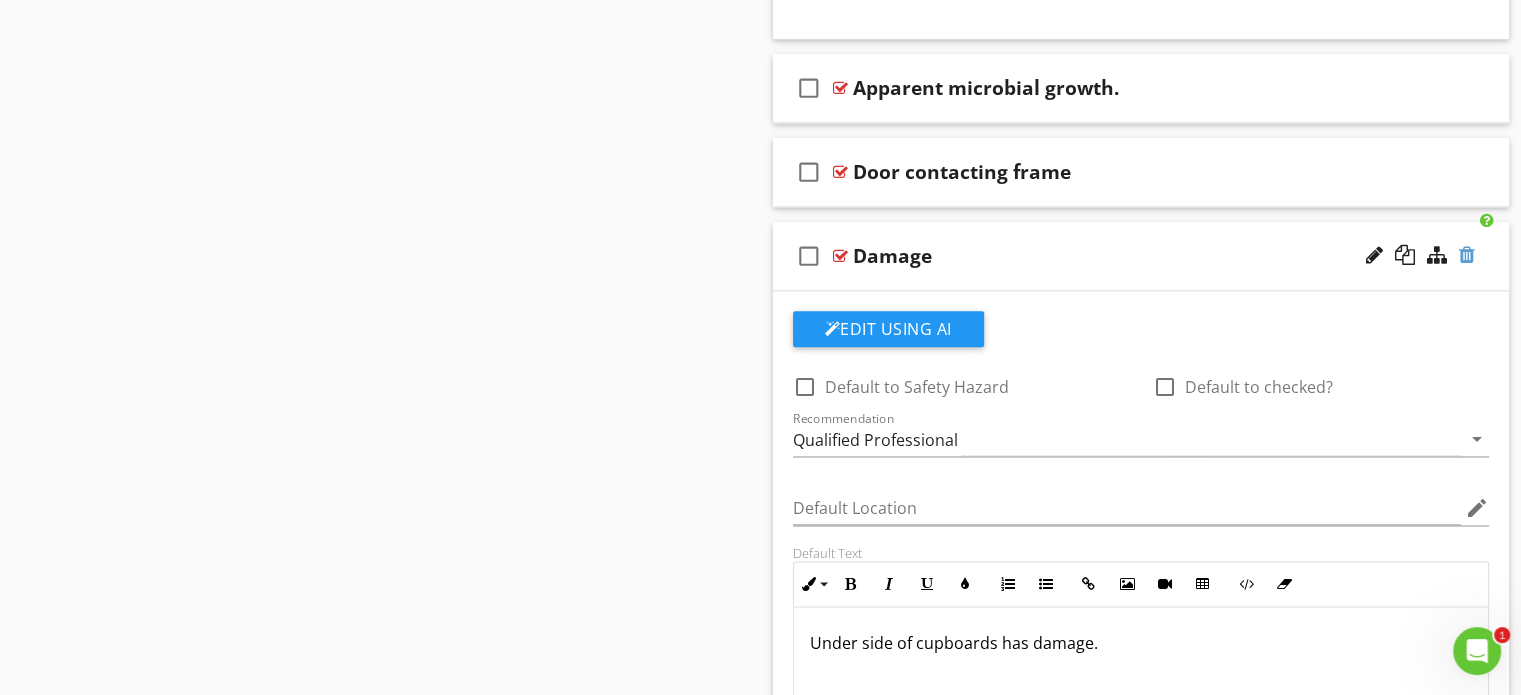 click at bounding box center [1467, 255] 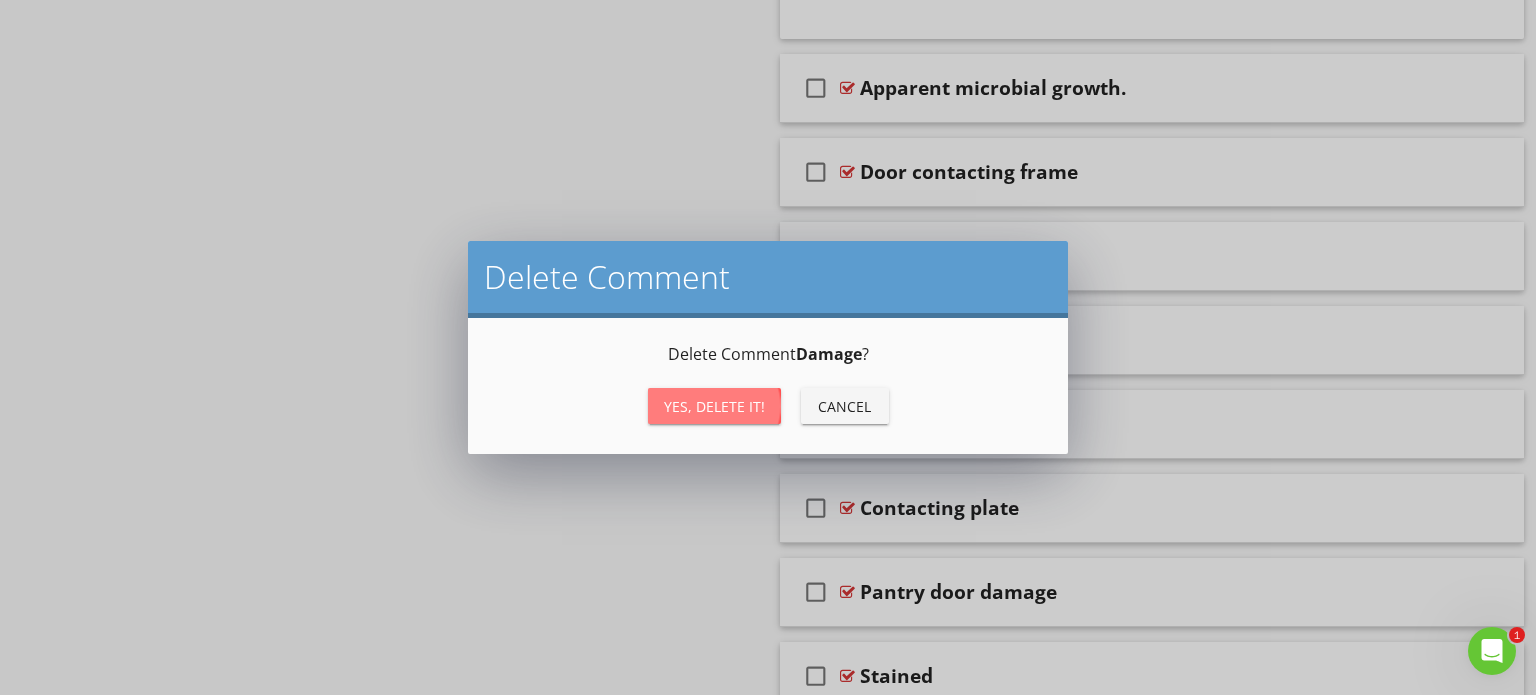 click on "Yes, Delete it!" at bounding box center [714, 406] 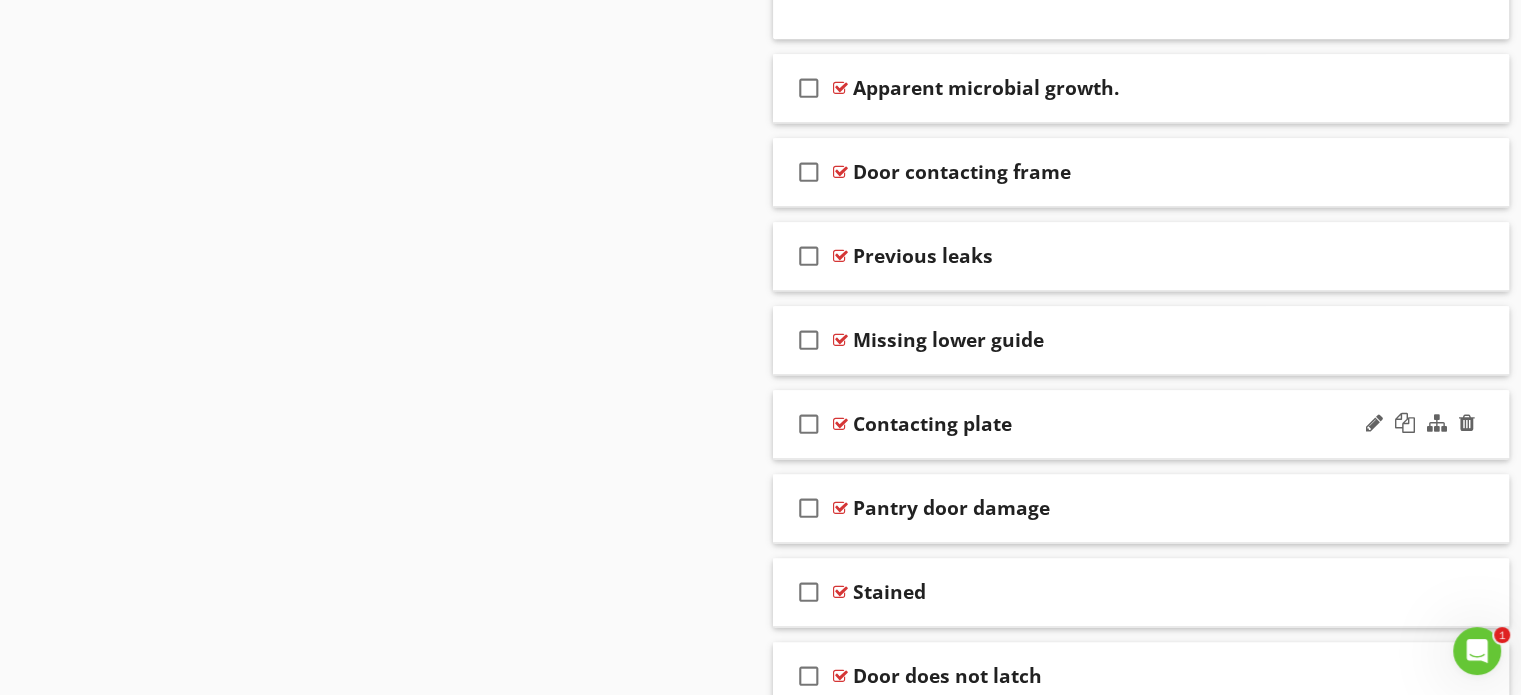 click on "check_box_outline_blank
Contacting plate" at bounding box center [1141, 424] 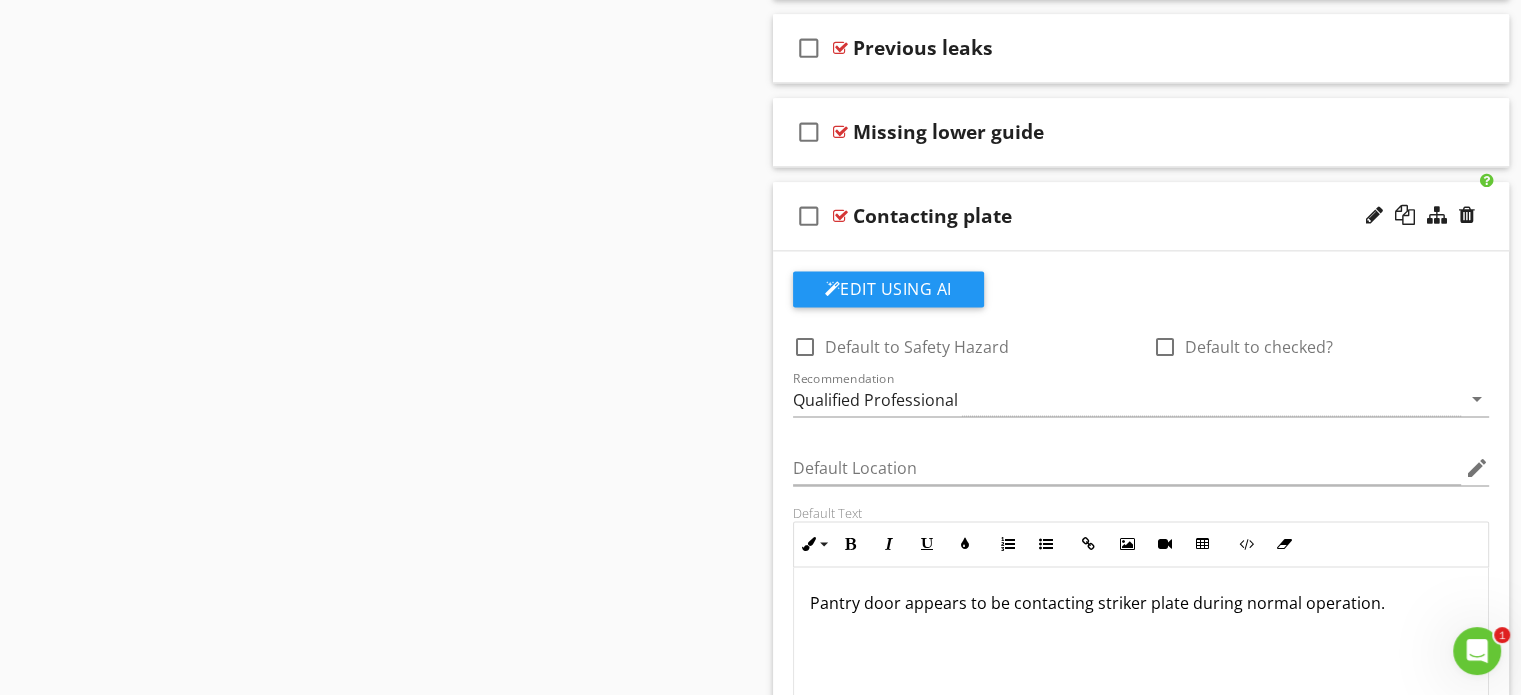 scroll, scrollTop: 2616, scrollLeft: 0, axis: vertical 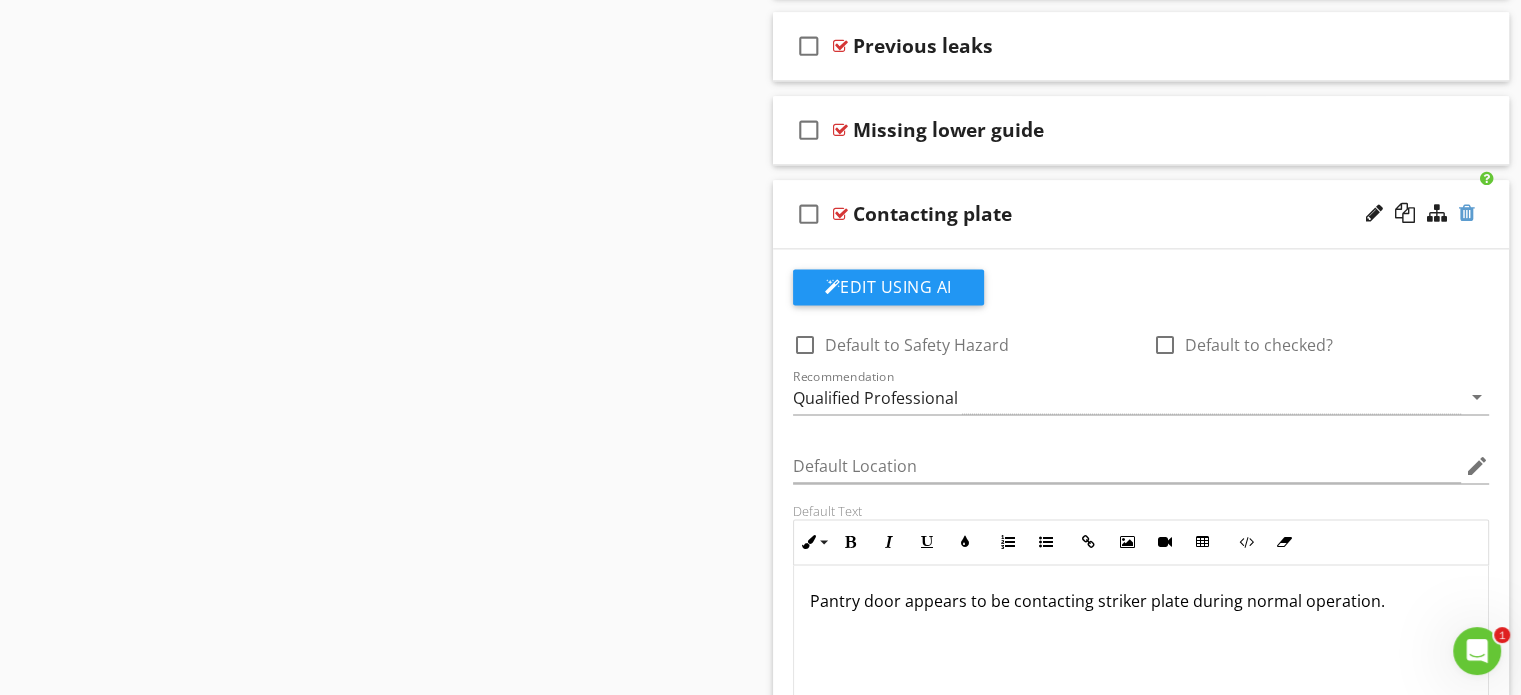 click at bounding box center (1467, 213) 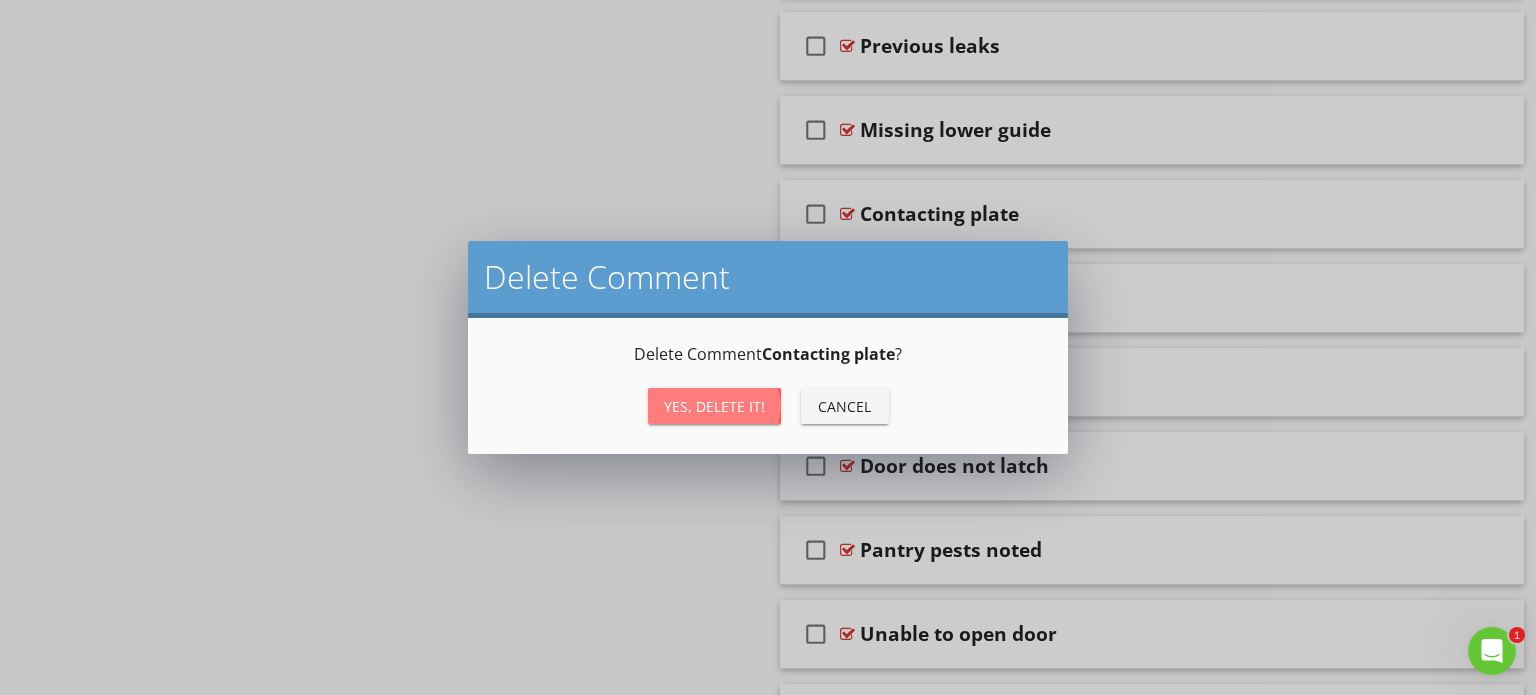 click on "Yes, Delete it!" at bounding box center [714, 406] 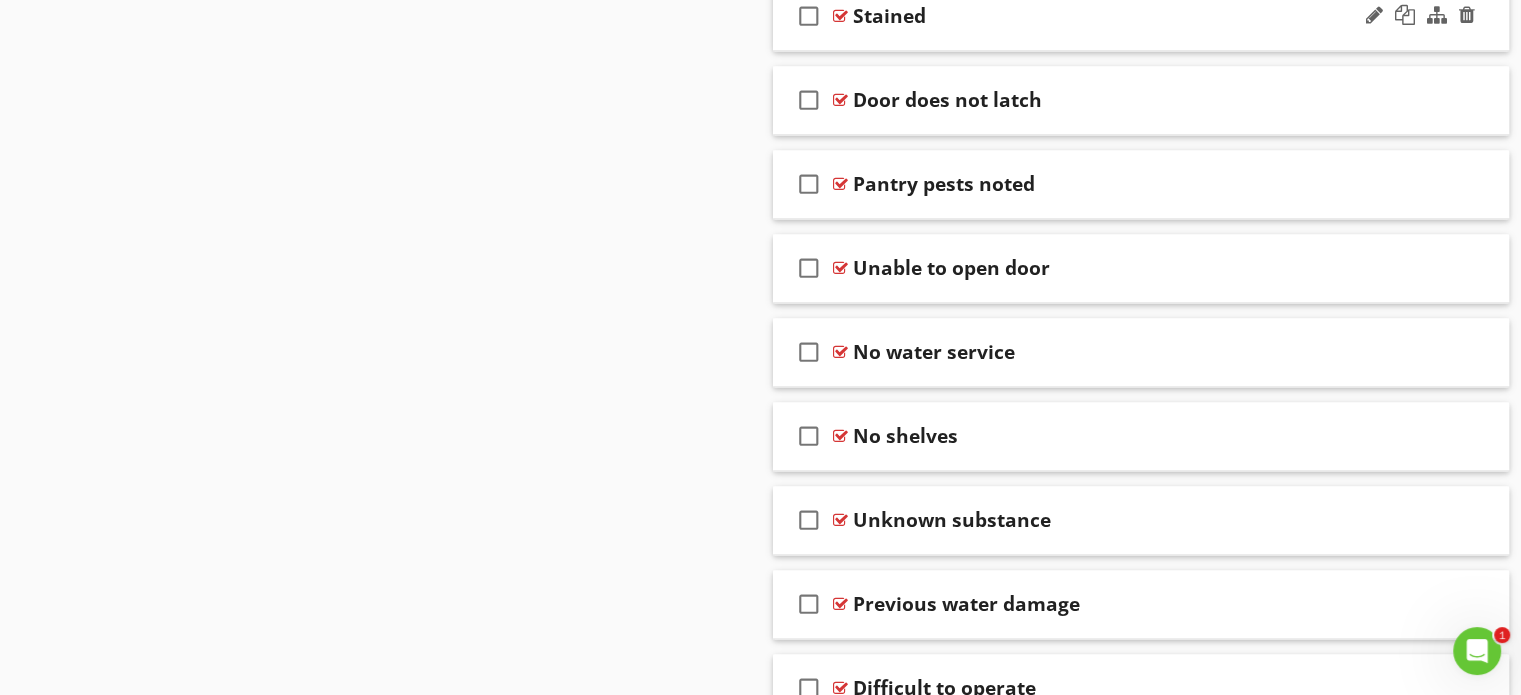 scroll, scrollTop: 2900, scrollLeft: 0, axis: vertical 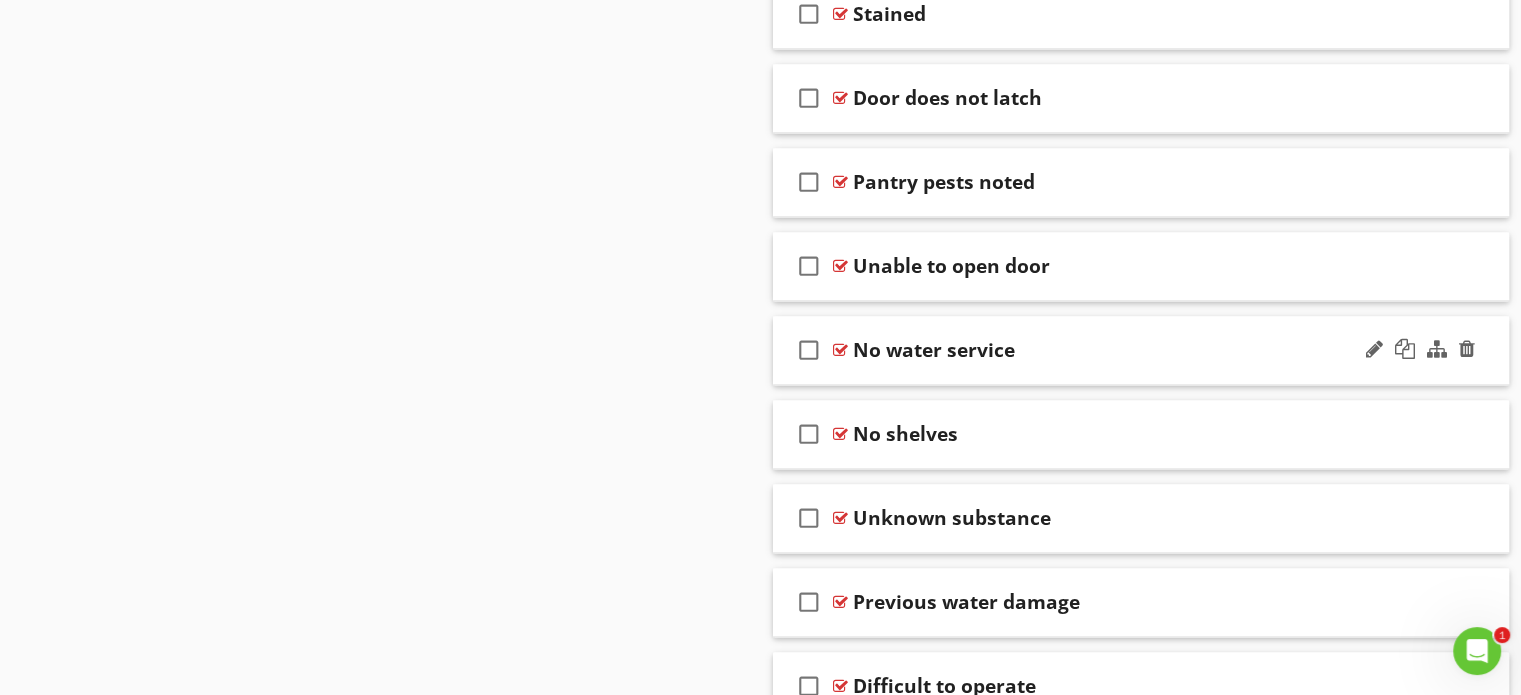 click on "check_box_outline_blank
No water service" at bounding box center (1141, 350) 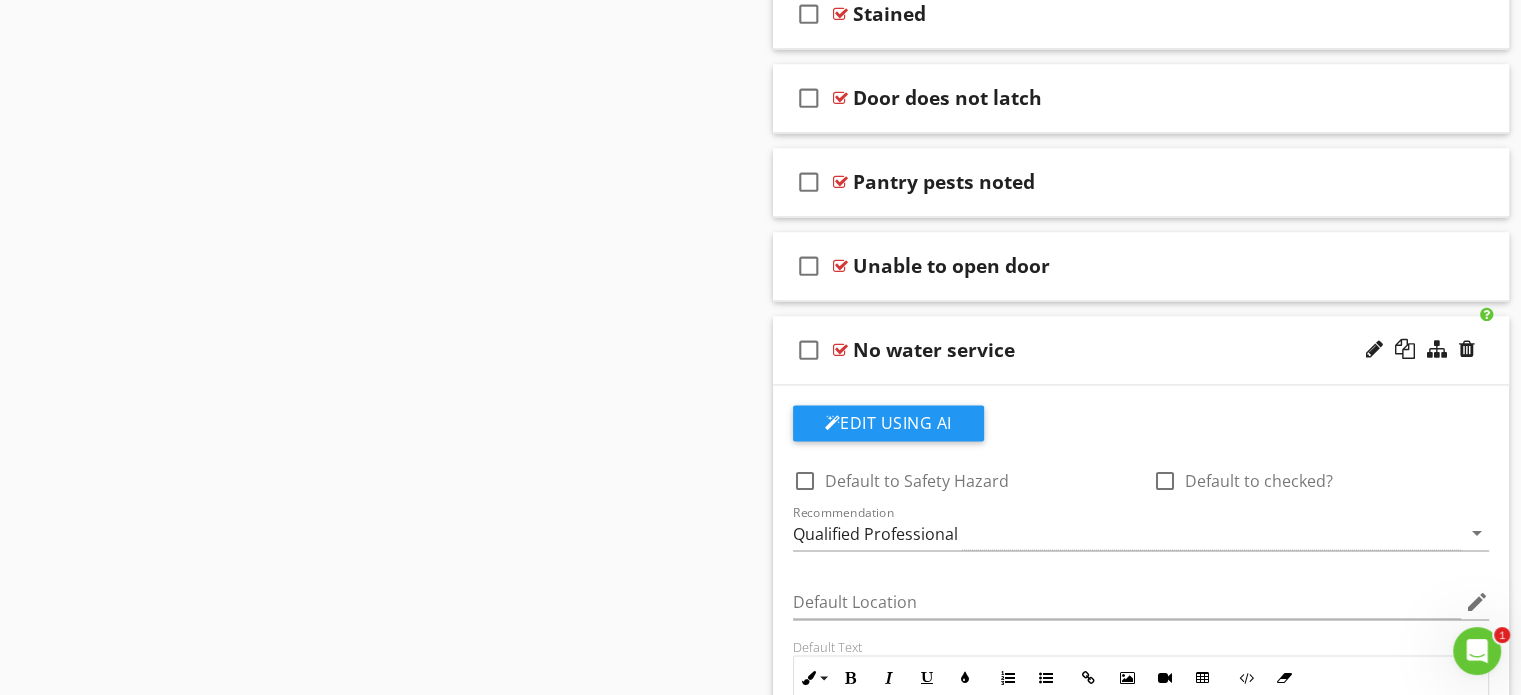 scroll, scrollTop: 3104, scrollLeft: 0, axis: vertical 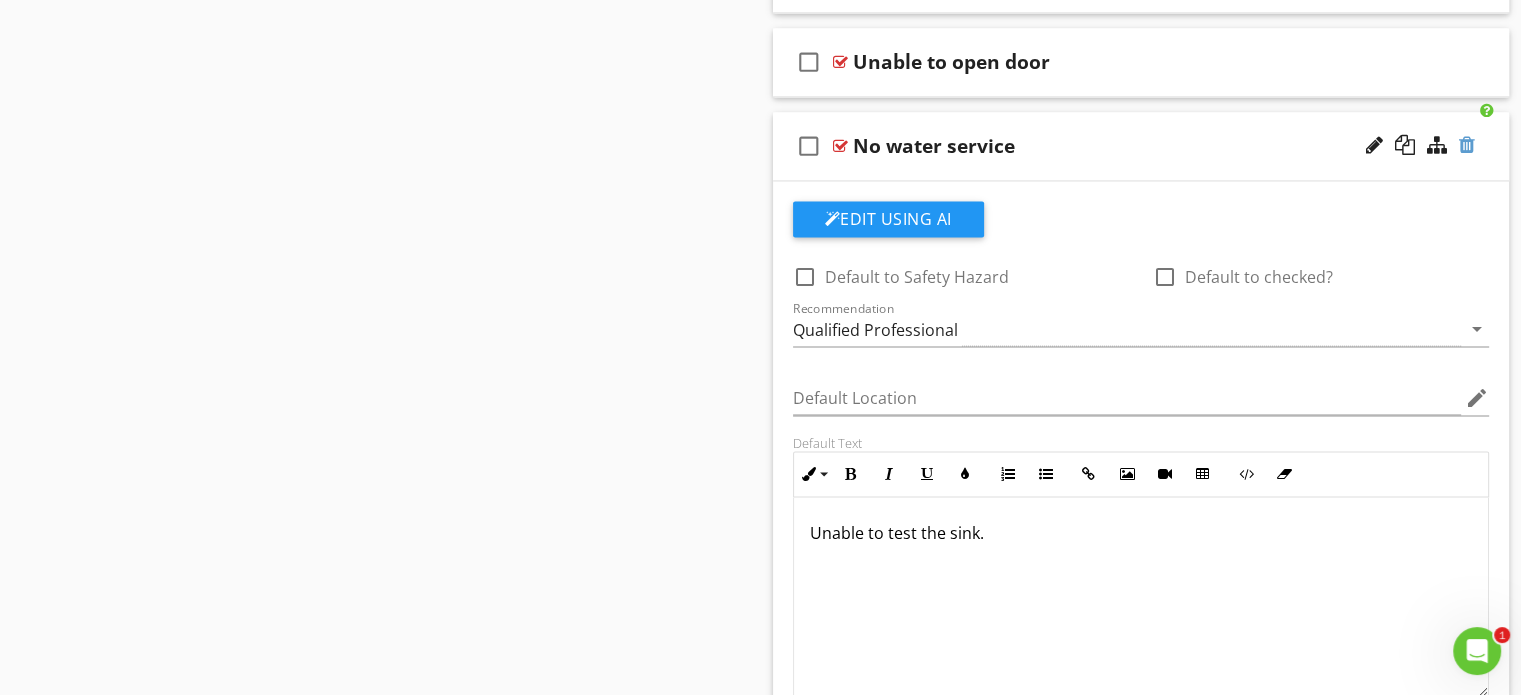 click at bounding box center [1467, 145] 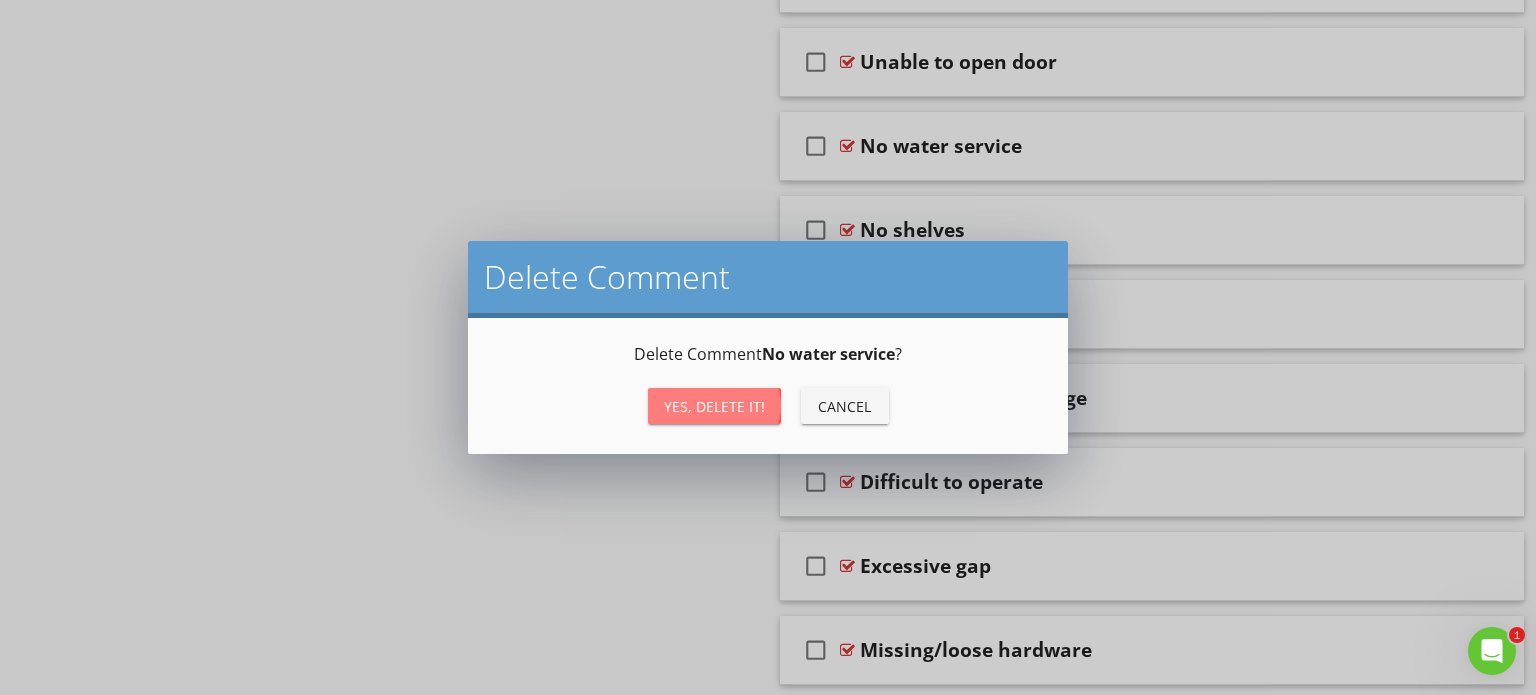 click on "Yes, Delete it!" at bounding box center [714, 406] 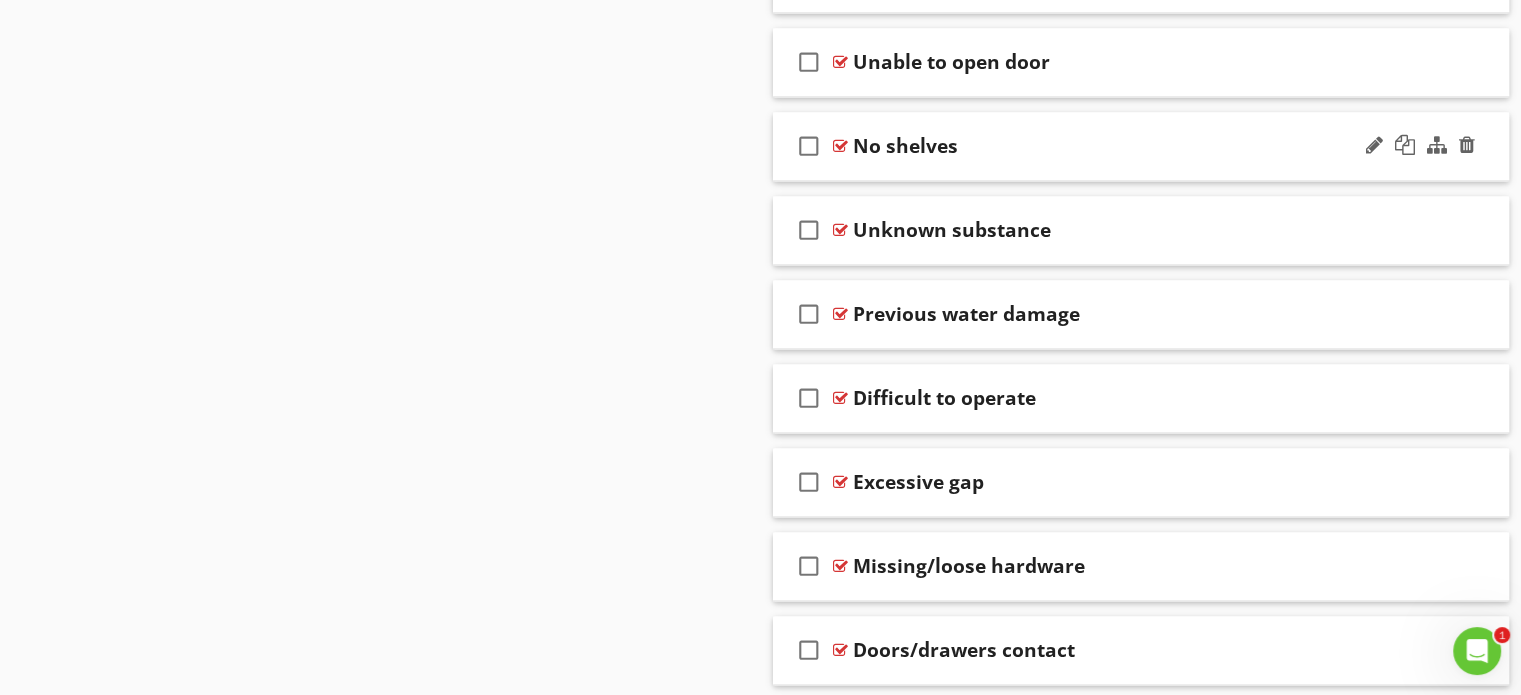 click on "check_box_outline_blank
No shelves" at bounding box center (1141, 146) 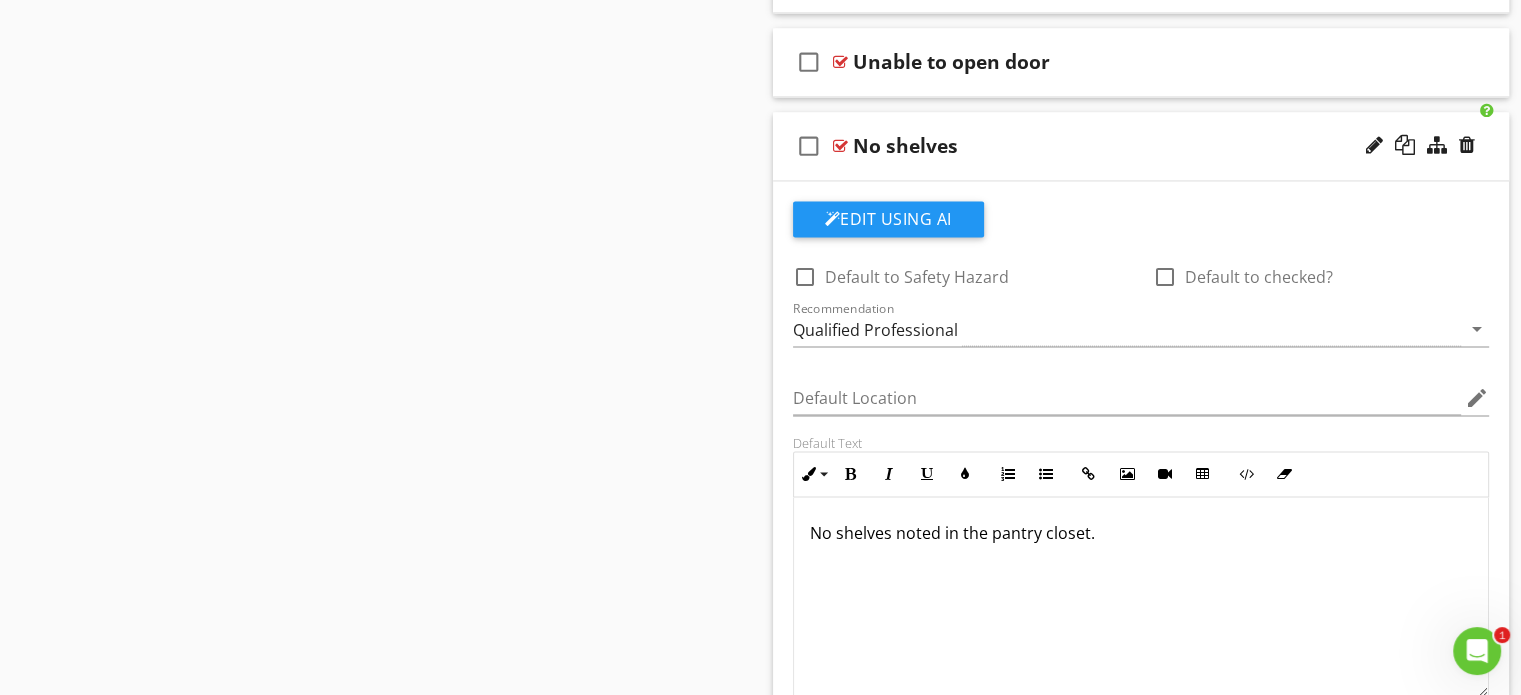 click on "check_box_outline_blank" at bounding box center [809, 146] 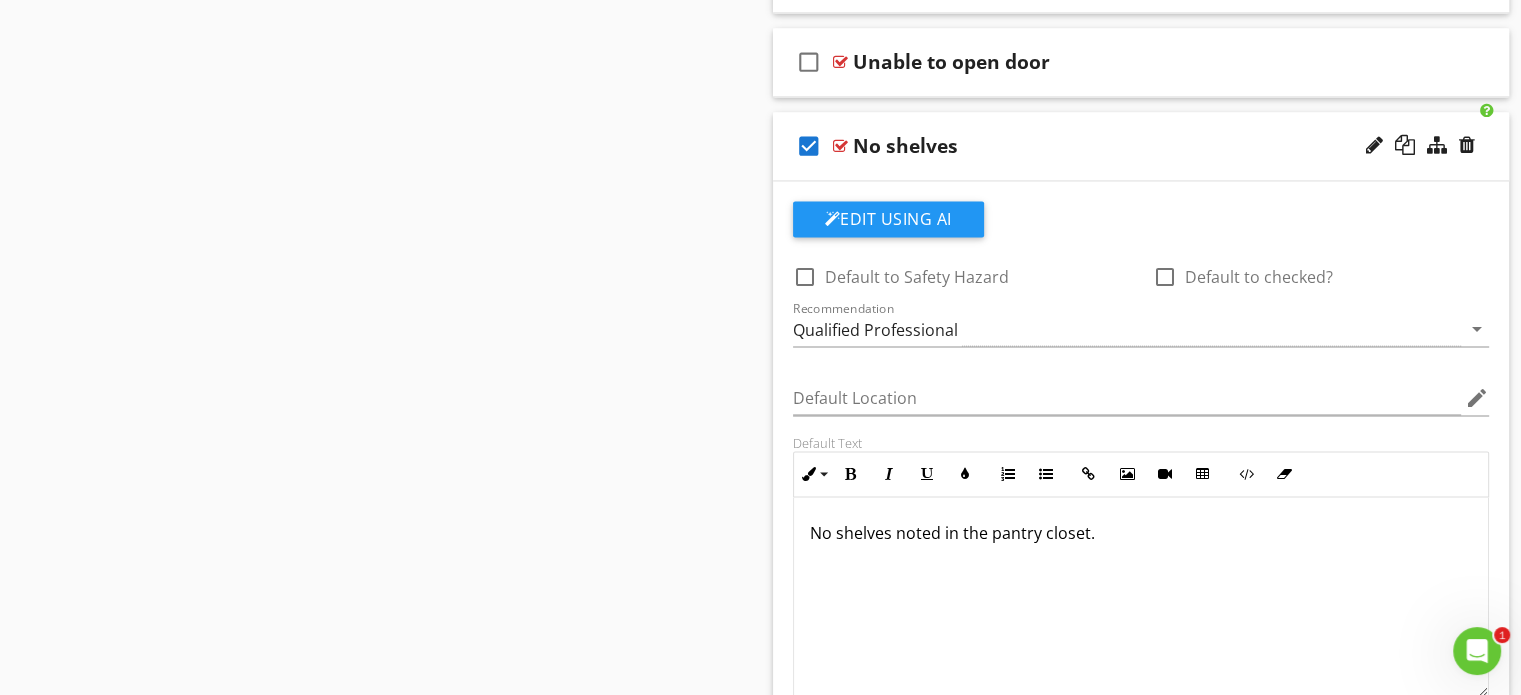 click on "check_box" at bounding box center [809, 146] 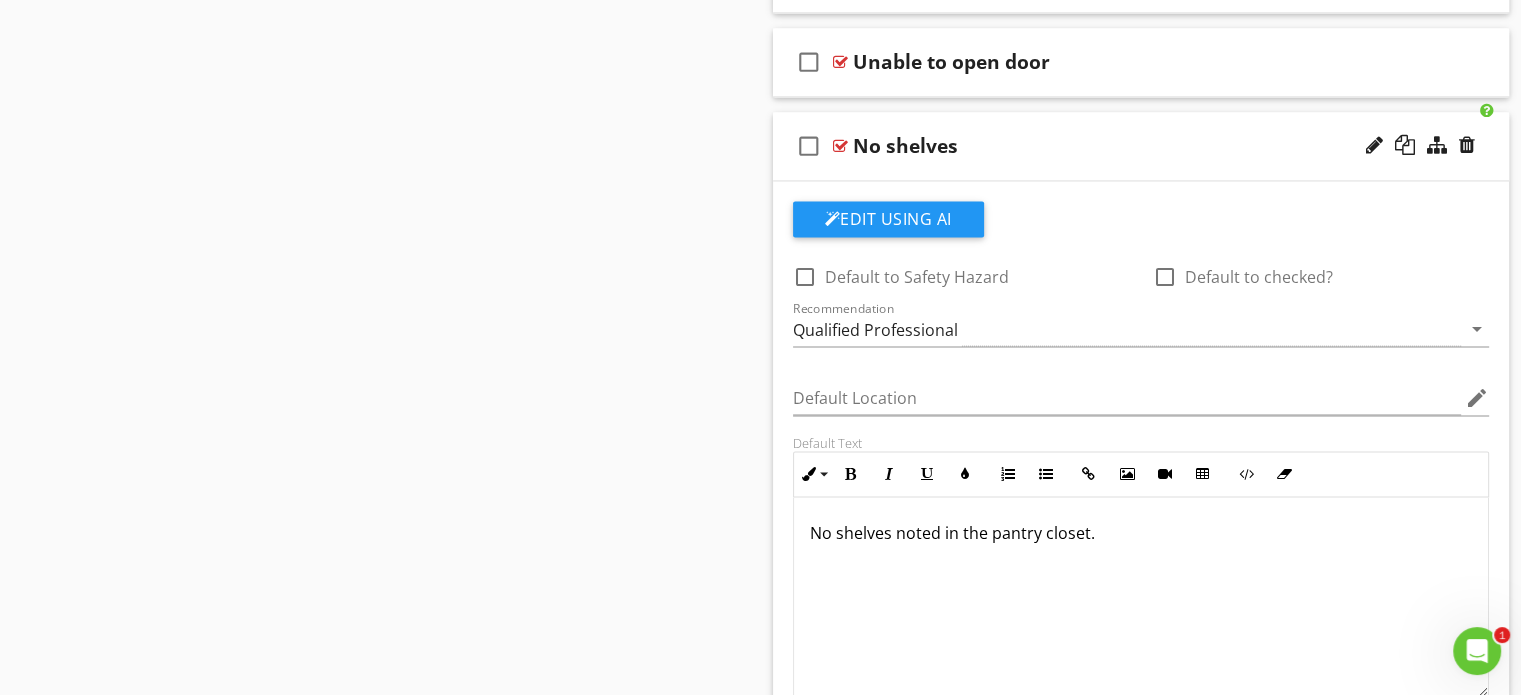 click on "check_box_outline_blank
No shelves" at bounding box center (1141, 146) 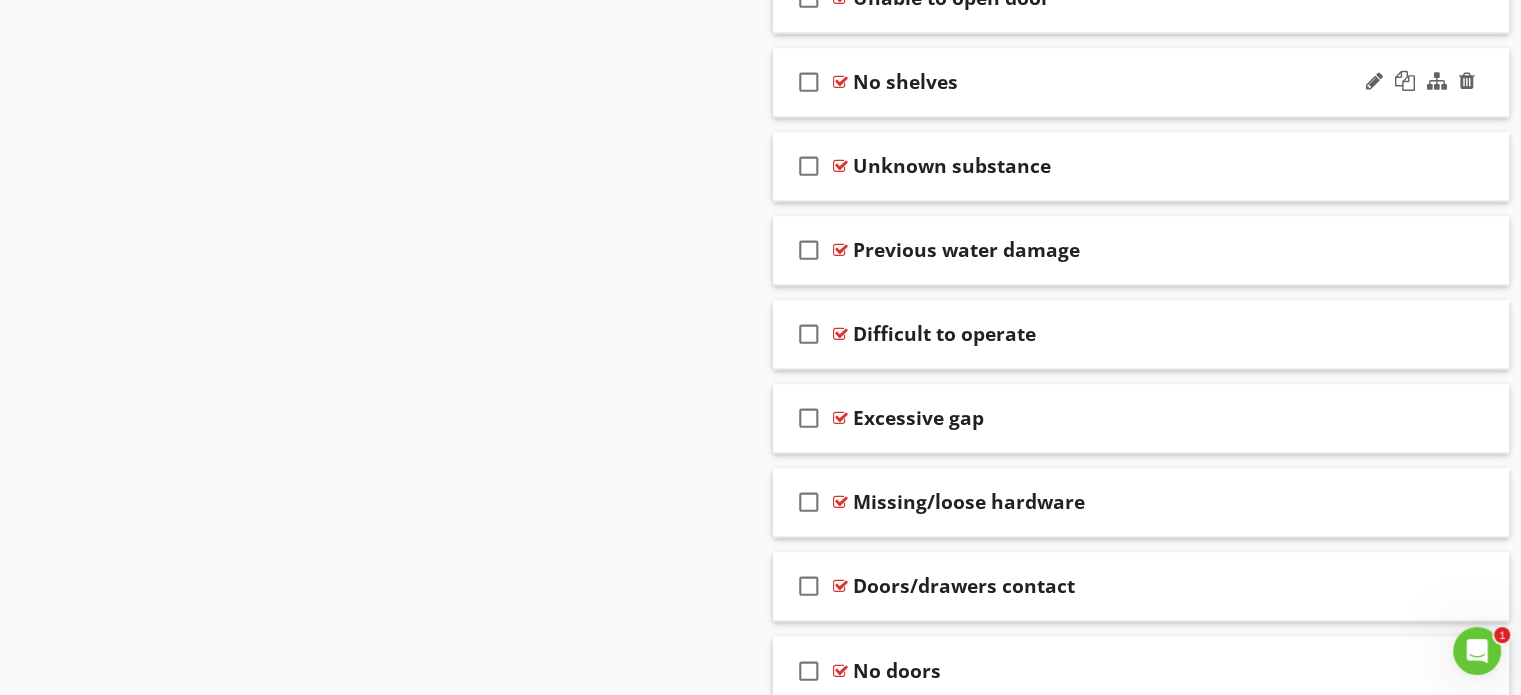 scroll, scrollTop: 3168, scrollLeft: 0, axis: vertical 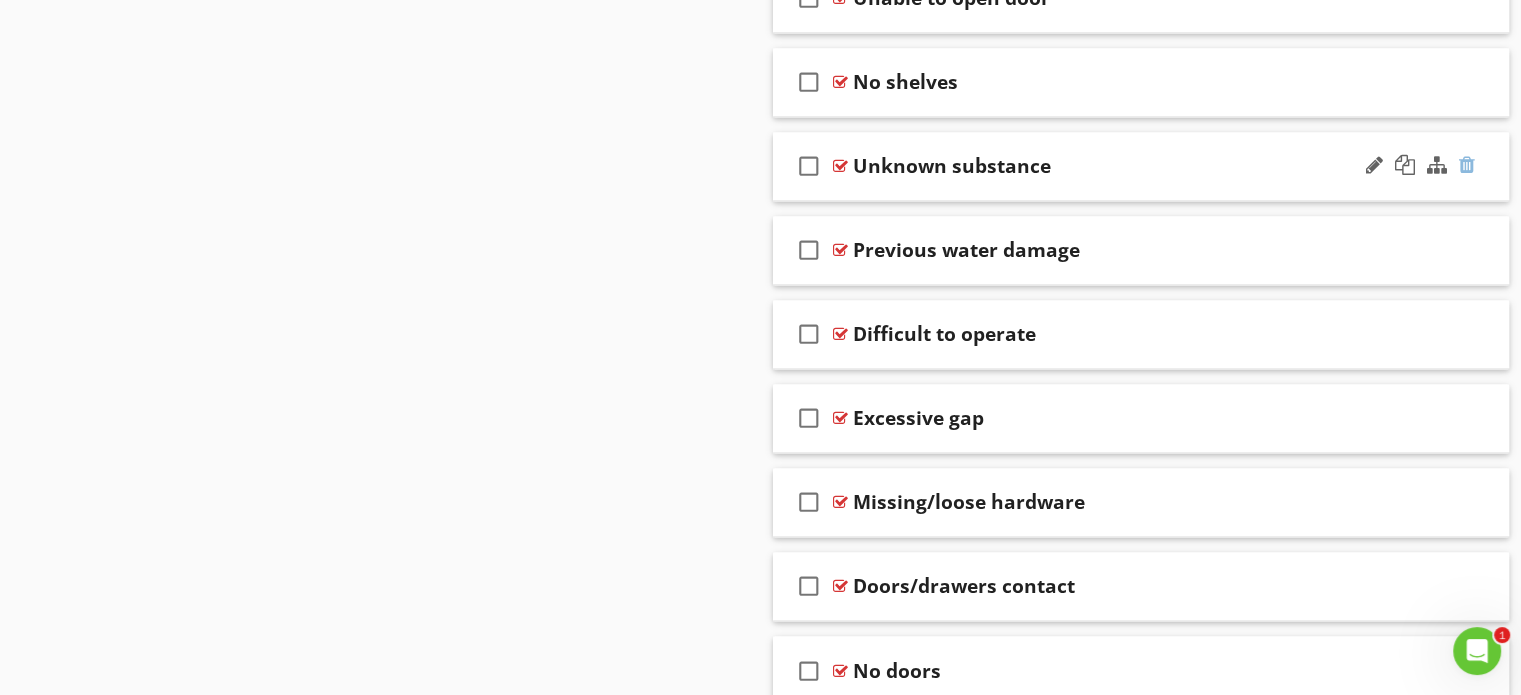 click at bounding box center [1467, 165] 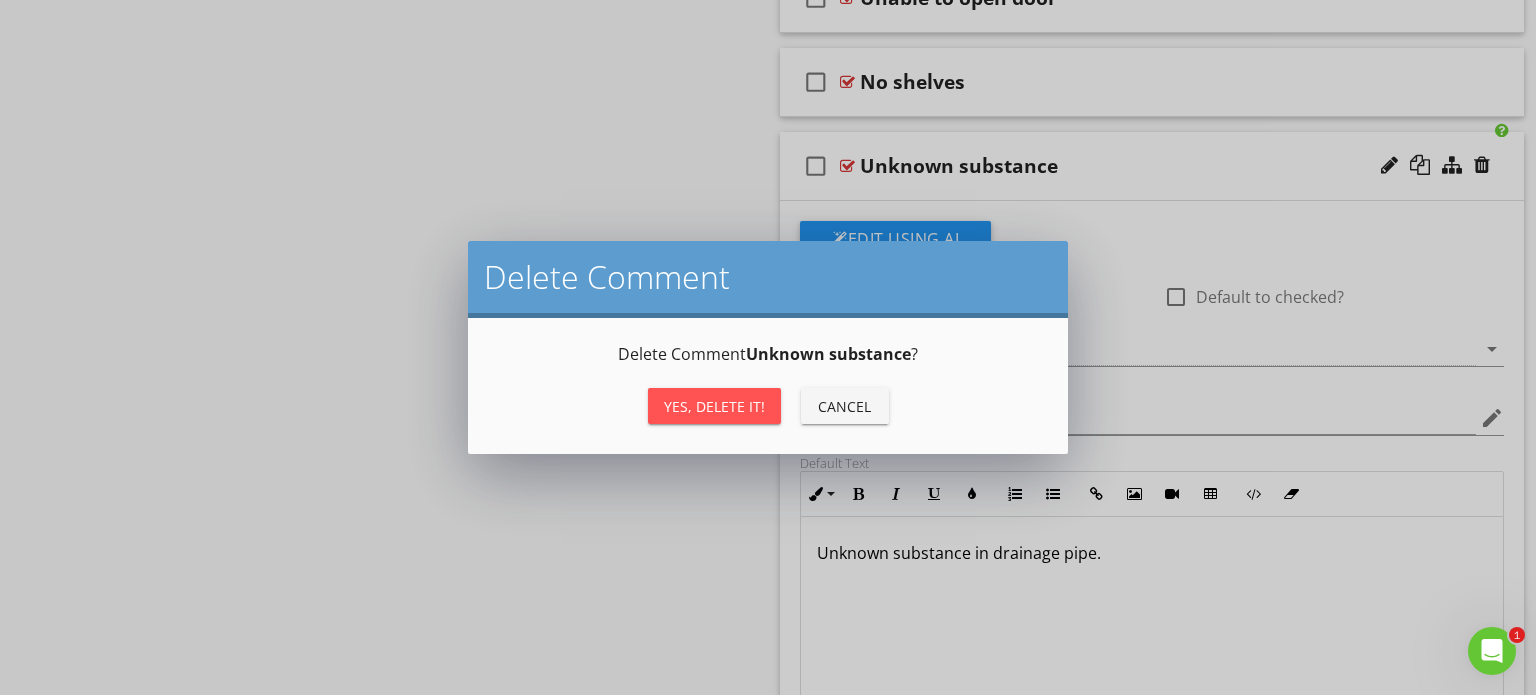 click on "Yes, Delete it!" at bounding box center (714, 406) 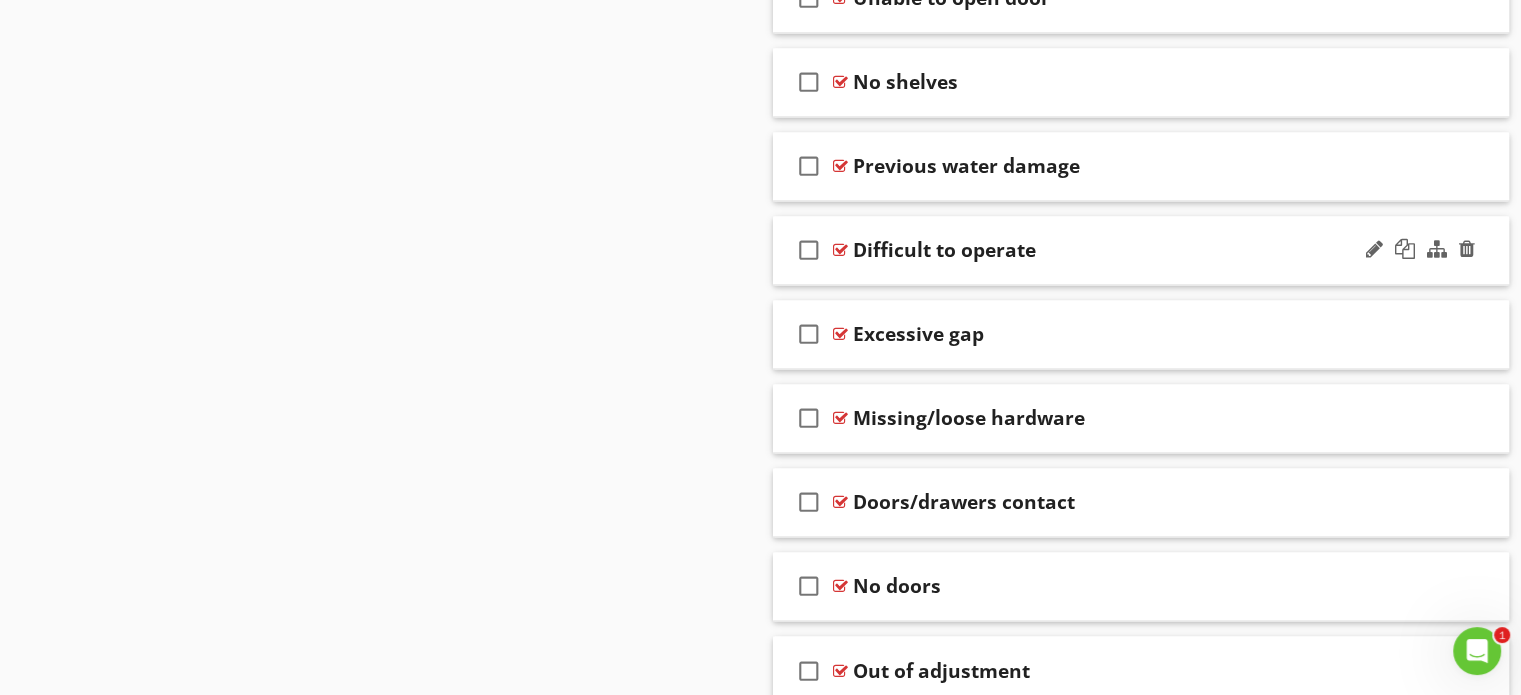 click on "check_box_outline_blank
Difficult to operate" at bounding box center (1141, 250) 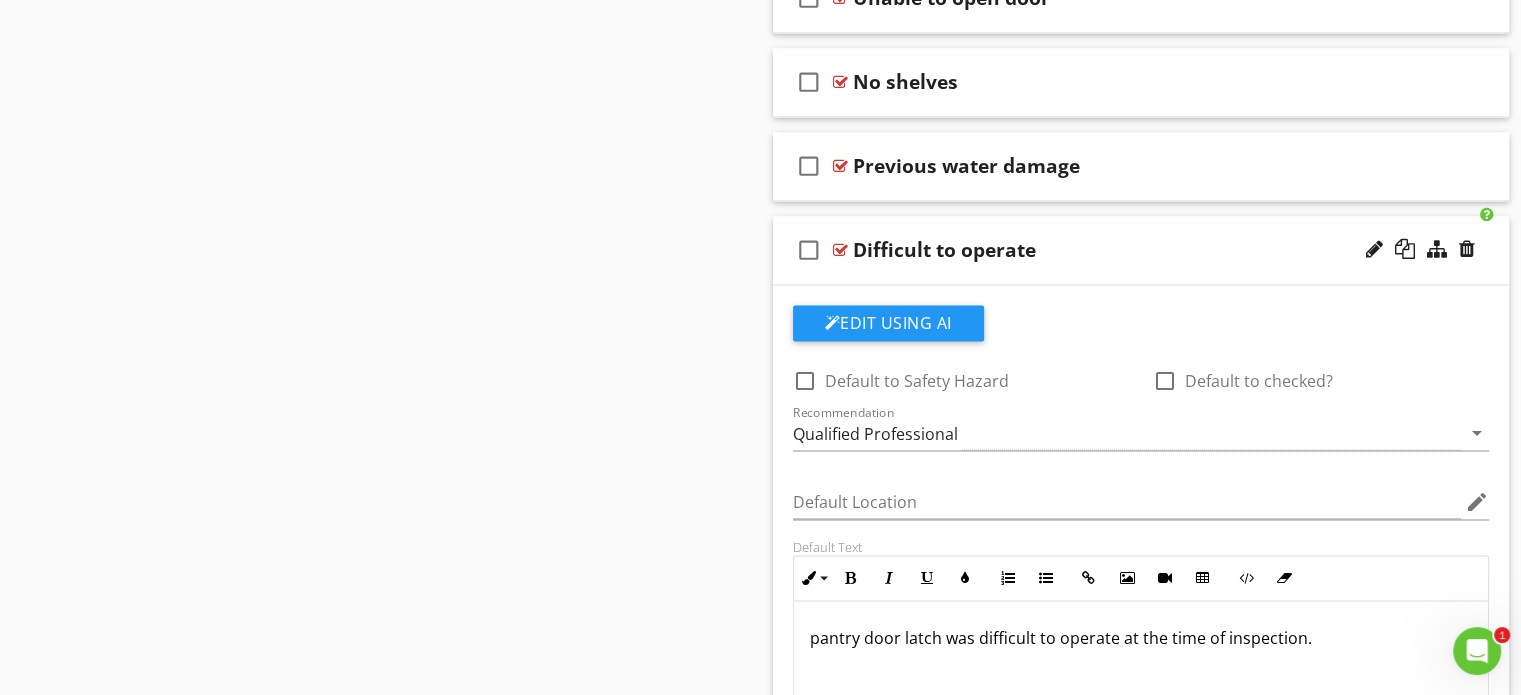 click on "pantry door latch was difficult to operate at the time of inspection." at bounding box center (1141, 637) 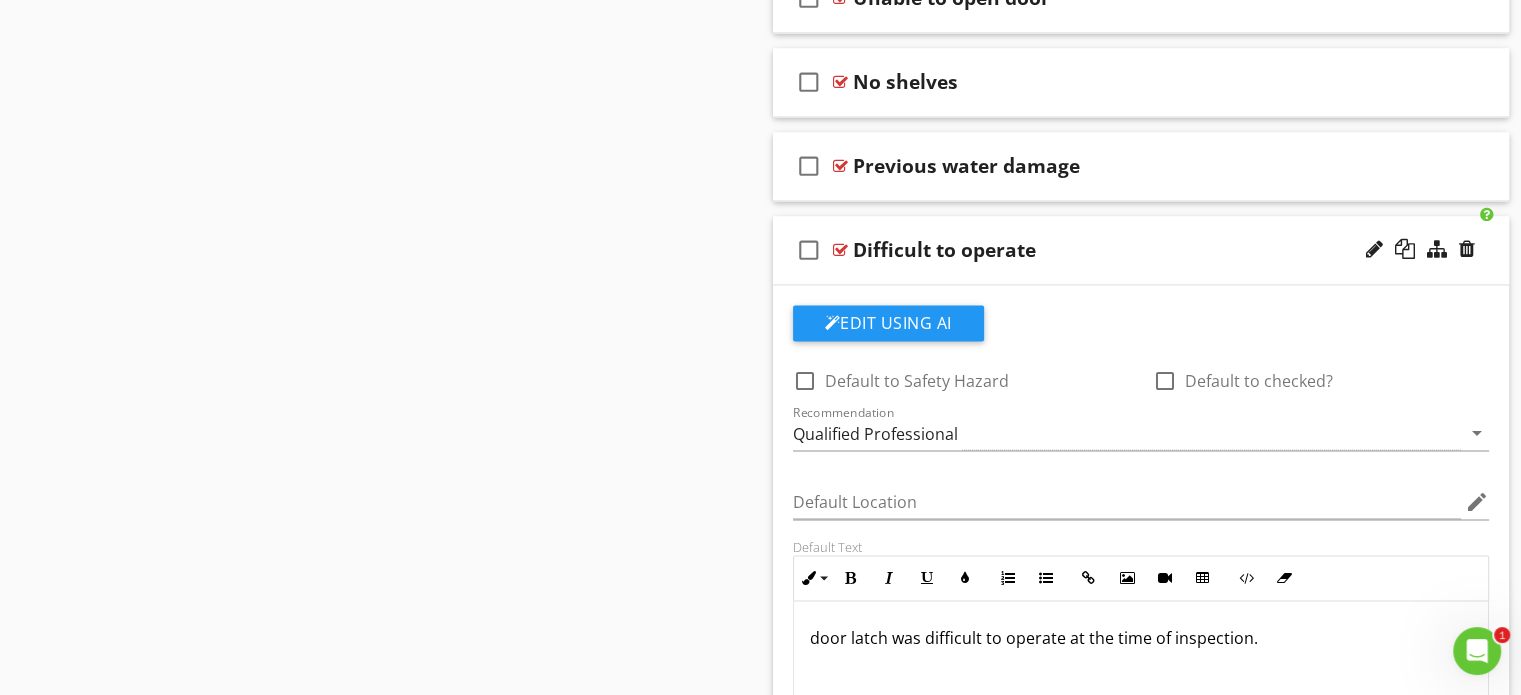 type 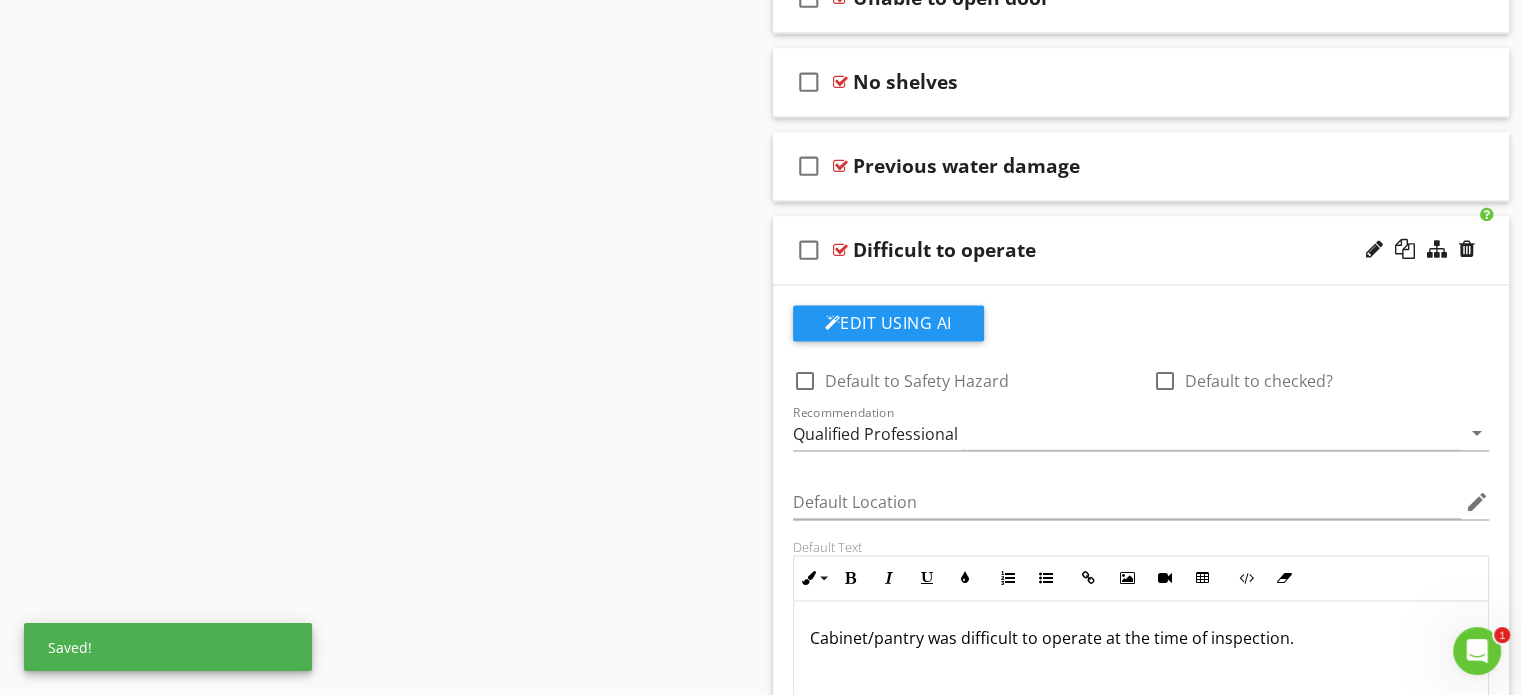 click on "Cabinet/pantry was difficult to operate at the time of inspection." at bounding box center [1141, 701] 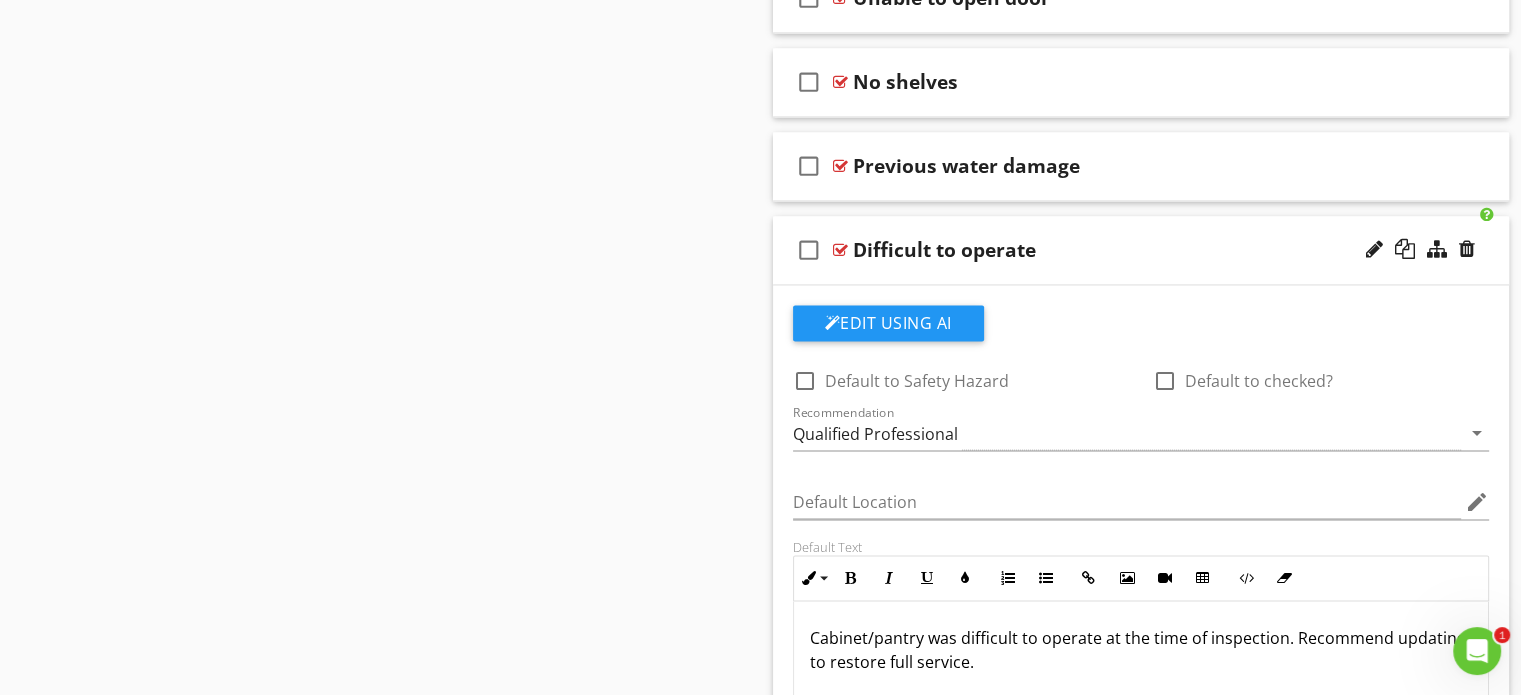 type on "<p>Cabinet/pantry was difficult to operate at the time of inspection. Recommend updating to restore full service.</p>" 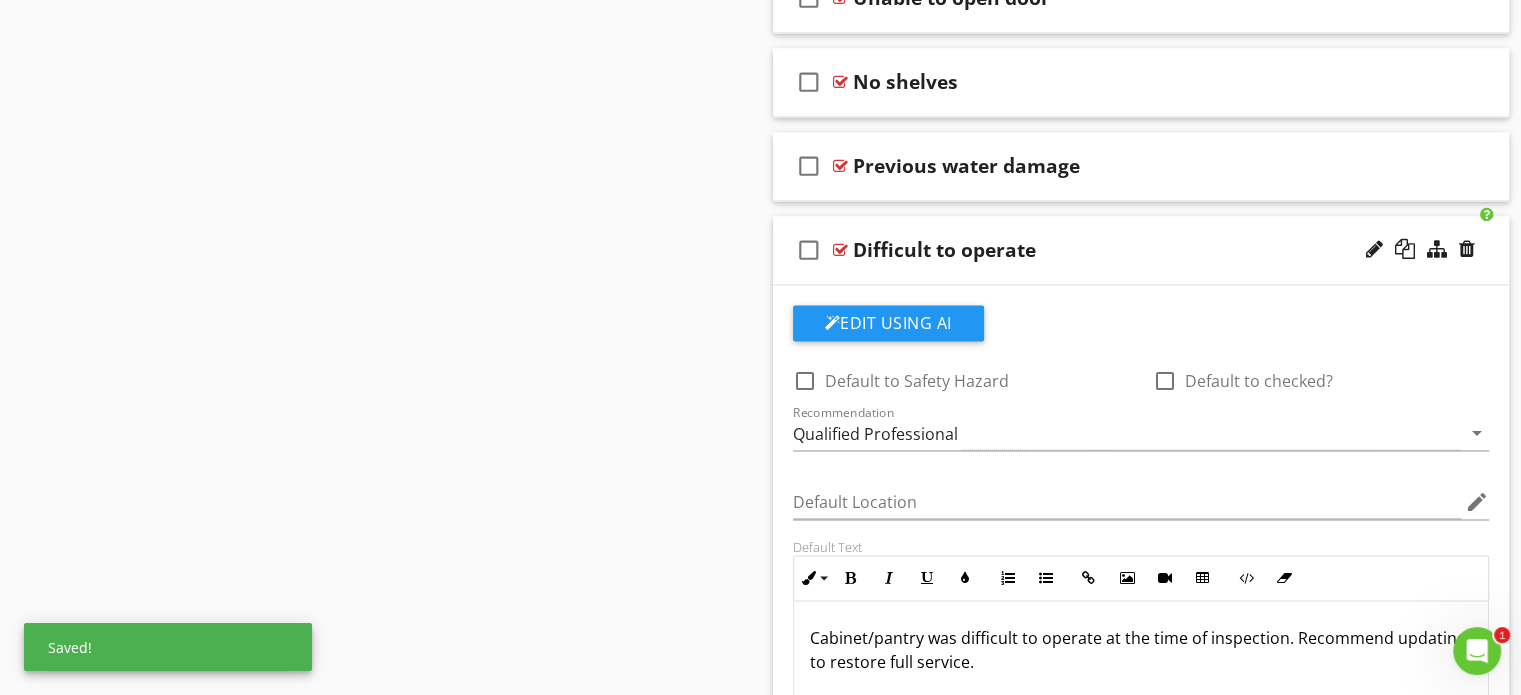 click on "check_box_outline_blank
Difficult to operate" at bounding box center (1141, 250) 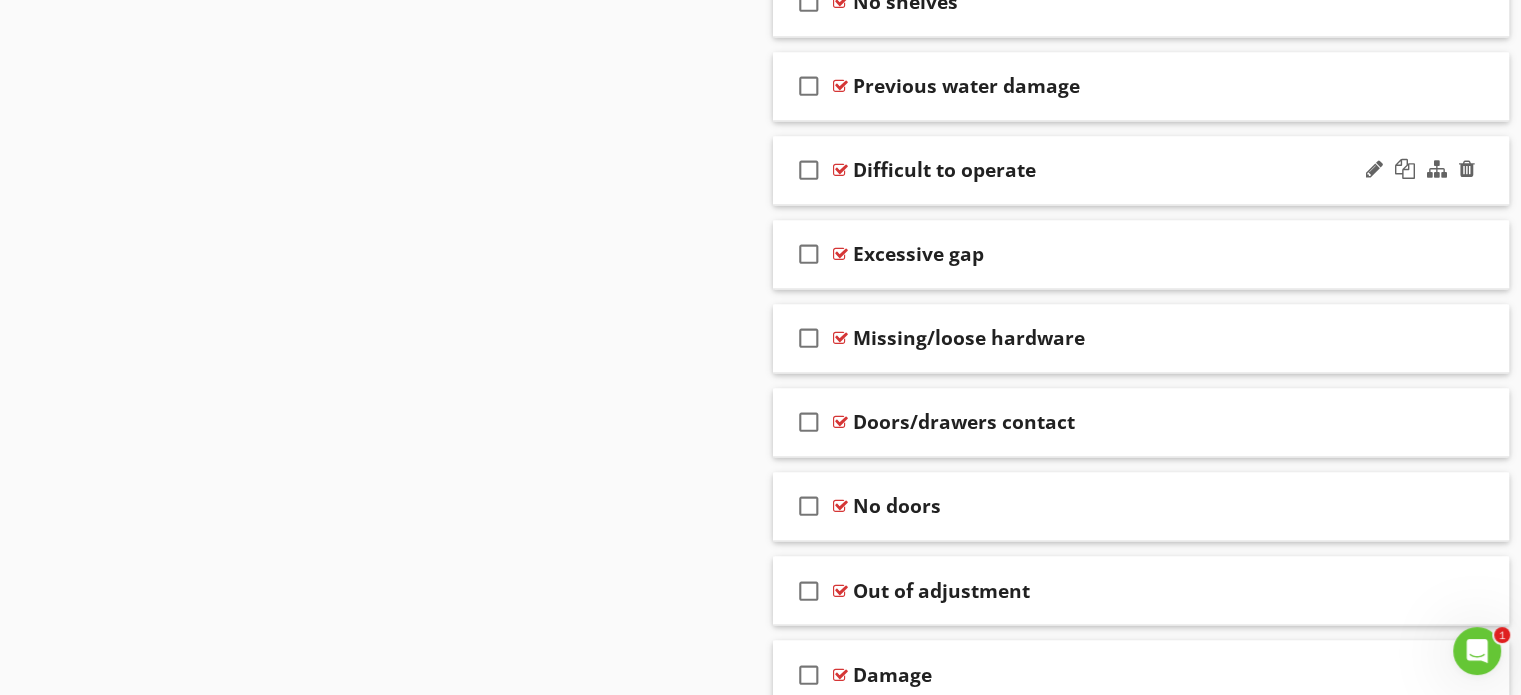 scroll, scrollTop: 3259, scrollLeft: 0, axis: vertical 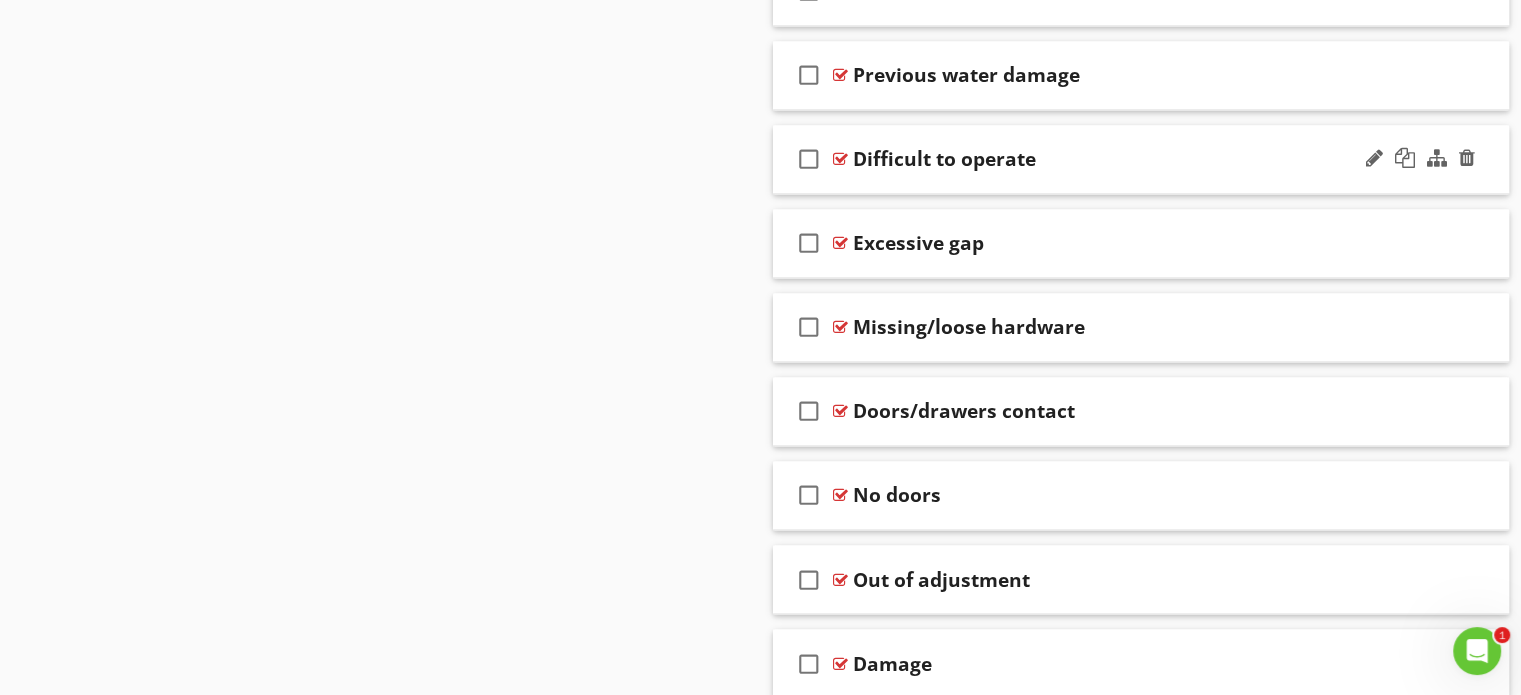 click on "check_box_outline_blank
Excessive gap" at bounding box center [1141, 243] 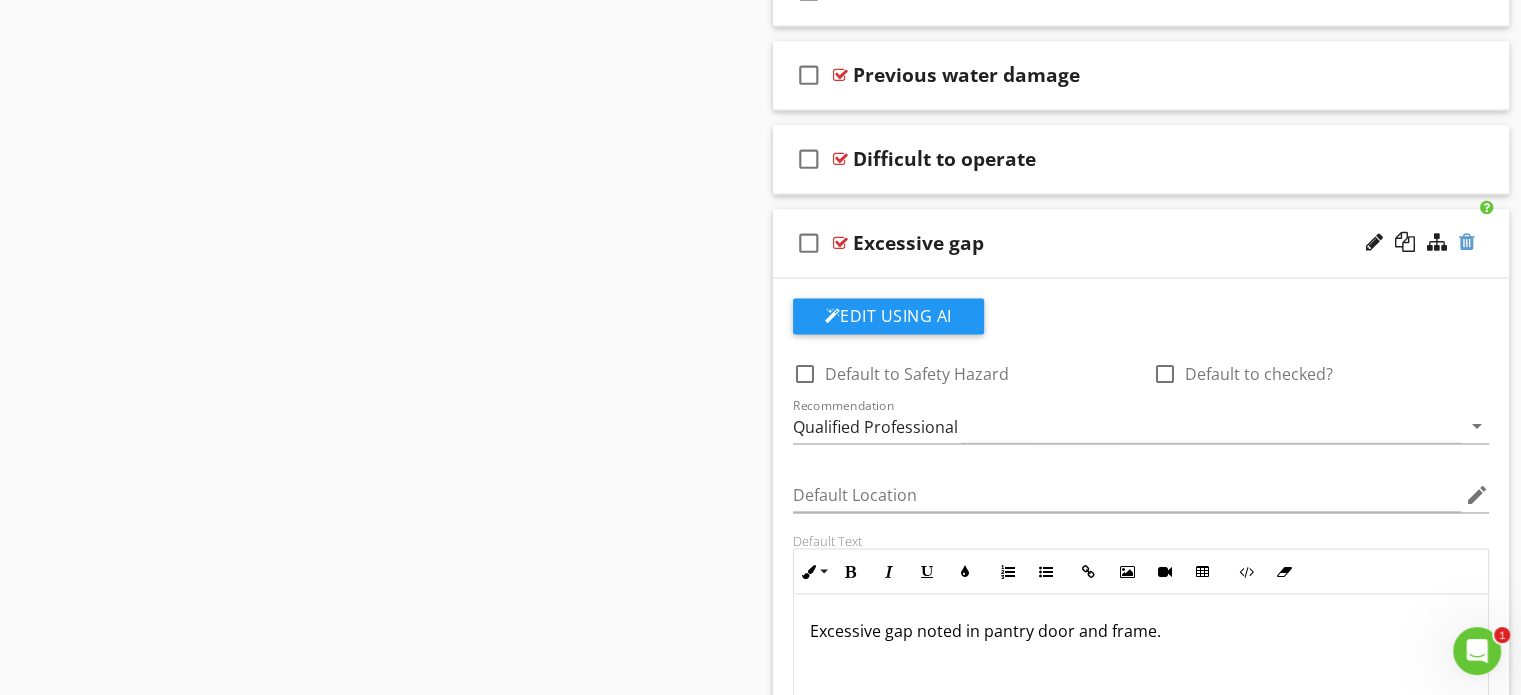 click at bounding box center [1467, 242] 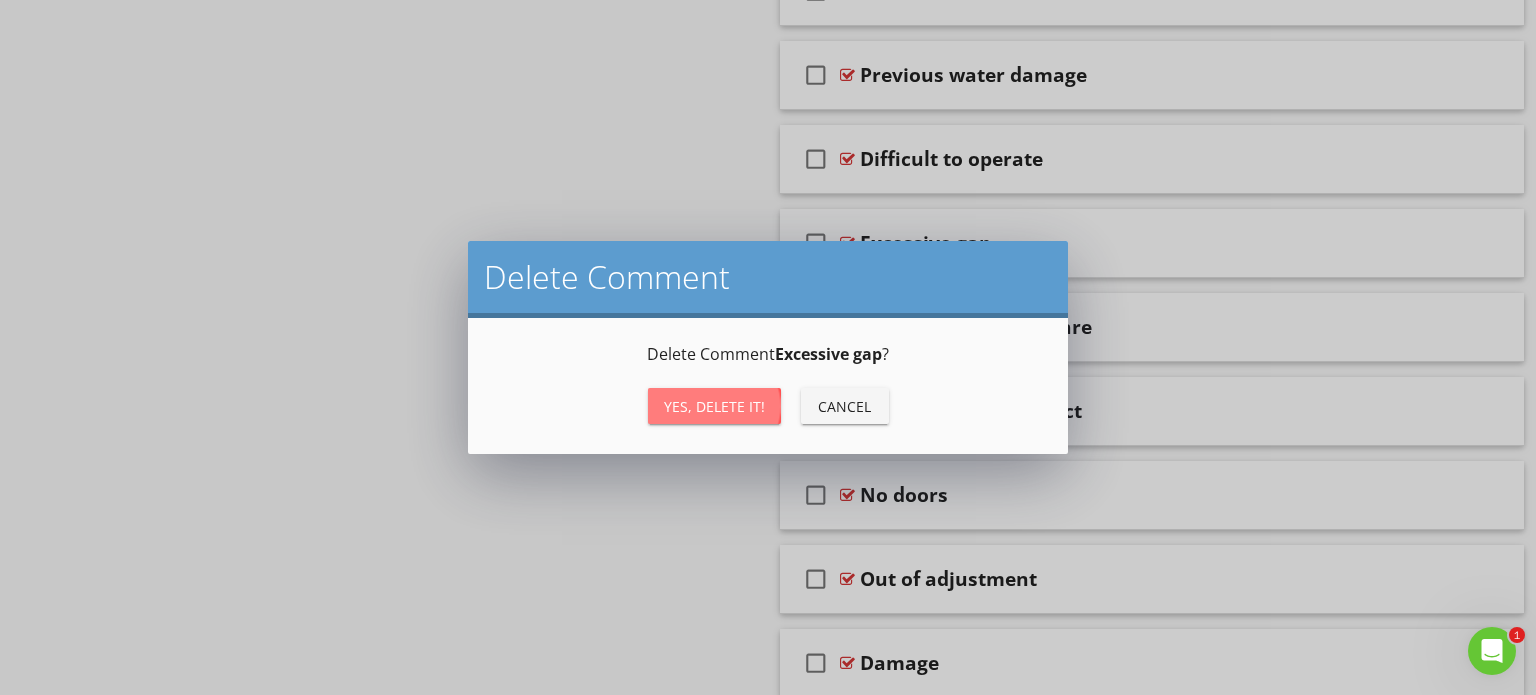 click on "Yes, Delete it!" at bounding box center [714, 406] 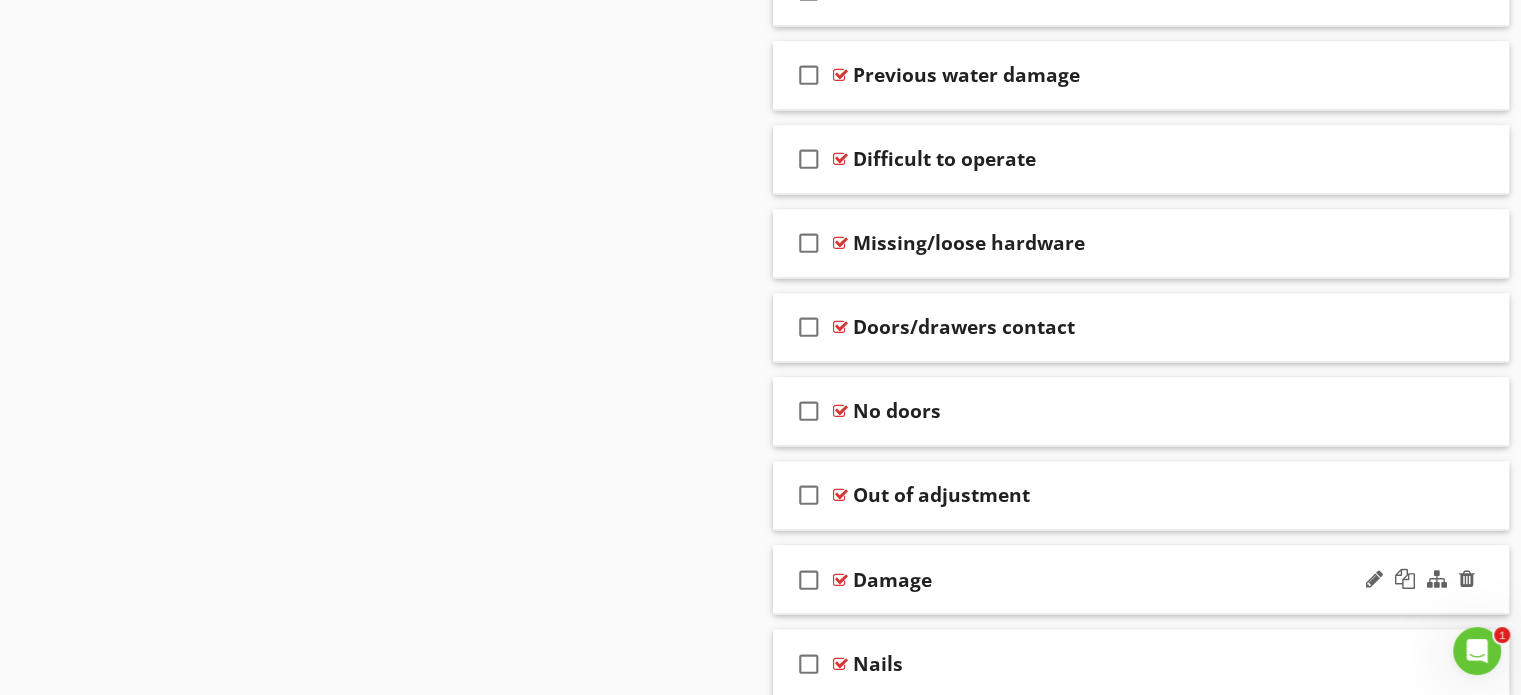 click on "check_box_outline_blank
Damage" at bounding box center (1141, 579) 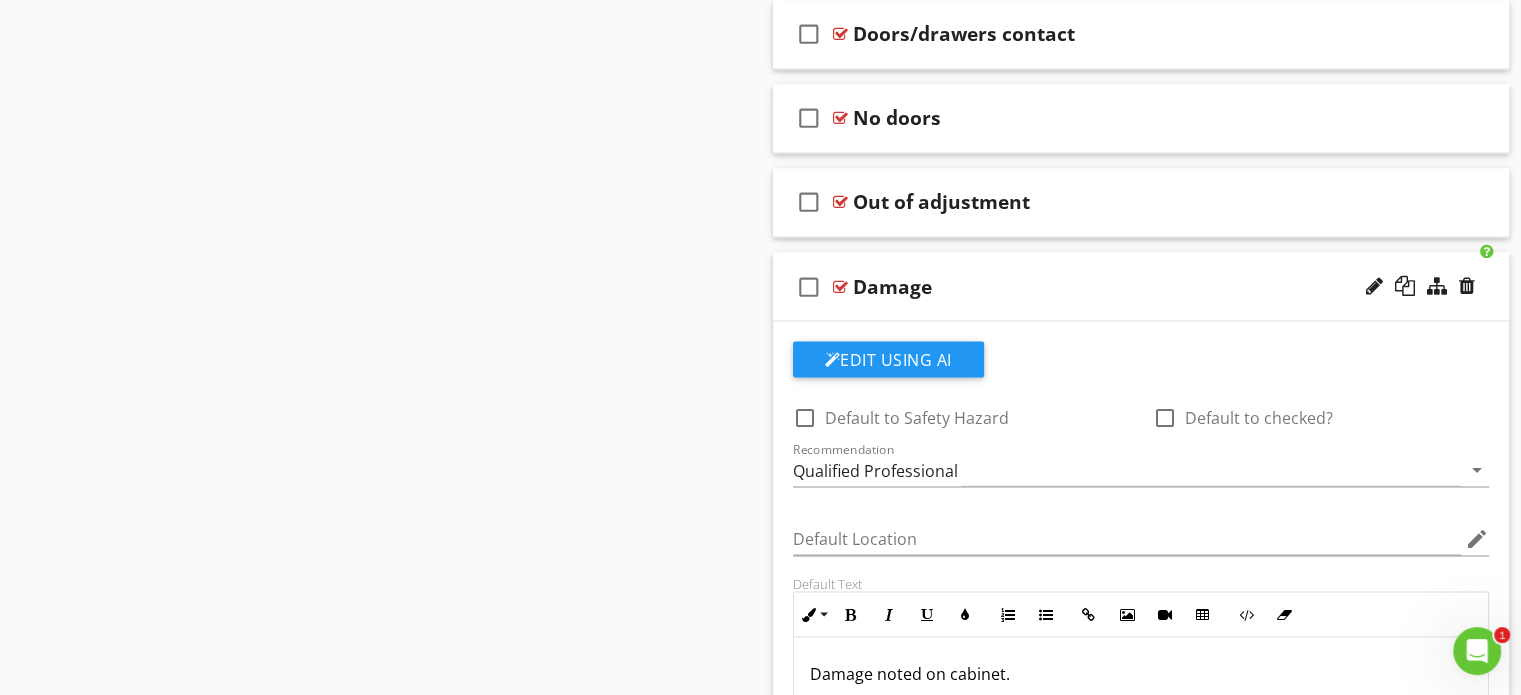 scroll, scrollTop: 3571, scrollLeft: 0, axis: vertical 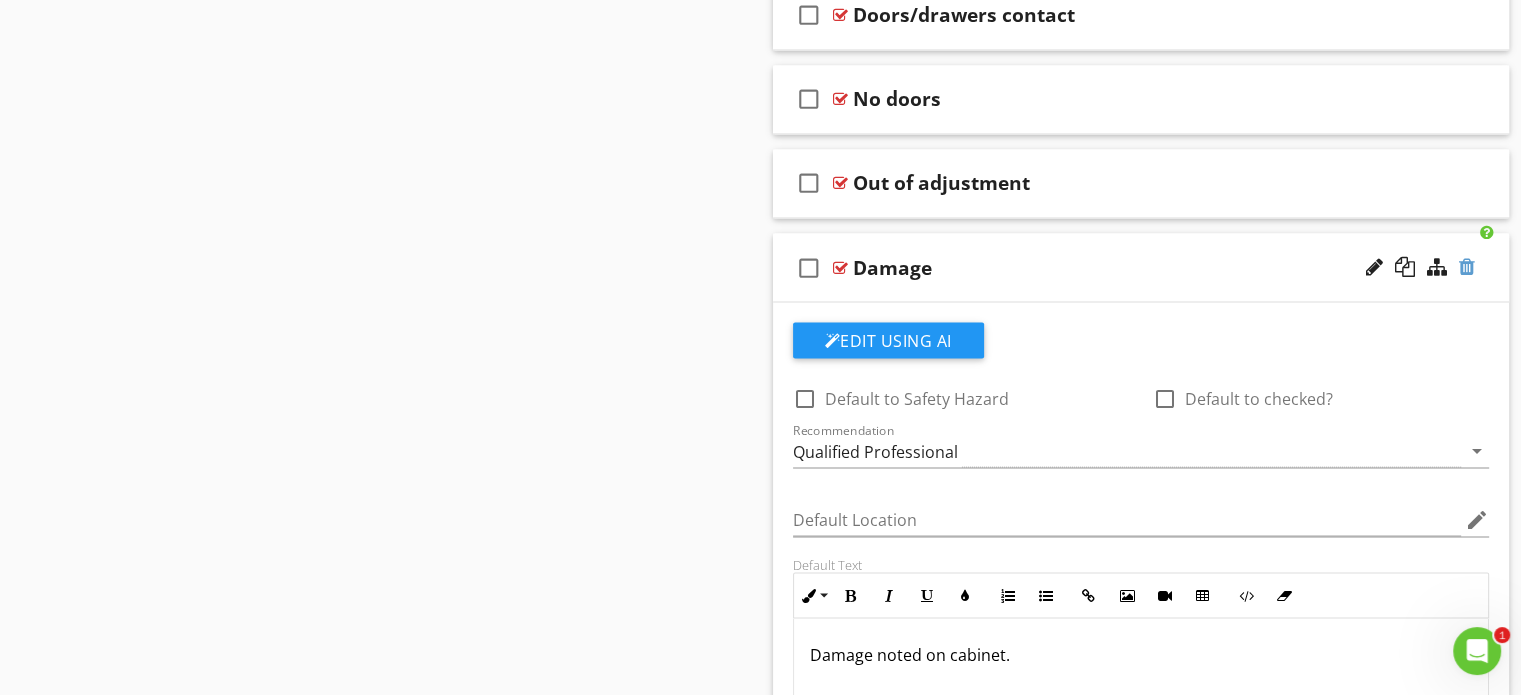 click at bounding box center (1467, 266) 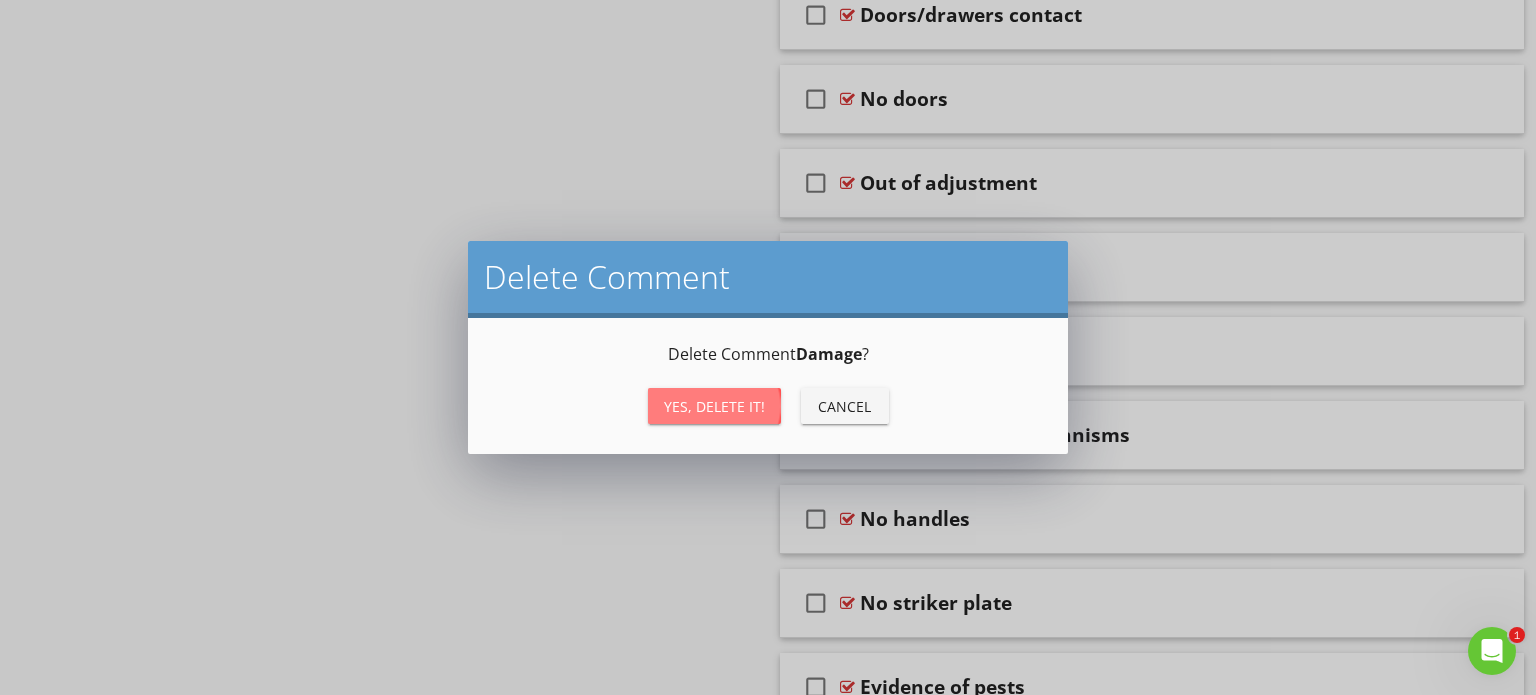 click on "Yes, Delete it!" at bounding box center [714, 406] 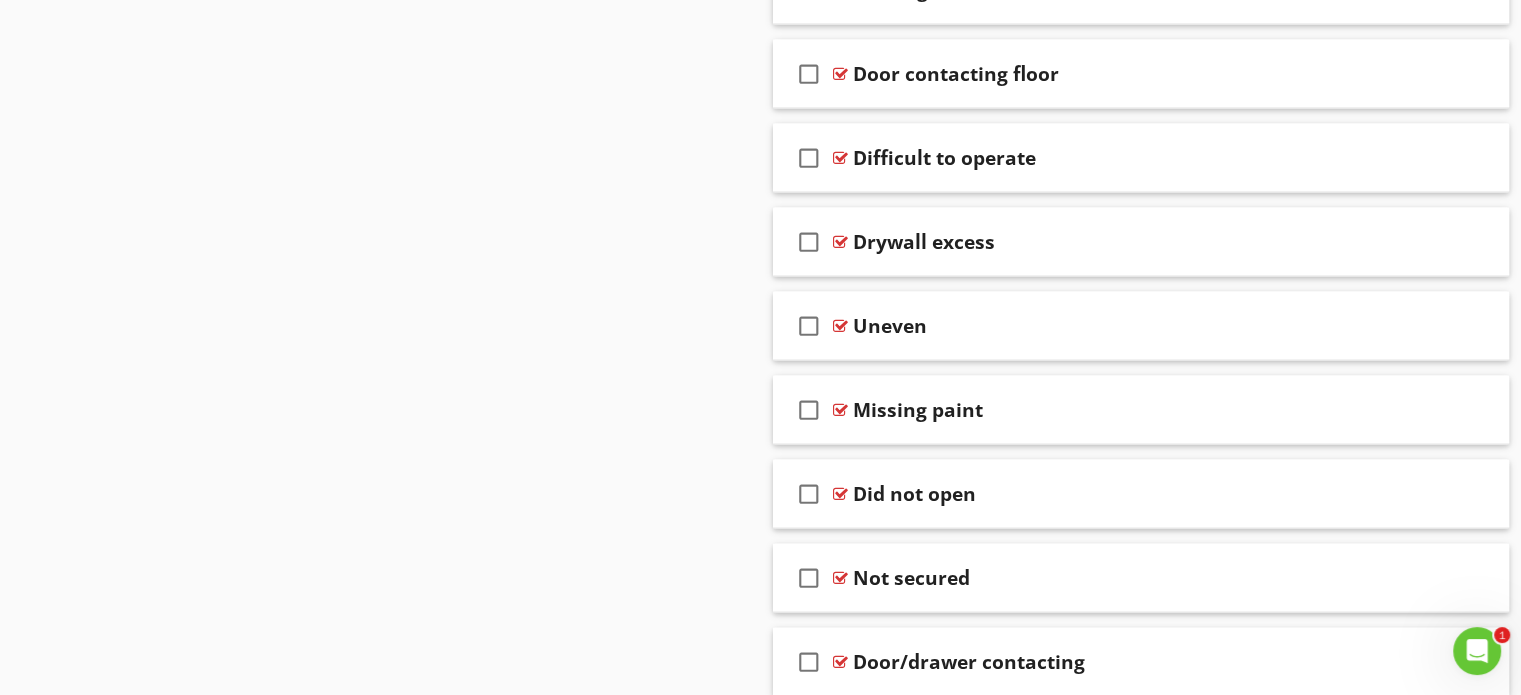 scroll, scrollTop: 4280, scrollLeft: 0, axis: vertical 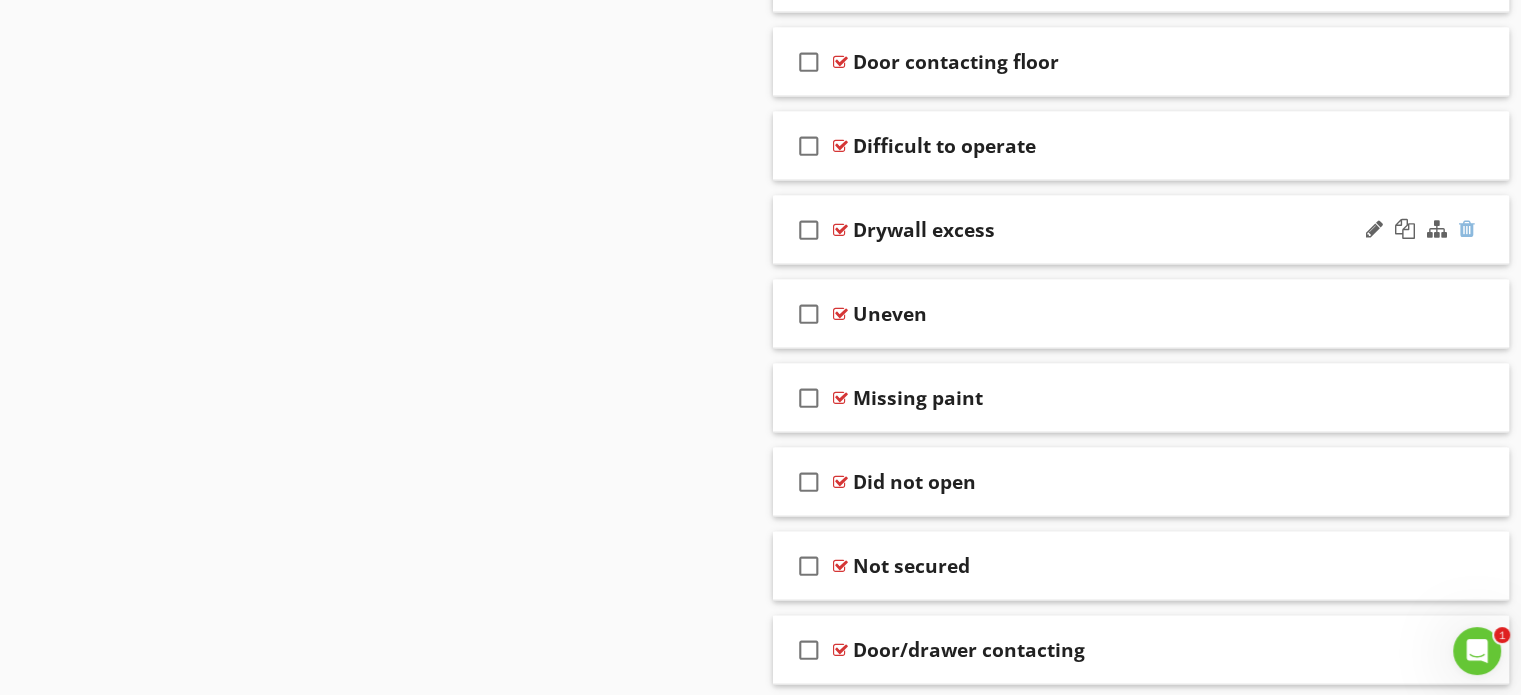 click at bounding box center [1467, 229] 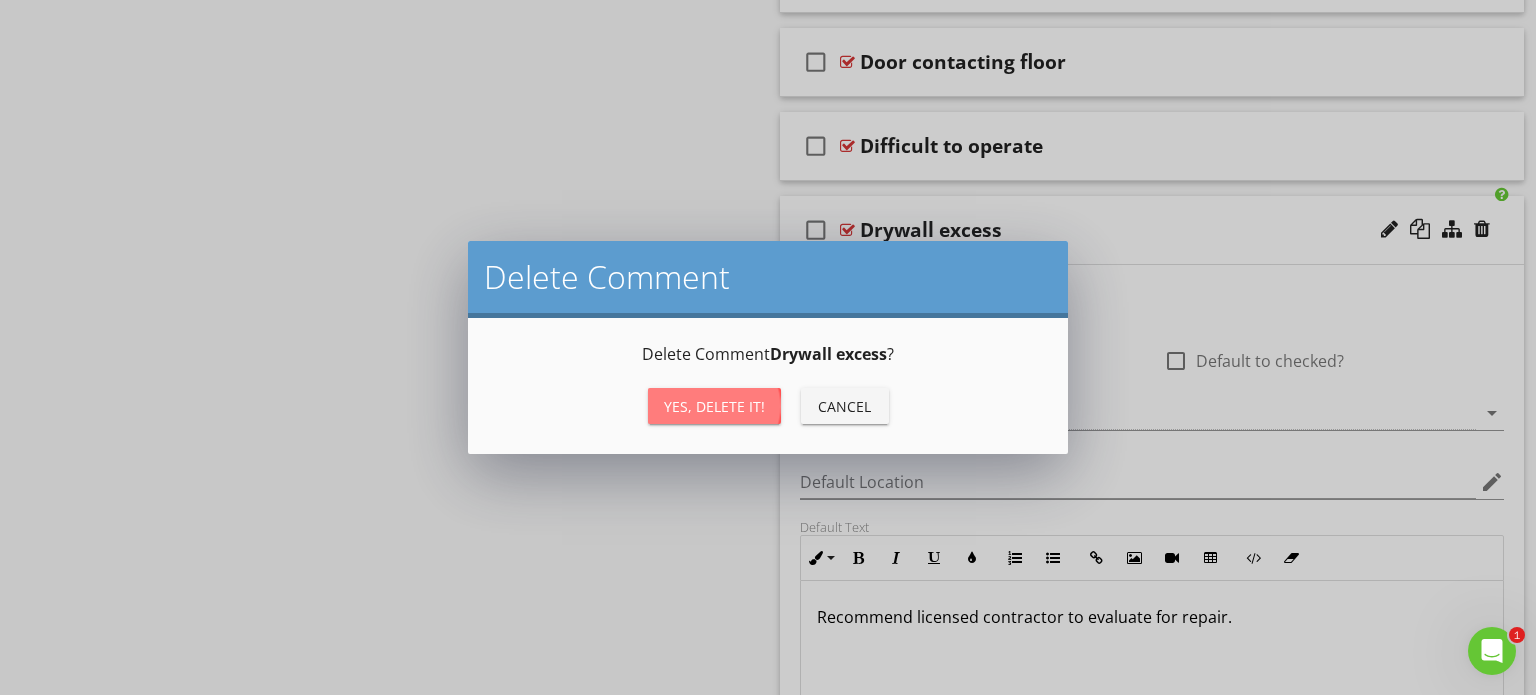 click on "Yes, Delete it!" at bounding box center [714, 406] 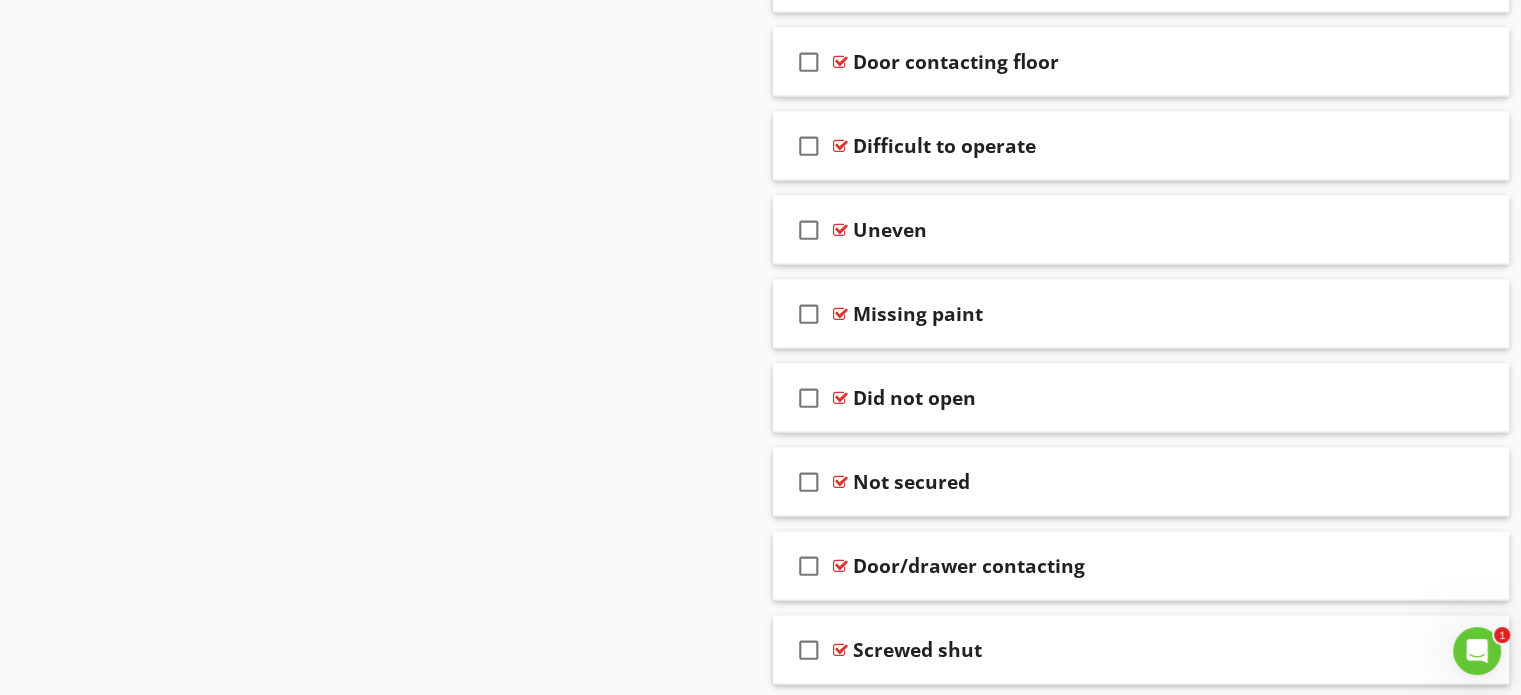 type 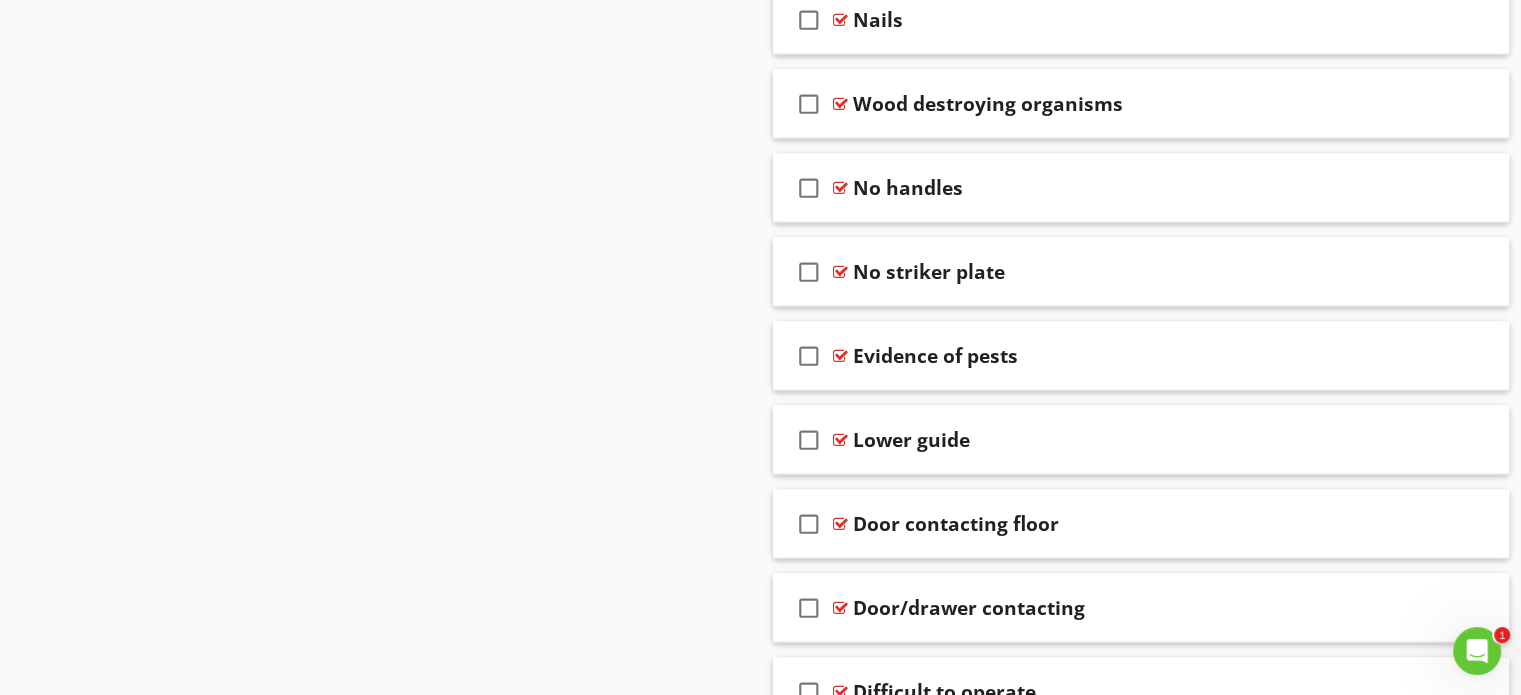 scroll, scrollTop: 3815, scrollLeft: 0, axis: vertical 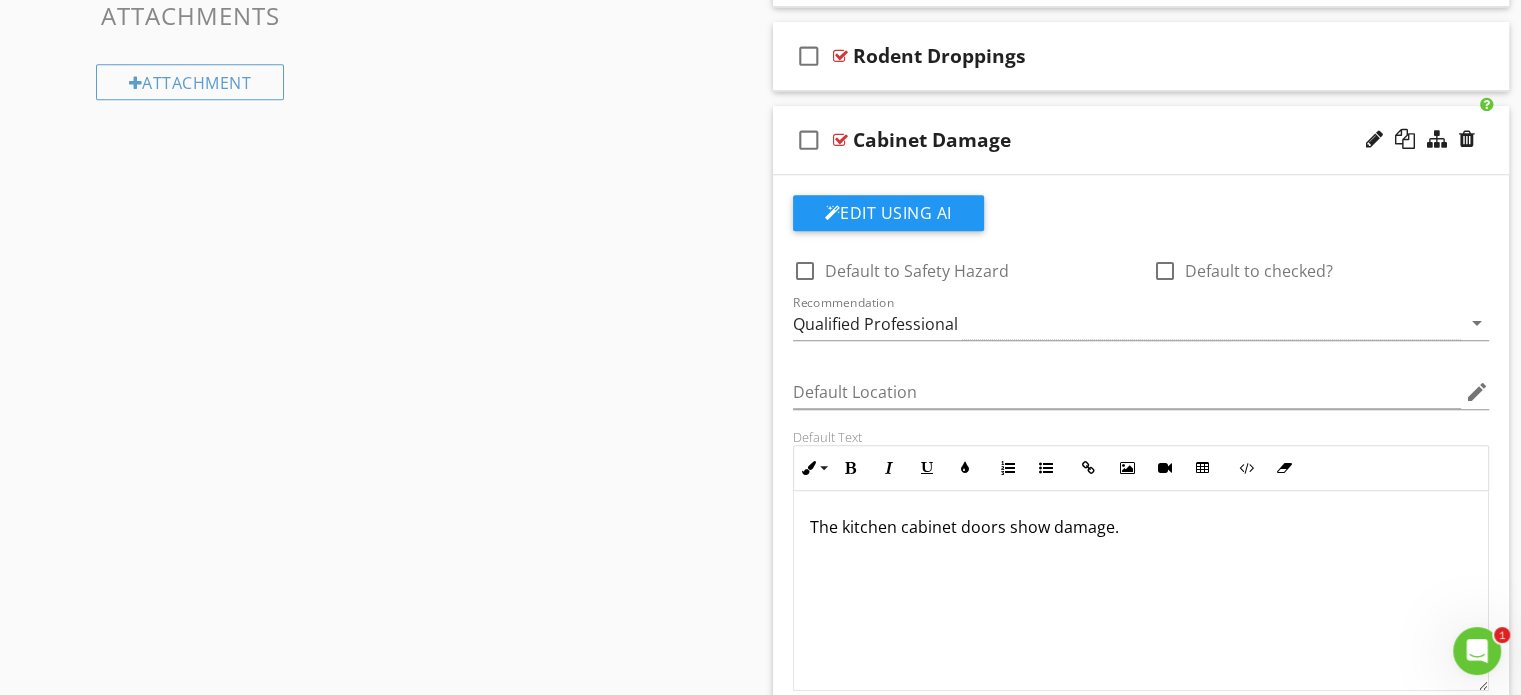 click on "check_box_outline_blank
Cabinet Damage" at bounding box center (1141, 140) 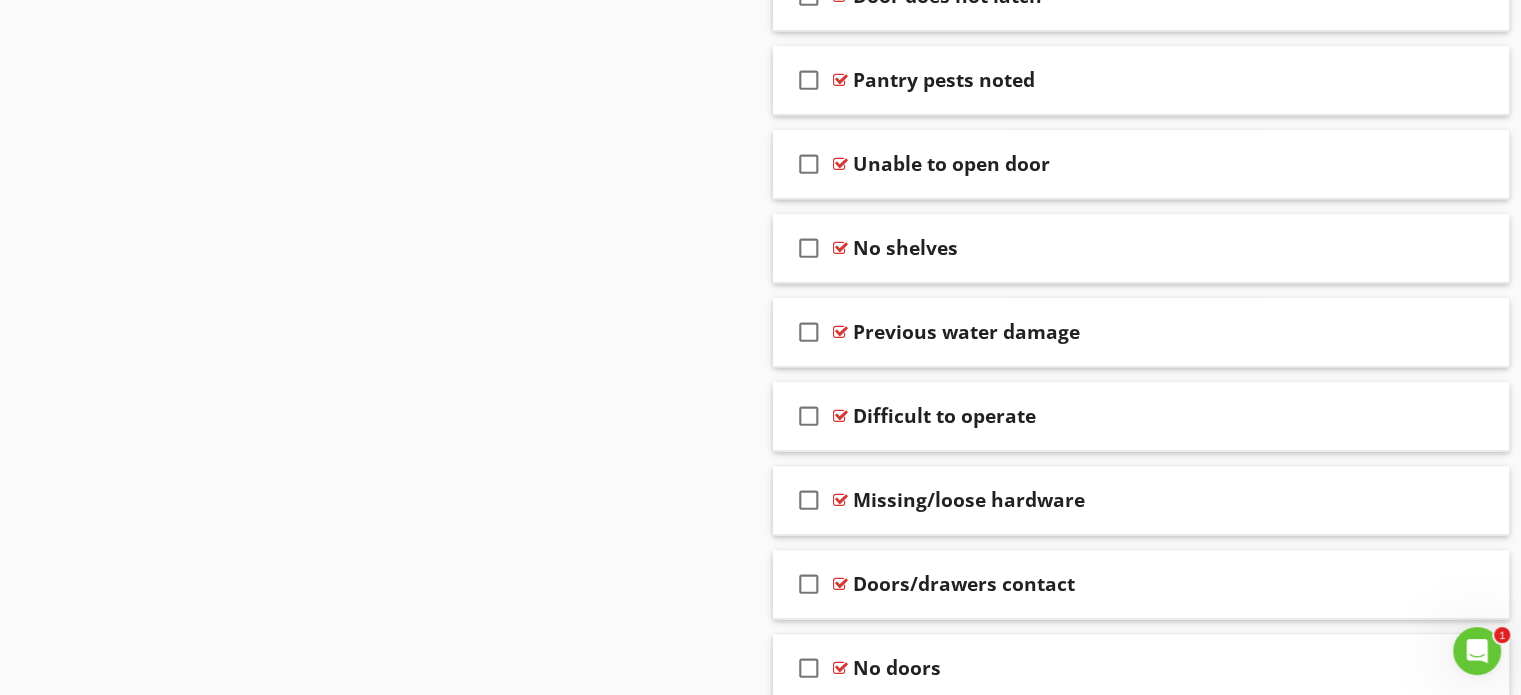 scroll, scrollTop: 2420, scrollLeft: 0, axis: vertical 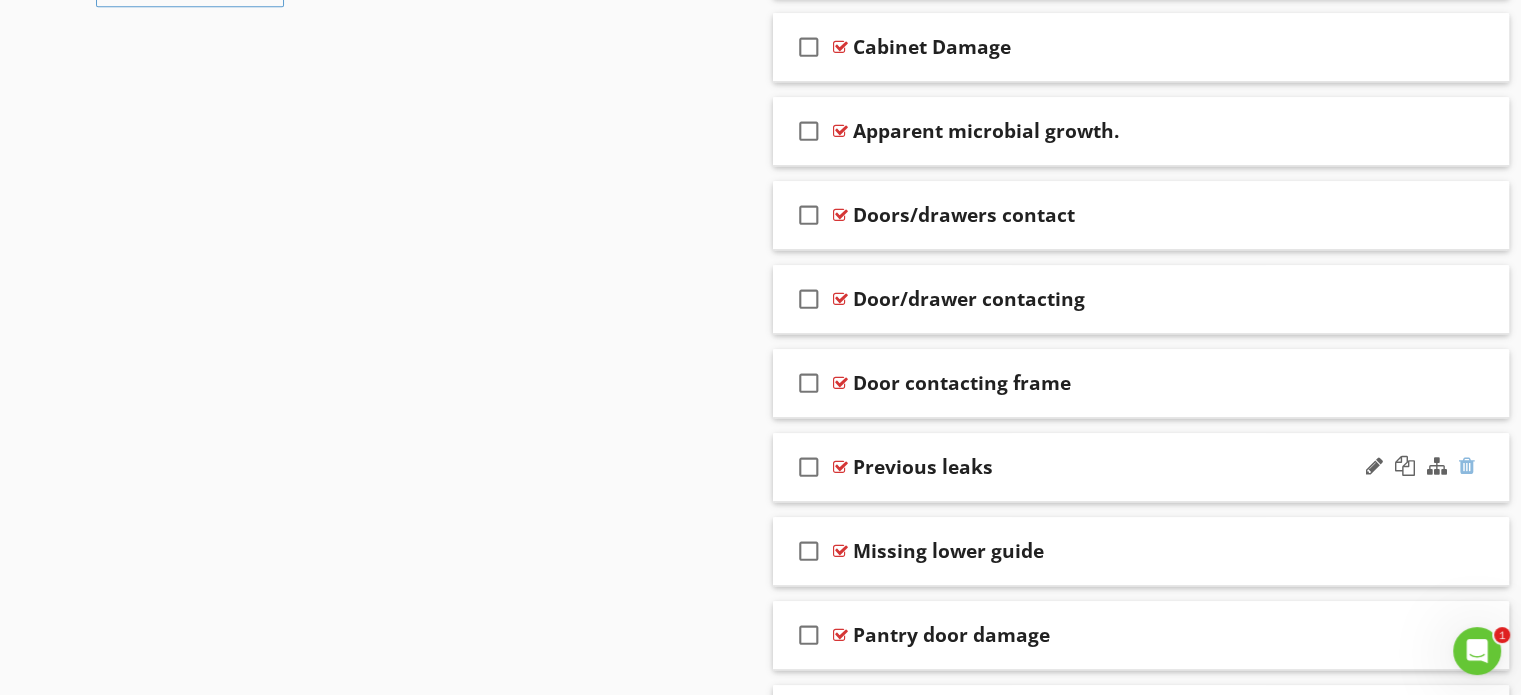click at bounding box center (1467, 466) 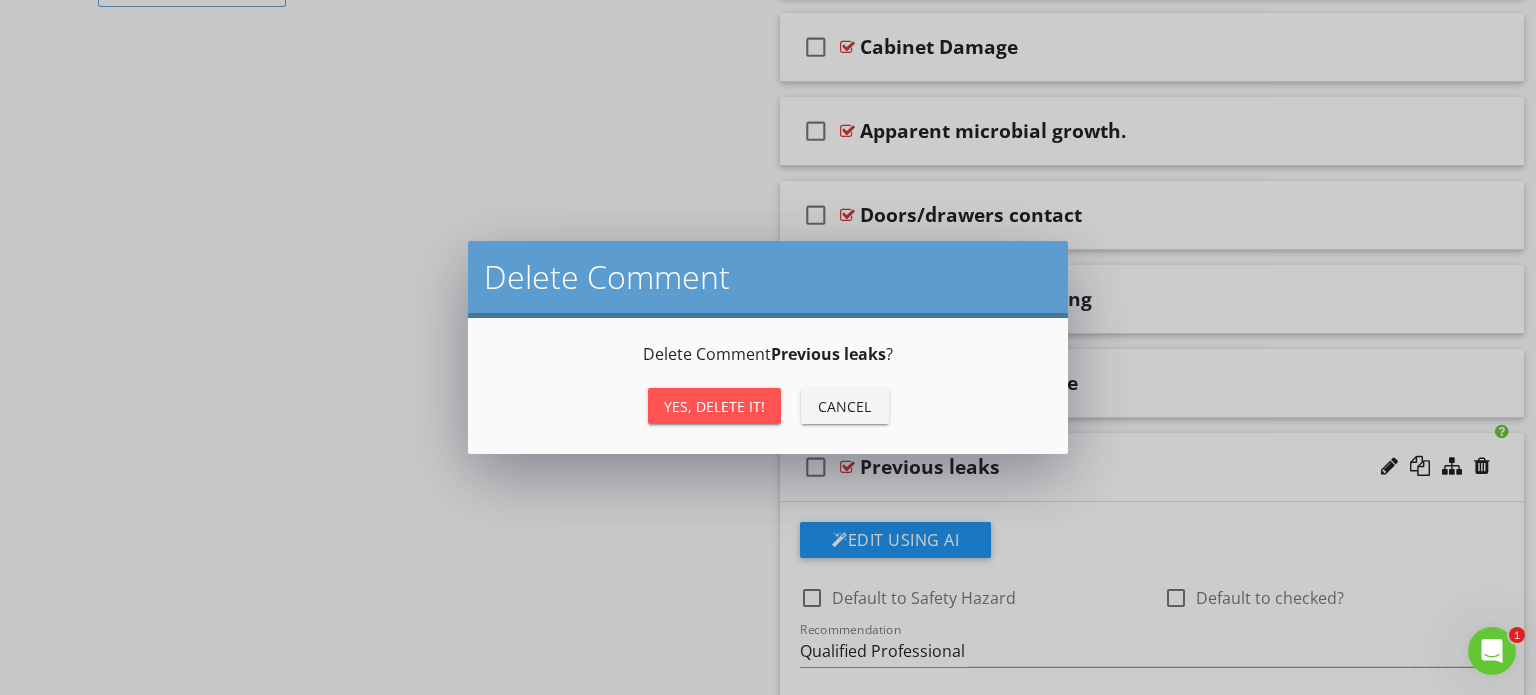 click on "Yes, Delete it!" at bounding box center (714, 406) 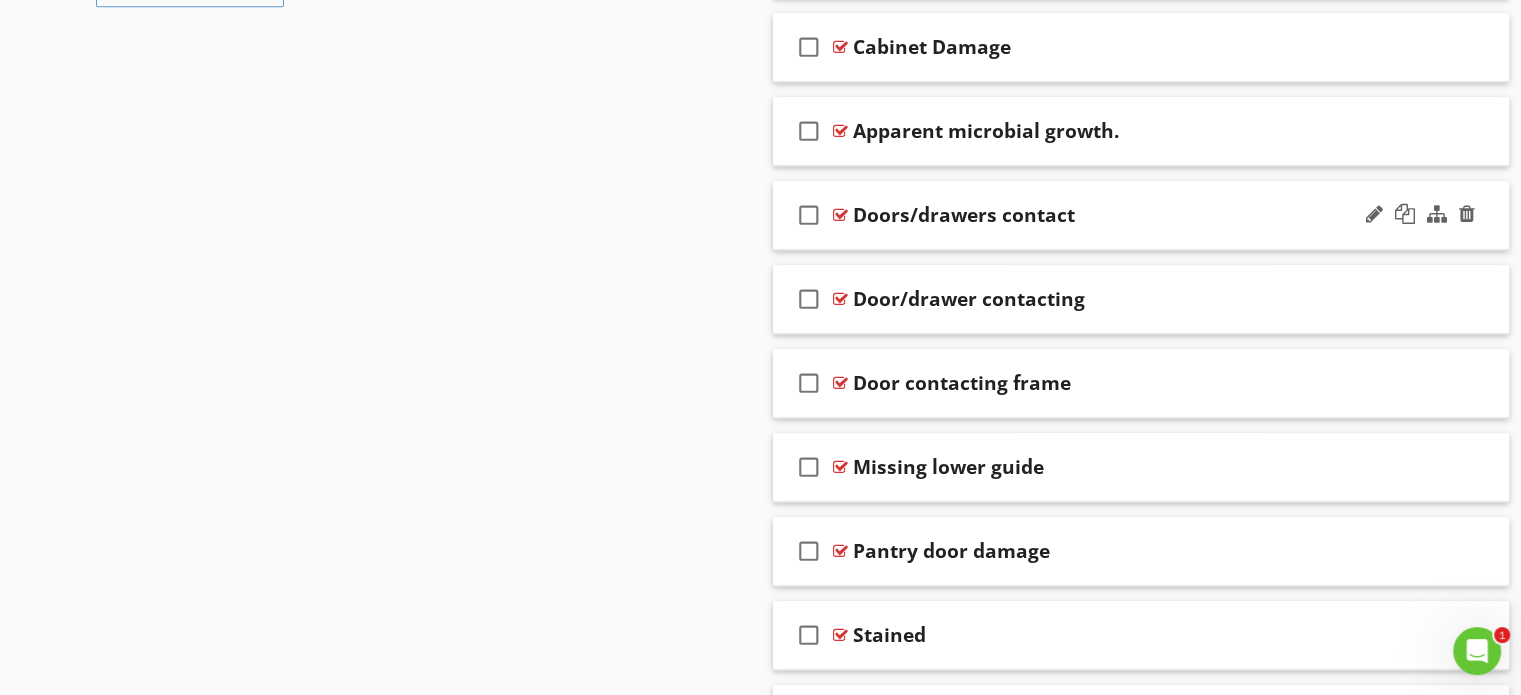 click on "check_box_outline_blank
Doors/drawers contact" at bounding box center (1141, 215) 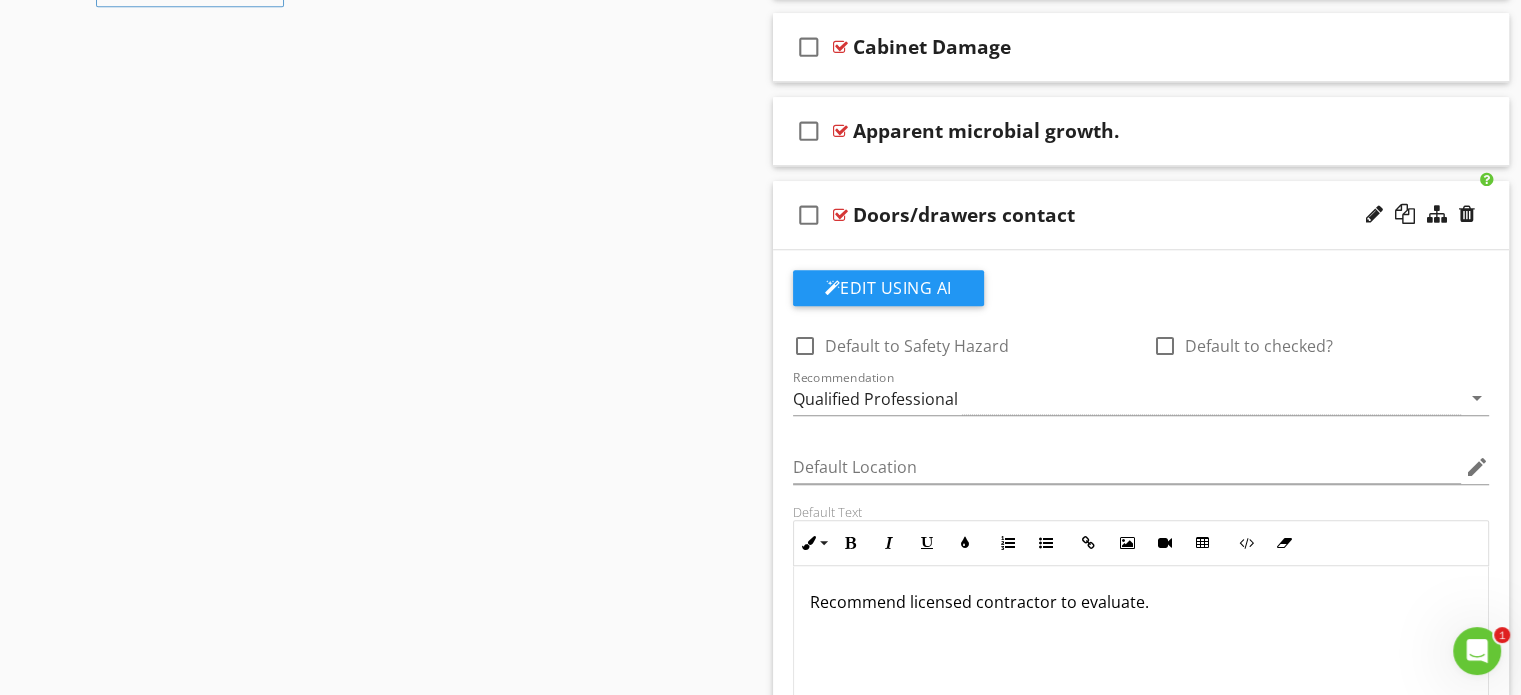 click on "check_box_outline_blank
Doors/drawers contact" at bounding box center [1141, 215] 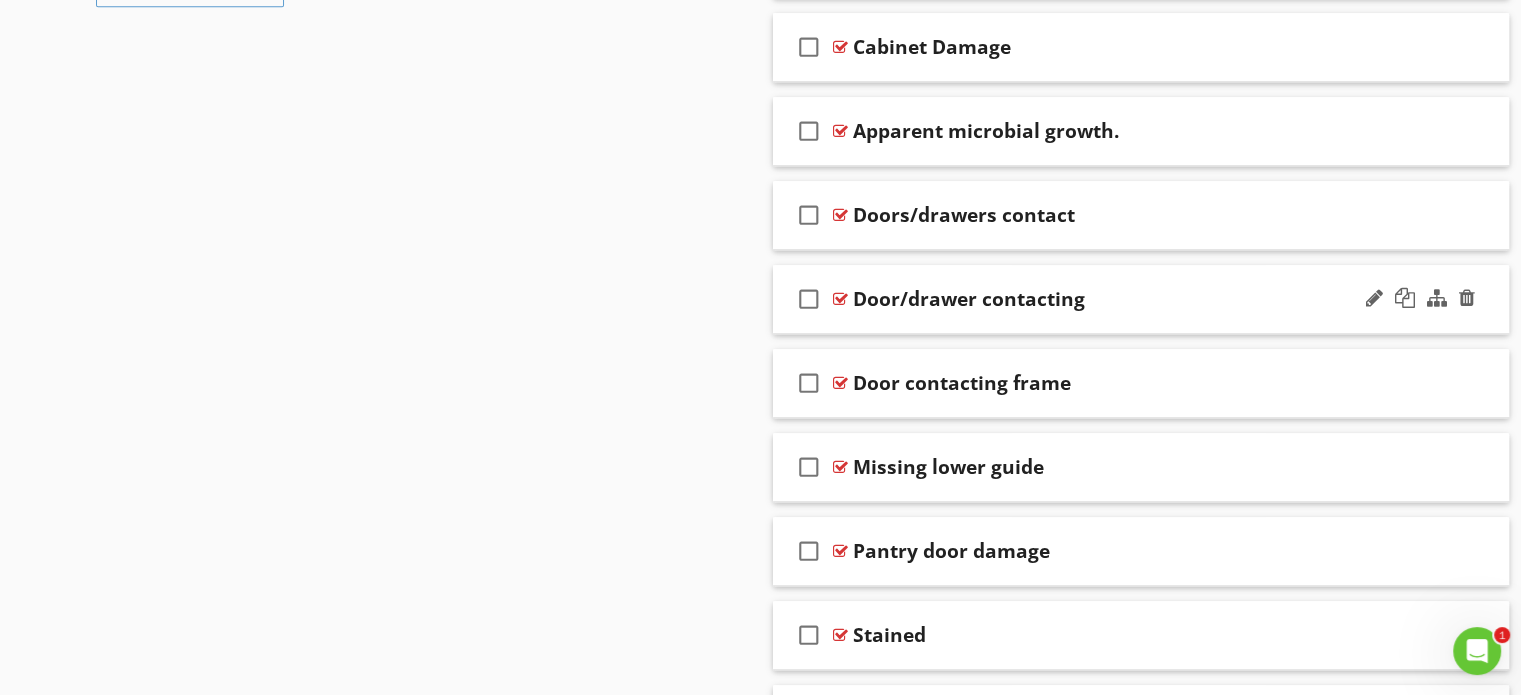 click on "check_box_outline_blank
Door/drawer contacting" at bounding box center (1141, 299) 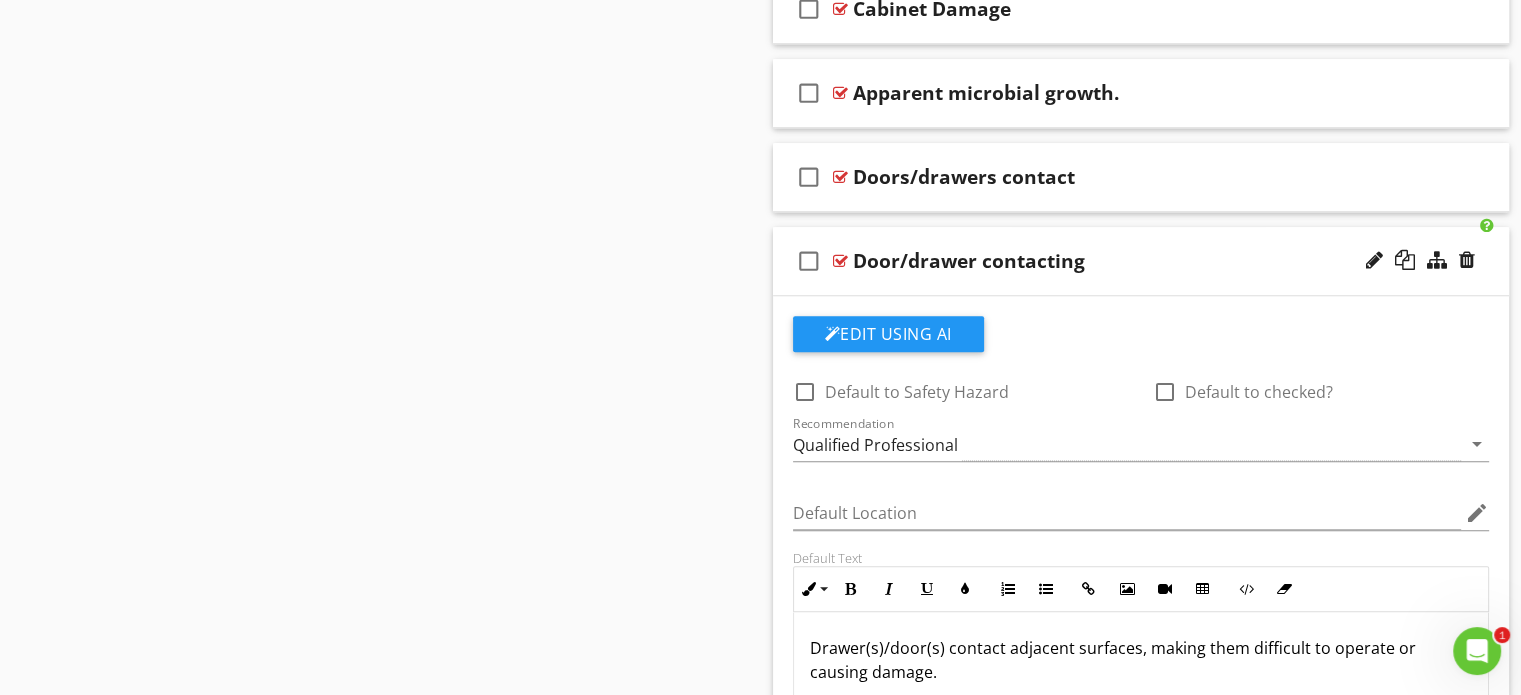 scroll, scrollTop: 1726, scrollLeft: 0, axis: vertical 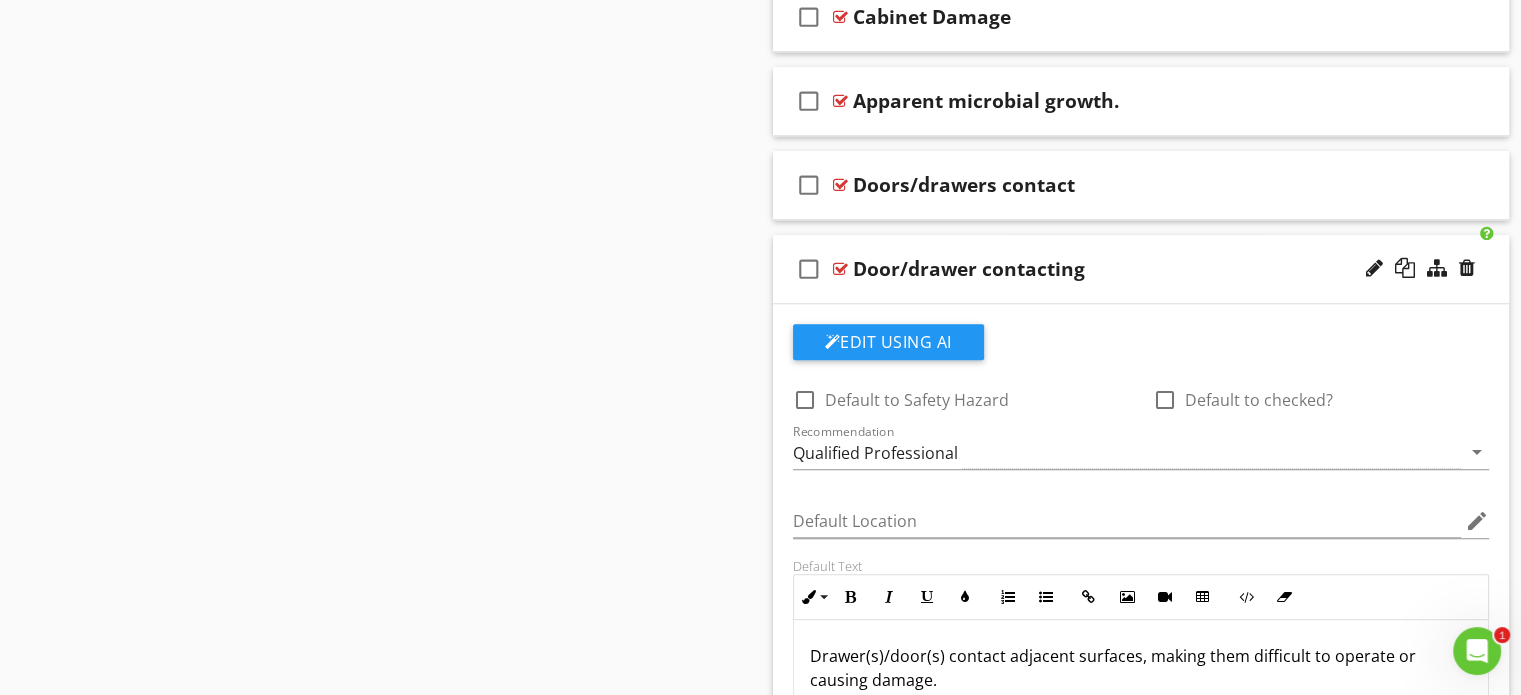 click on "check_box_outline_blank
Door/drawer contacting" at bounding box center [1141, 269] 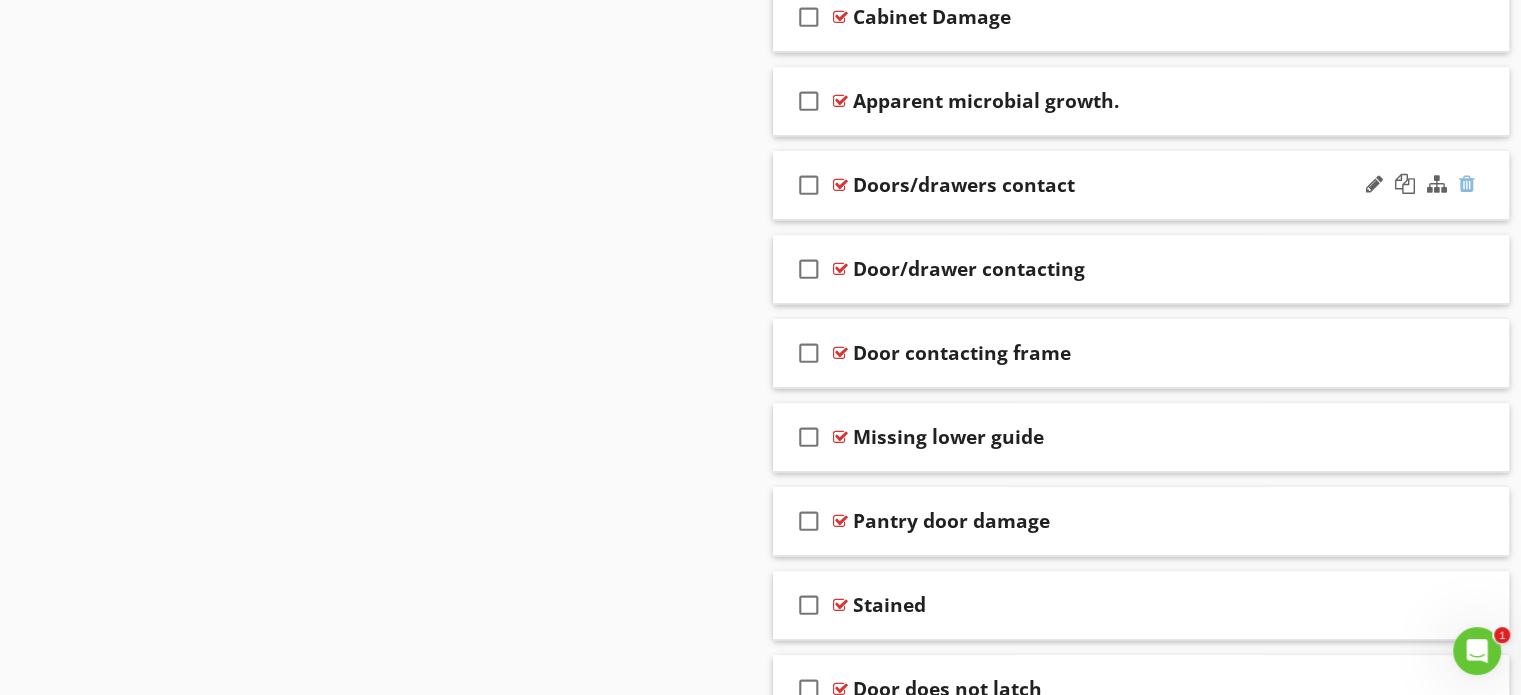 click at bounding box center [1467, 184] 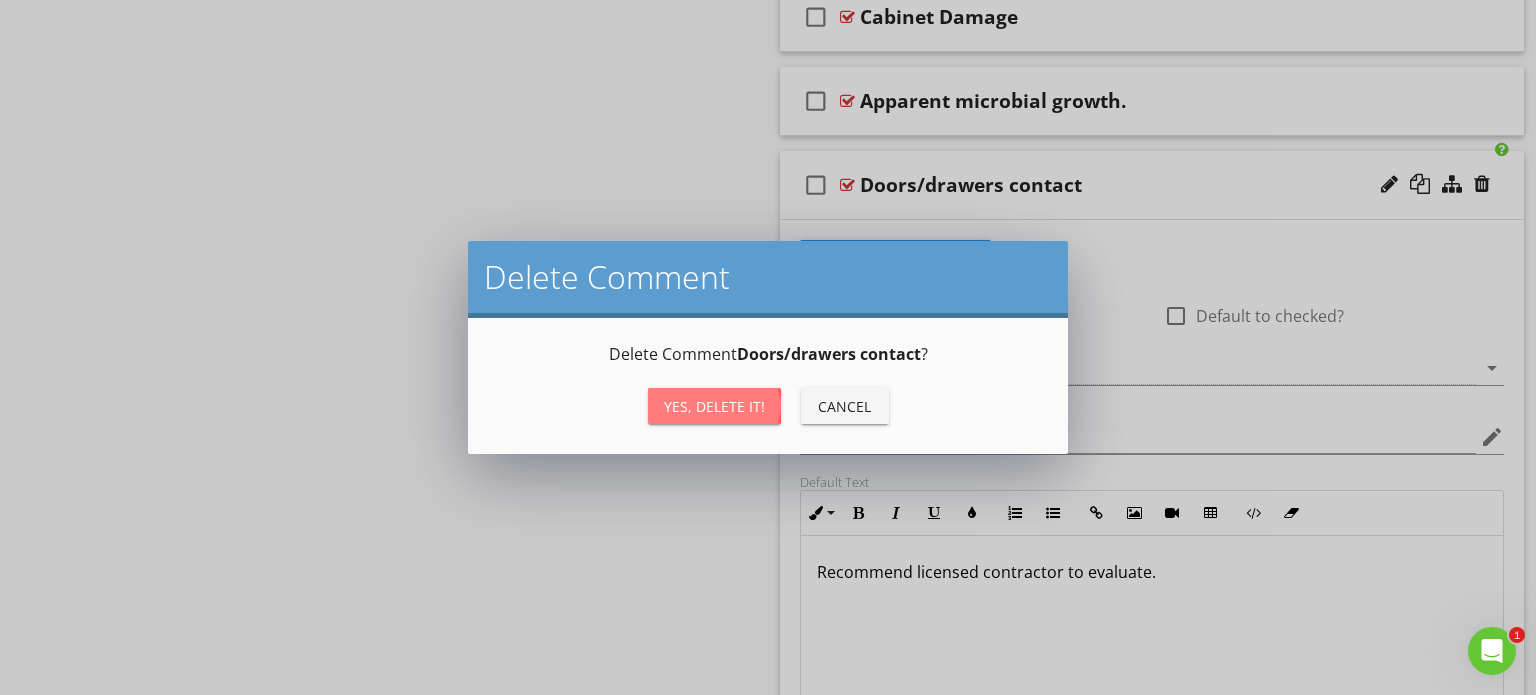 click on "Yes, Delete it!" at bounding box center [714, 406] 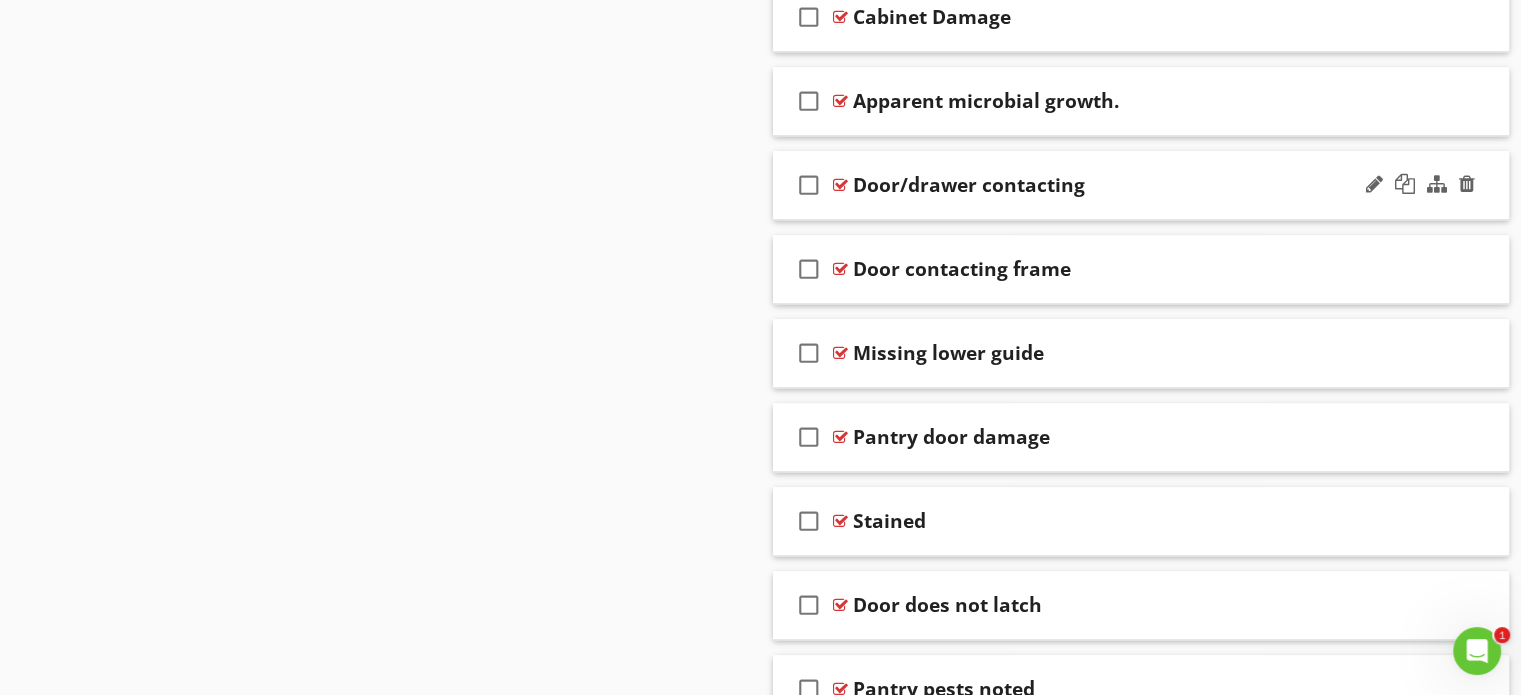 click on "check_box_outline_blank
Door/drawer contacting" at bounding box center (1141, 185) 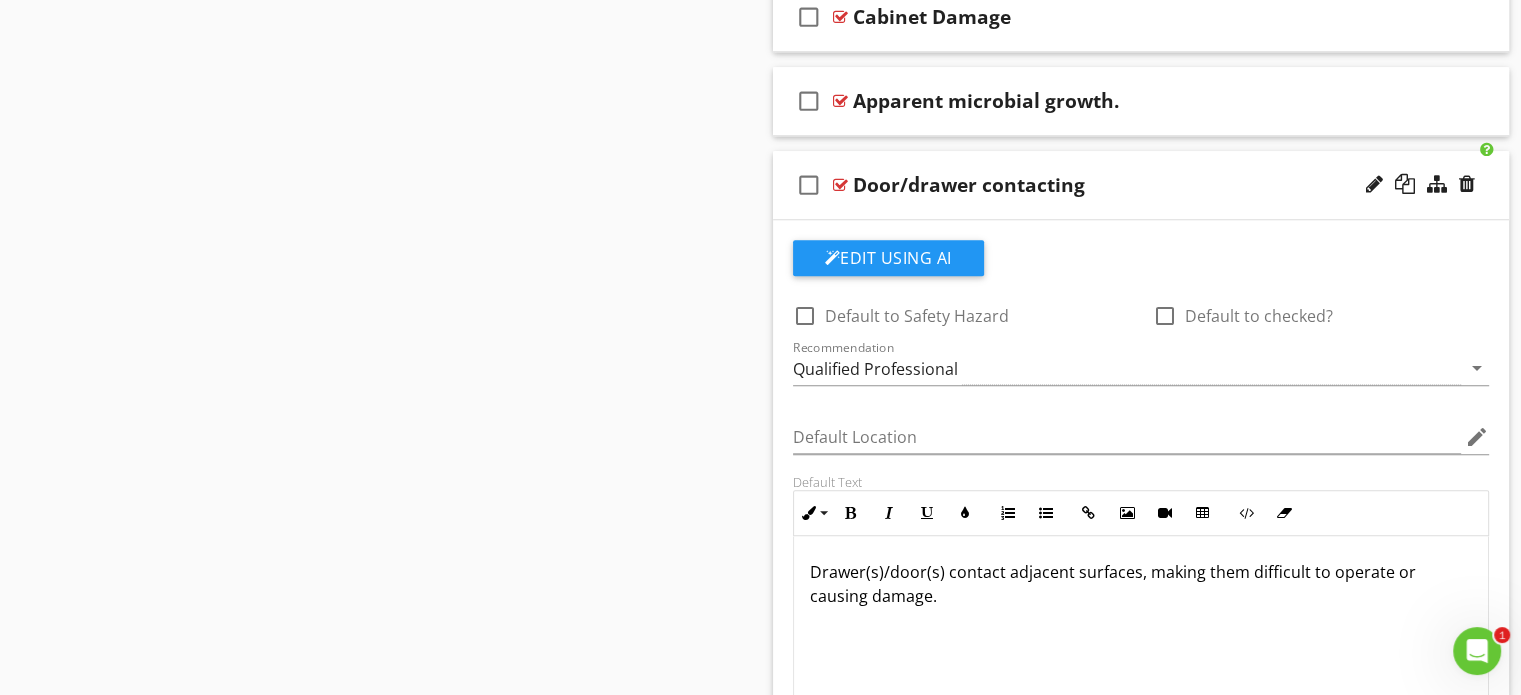 click on "Drawer(s)/door(s) contact adjacent surfaces, making them difficult to operate or causing damage." at bounding box center [1141, 636] 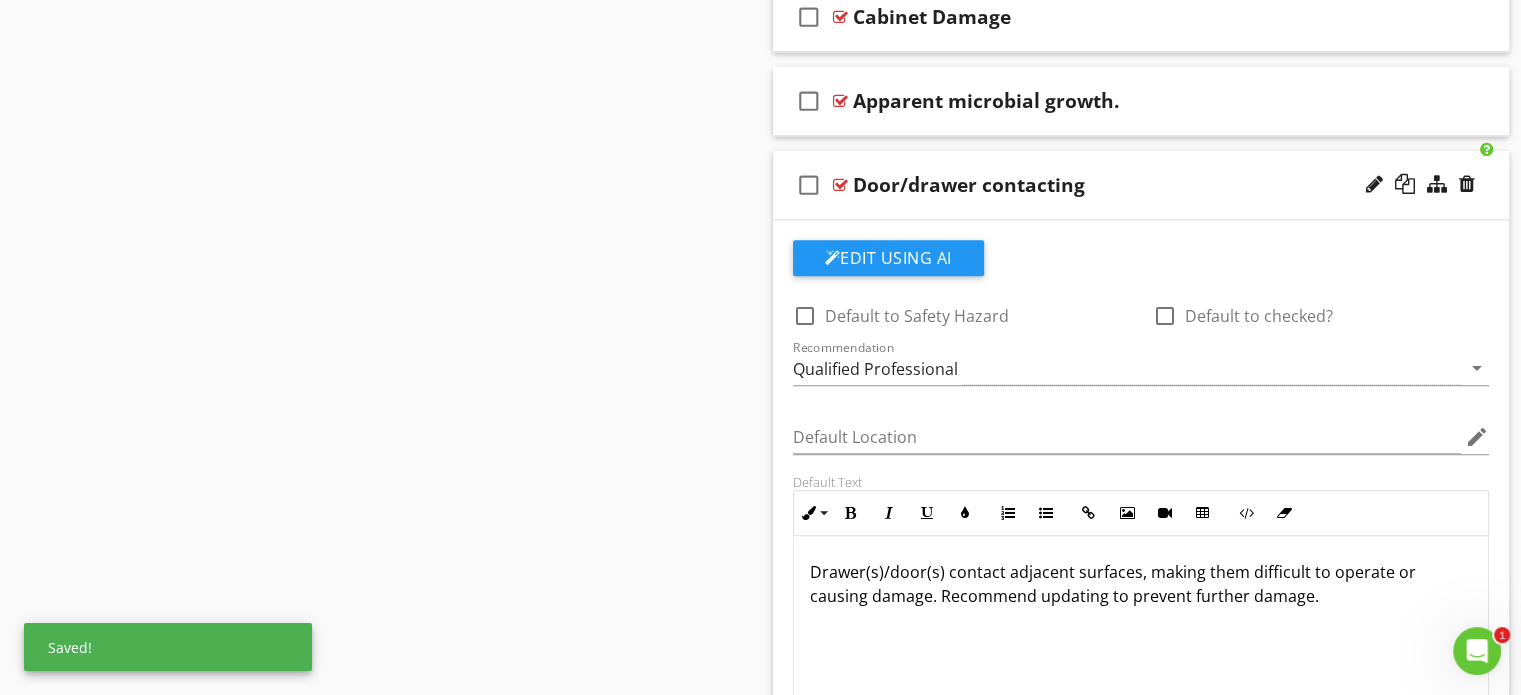 click on "check_box_outline_blank
Door/drawer contacting" at bounding box center [1141, 185] 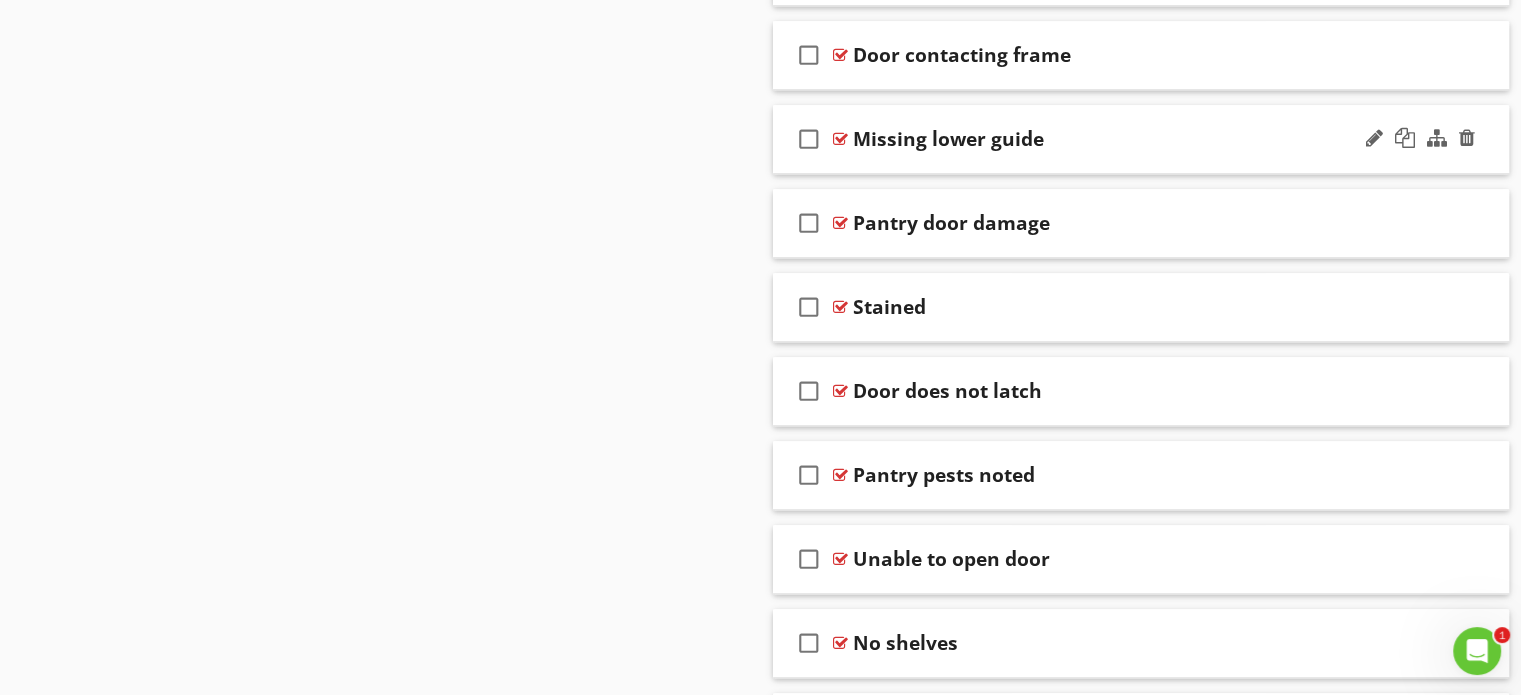 scroll, scrollTop: 1940, scrollLeft: 0, axis: vertical 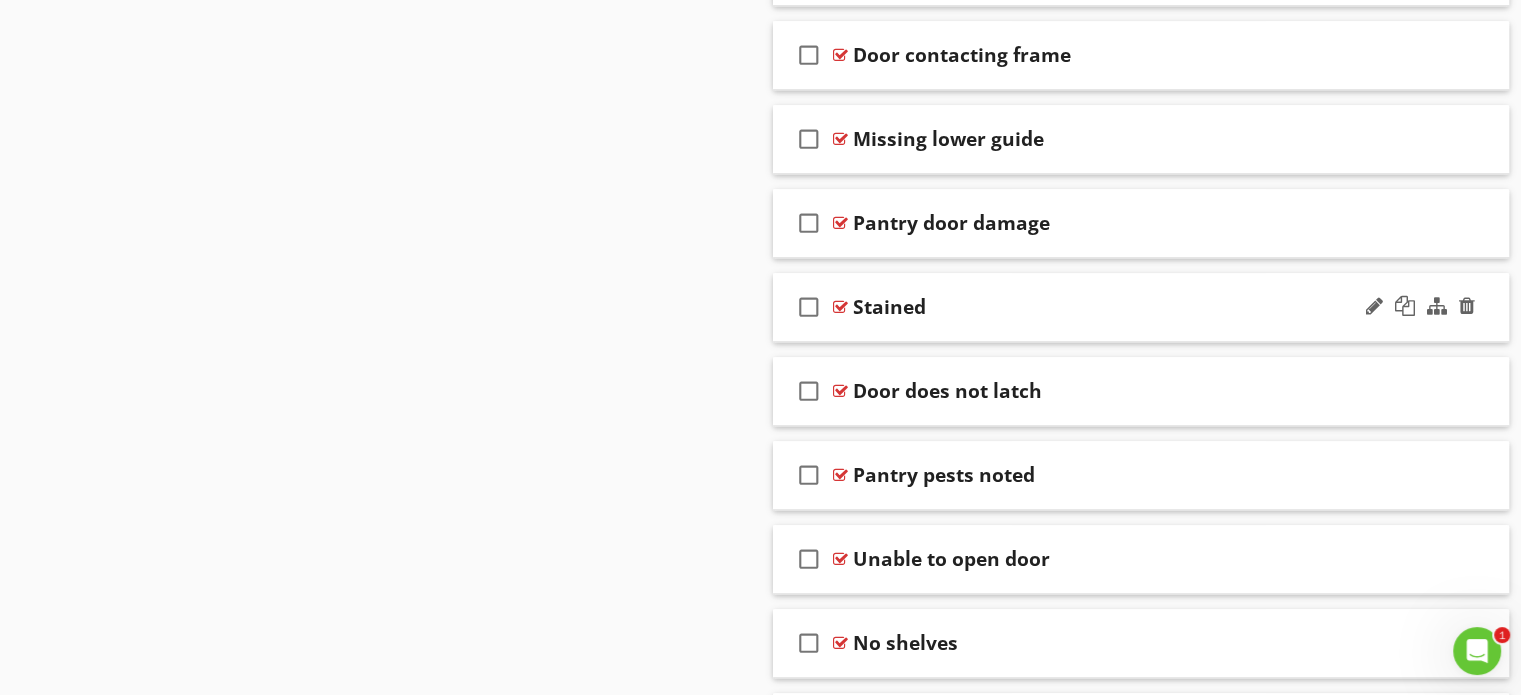 click on "check_box_outline_blank
Stained" at bounding box center [1141, 307] 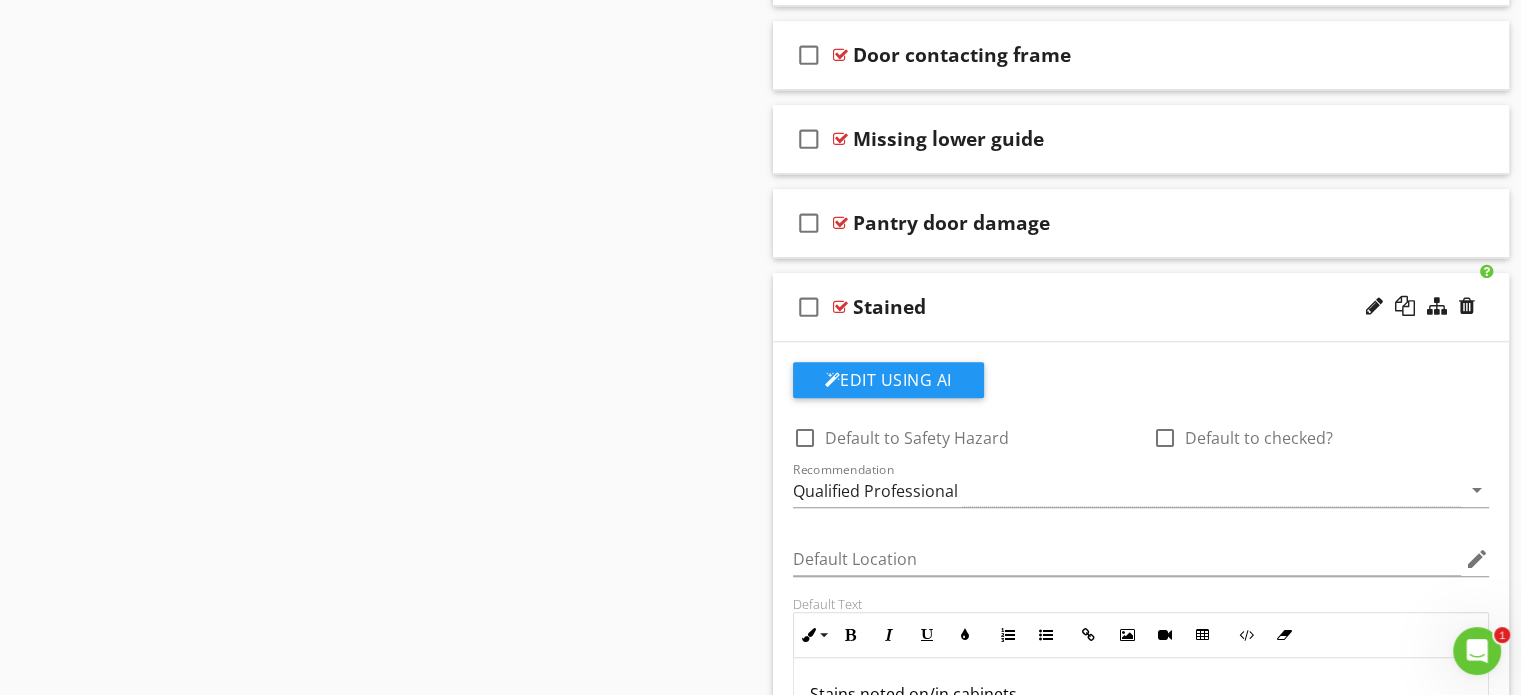 click on "check_box_outline_blank
Stained" at bounding box center [1141, 307] 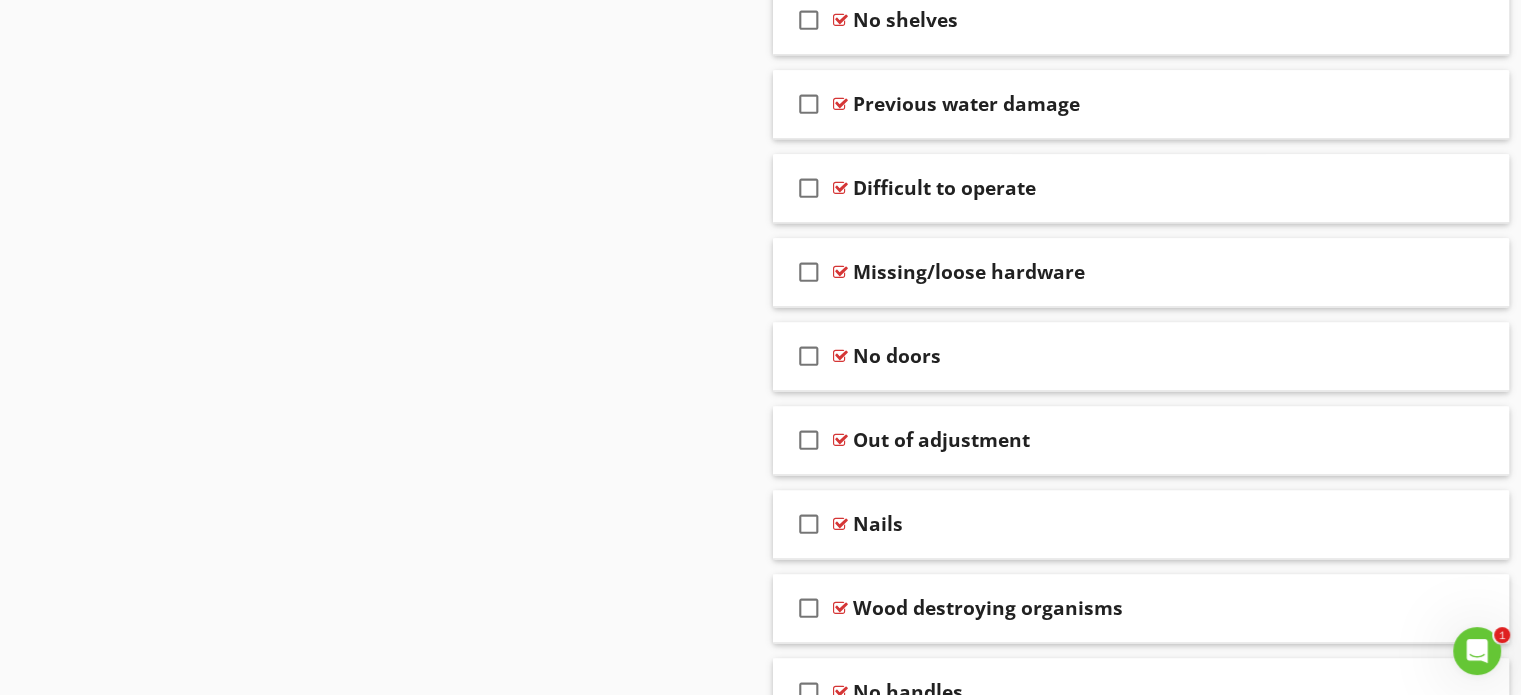 scroll, scrollTop: 2564, scrollLeft: 0, axis: vertical 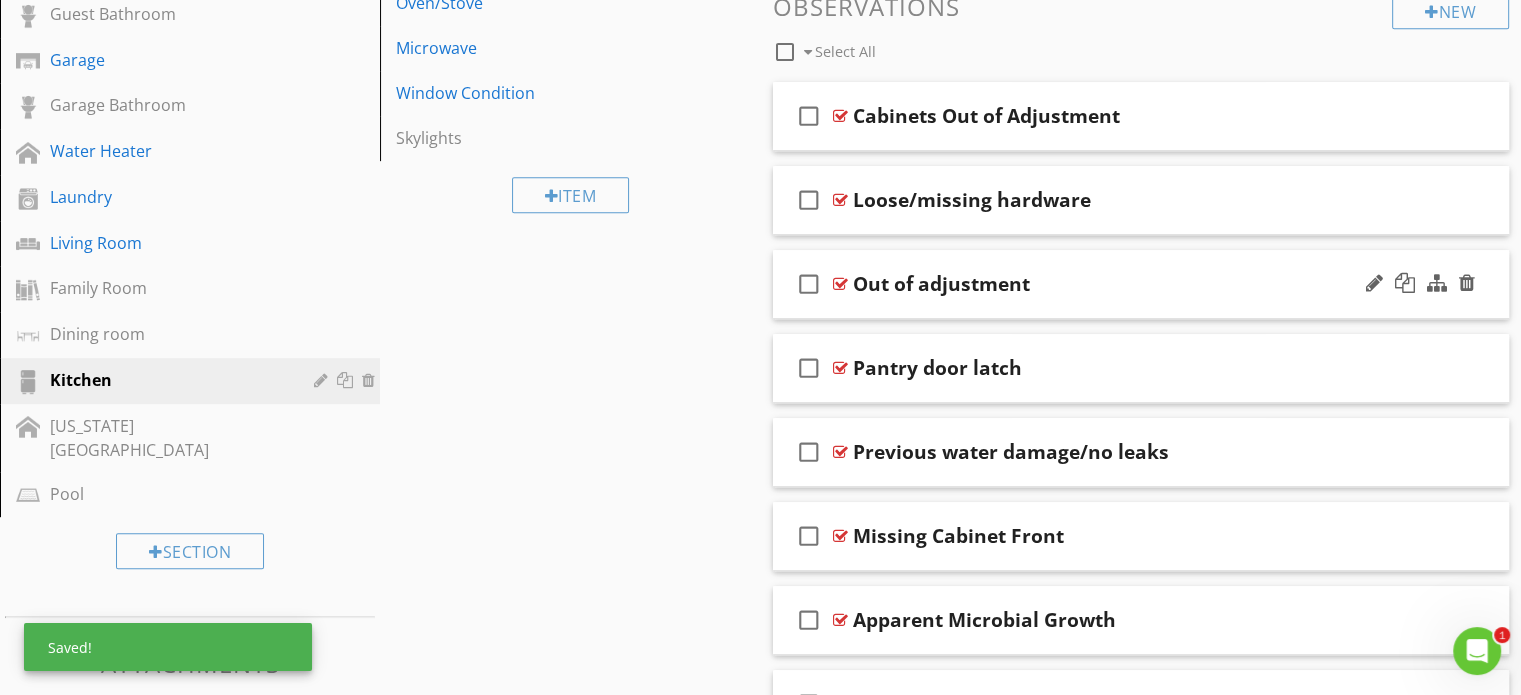 click on "check_box_outline_blank
Out of adjustment" at bounding box center (1141, 284) 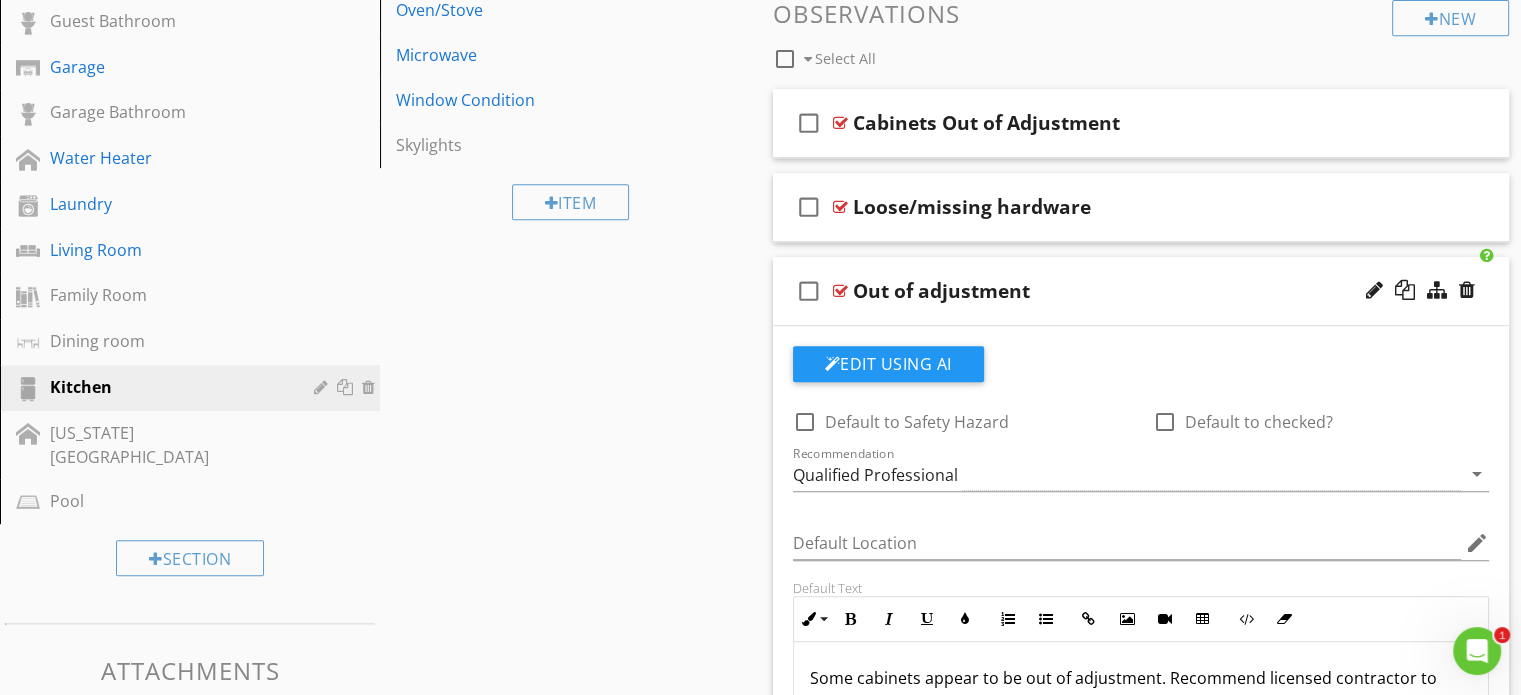 scroll, scrollTop: 947, scrollLeft: 0, axis: vertical 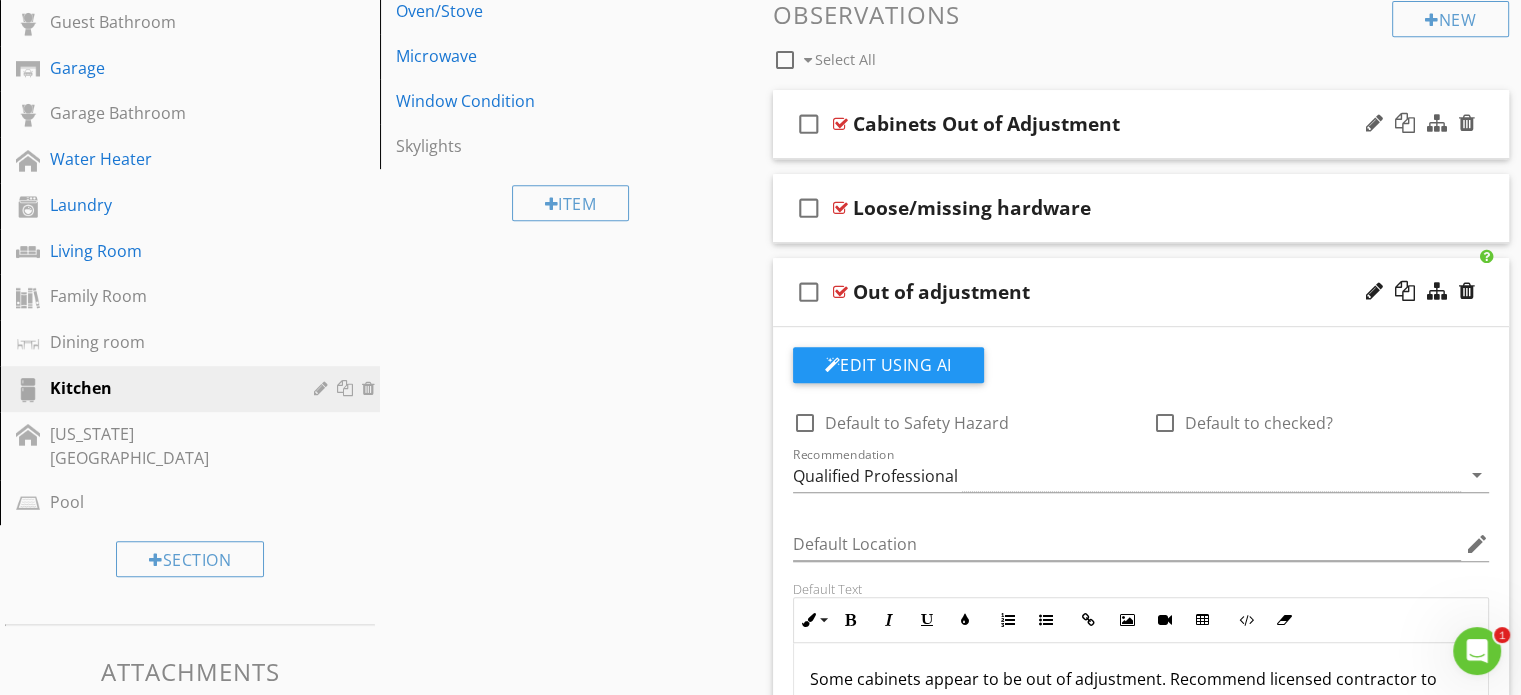 click on "check_box_outline_blank
Cabinets Out of Adjustment" at bounding box center [1141, 124] 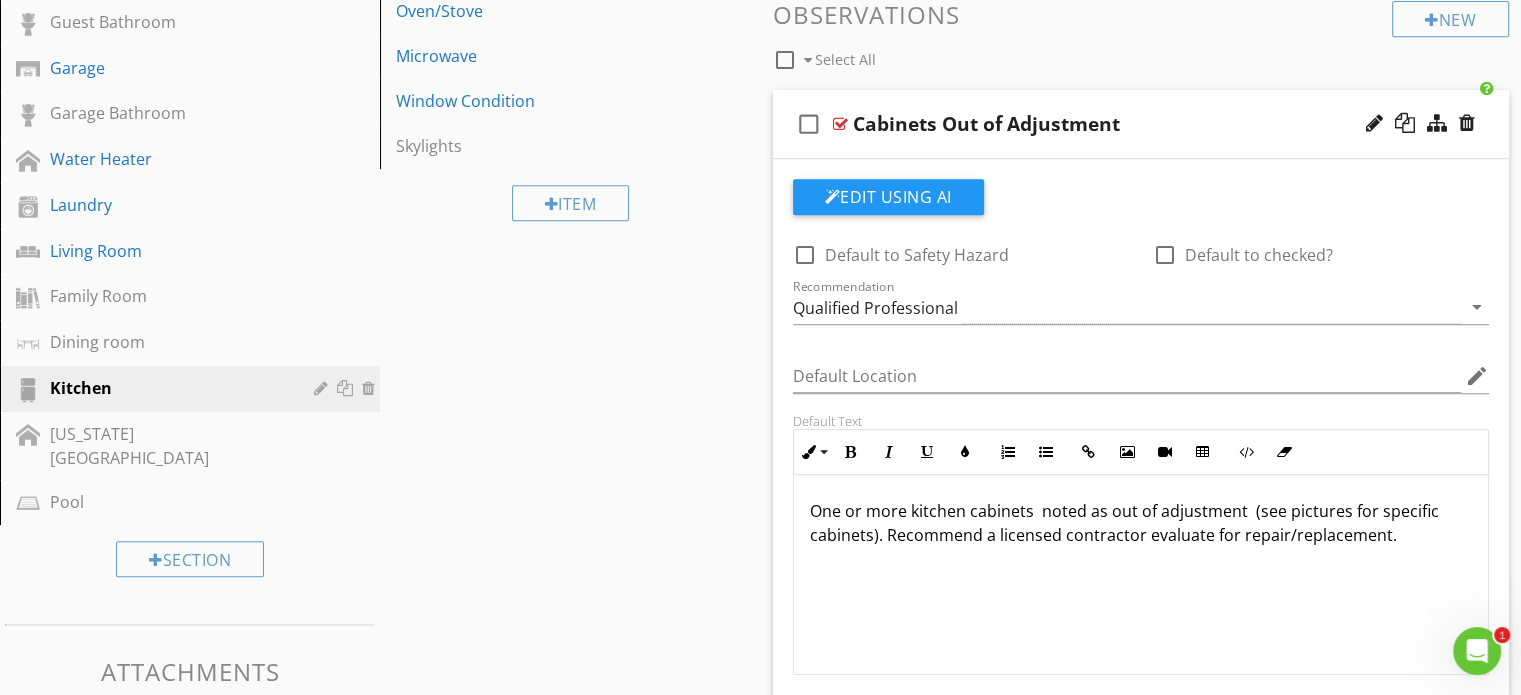 click on "Cabinets Out of Adjustment" at bounding box center (986, 124) 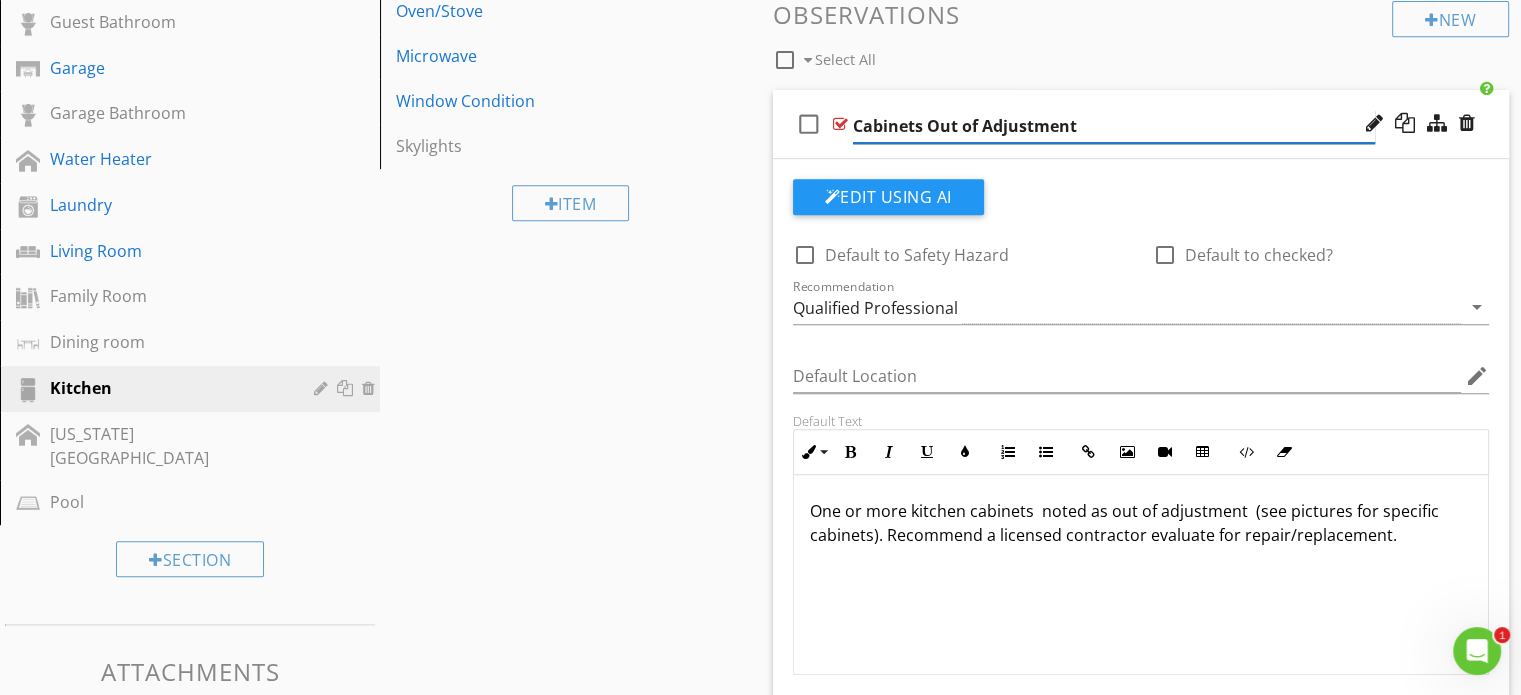 click on "Cabinets Out of Adjustment" at bounding box center (1114, 126) 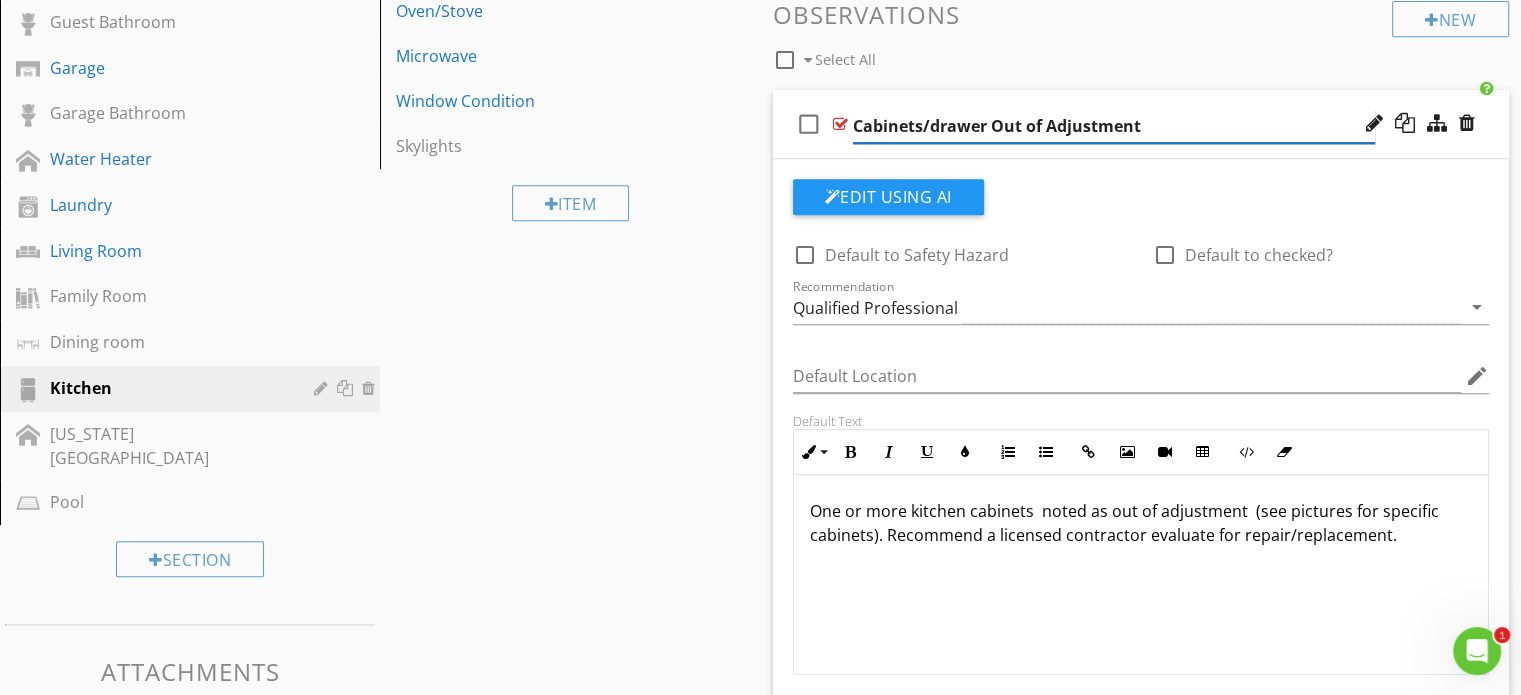 type on "Cabinets/drawers Out of Adjustment" 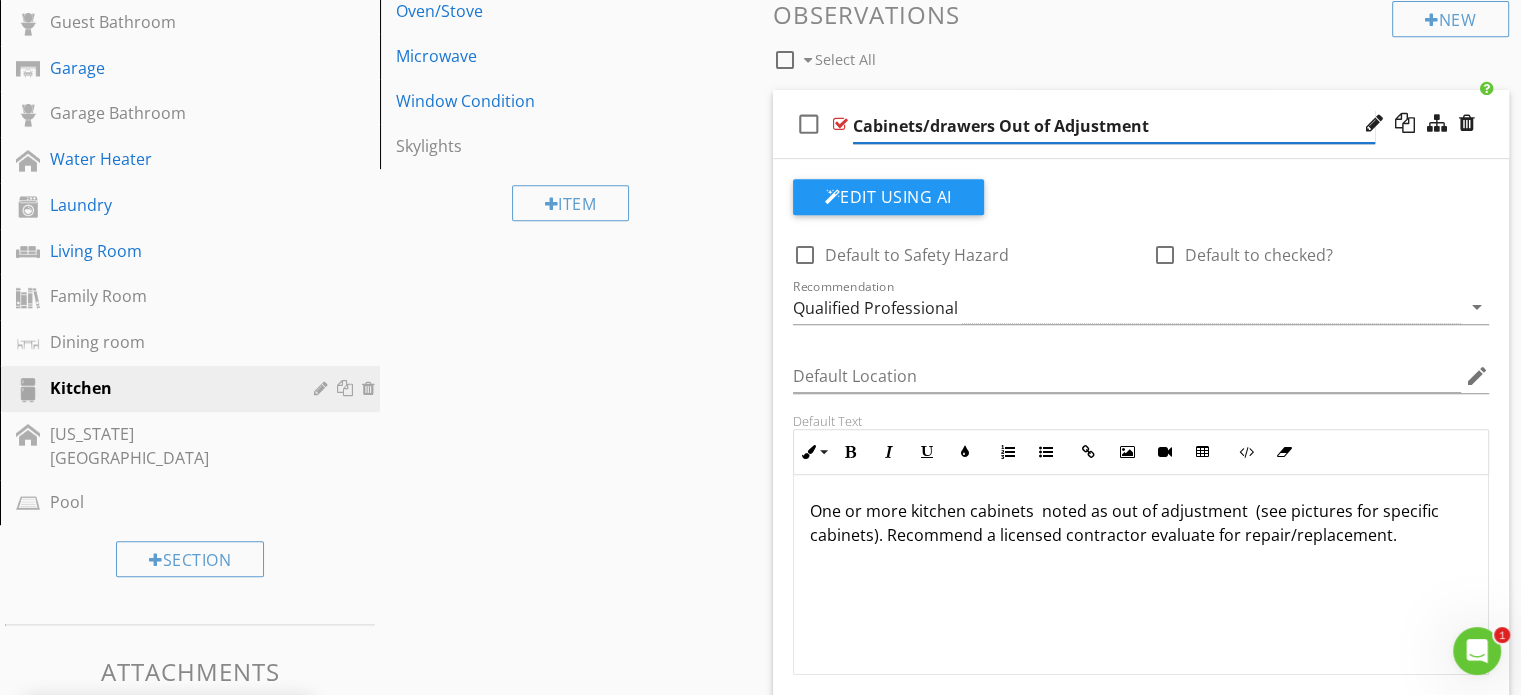 drag, startPoint x: 1021, startPoint y: 141, endPoint x: 1021, endPoint y: 152, distance: 11 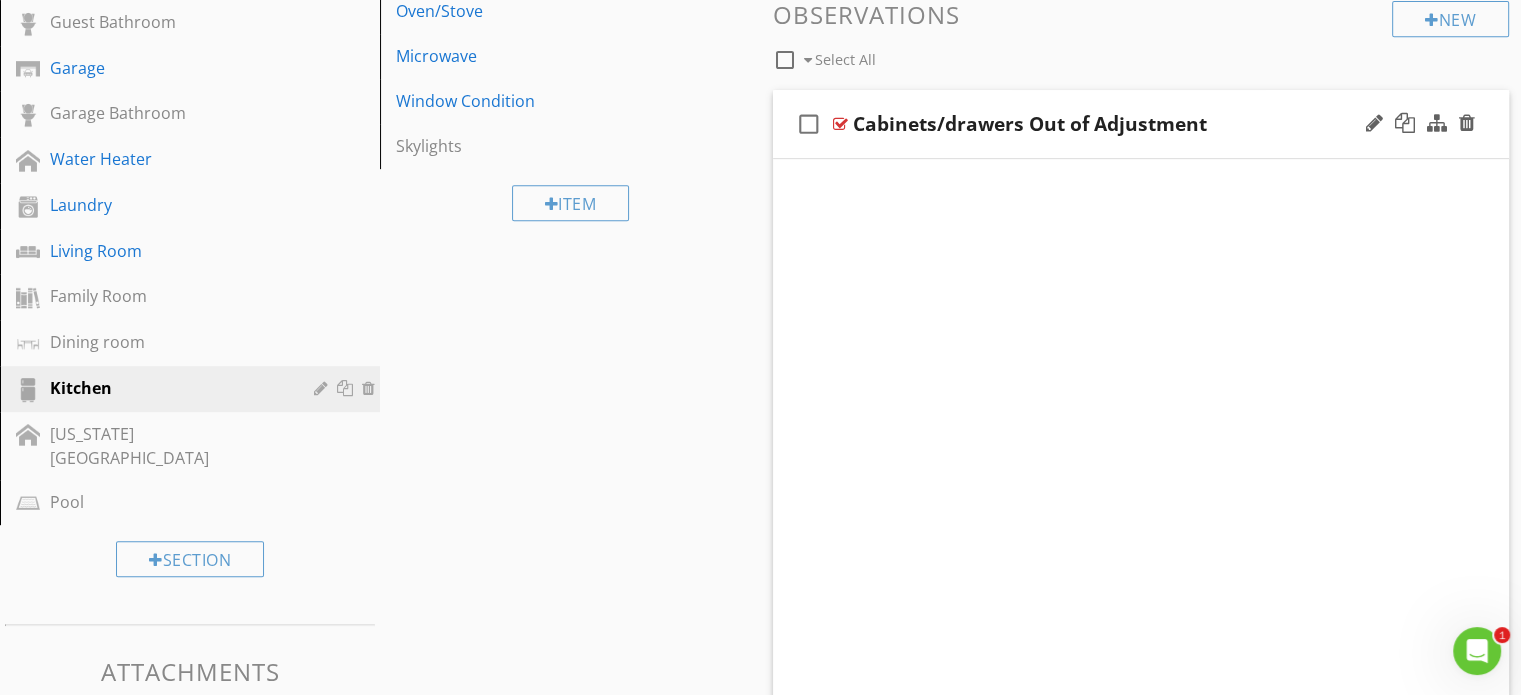 click on "check_box_outline_blank
Cabinets/drawers Out of Adjustment
Edit Using AI
check_box_outline_blank Default to Safety Hazard       check_box_outline_blank Default to checked?           Recommendation Qualified Professional arrow_drop_down   Default Location edit       Default Text   <p>One or more kitchen cabinets &nbsp;noted as out of adjustment &nbsp;(see pictures for specific cabinets). Recommend a licensed contractor evaluate for repair/replacement.</p>
Add Default Photo" at bounding box center (1141, 398) 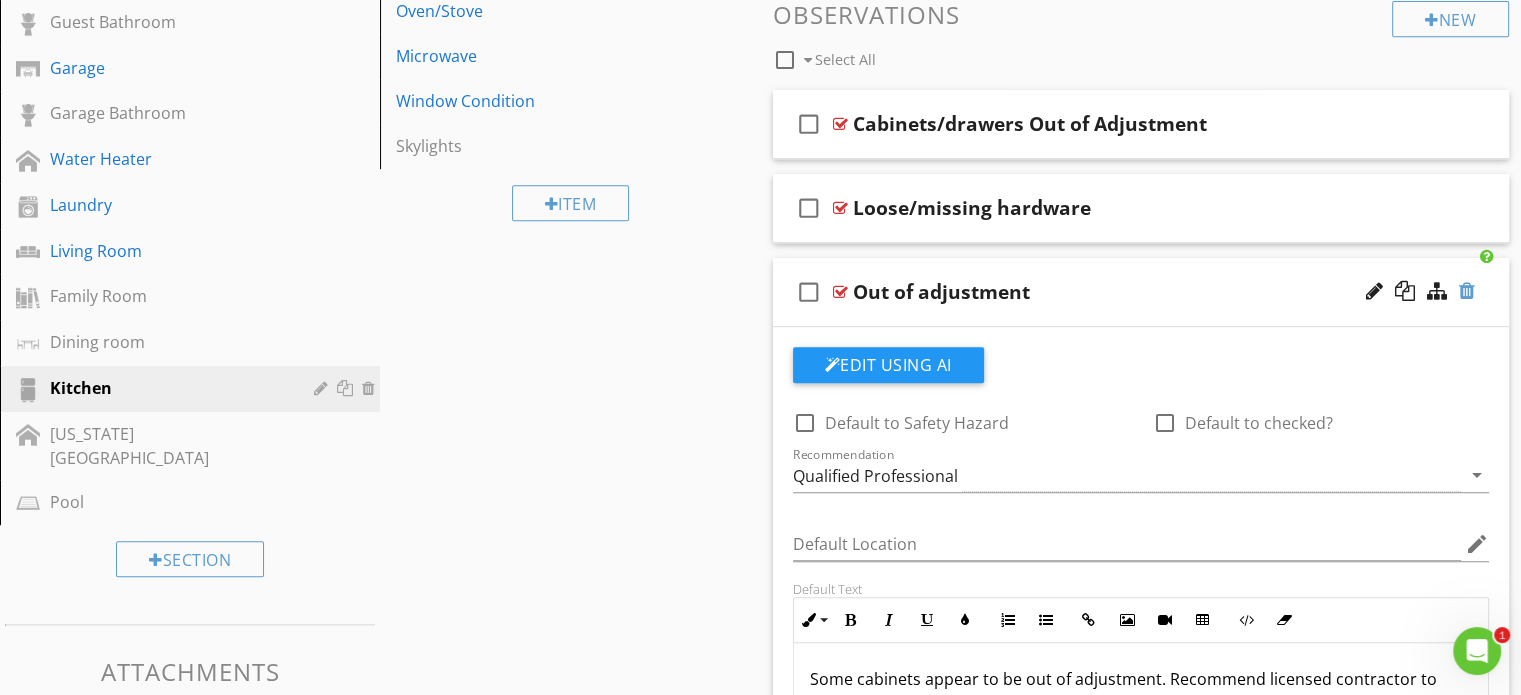 click at bounding box center (1467, 291) 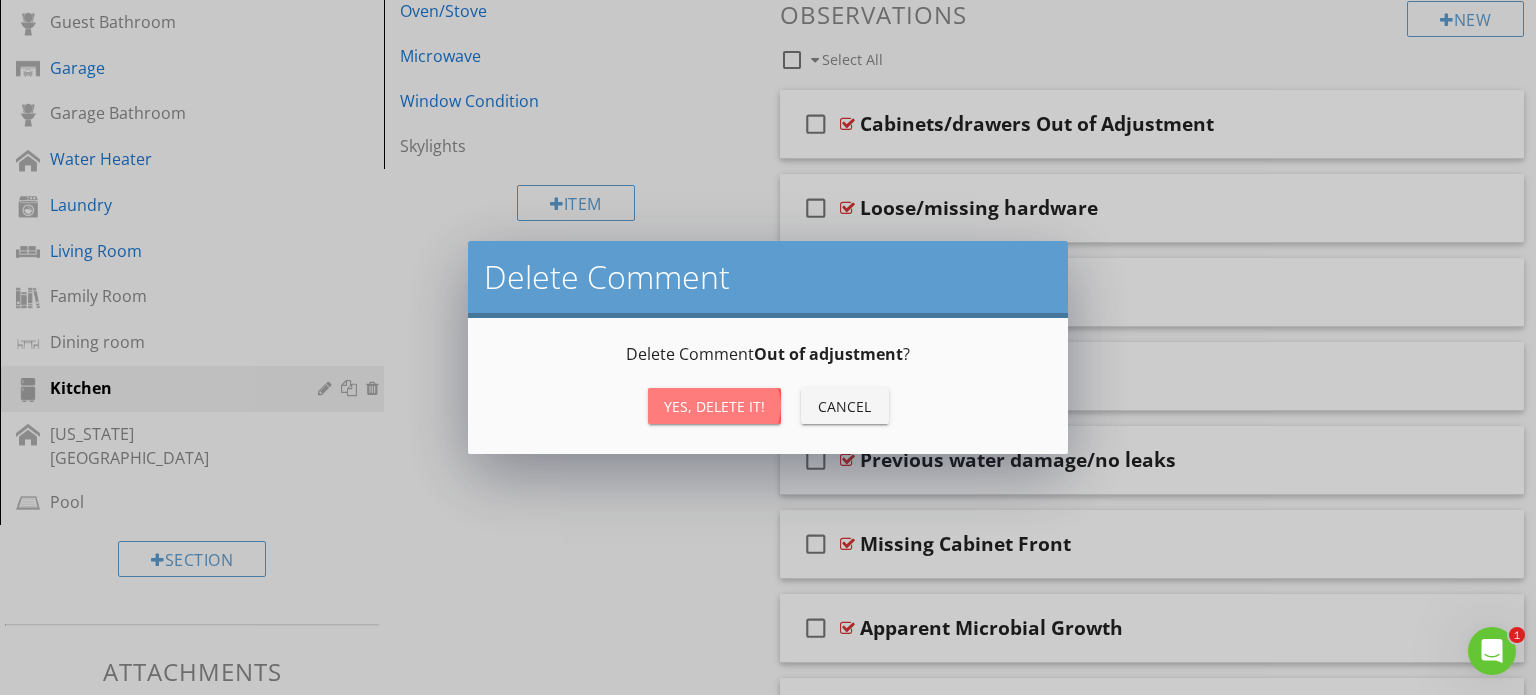 click on "Yes, Delete it!" at bounding box center (714, 406) 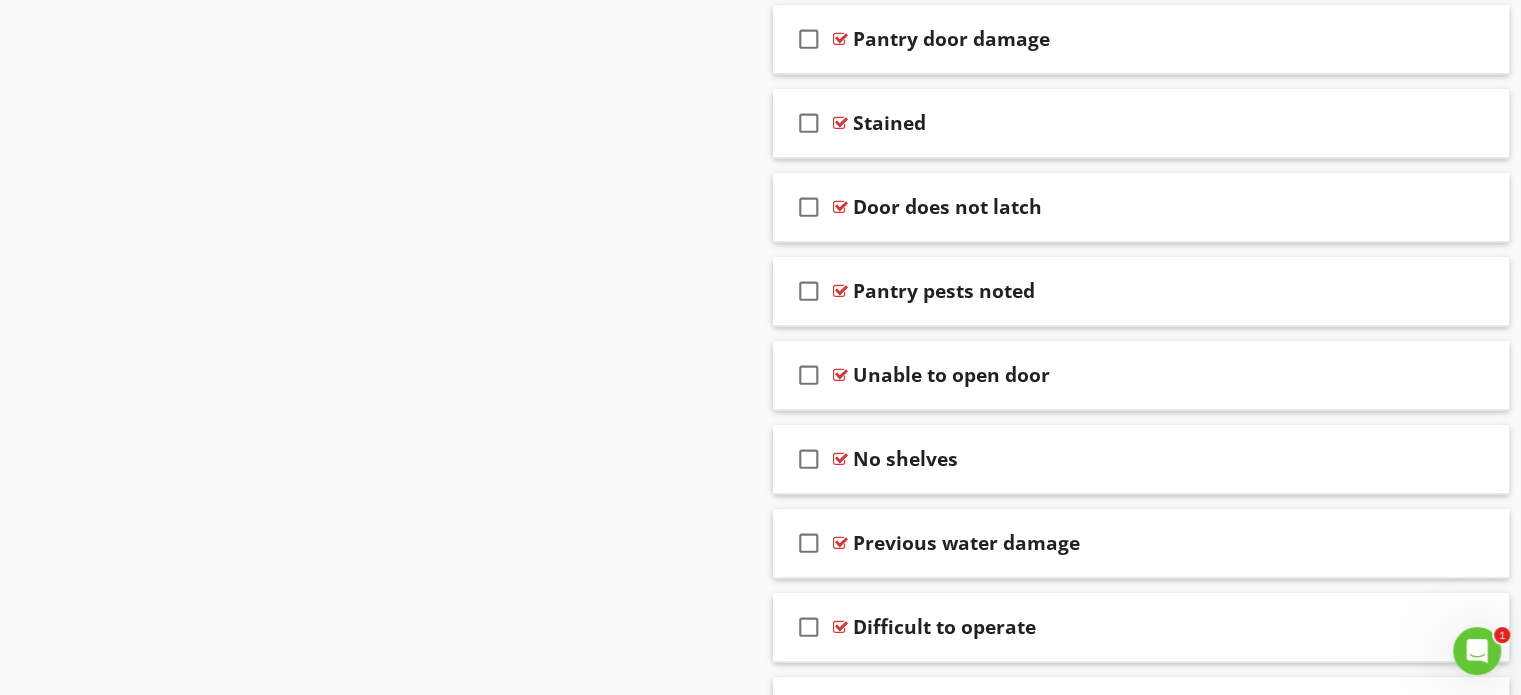 scroll, scrollTop: 2132, scrollLeft: 0, axis: vertical 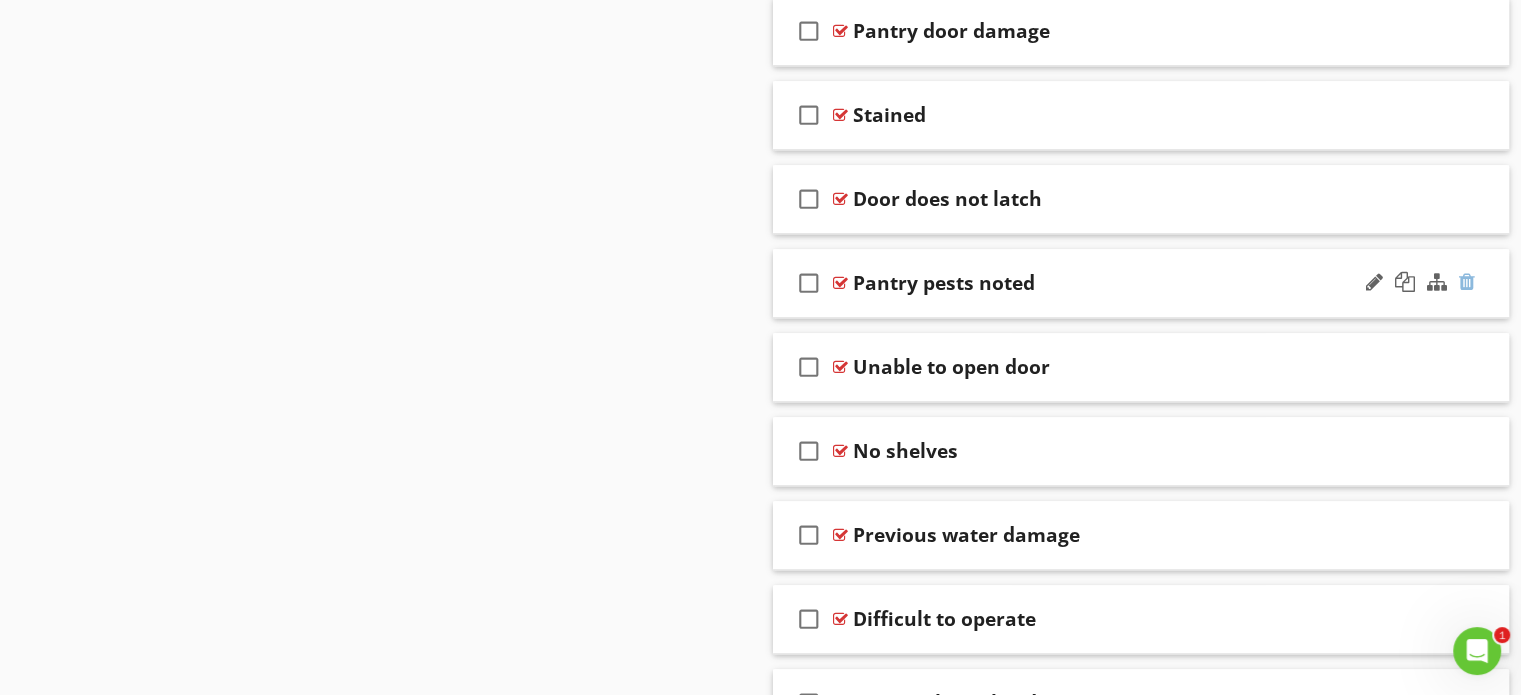 click at bounding box center [1467, 282] 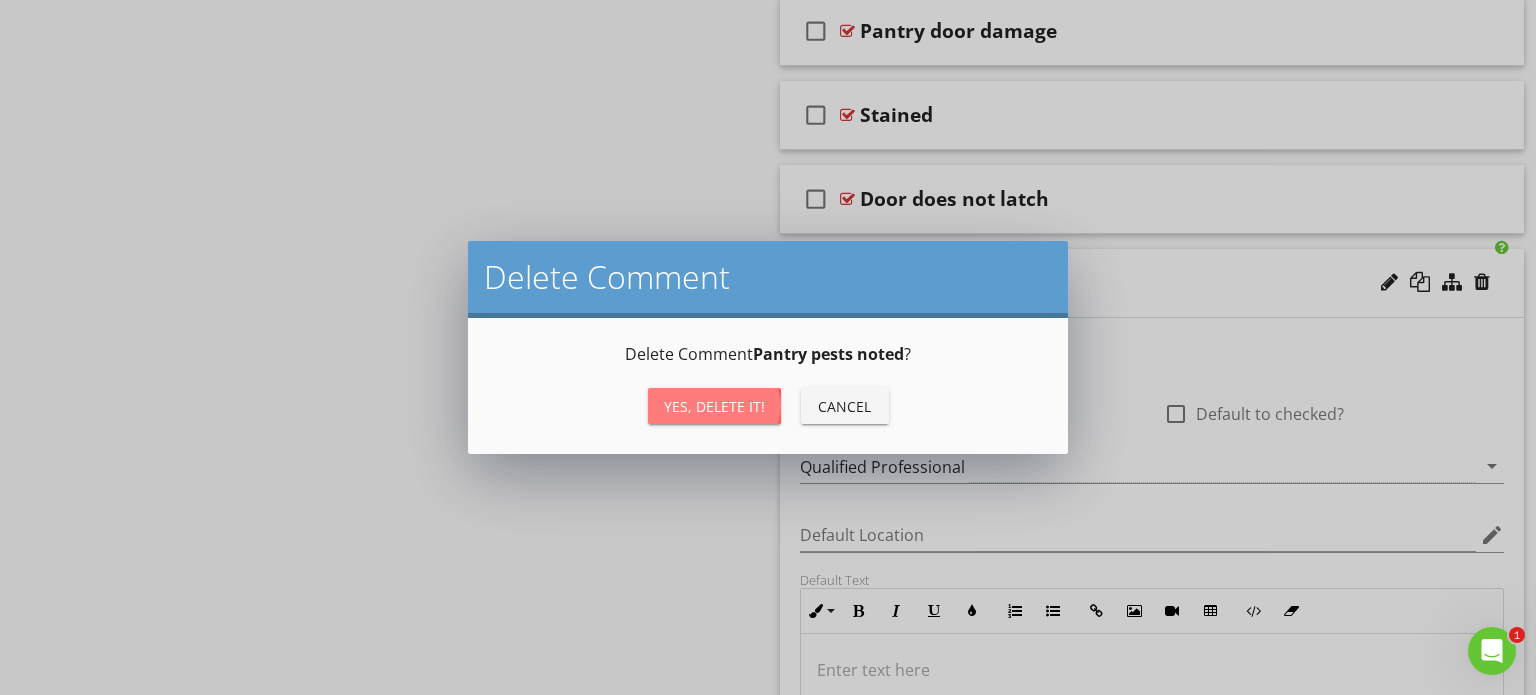 click on "Yes, Delete it!" at bounding box center [714, 406] 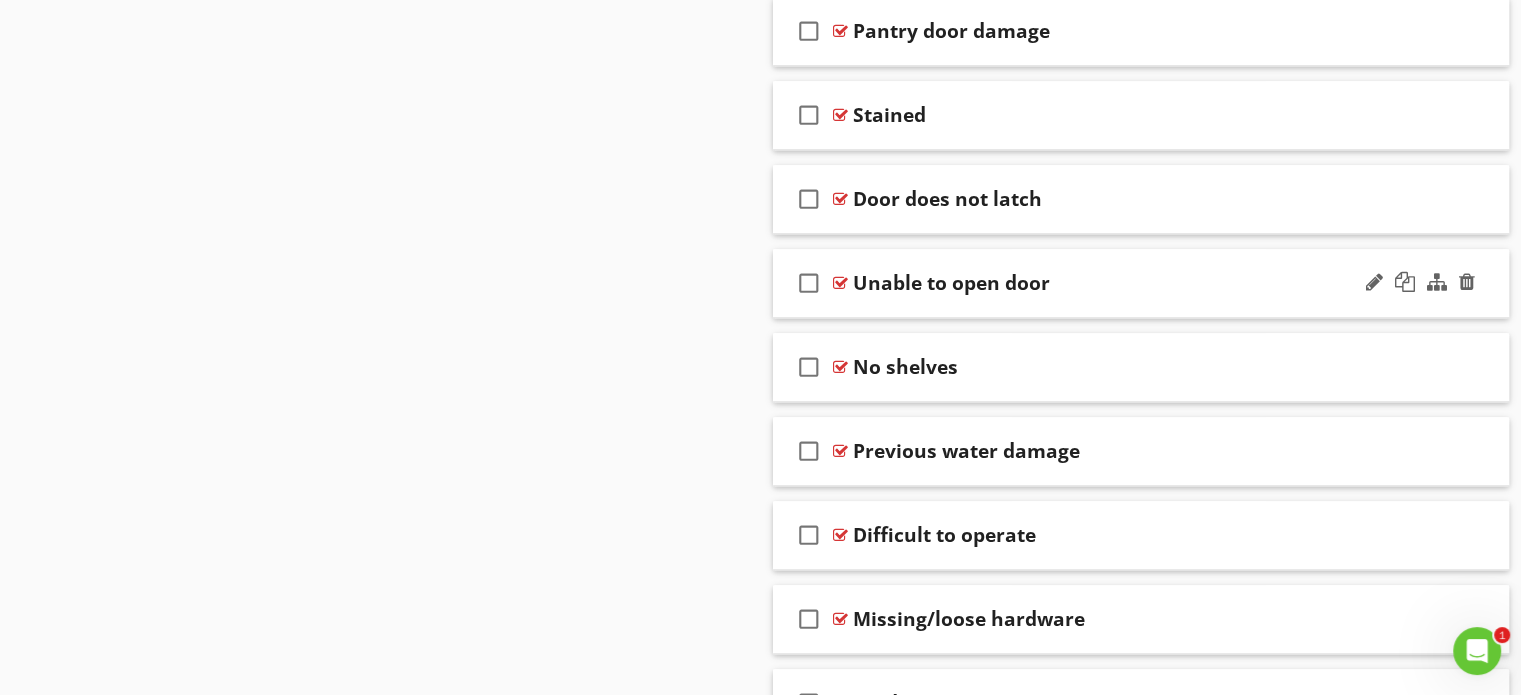 click on "check_box_outline_blank
Unable to open door" at bounding box center [1141, 283] 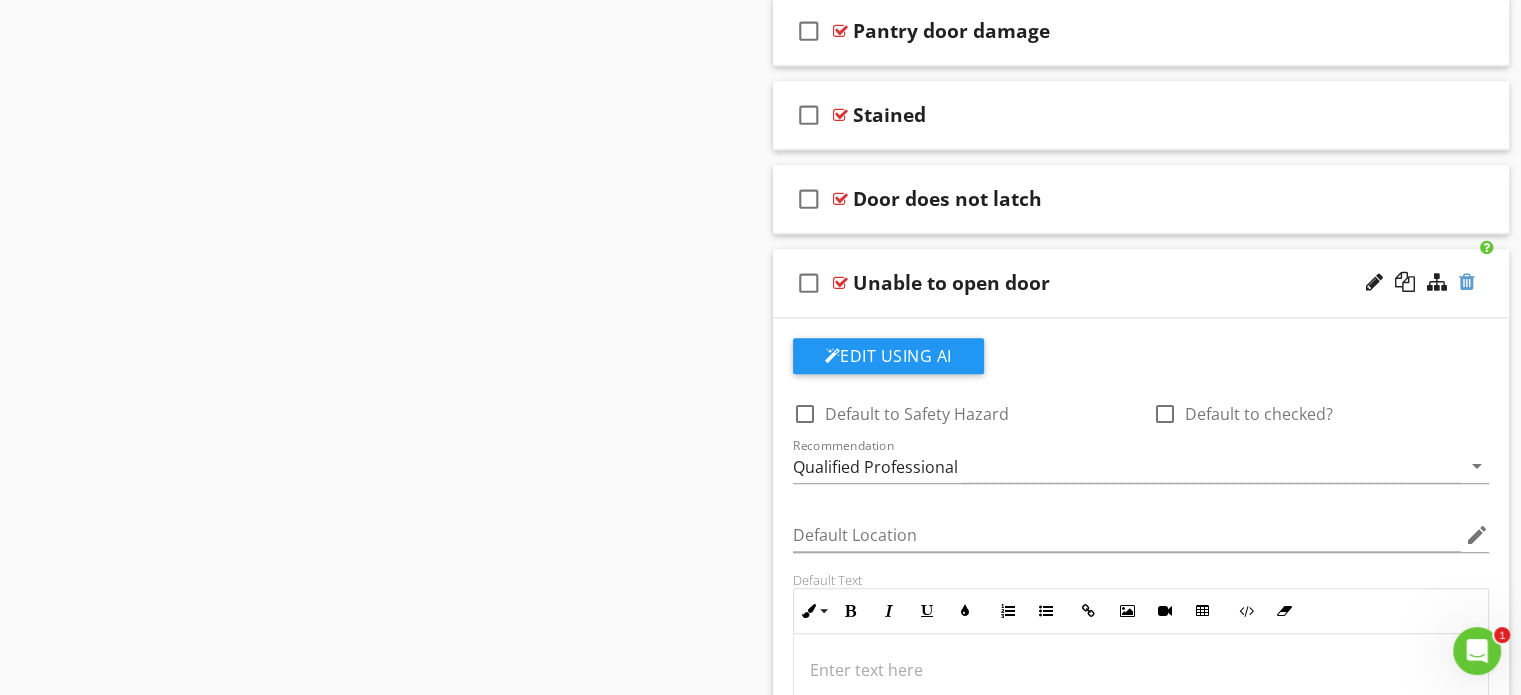 click at bounding box center [1467, 282] 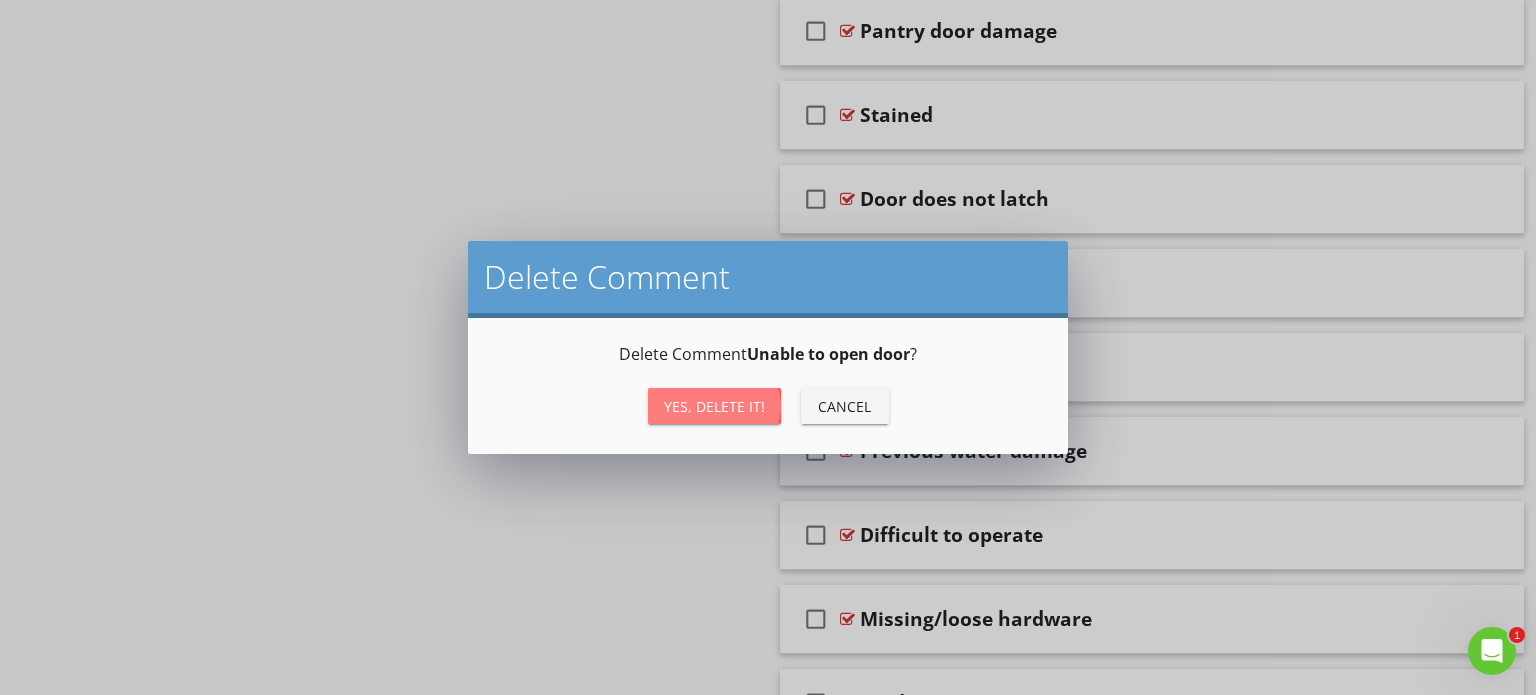 click on "Yes, Delete it!" at bounding box center [714, 406] 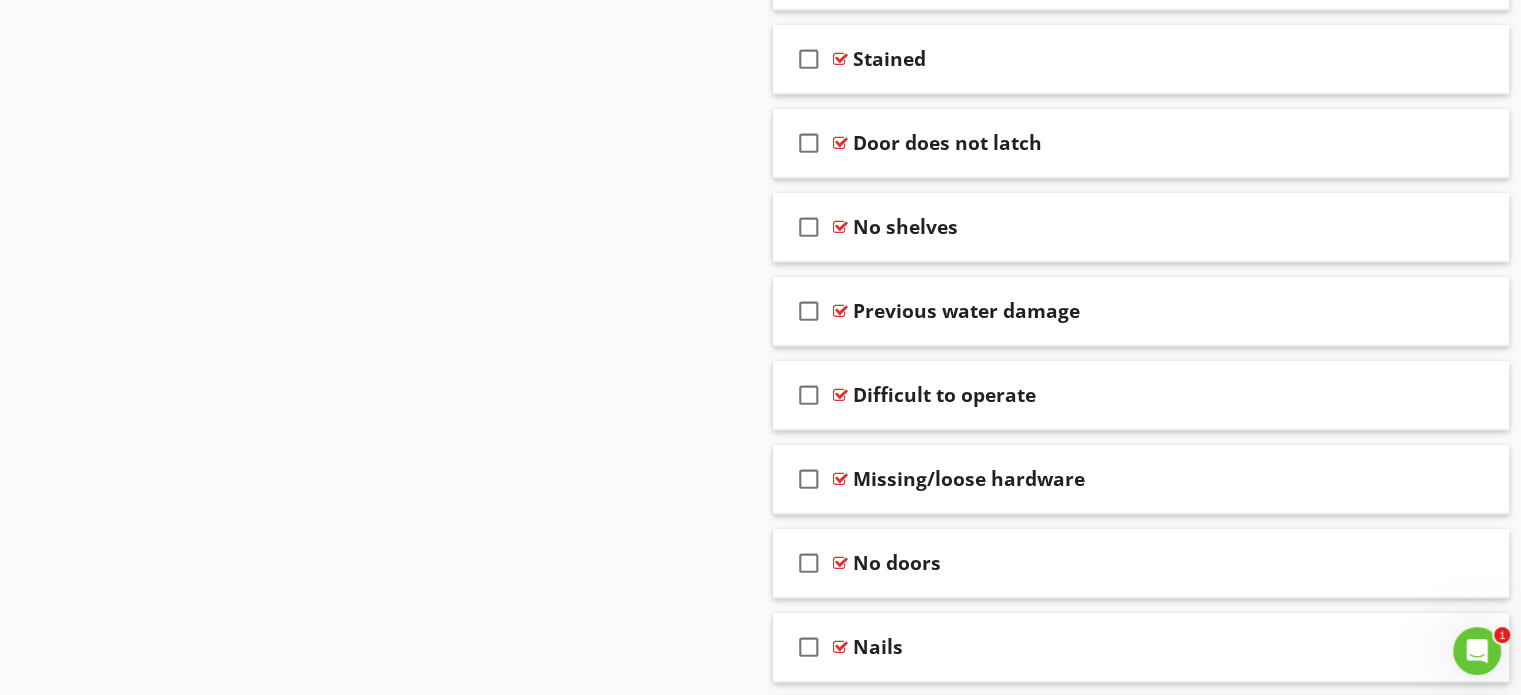 scroll, scrollTop: 2196, scrollLeft: 0, axis: vertical 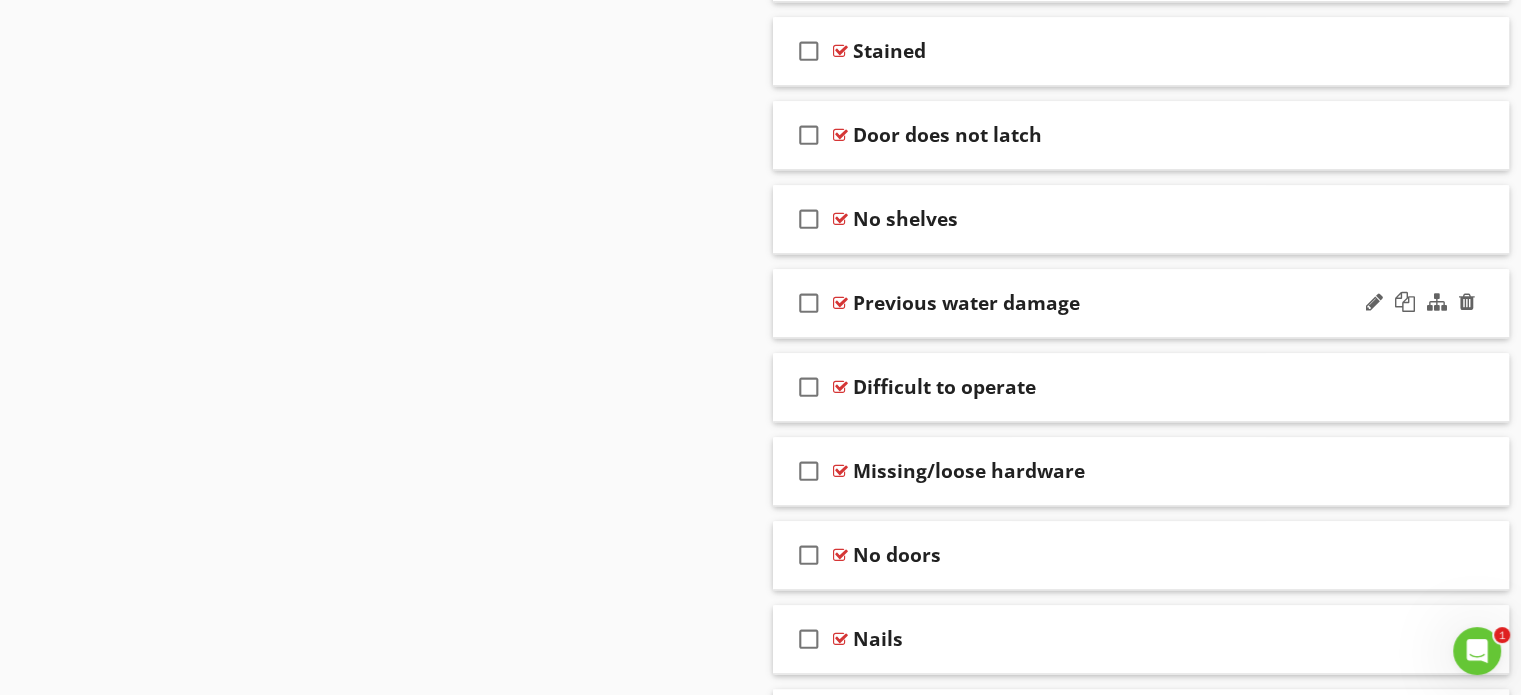 click on "check_box_outline_blank
Previous water damage" at bounding box center (1141, 303) 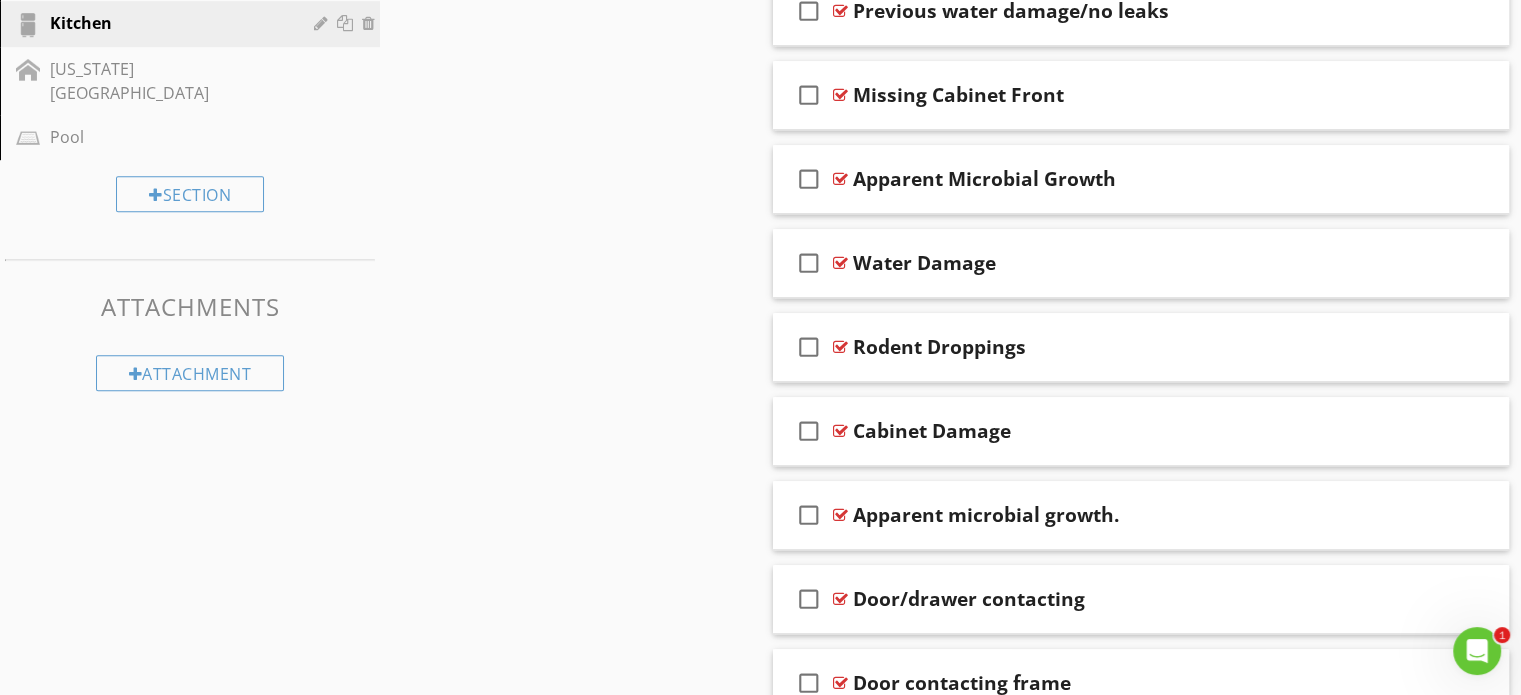 scroll, scrollTop: 1303, scrollLeft: 0, axis: vertical 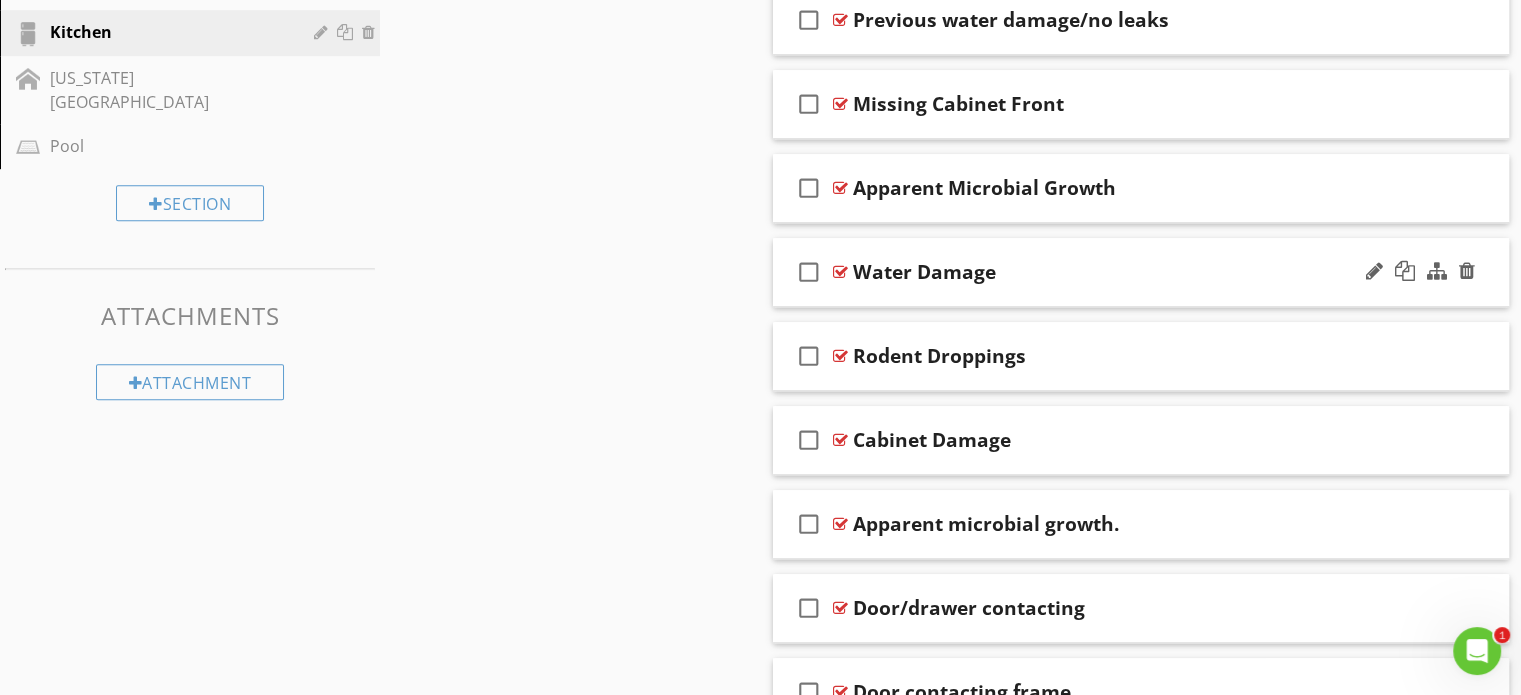 click on "check_box_outline_blank
Water Damage" at bounding box center [1141, 272] 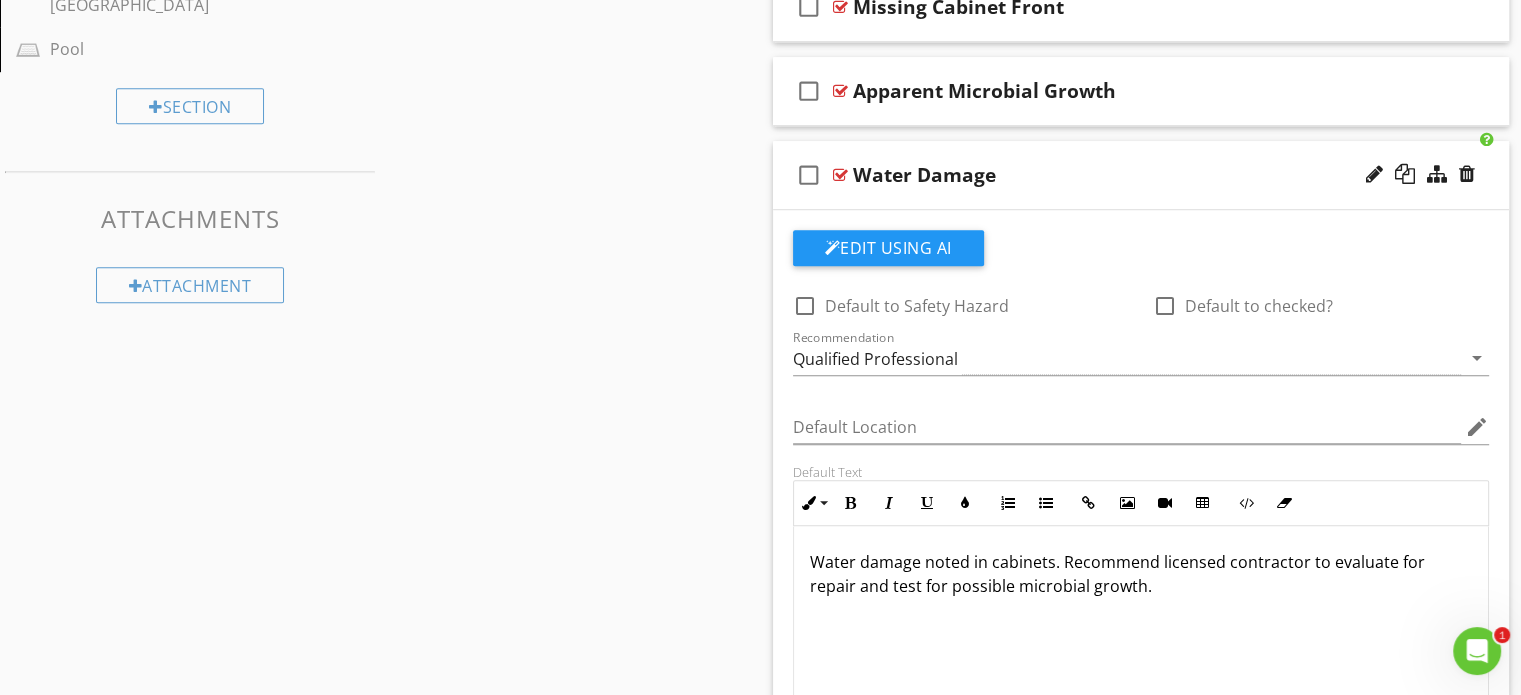 scroll, scrollTop: 1399, scrollLeft: 0, axis: vertical 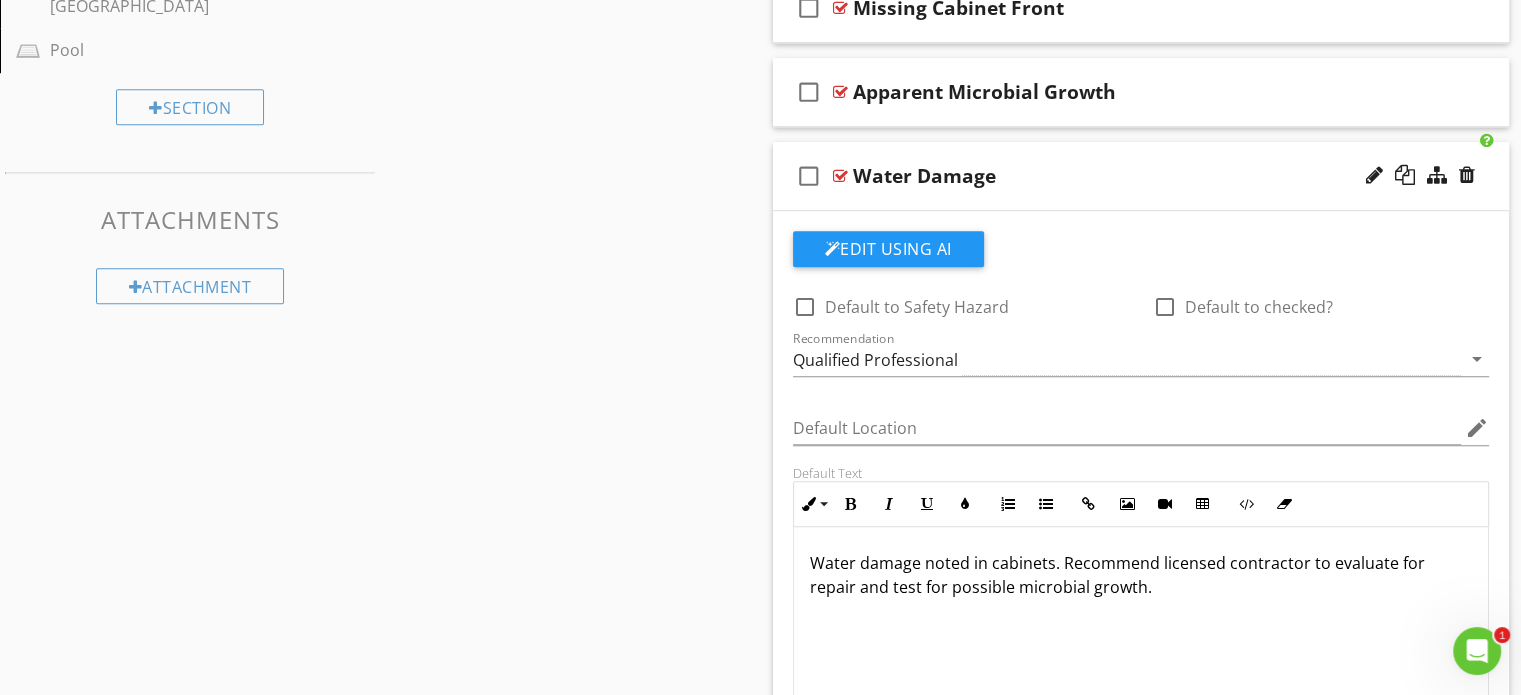 click on "check_box_outline_blank
Water Damage" at bounding box center [1141, 176] 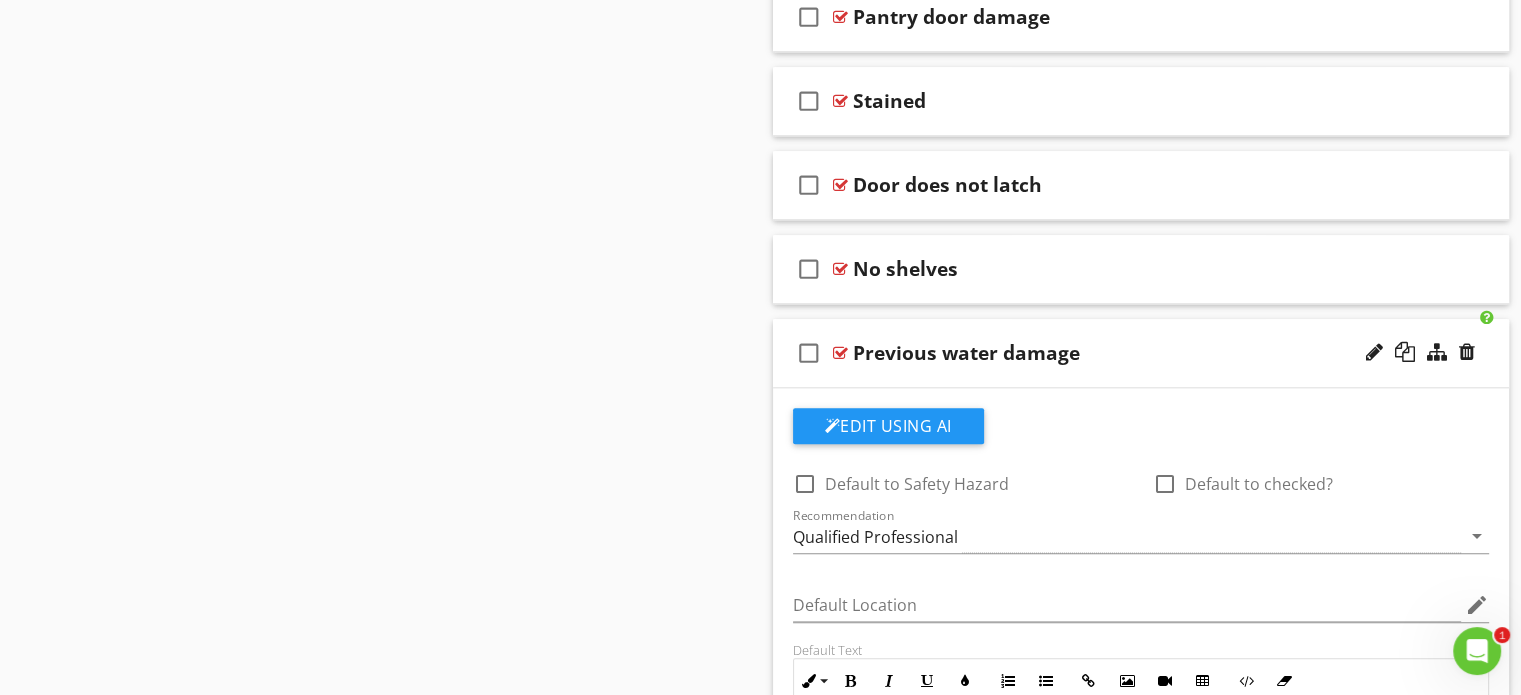 scroll, scrollTop: 2147, scrollLeft: 0, axis: vertical 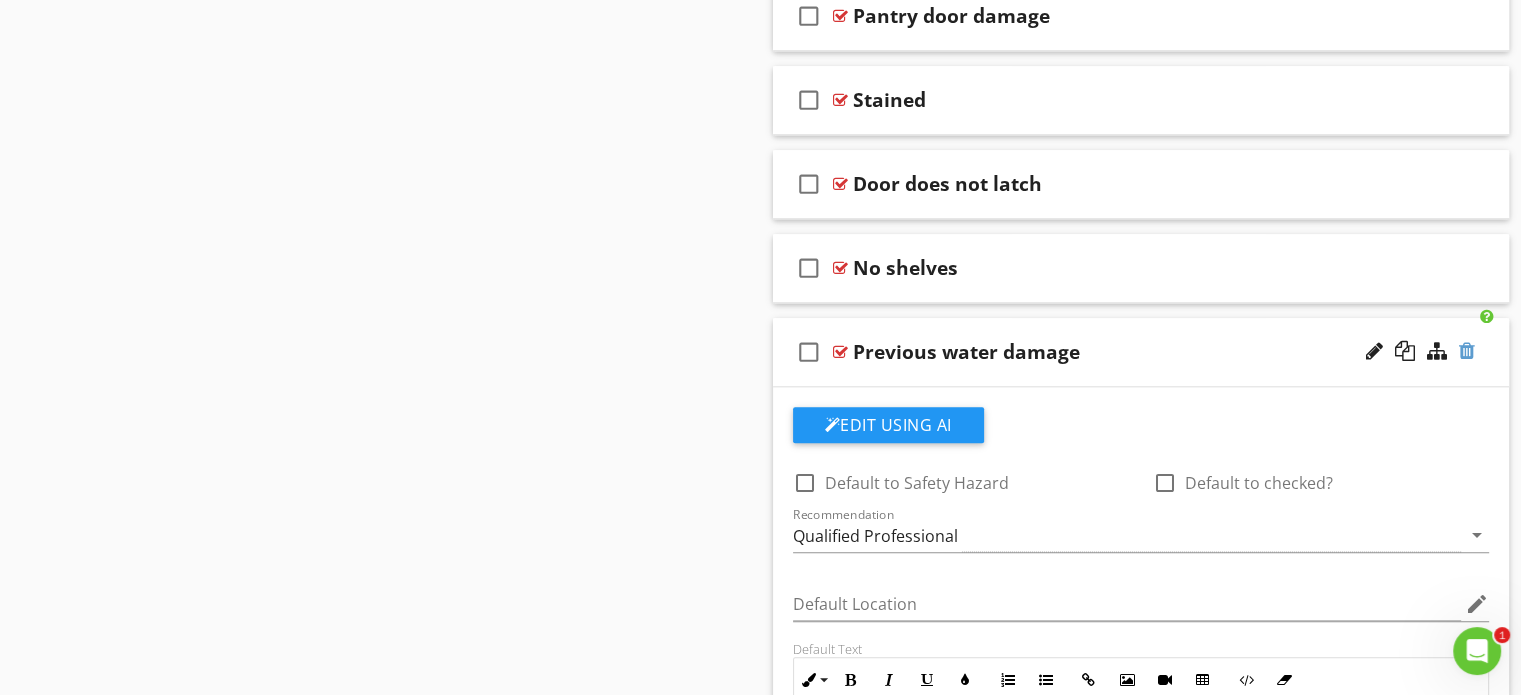 click at bounding box center [1467, 351] 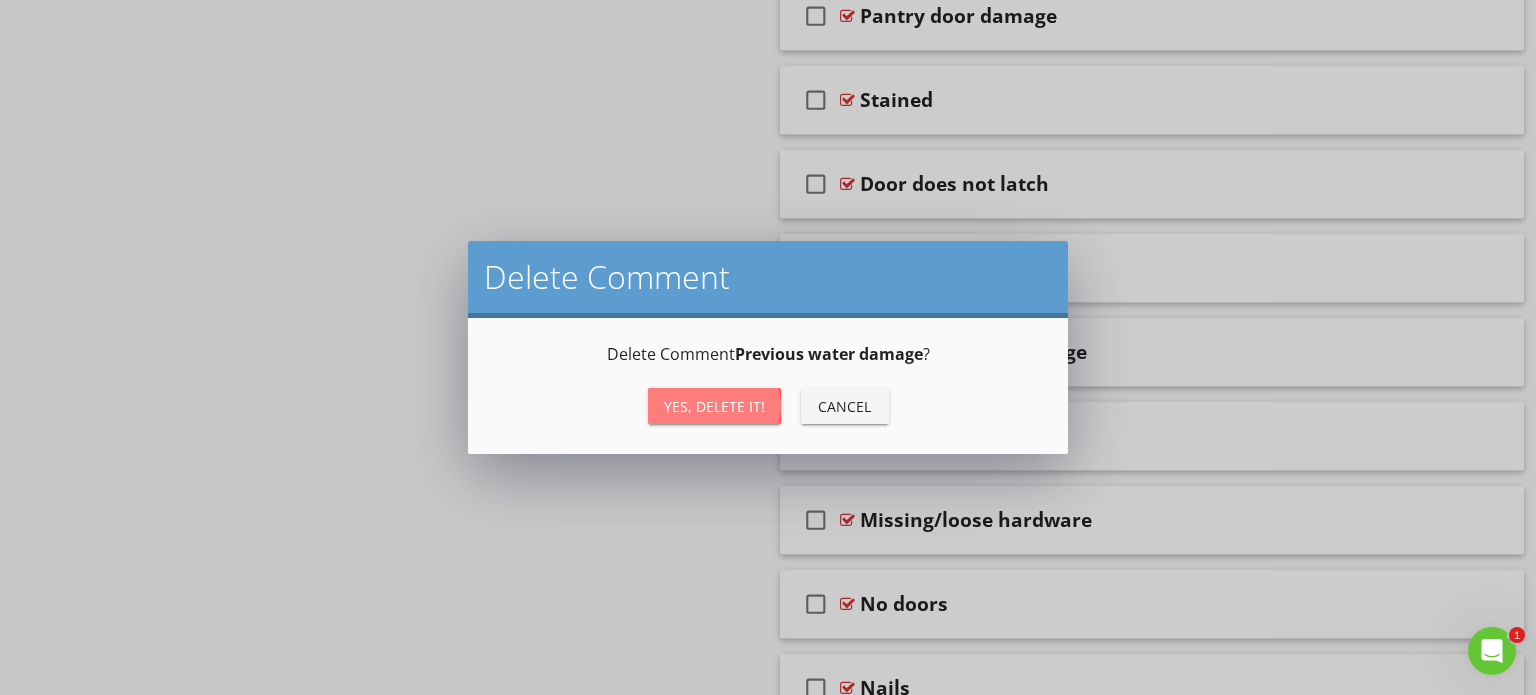 click on "Yes, Delete it!" at bounding box center (714, 406) 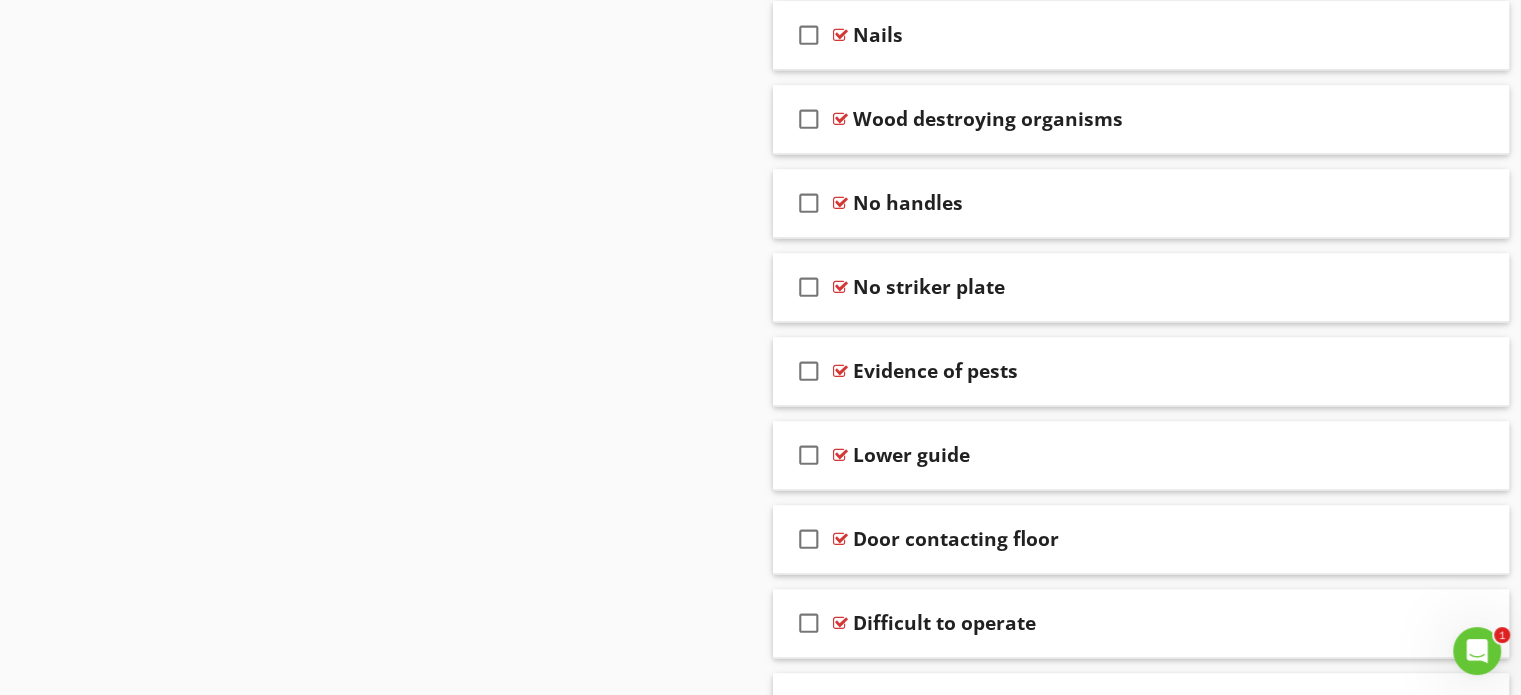 scroll, scrollTop: 2710, scrollLeft: 0, axis: vertical 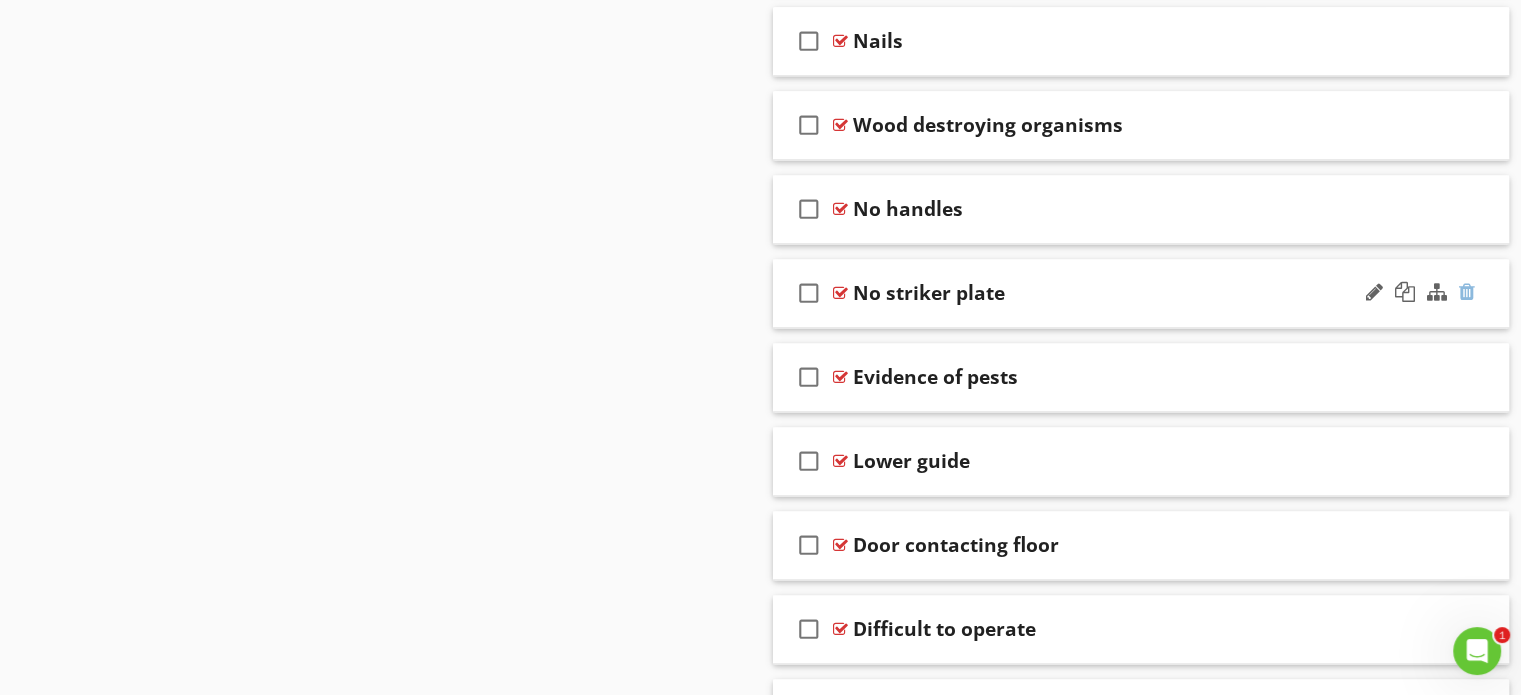 click at bounding box center [1467, 292] 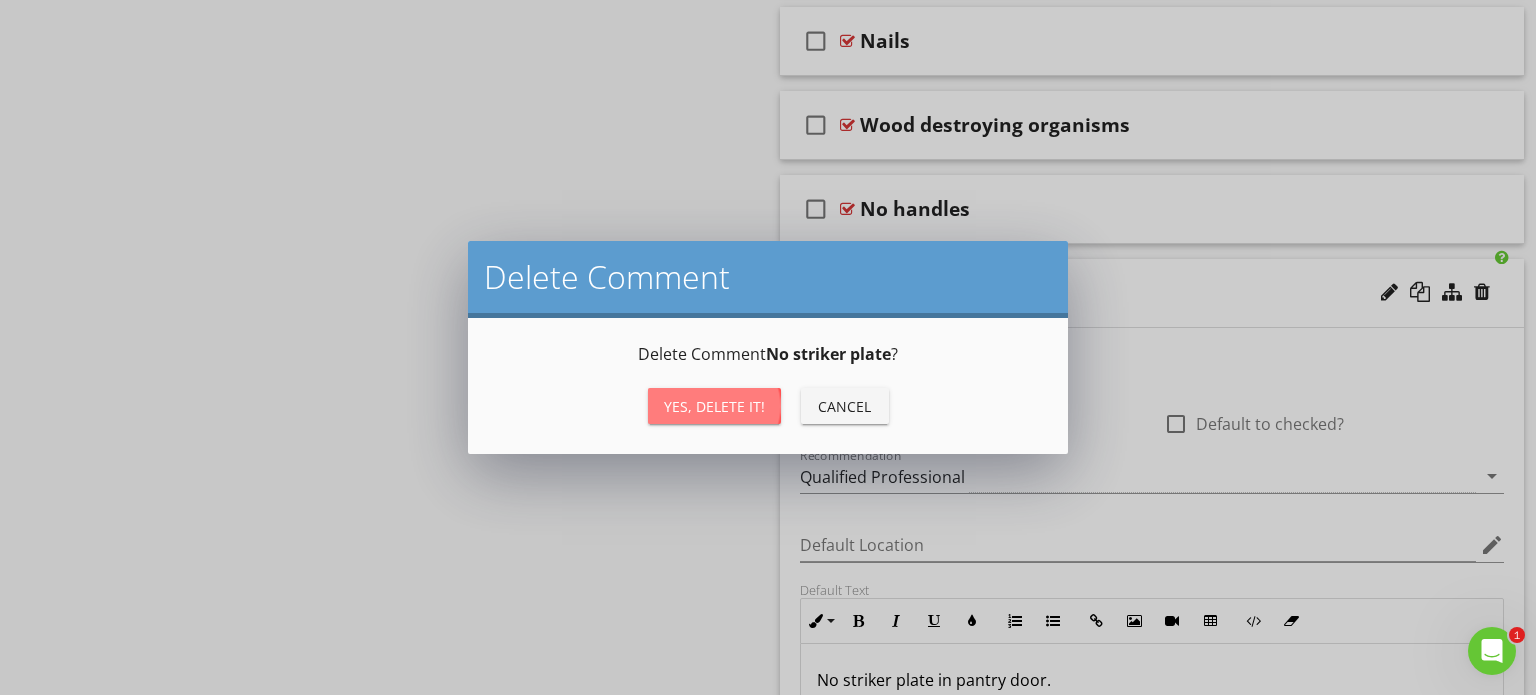 click on "Yes, Delete it!" at bounding box center [714, 406] 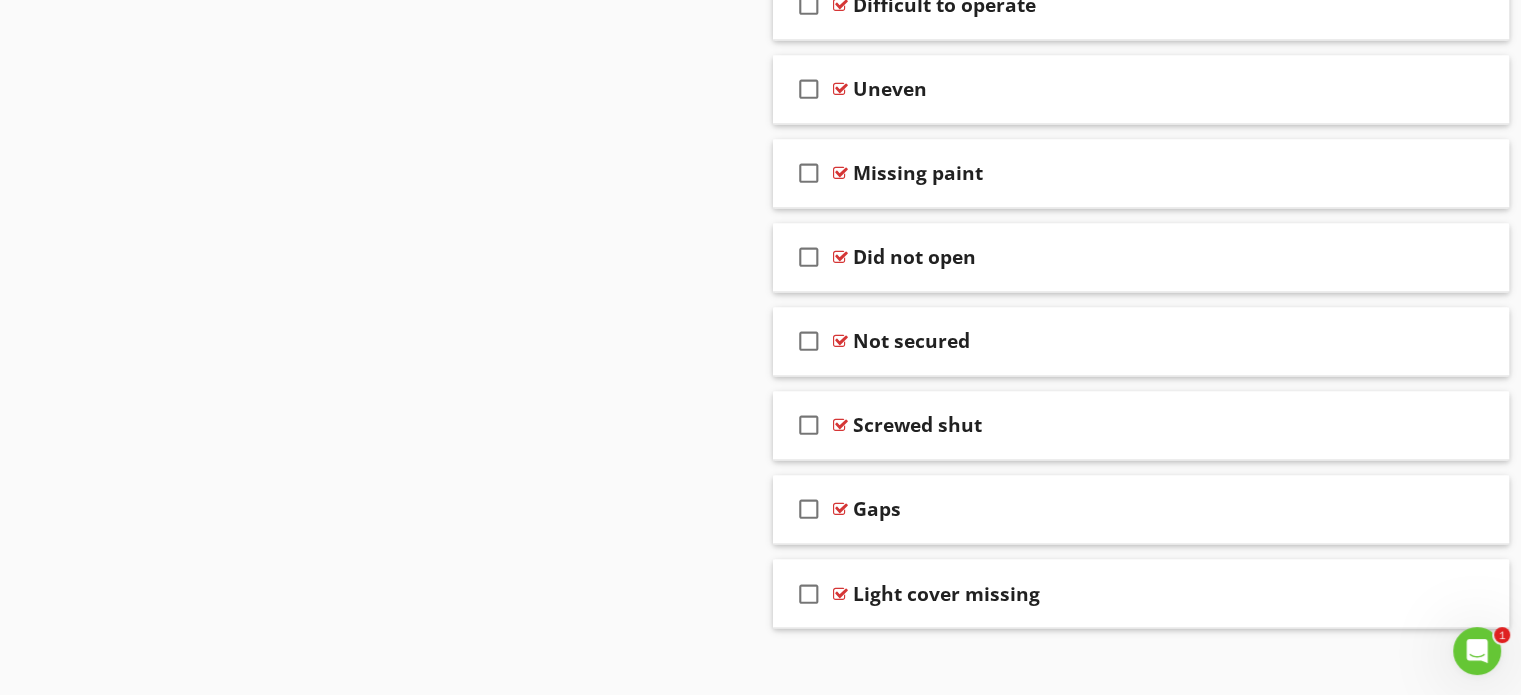 scroll, scrollTop: 3259, scrollLeft: 0, axis: vertical 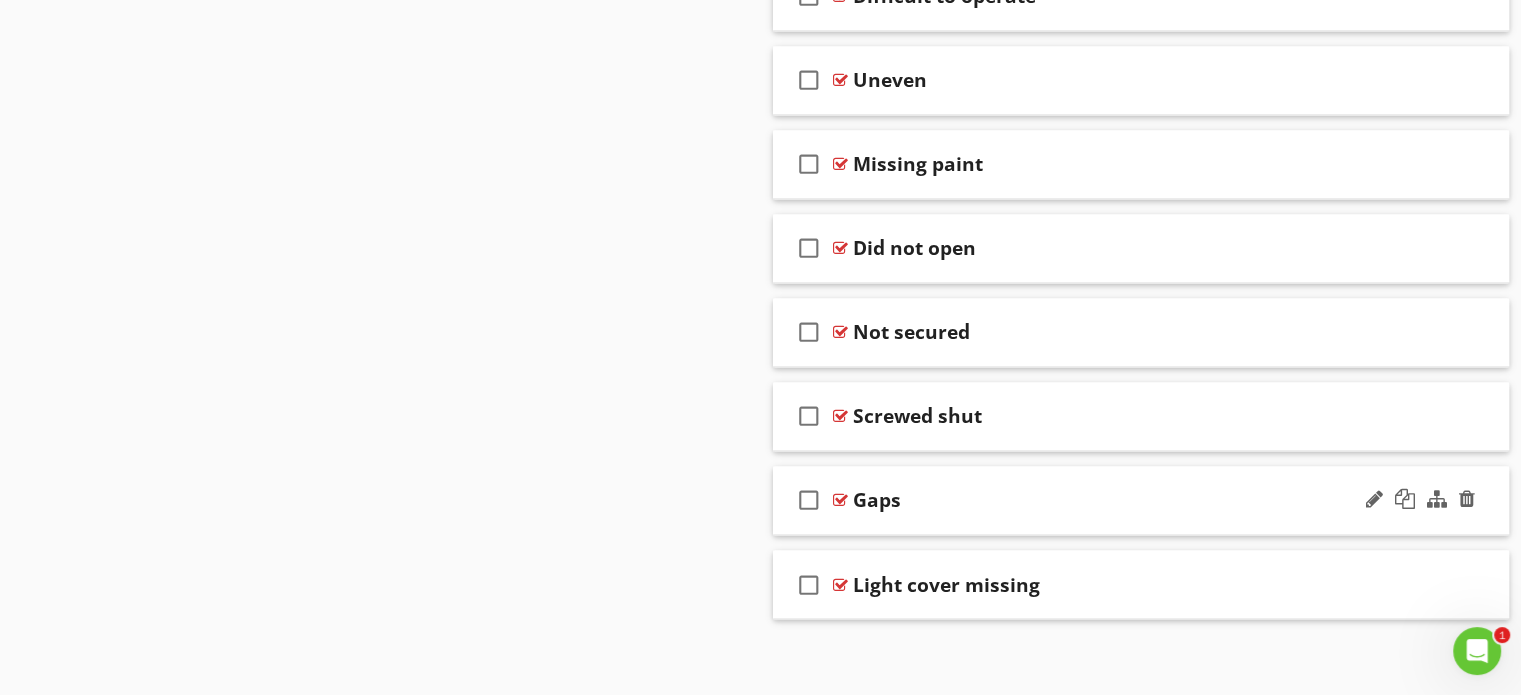 click on "check_box_outline_blank
Gaps" at bounding box center (1141, 500) 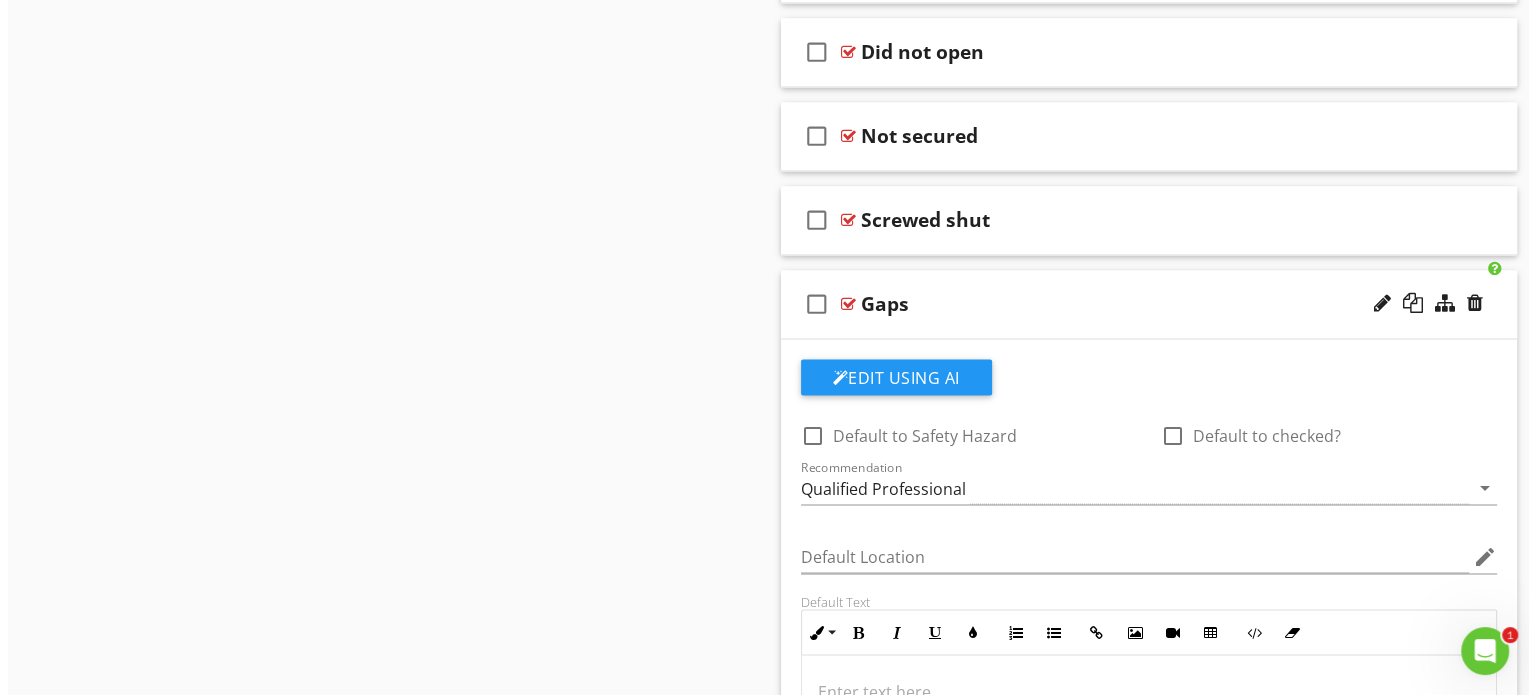 scroll, scrollTop: 3449, scrollLeft: 0, axis: vertical 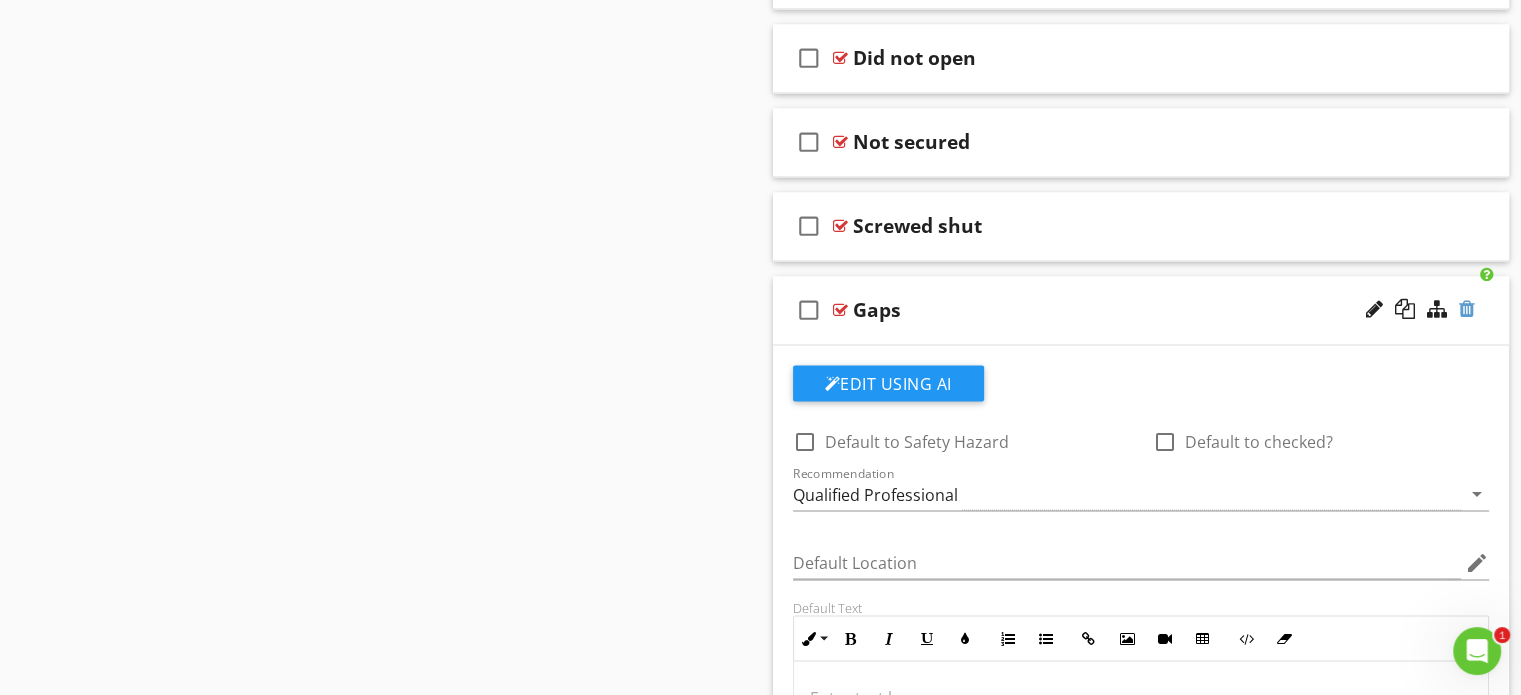 click at bounding box center [1467, 309] 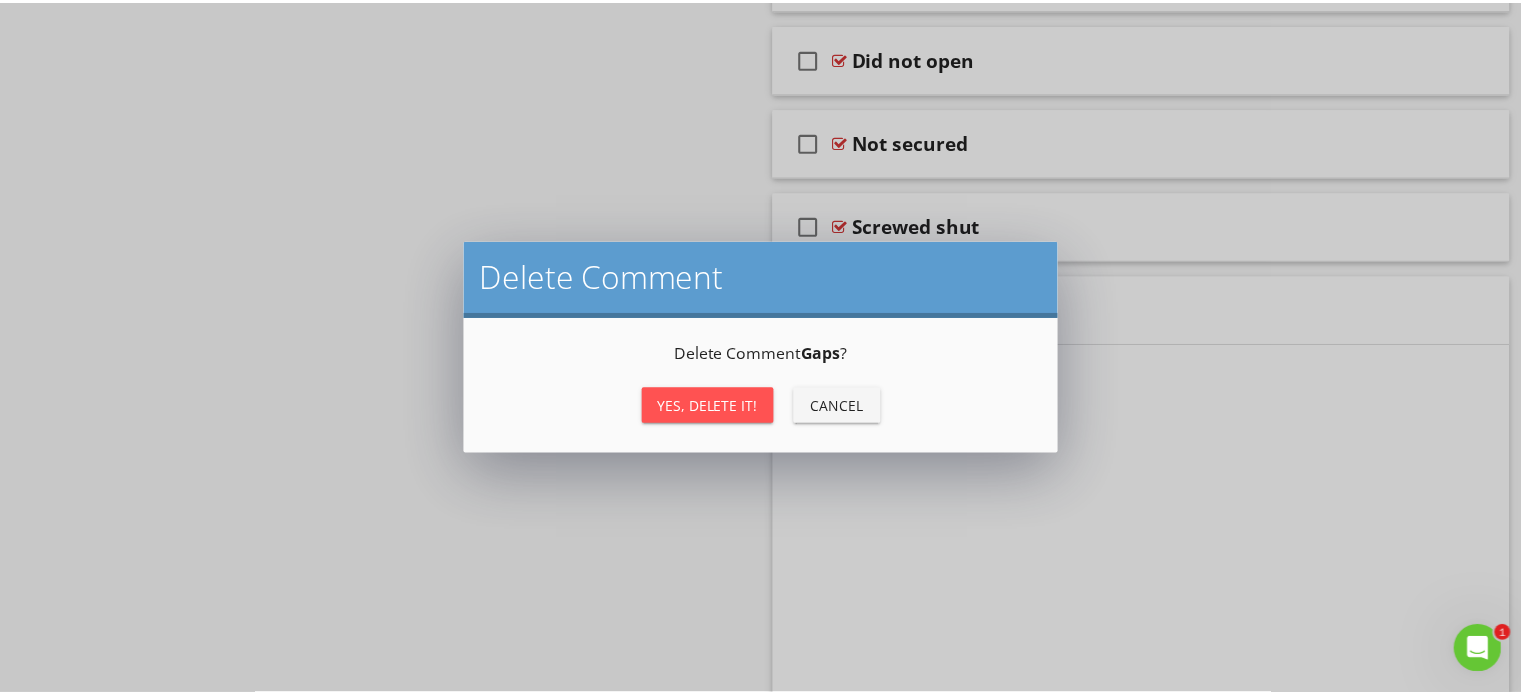 scroll, scrollTop: 3259, scrollLeft: 0, axis: vertical 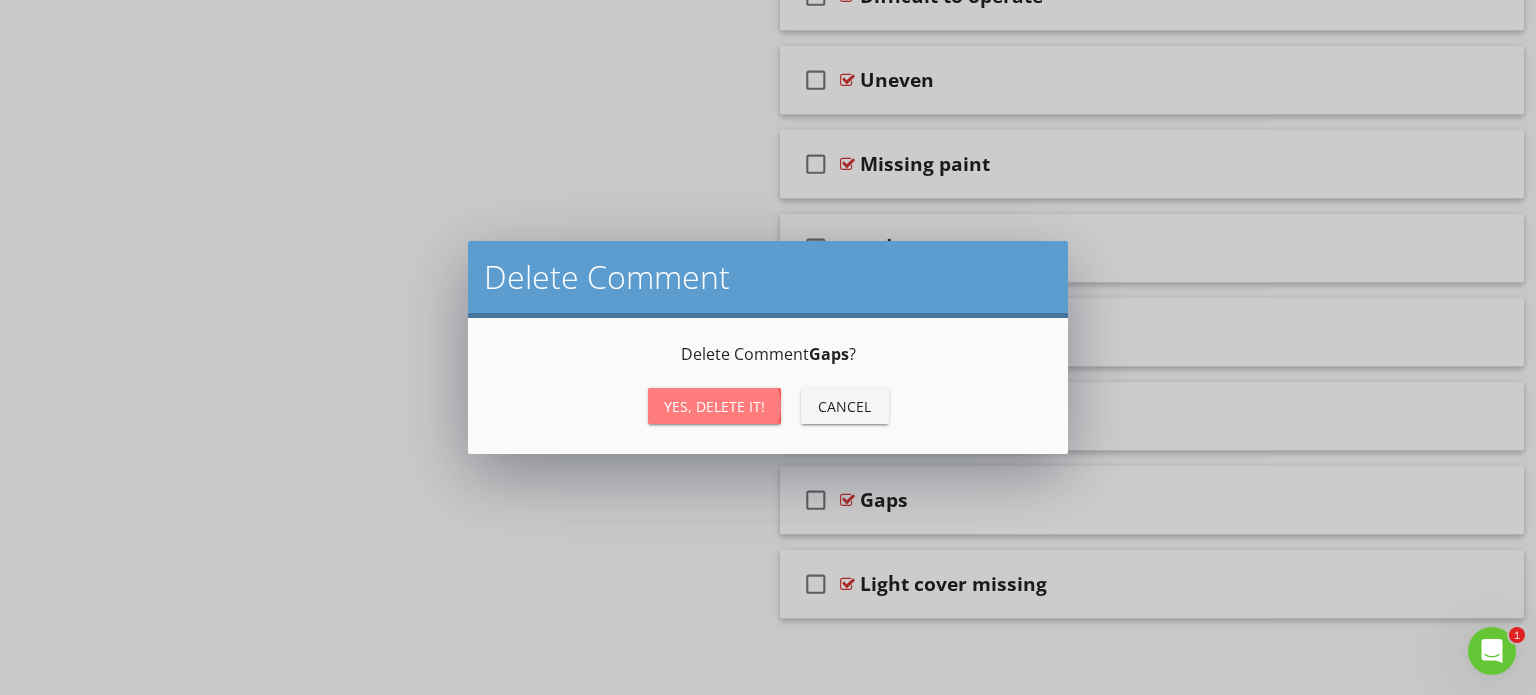 click on "Yes, Delete it!" at bounding box center [714, 406] 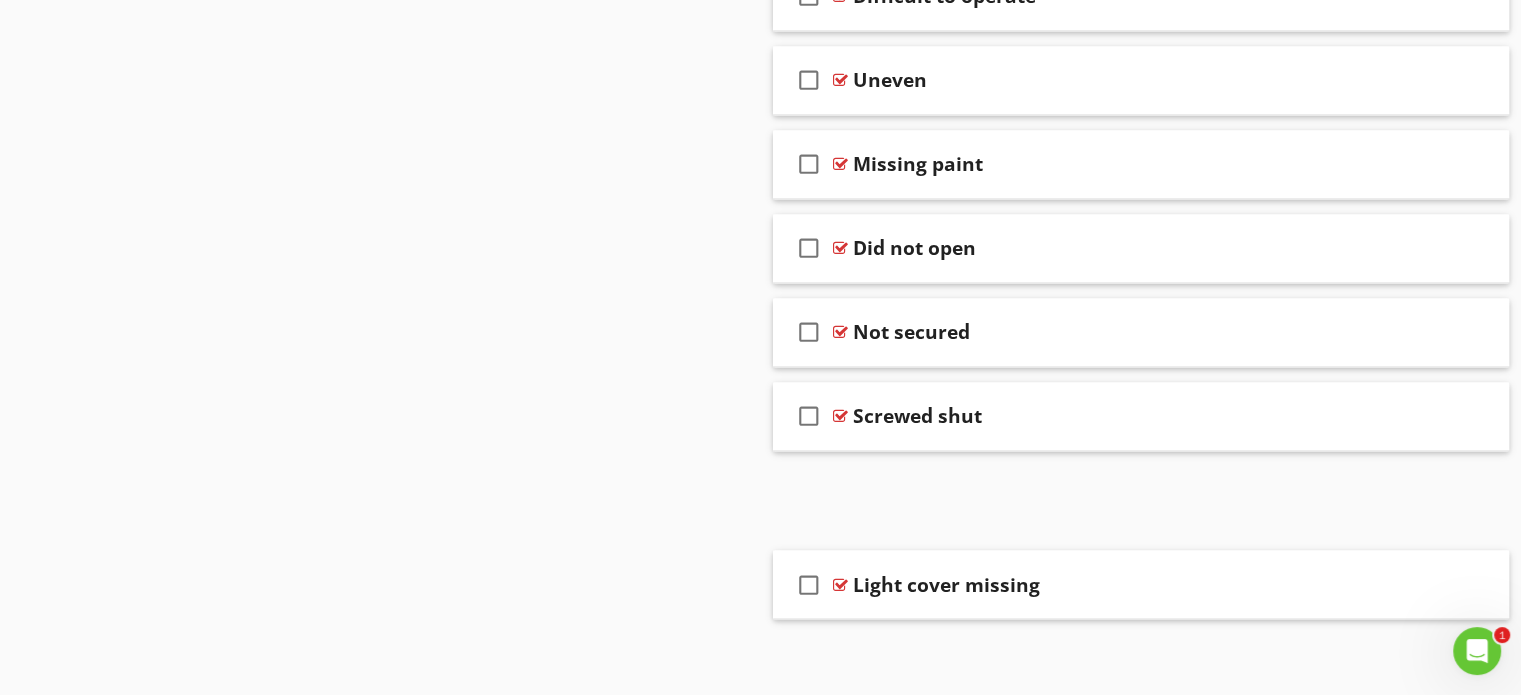 scroll, scrollTop: 3175, scrollLeft: 0, axis: vertical 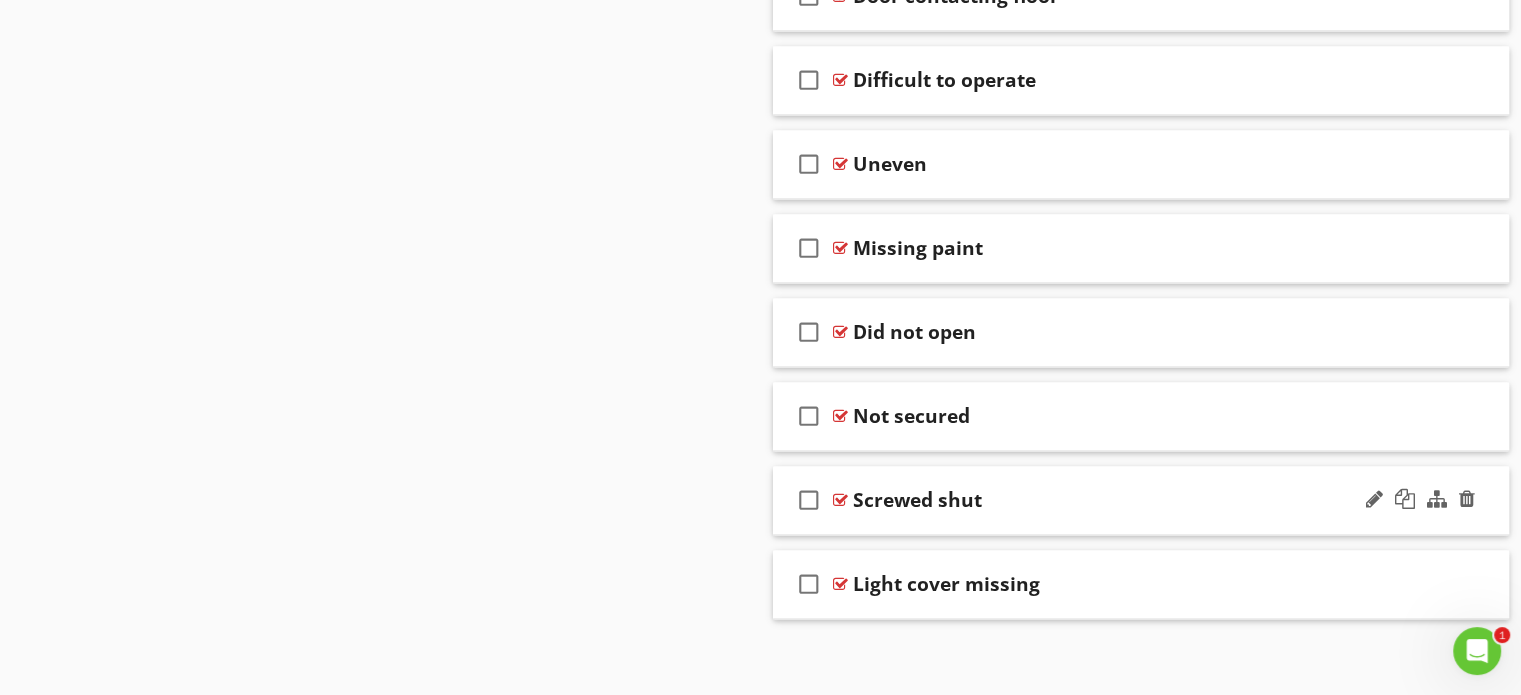 click on "check_box_outline_blank
Screwed shut" at bounding box center [1141, 500] 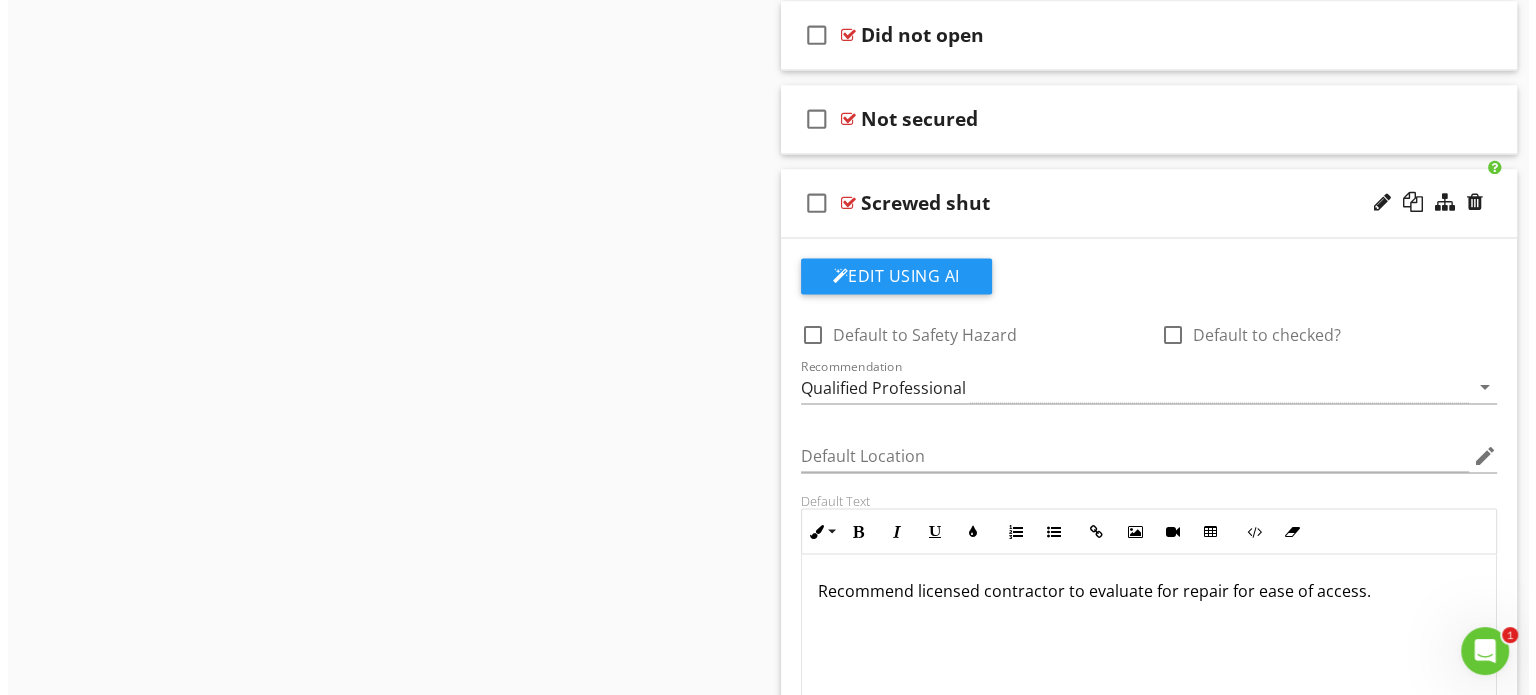 scroll, scrollTop: 3496, scrollLeft: 0, axis: vertical 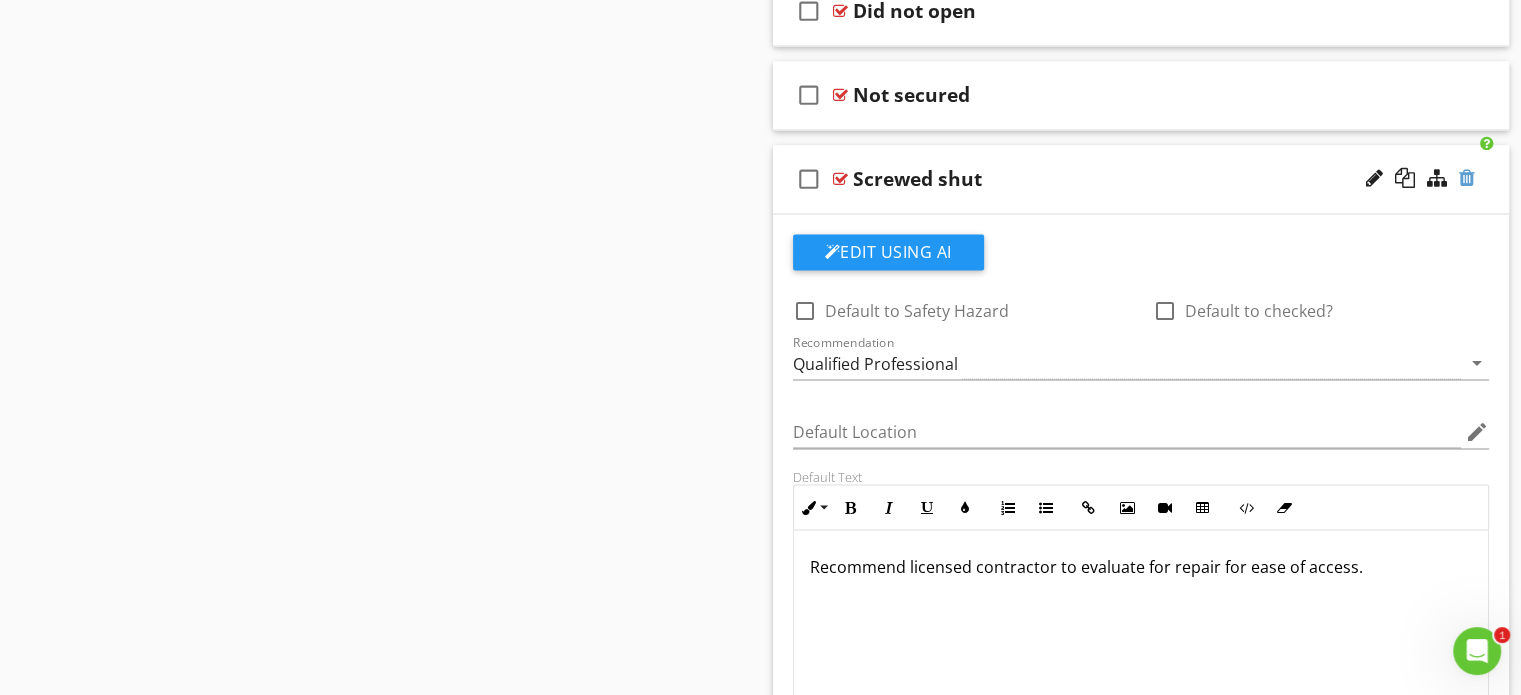 click at bounding box center [1467, 178] 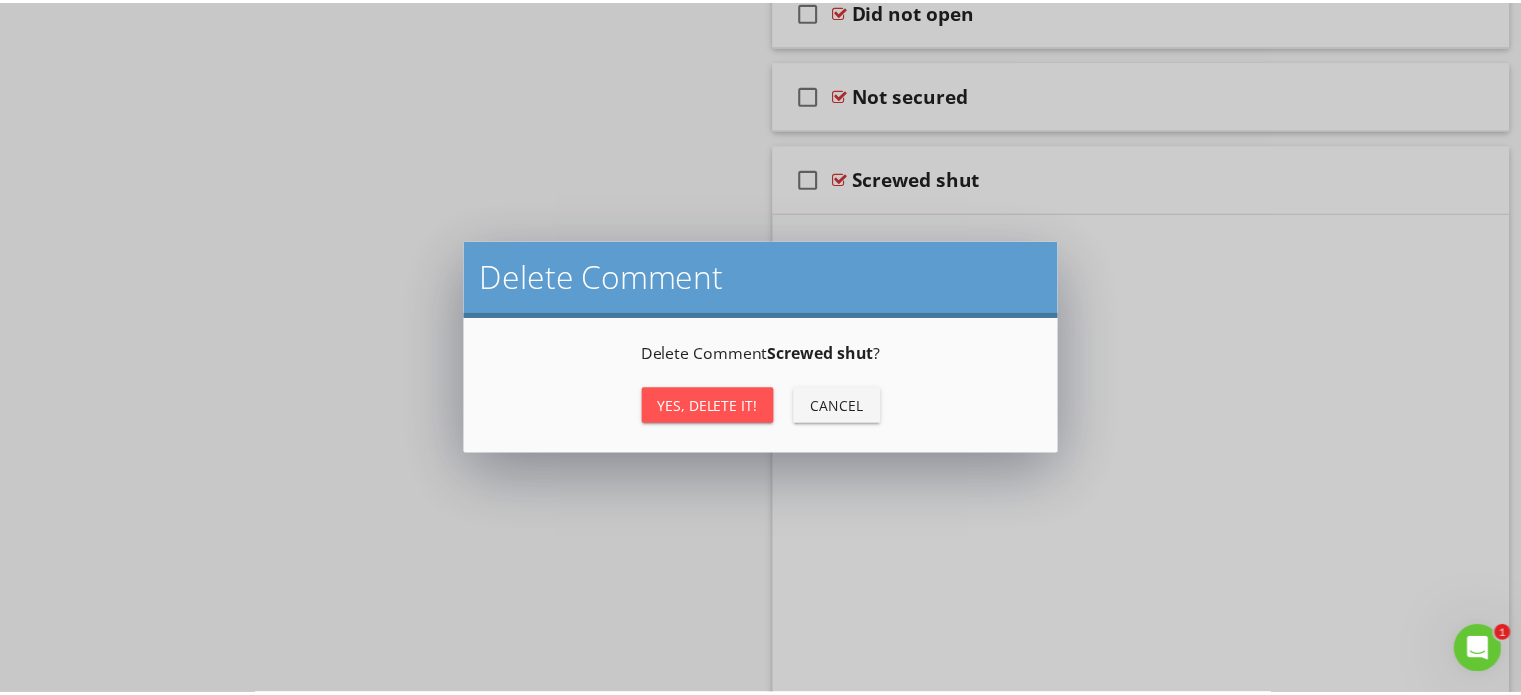 scroll, scrollTop: 3175, scrollLeft: 0, axis: vertical 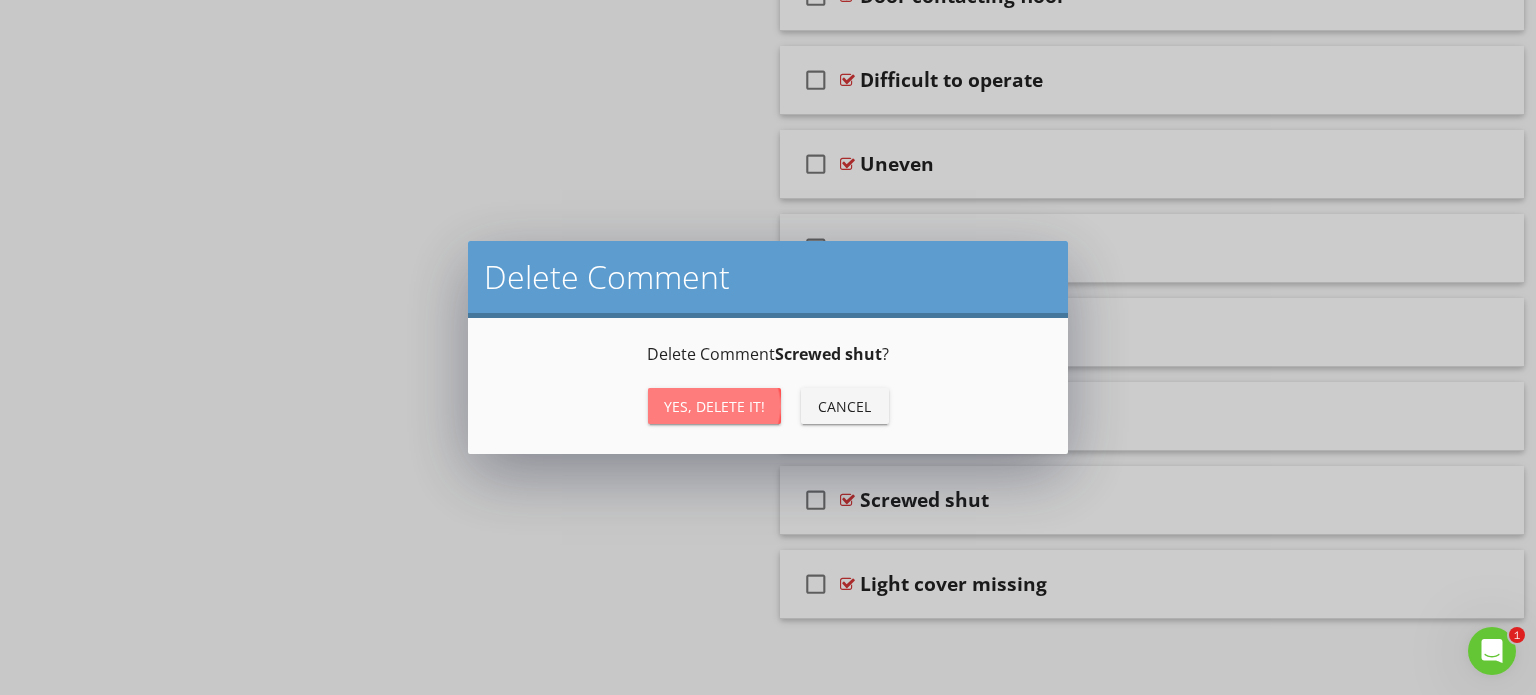 click on "Yes, Delete it!" at bounding box center [714, 406] 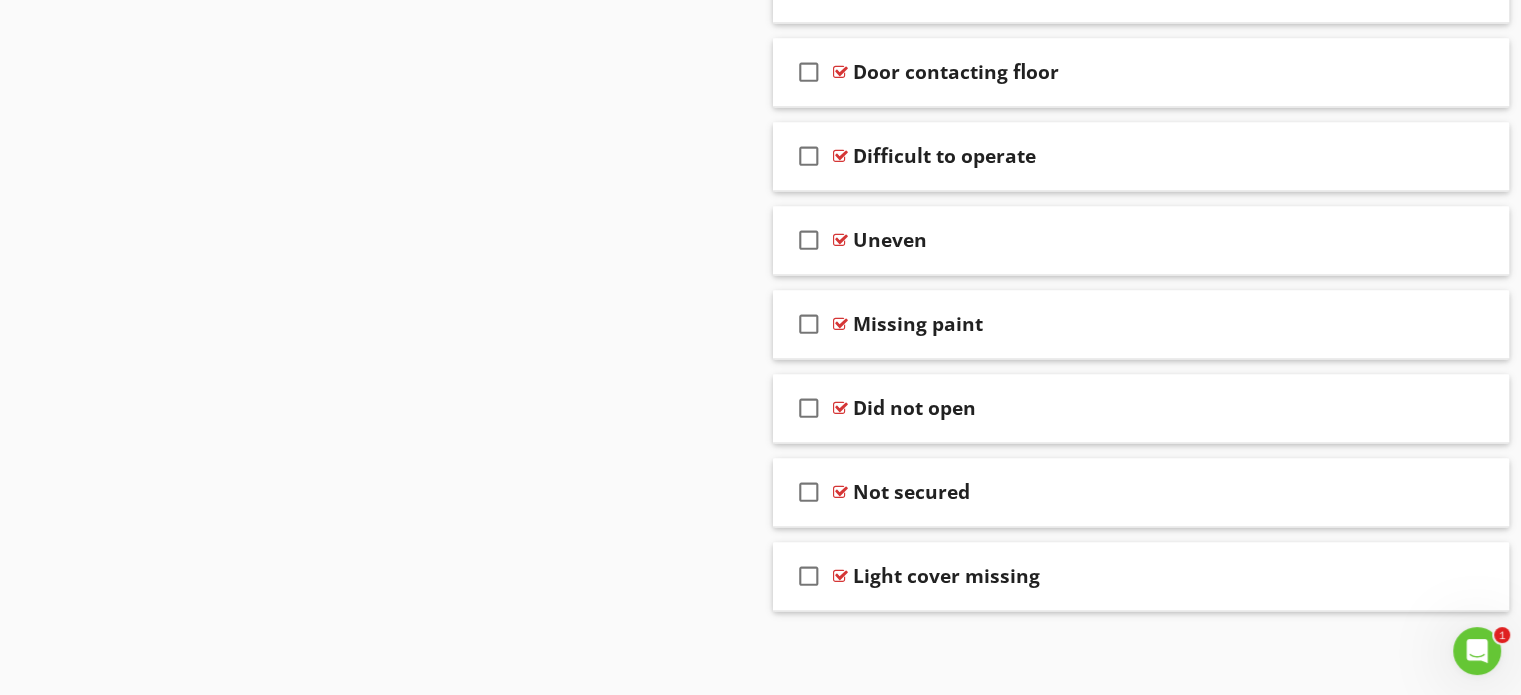 scroll, scrollTop: 3091, scrollLeft: 0, axis: vertical 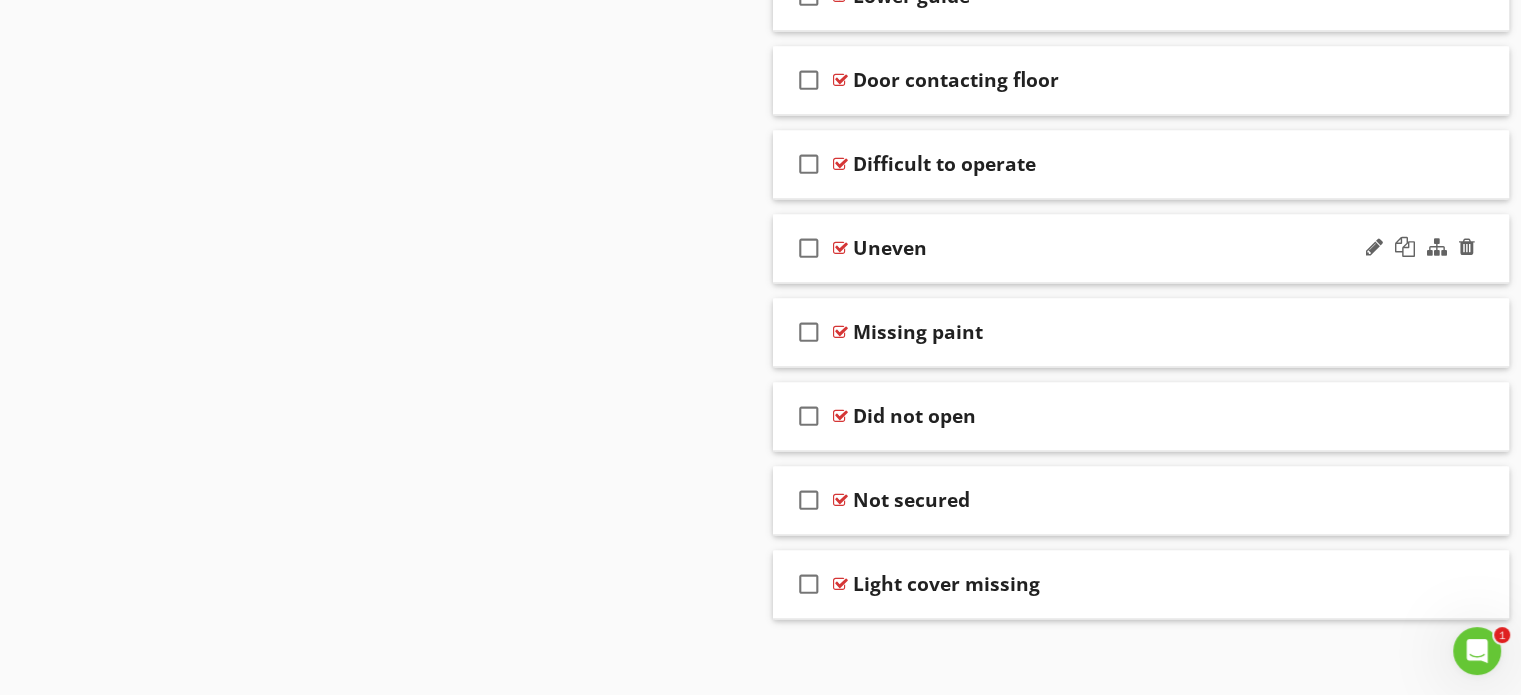 click on "check_box_outline_blank
Uneven" at bounding box center (1141, 248) 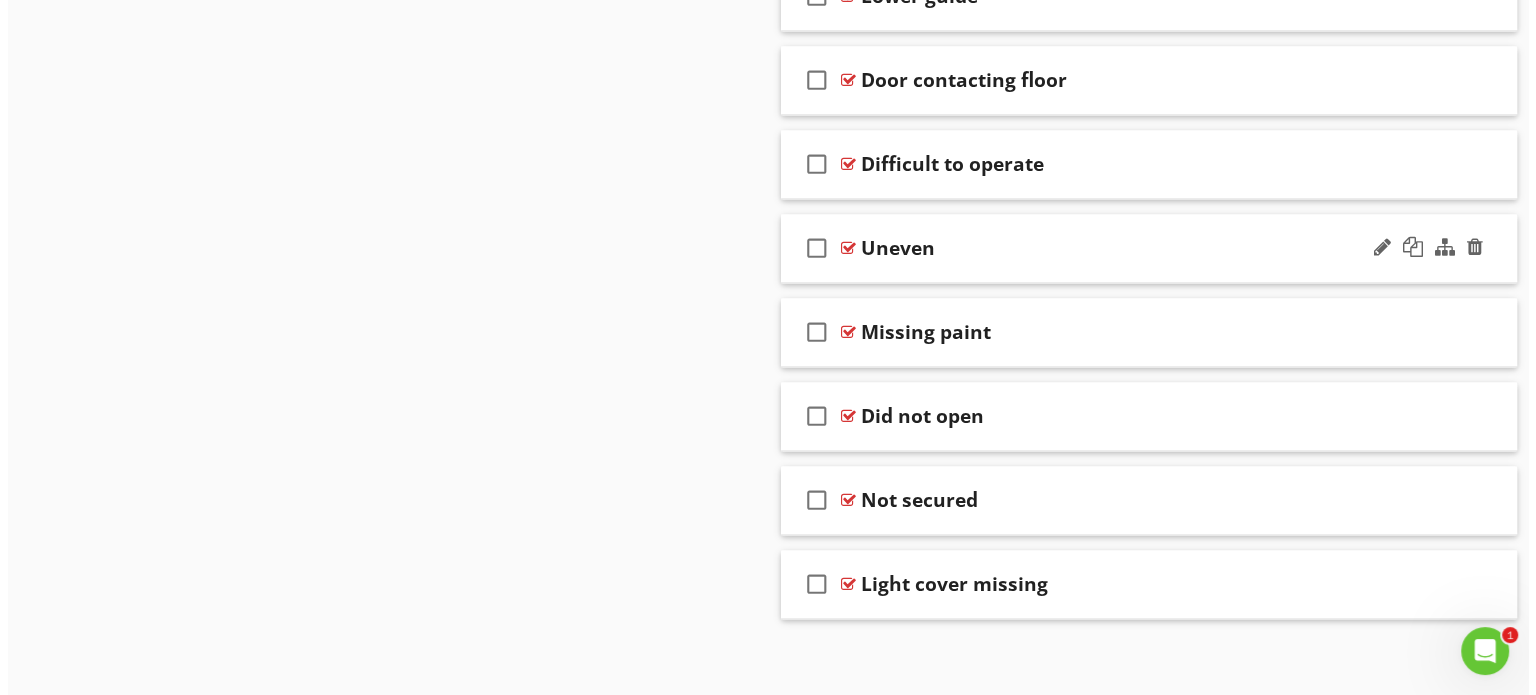 scroll, scrollTop: 3175, scrollLeft: 0, axis: vertical 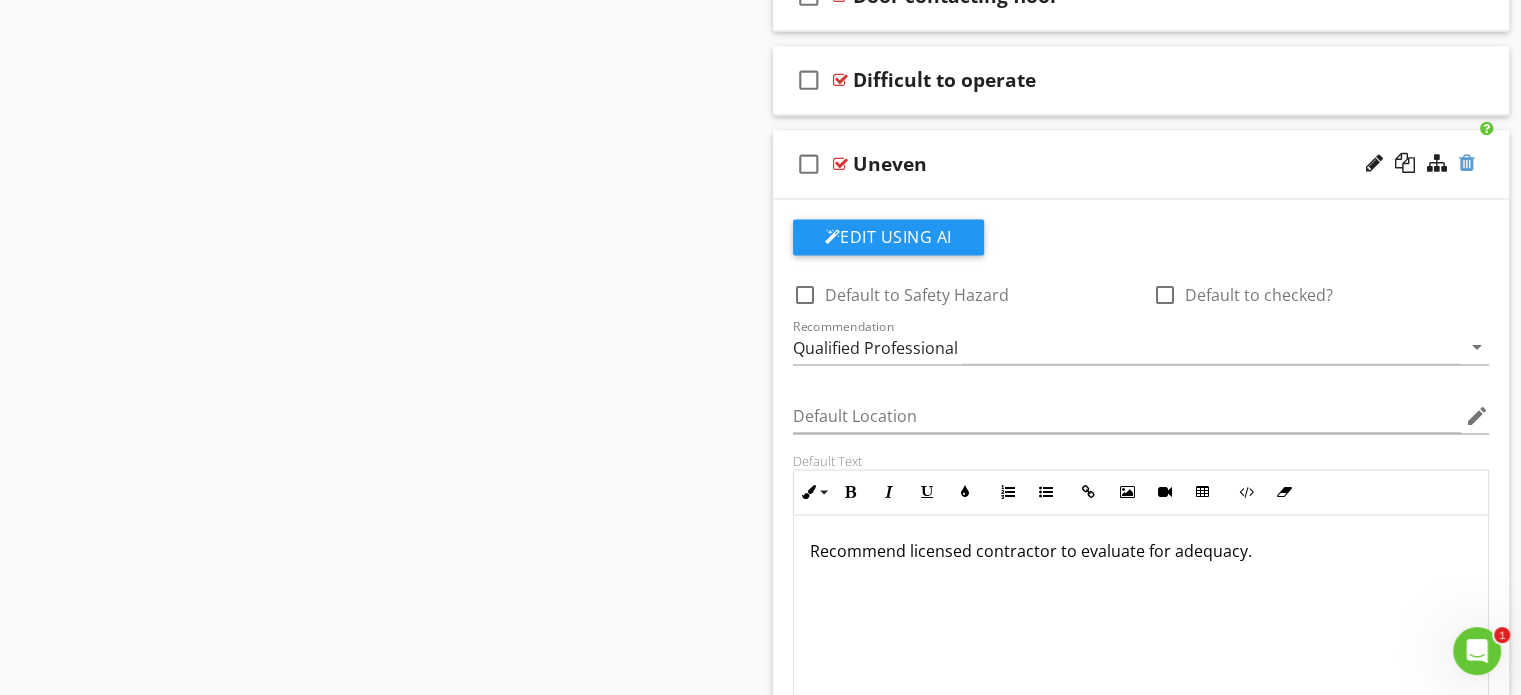 click at bounding box center (1467, 163) 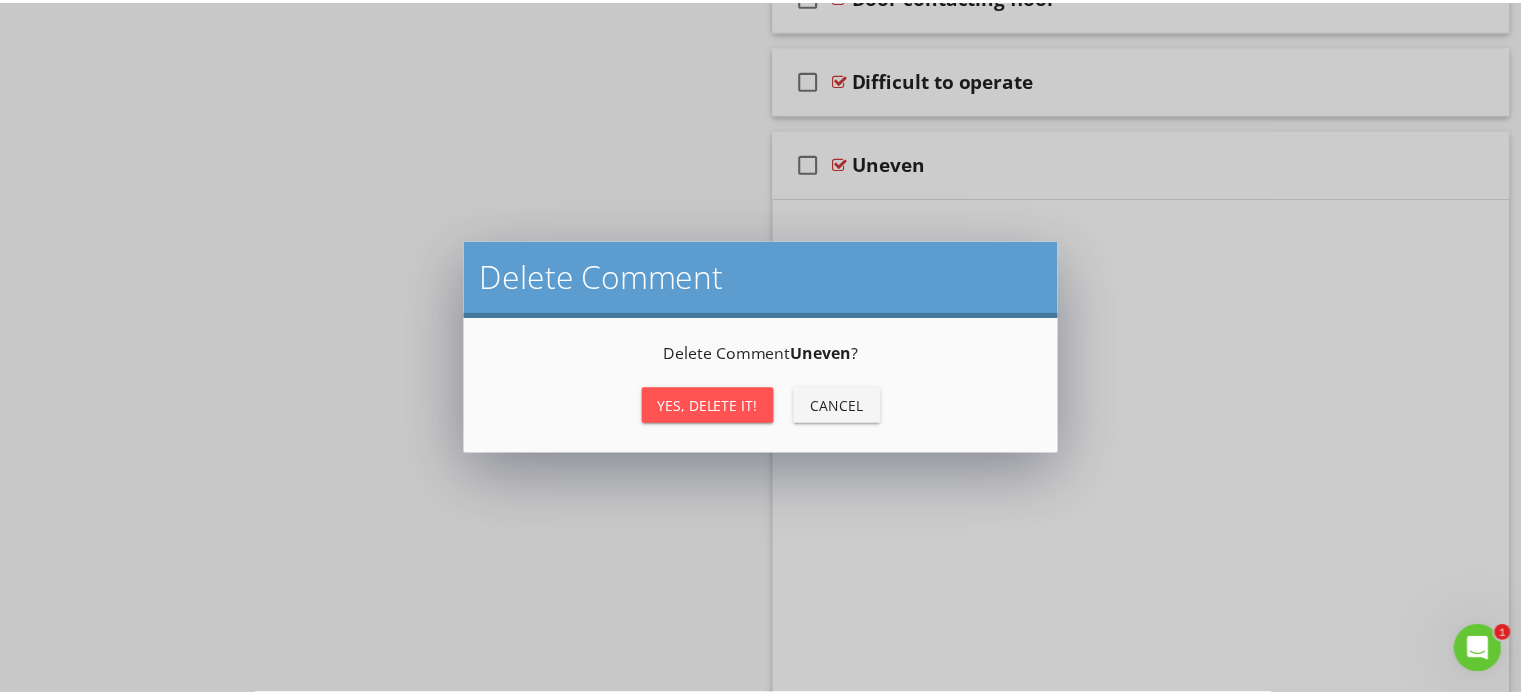 scroll, scrollTop: 3091, scrollLeft: 0, axis: vertical 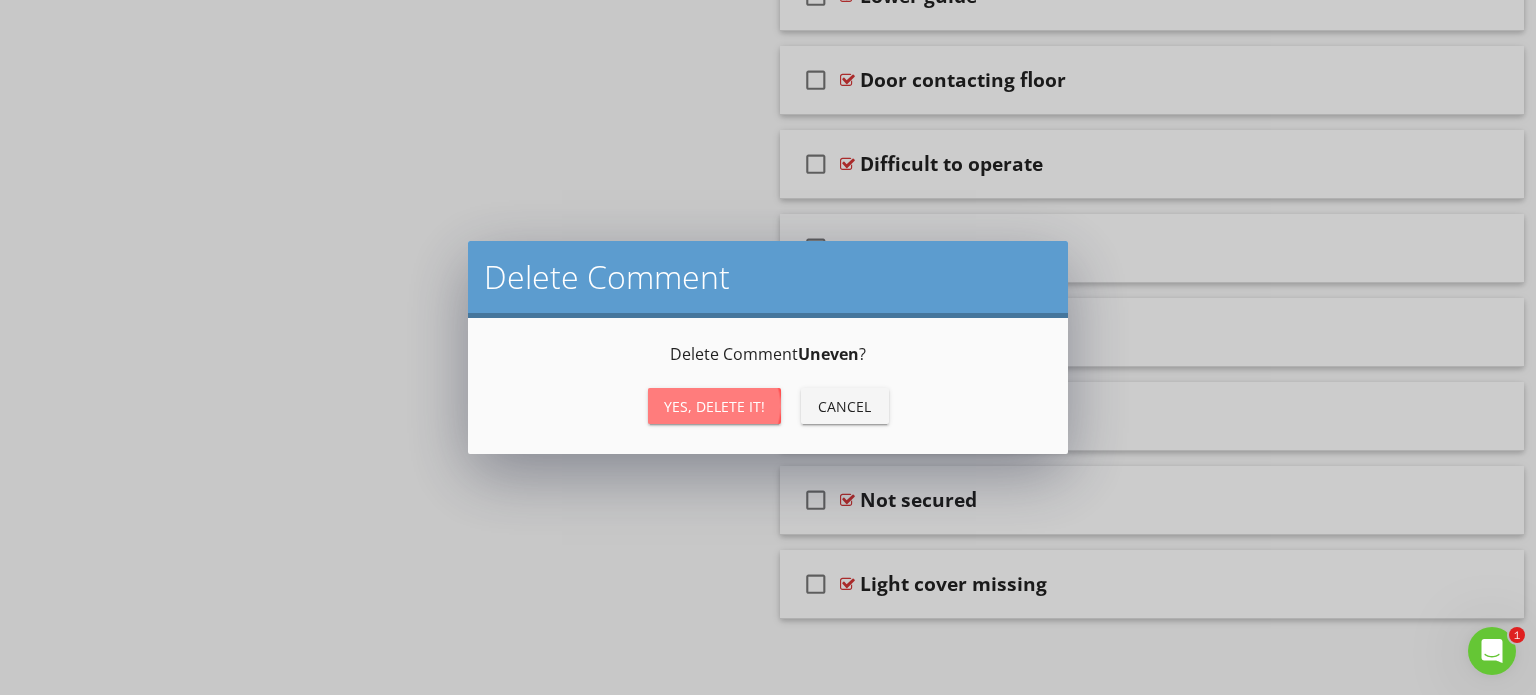 click on "Yes, Delete it!" at bounding box center [714, 406] 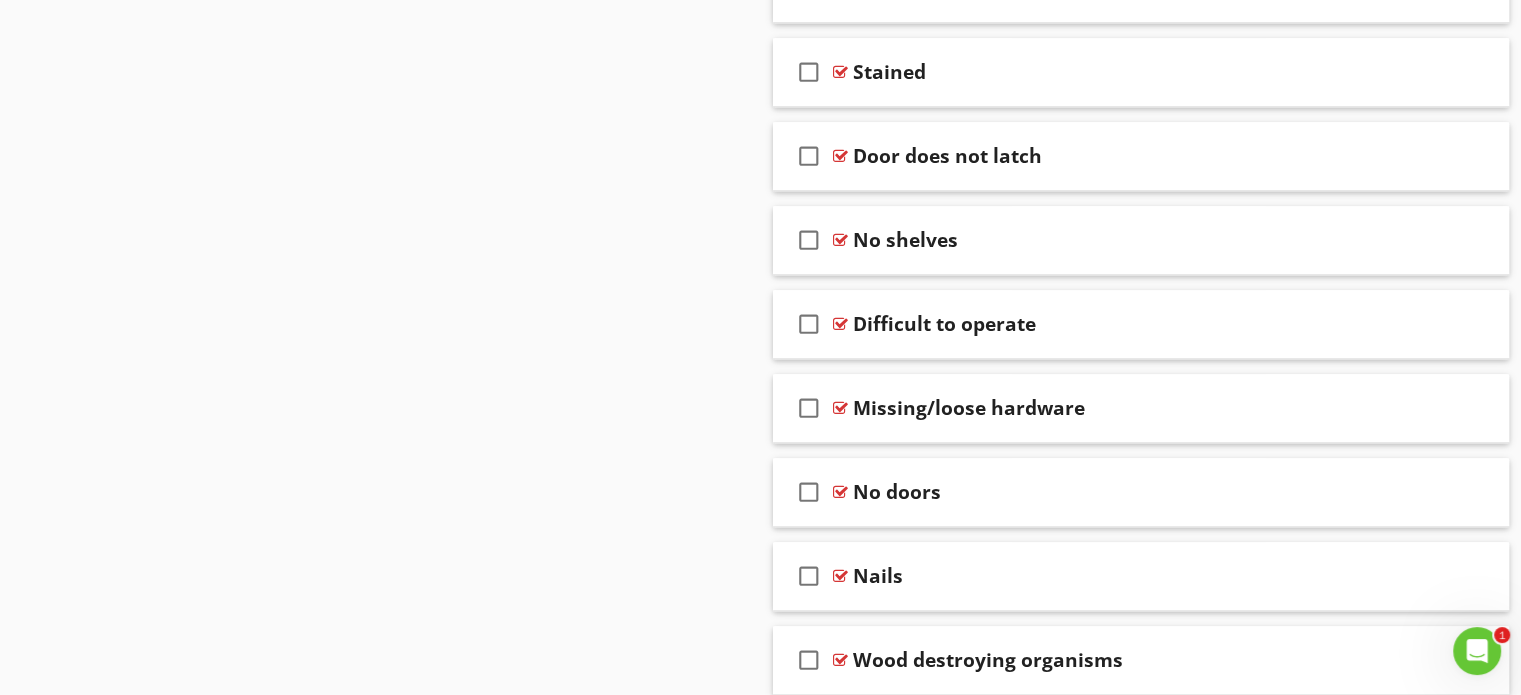 scroll, scrollTop: 2174, scrollLeft: 0, axis: vertical 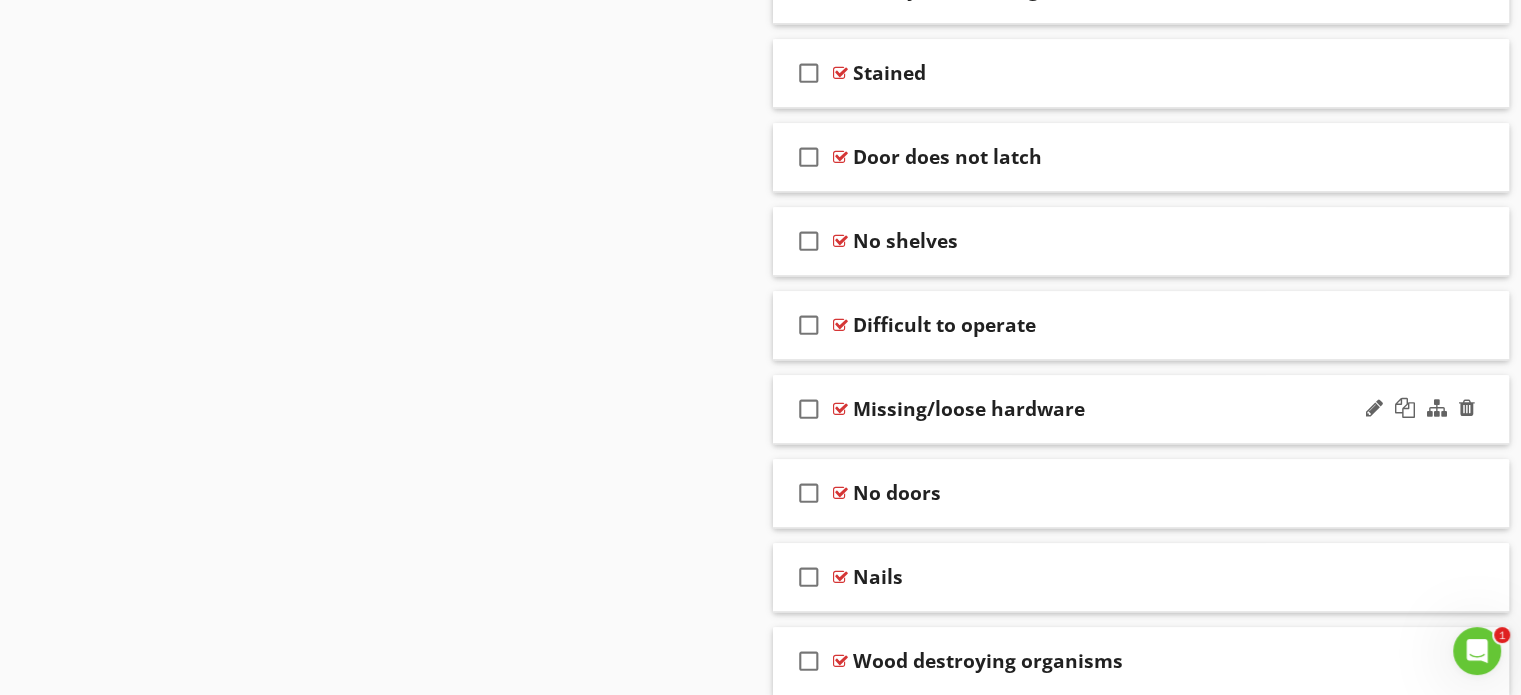 click on "check_box_outline_blank
Missing/loose hardware" at bounding box center (1141, 409) 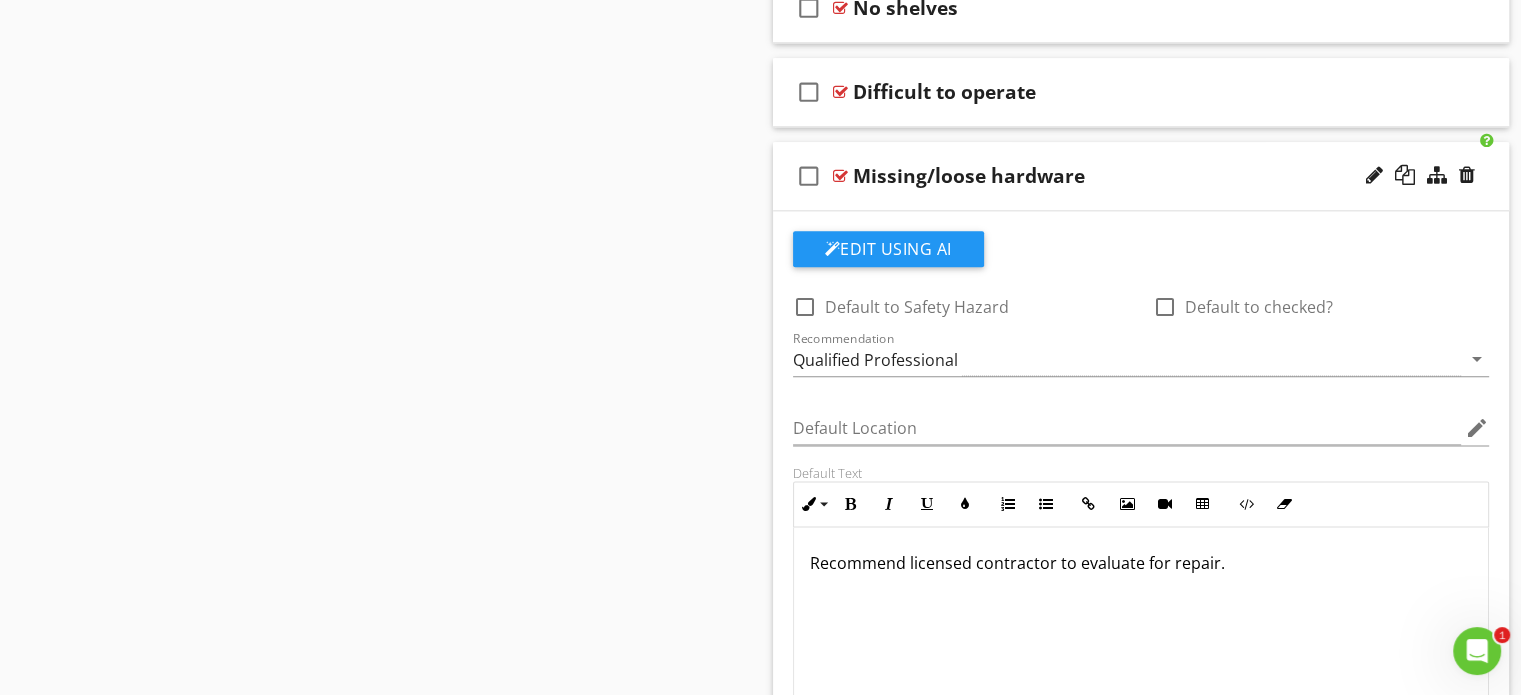 scroll, scrollTop: 2408, scrollLeft: 0, axis: vertical 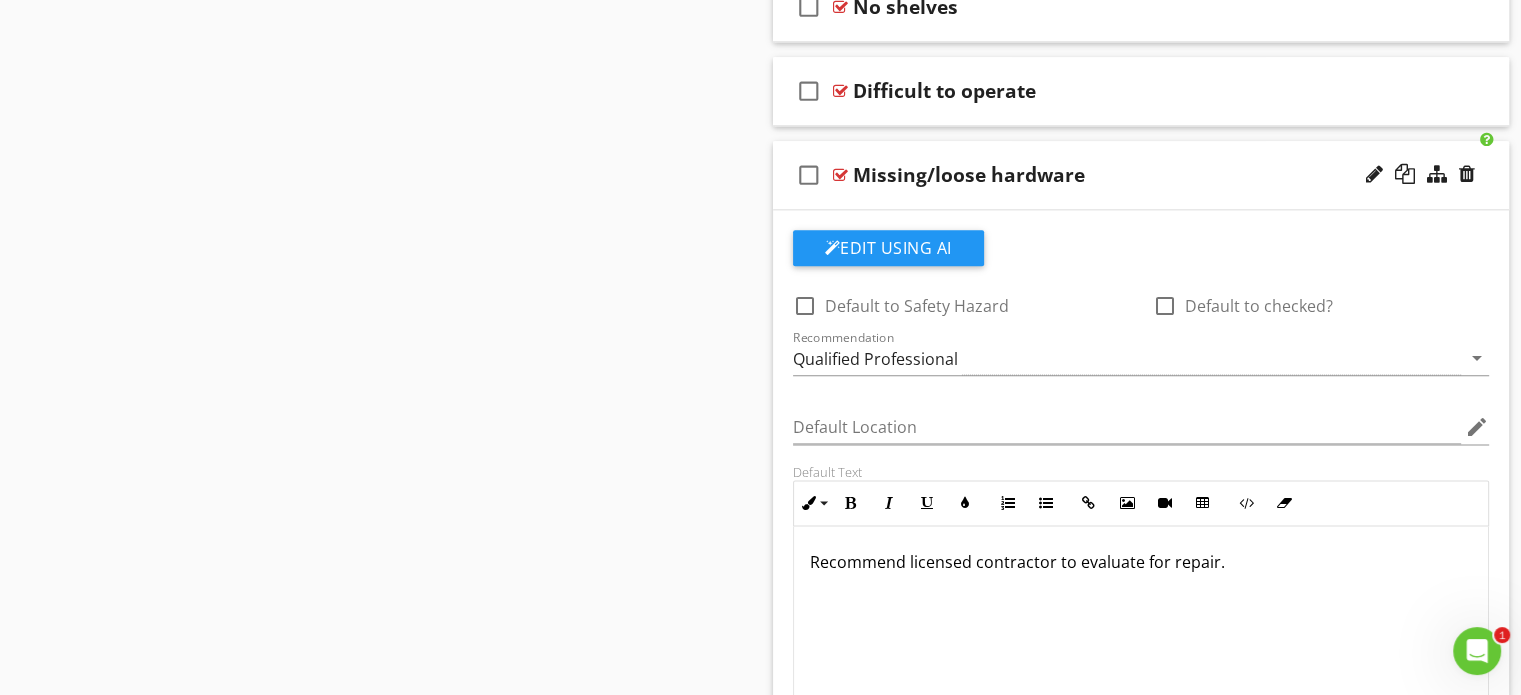 click on "Recommend licensed contractor to evaluate for repair." at bounding box center (1141, 562) 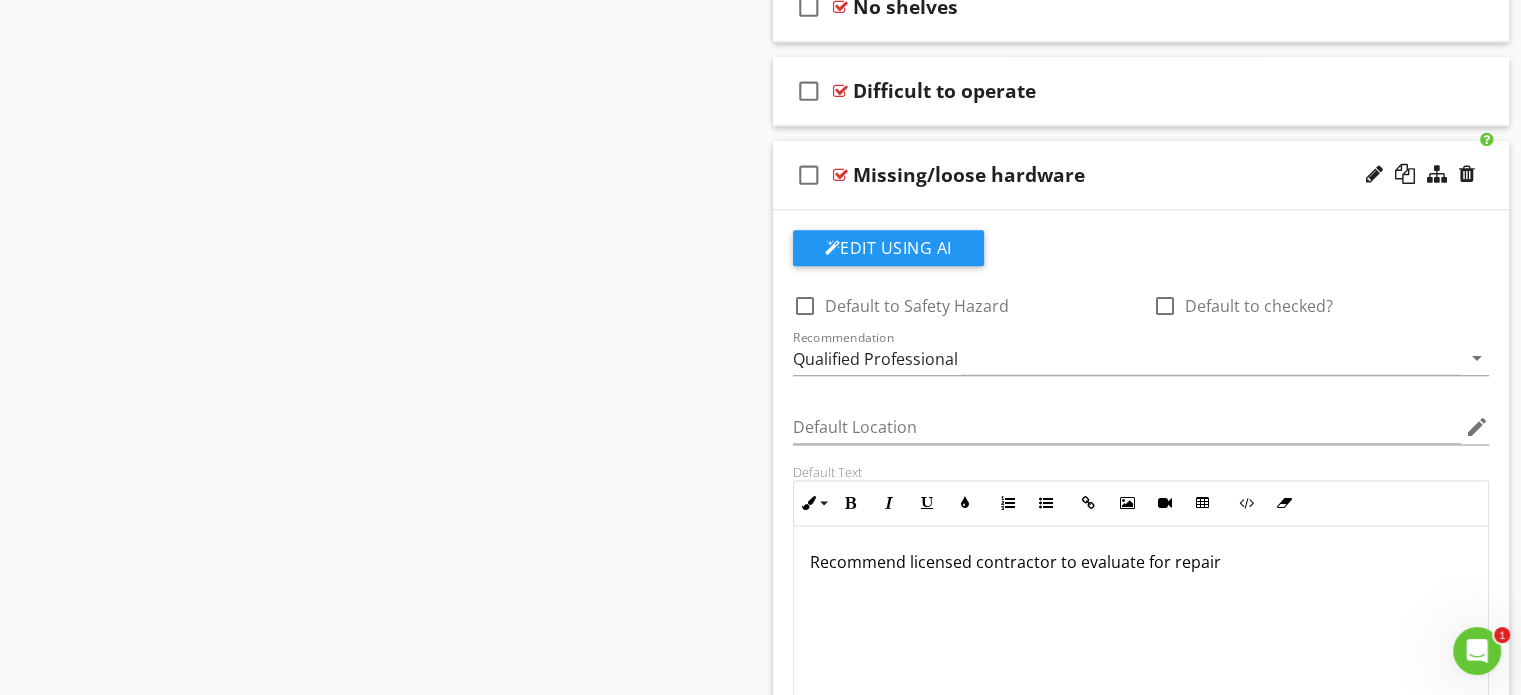 type 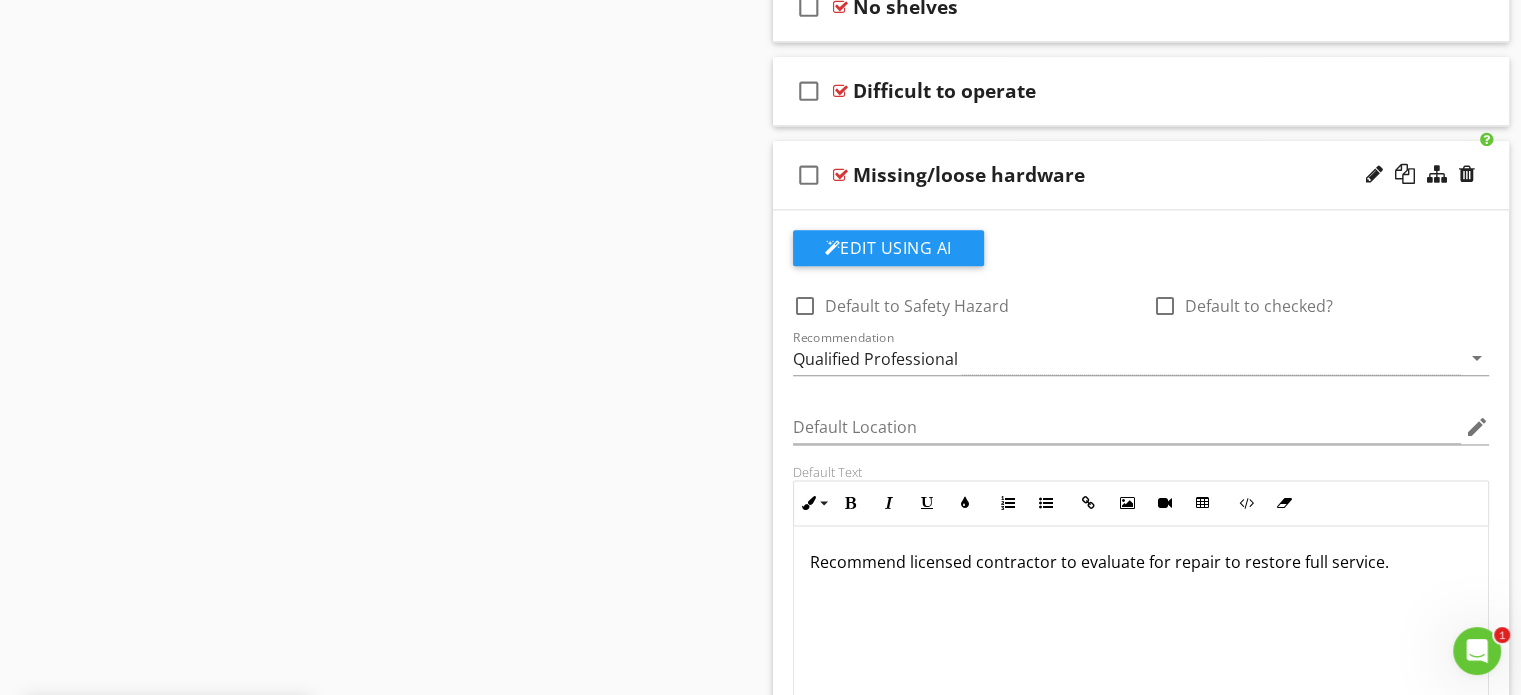 click on "check_box_outline_blank
Missing/loose hardware" at bounding box center (1141, 175) 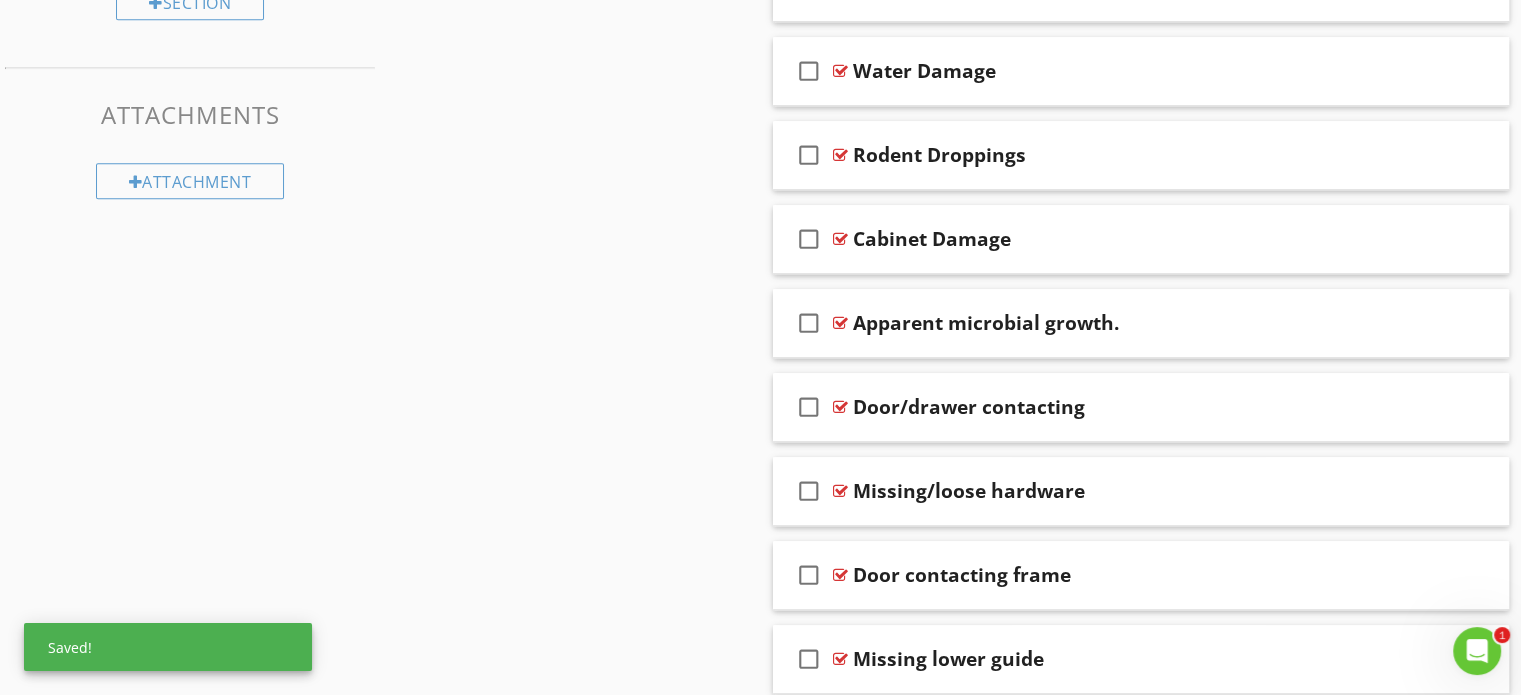 scroll, scrollTop: 1499, scrollLeft: 0, axis: vertical 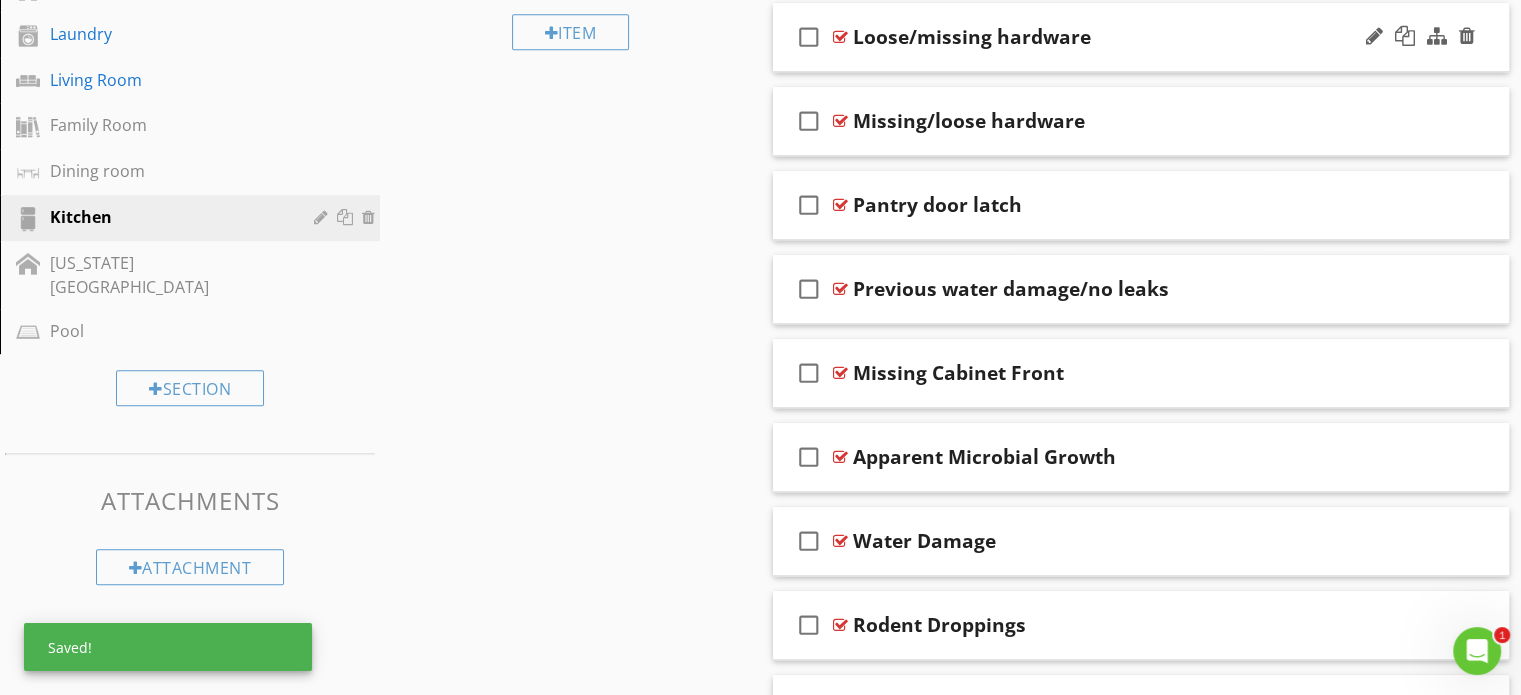 click on "check_box_outline_blank
Loose/missing hardware" at bounding box center [1141, 37] 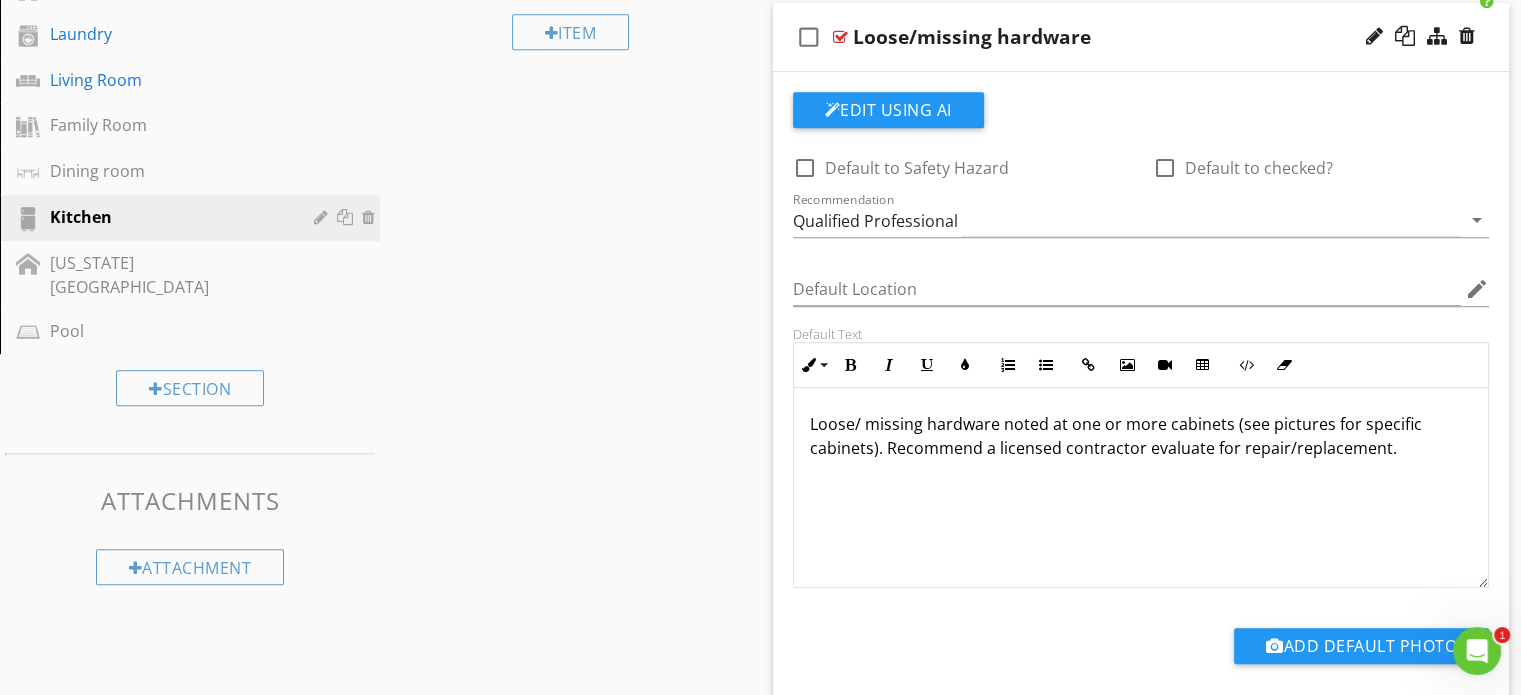 click on "Loose/ missing hardware noted at one or more cabinets (see pictures for specific cabinets). Recommend a licensed contractor evaluate for repair/replacement." at bounding box center (1141, 436) 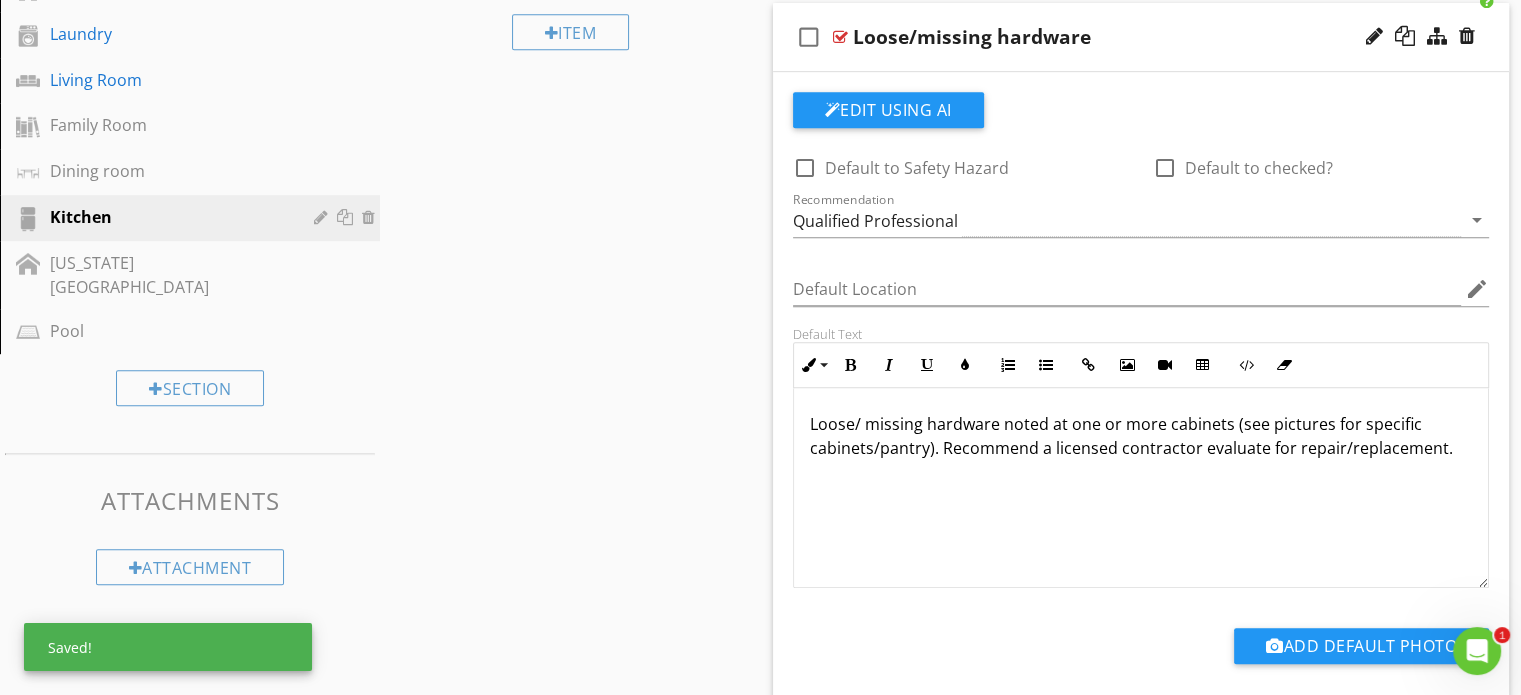 click on "check_box_outline_blank
Loose/missing hardware" at bounding box center [1141, 37] 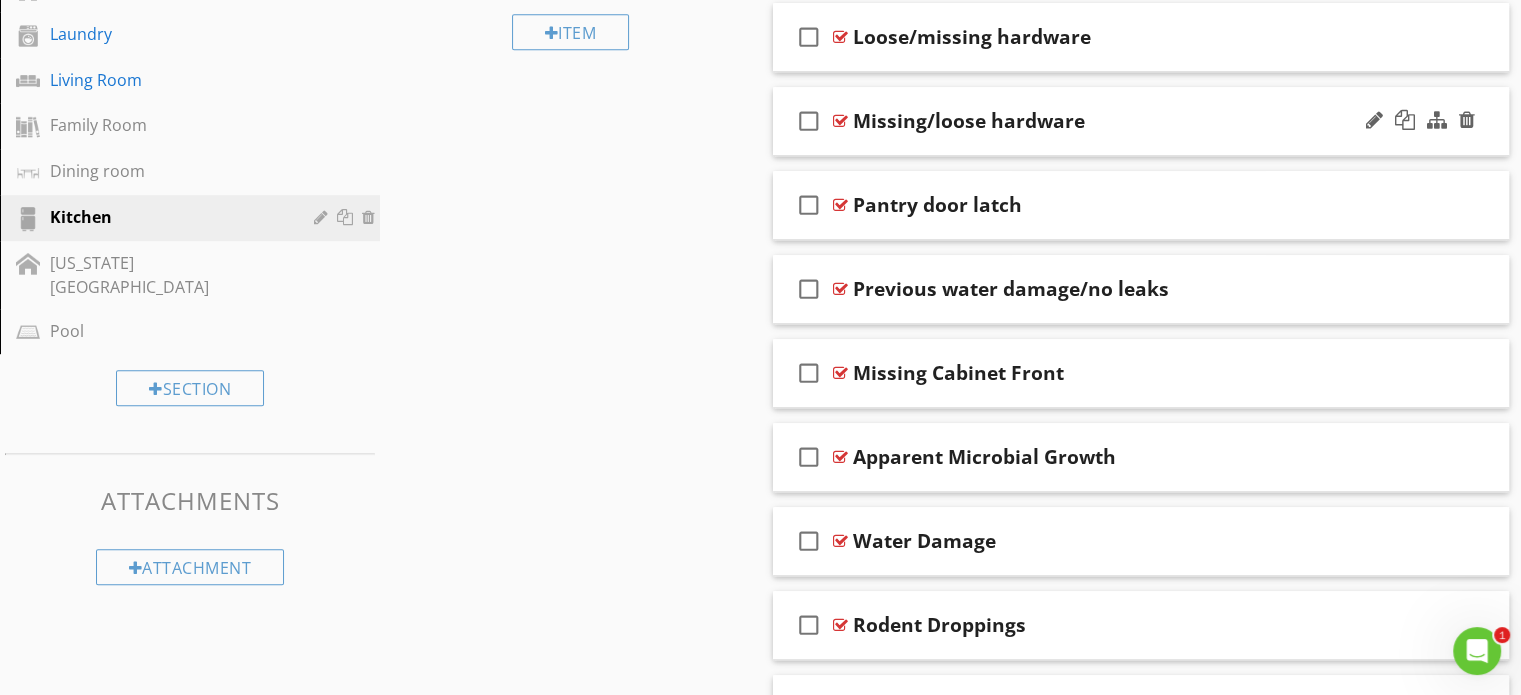 click on "check_box_outline_blank
Missing/loose hardware" at bounding box center (1141, 121) 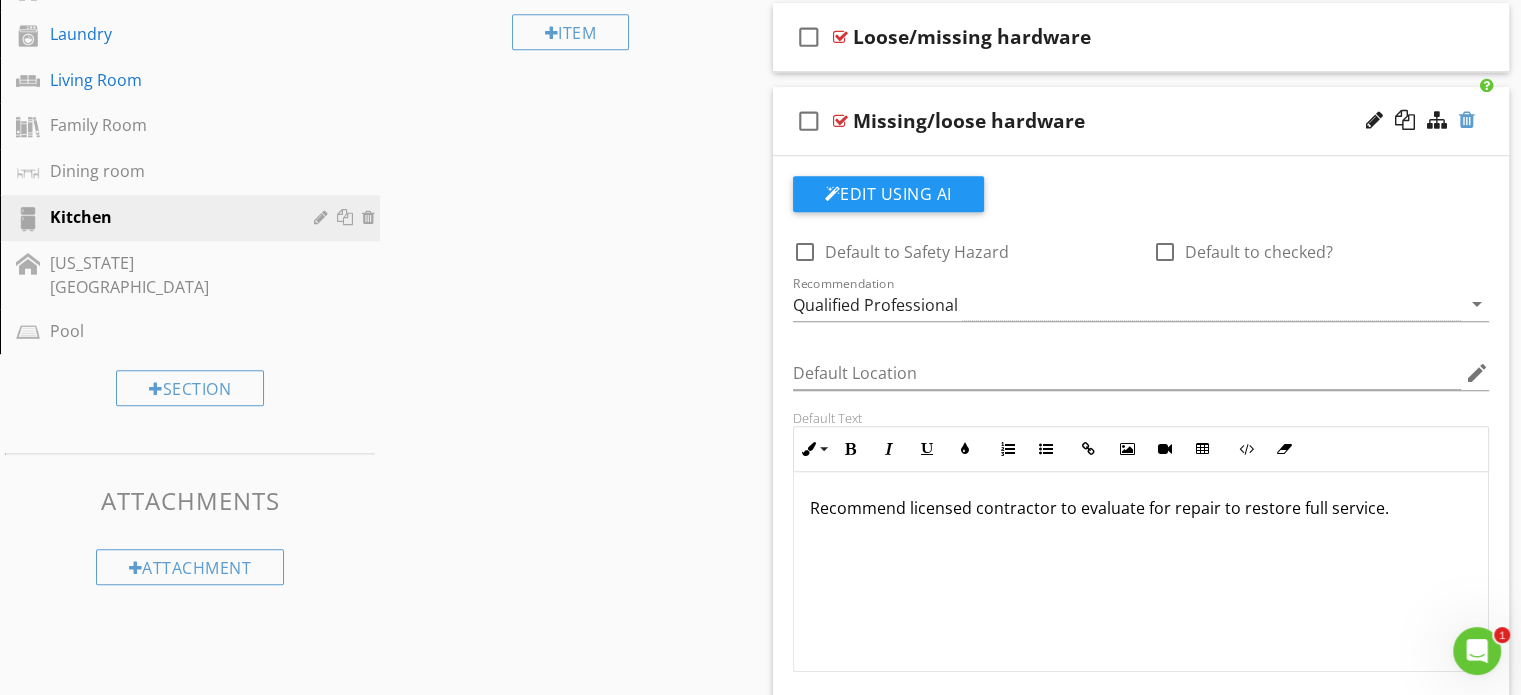 click at bounding box center [1467, 120] 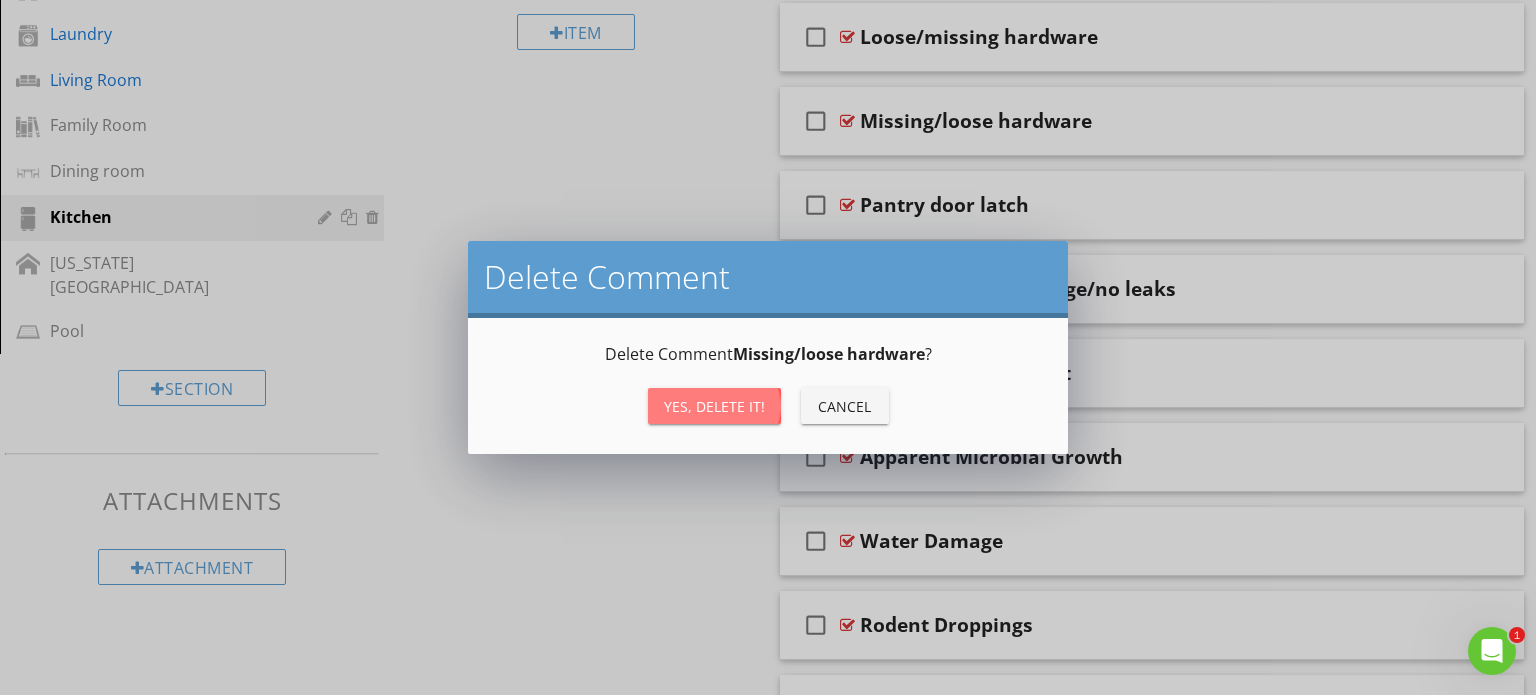 click on "Yes, Delete it!" at bounding box center (714, 406) 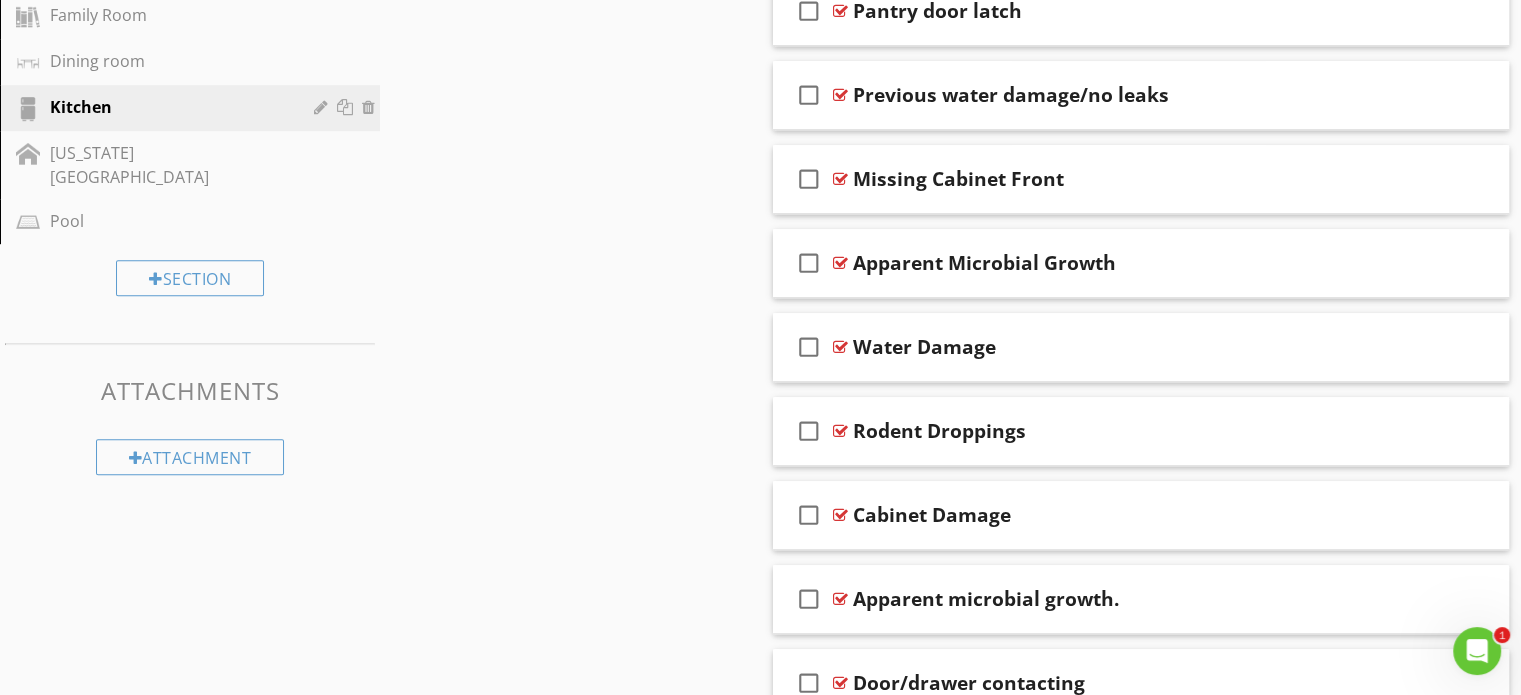 scroll, scrollTop: 1232, scrollLeft: 0, axis: vertical 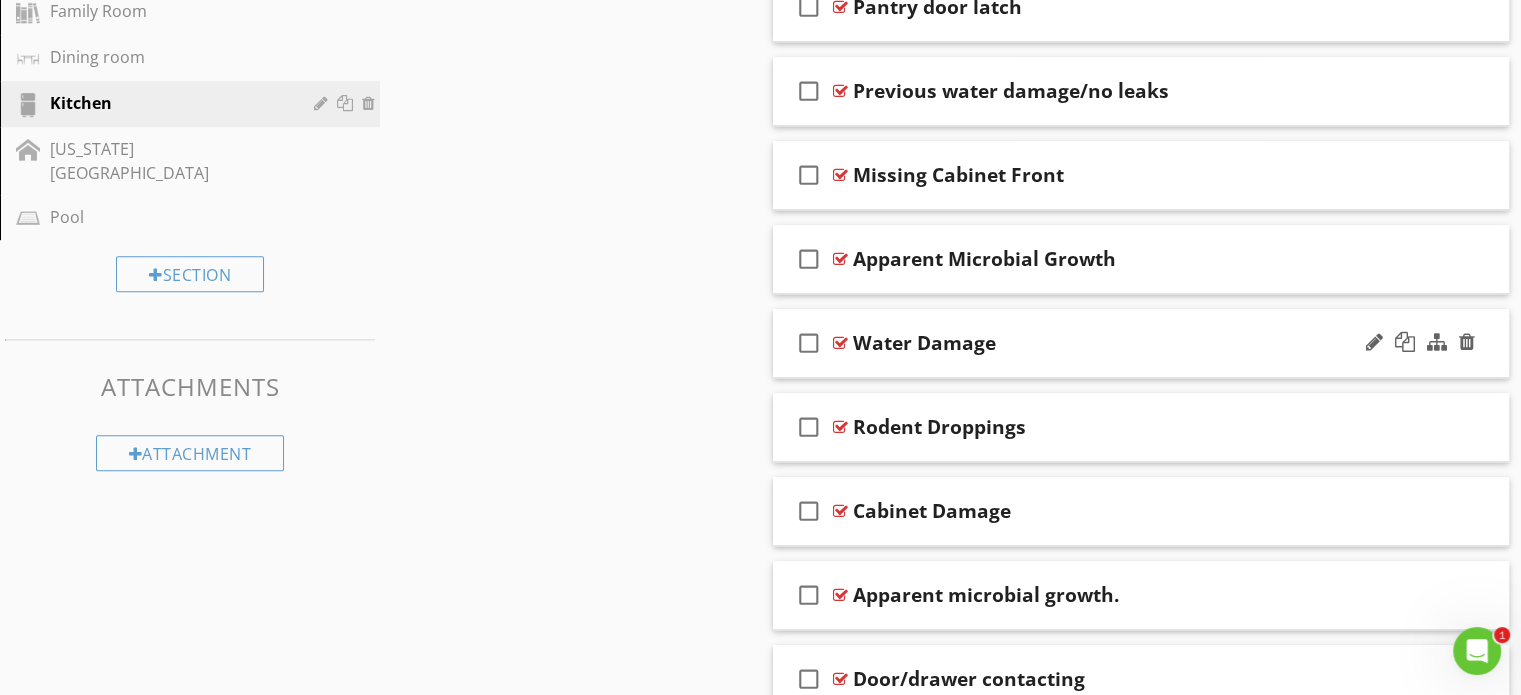 click on "check_box_outline_blank
Water Damage" at bounding box center [1141, 343] 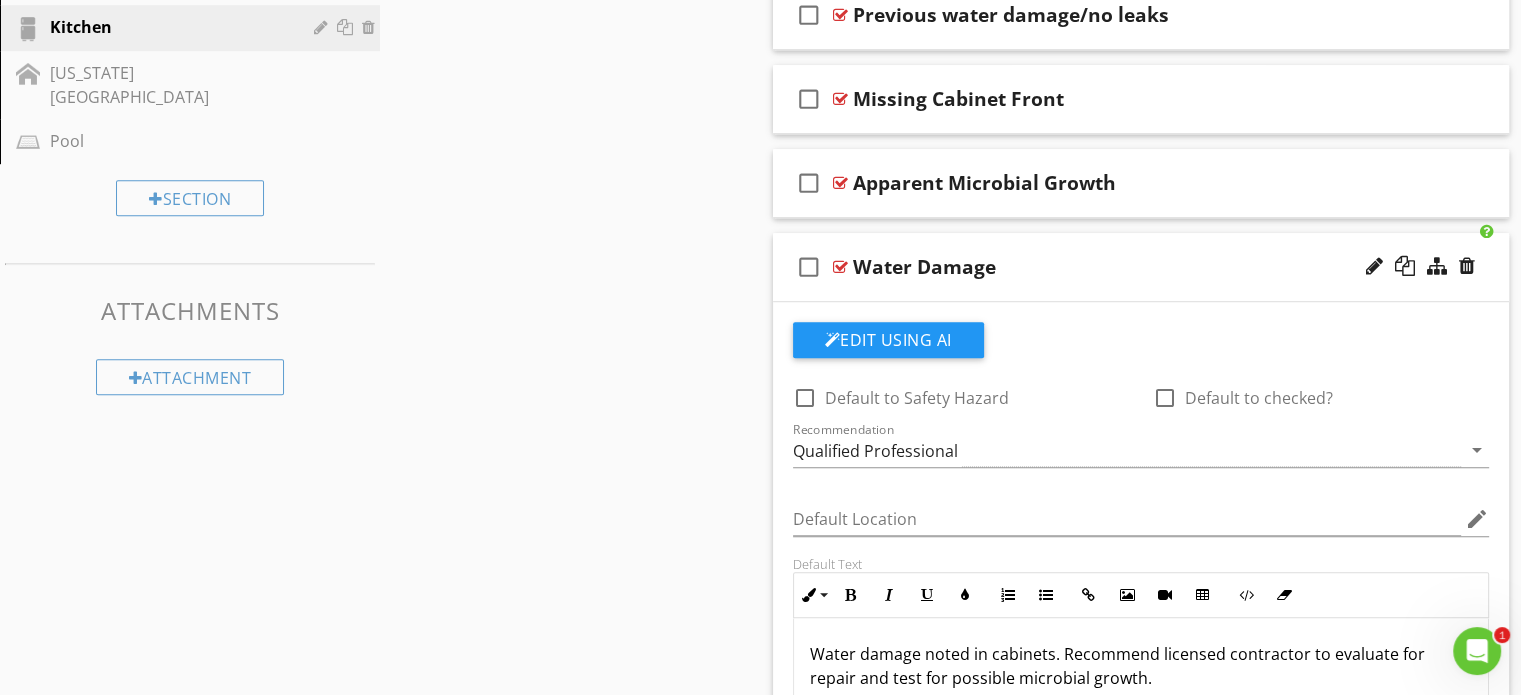 scroll, scrollTop: 1306, scrollLeft: 0, axis: vertical 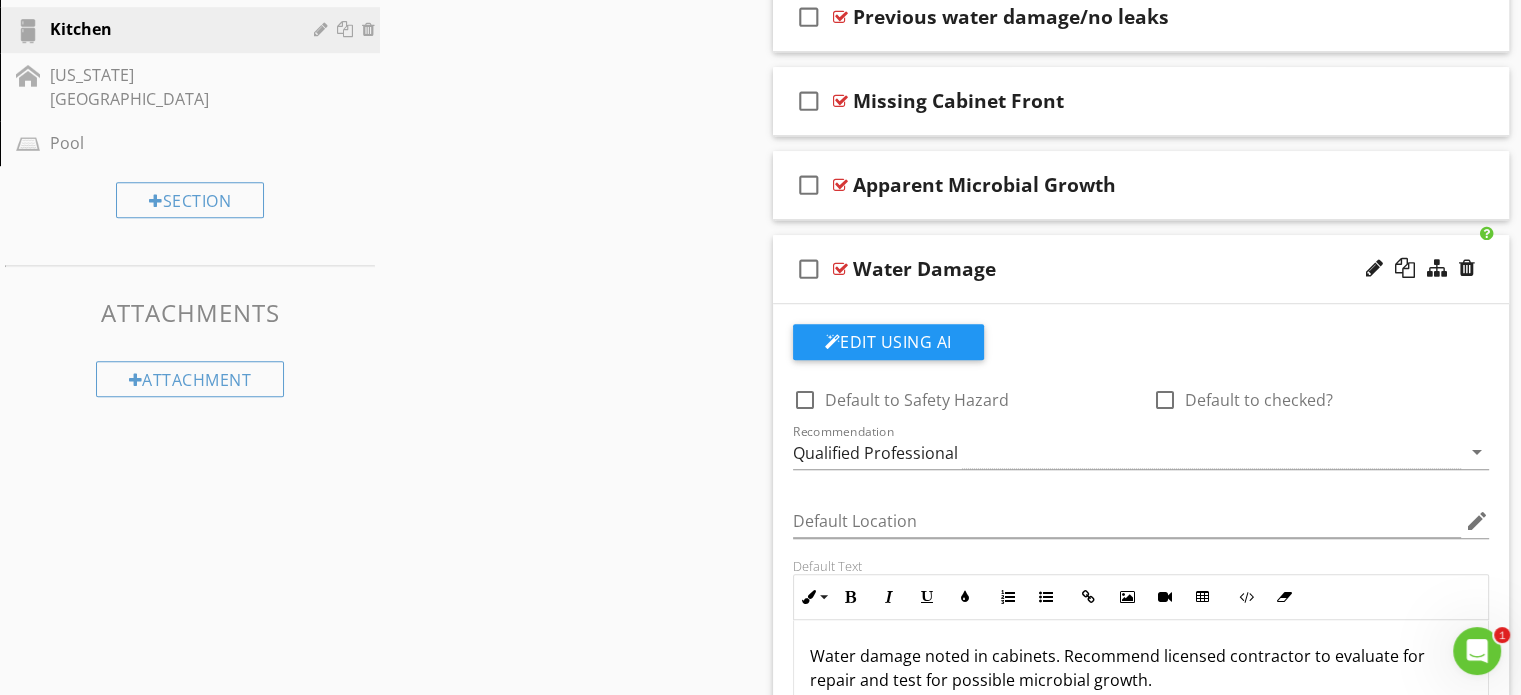 click on "check_box_outline_blank
Water Damage" at bounding box center [1141, 269] 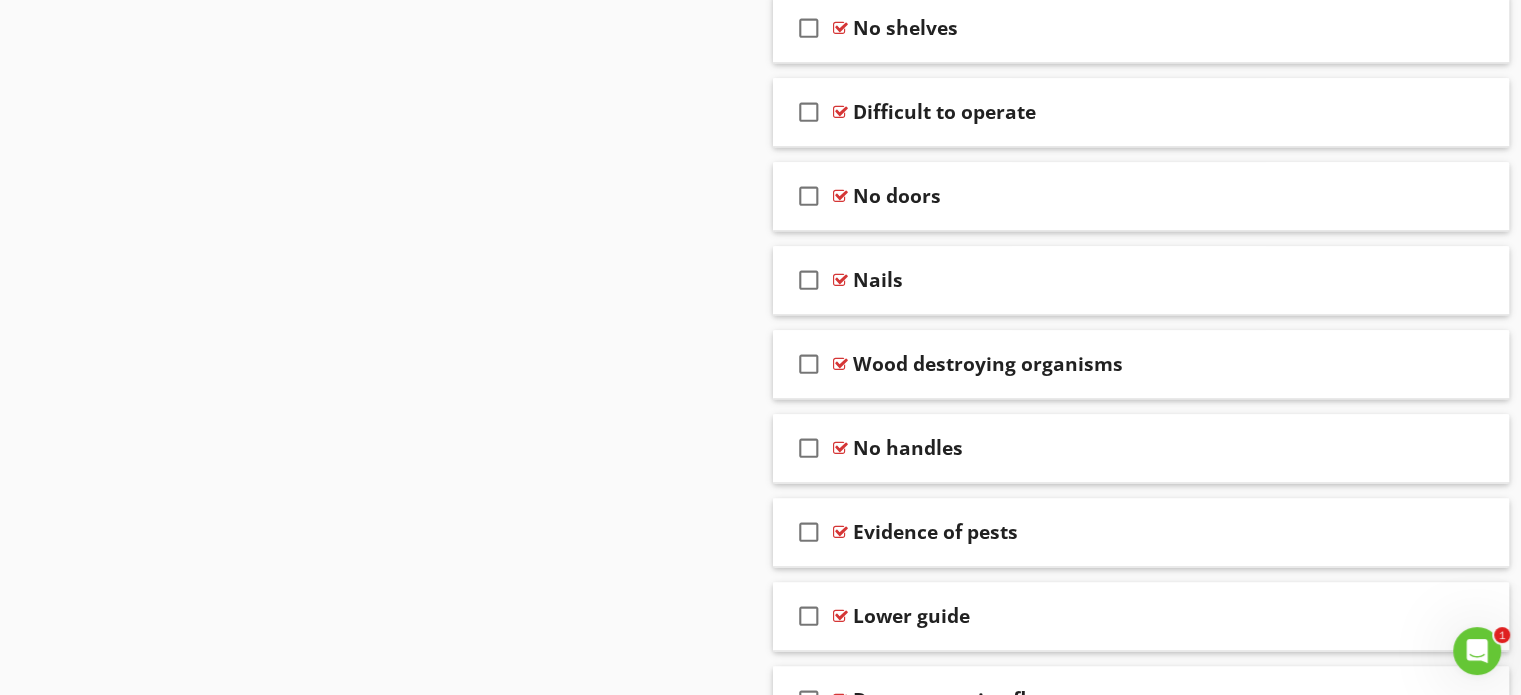 scroll, scrollTop: 2388, scrollLeft: 0, axis: vertical 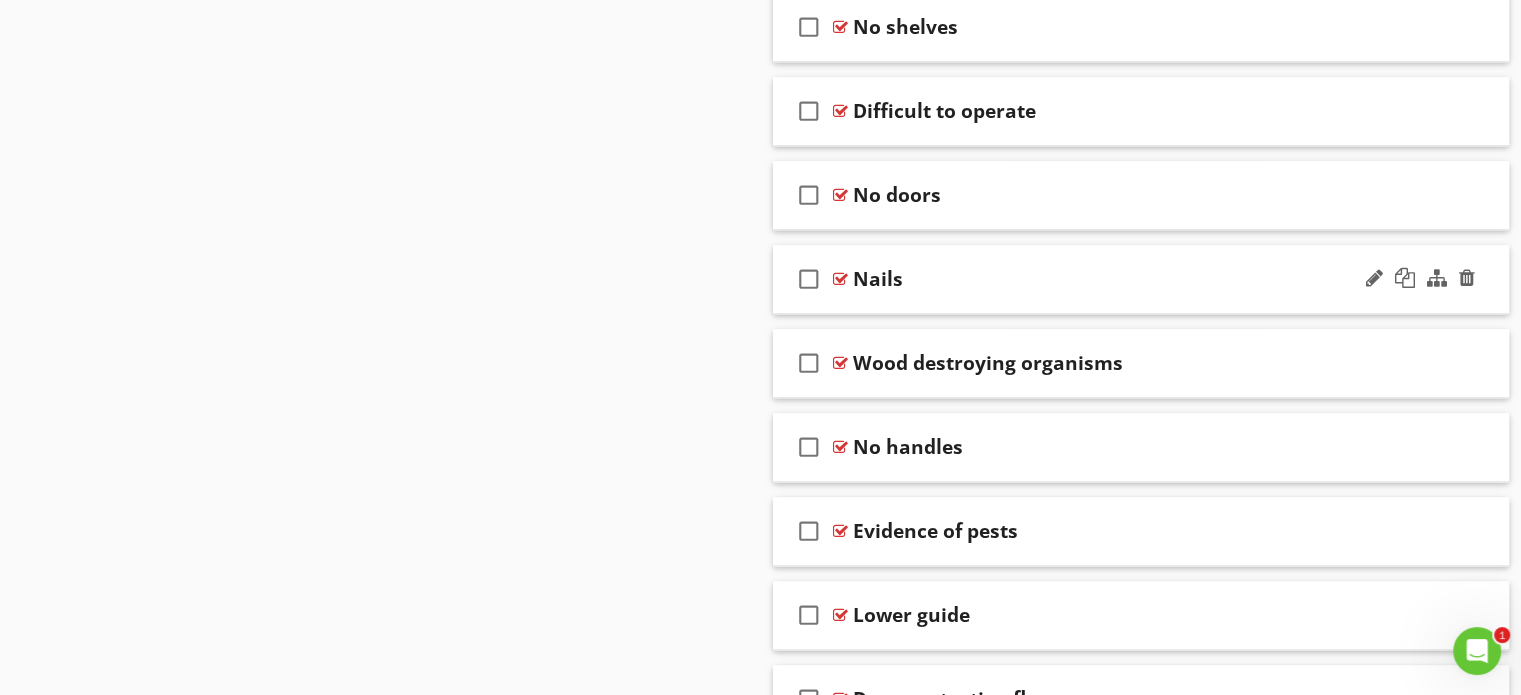 click on "check_box_outline_blank
Nails" at bounding box center (1141, 279) 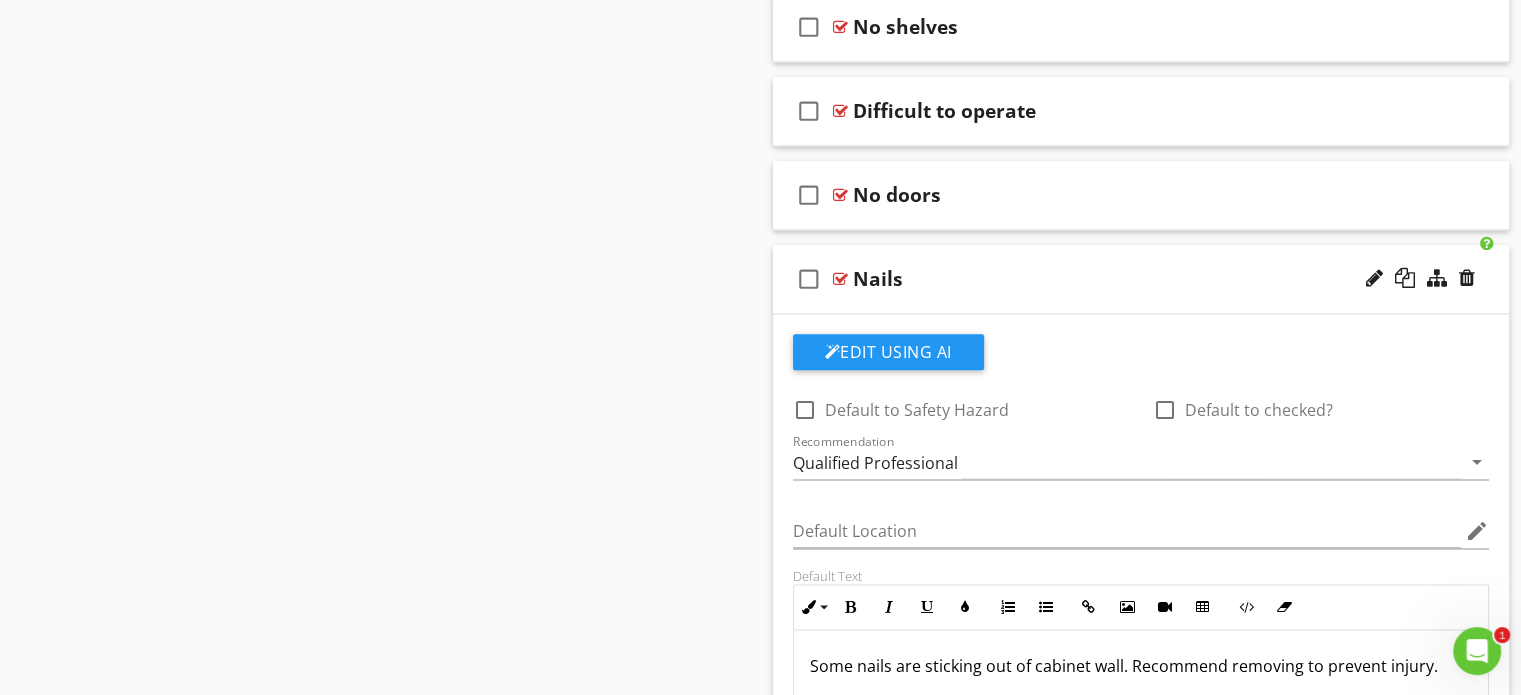 click on "check_box_outline_blank
Nails" at bounding box center (1141, 279) 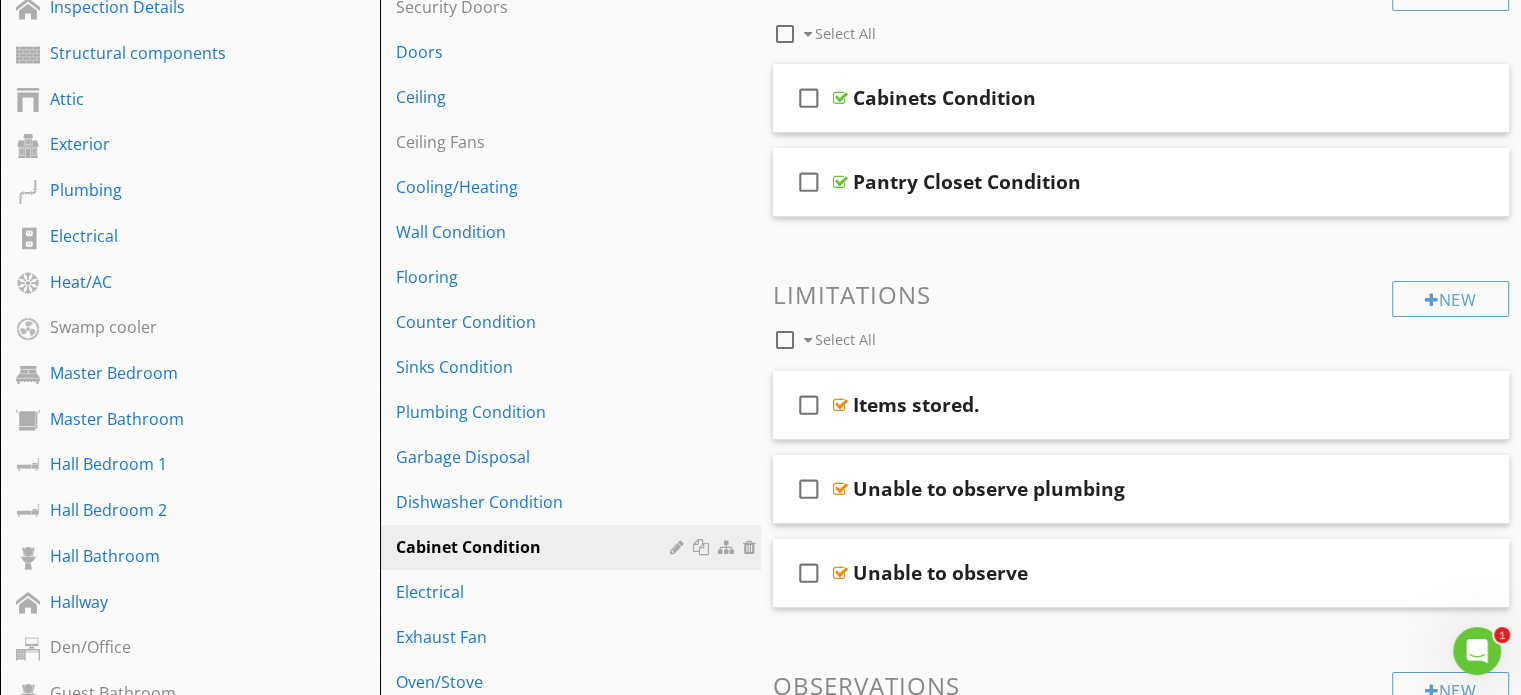 scroll, scrollTop: 260, scrollLeft: 0, axis: vertical 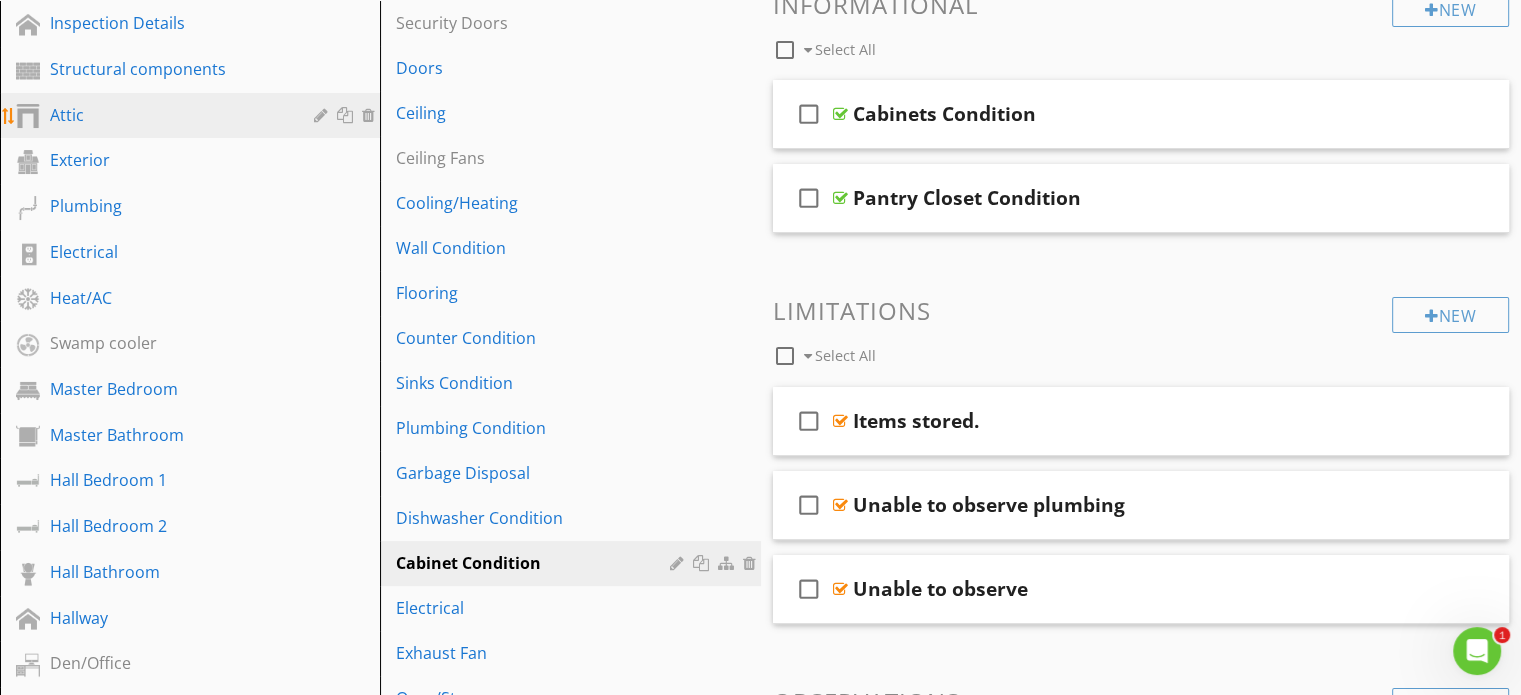 click on "Attic" at bounding box center (167, 115) 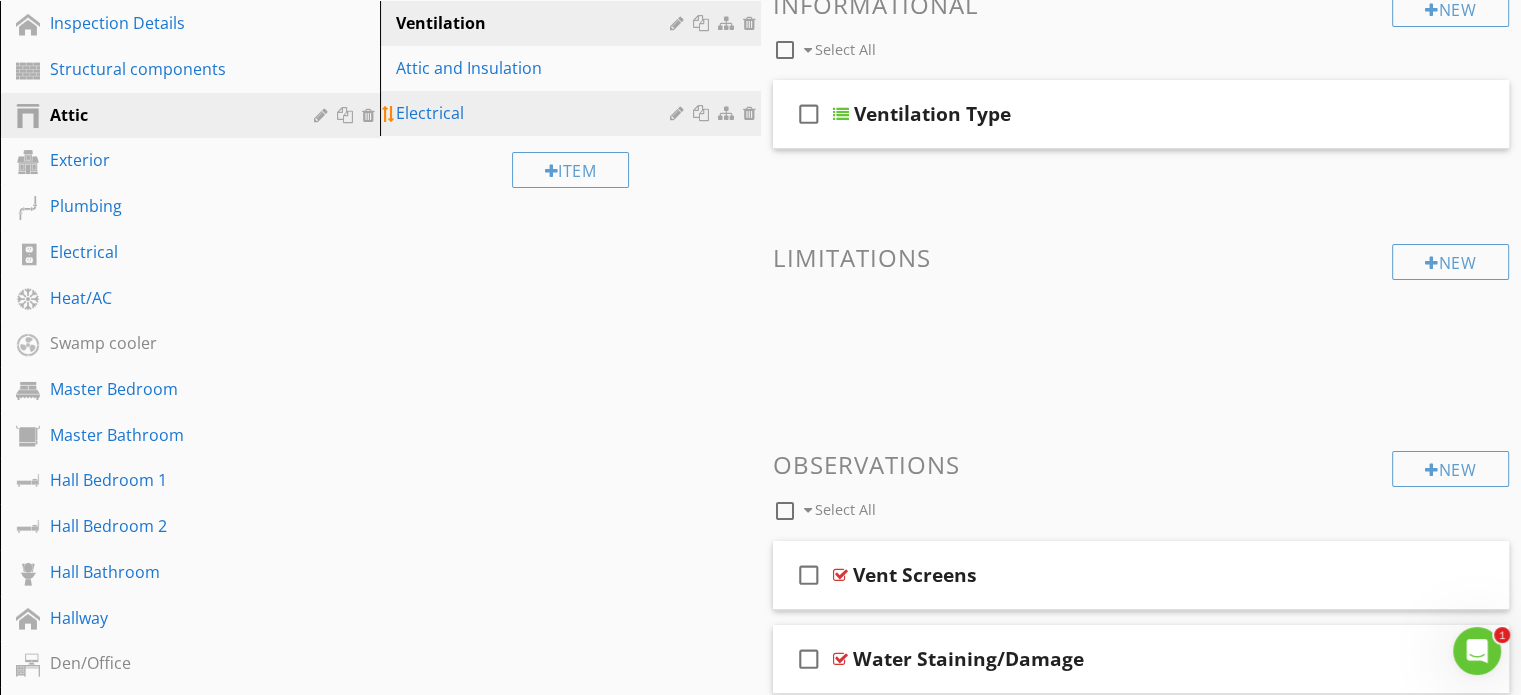 click on "Electrical" at bounding box center [535, 113] 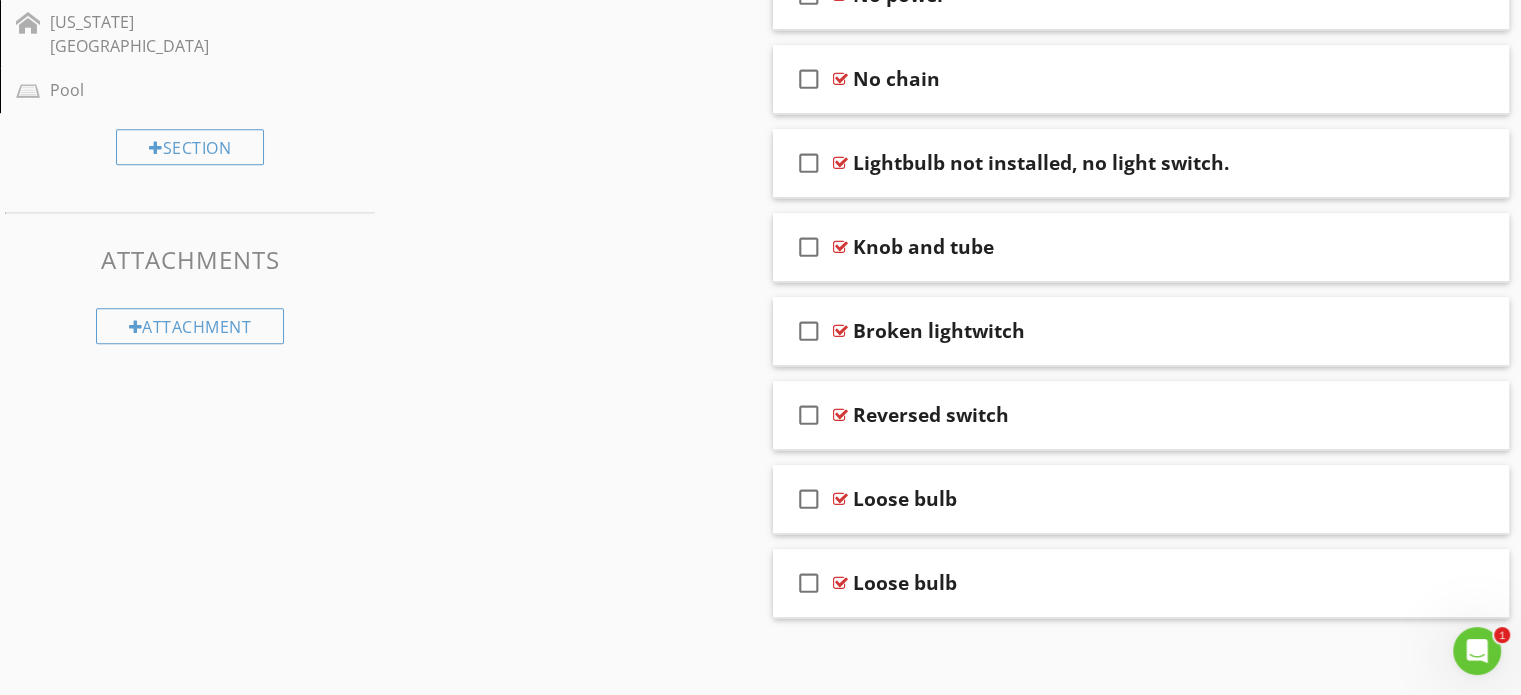 scroll, scrollTop: 1363, scrollLeft: 0, axis: vertical 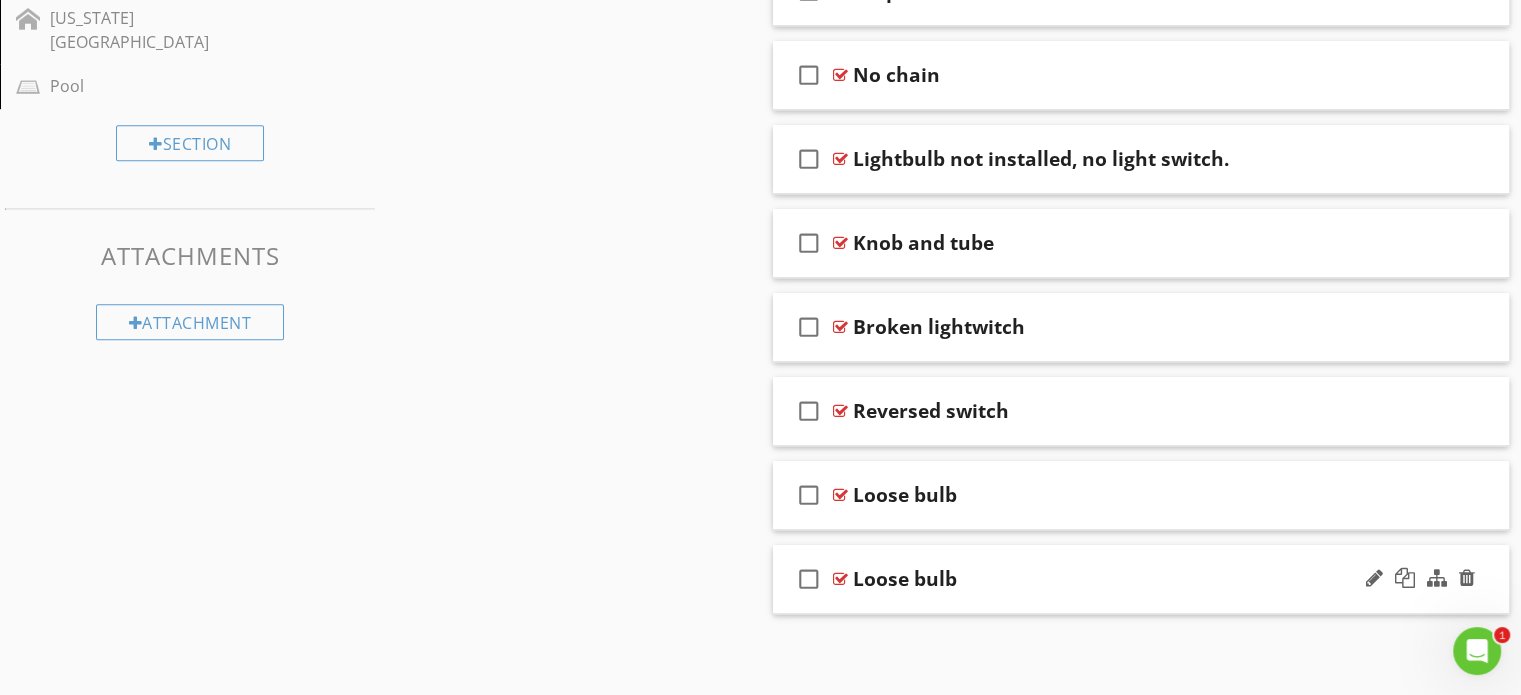 click on "check_box_outline_blank
Loose bulb" at bounding box center [1141, 579] 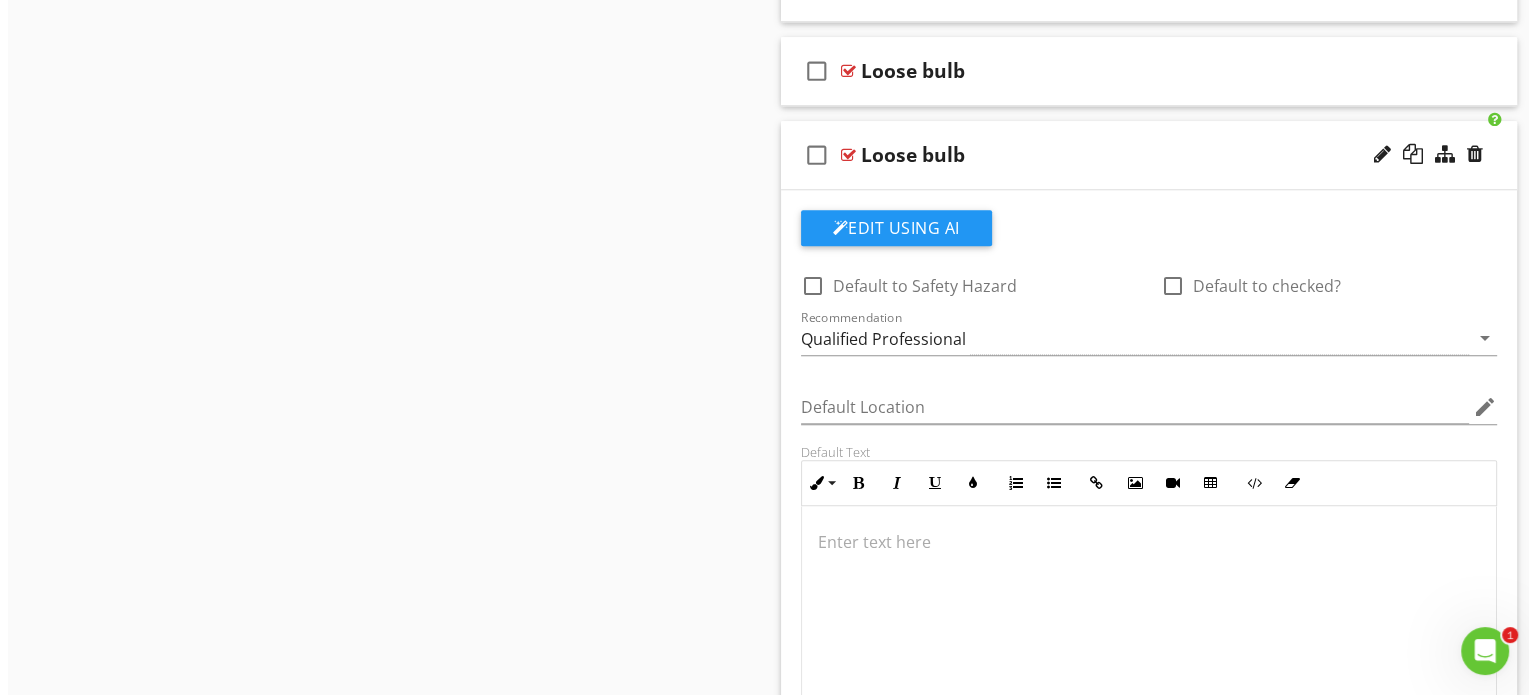 scroll, scrollTop: 1772, scrollLeft: 0, axis: vertical 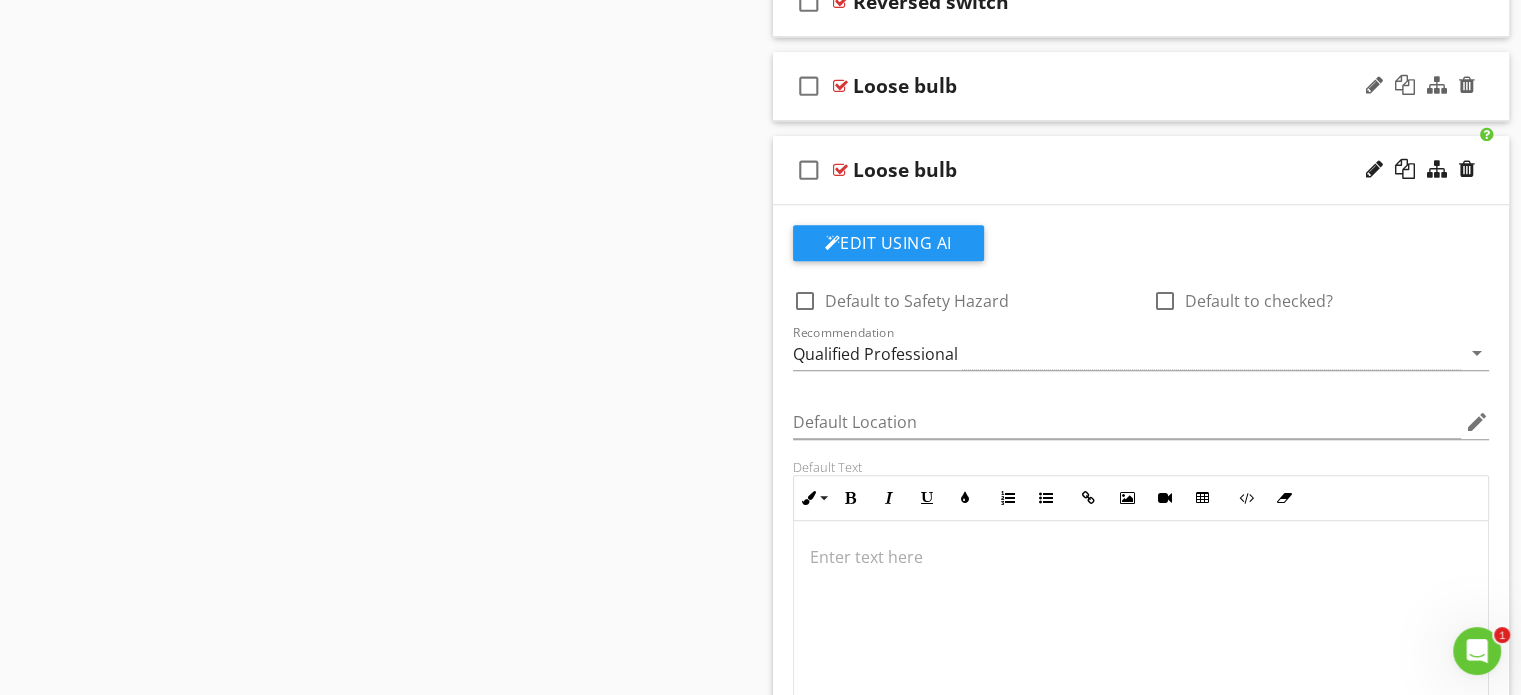click on "check_box_outline_blank
Loose bulb" at bounding box center (1141, 86) 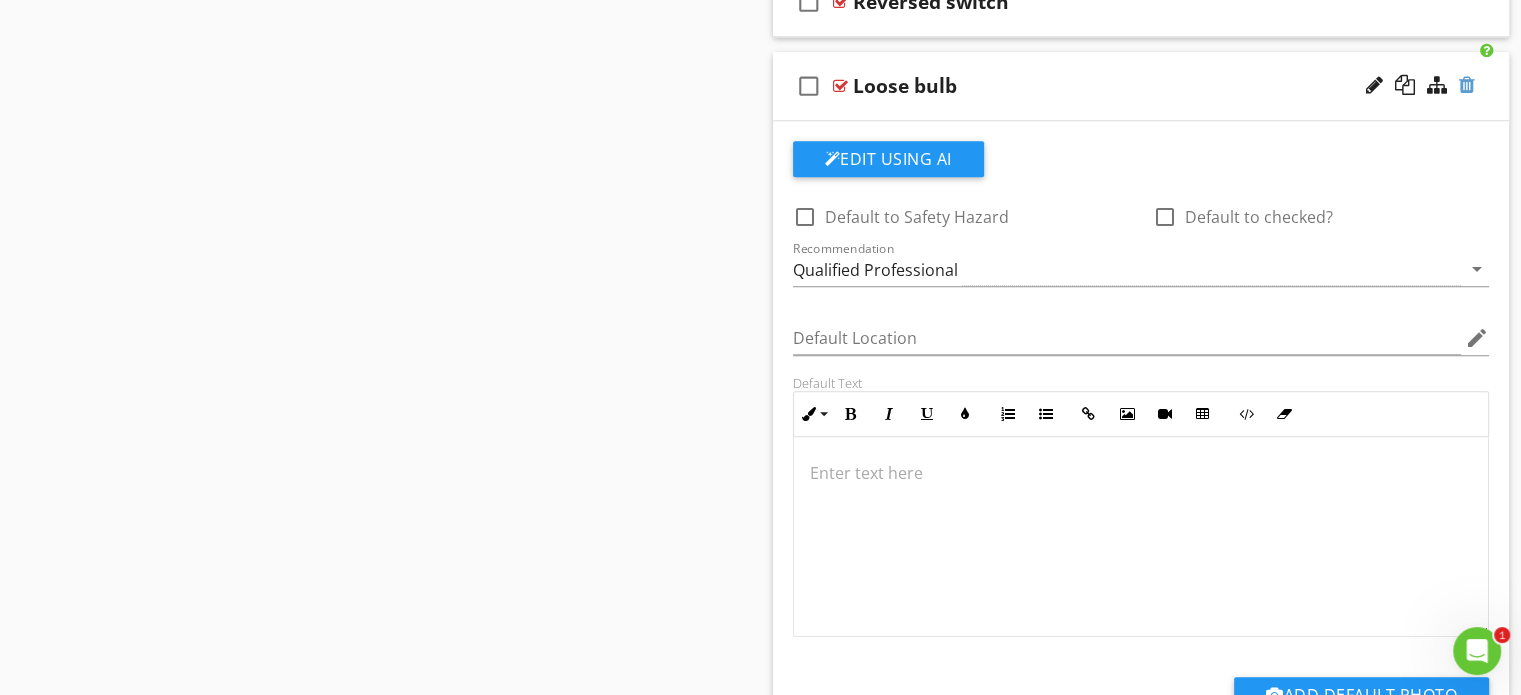 click at bounding box center [1467, 85] 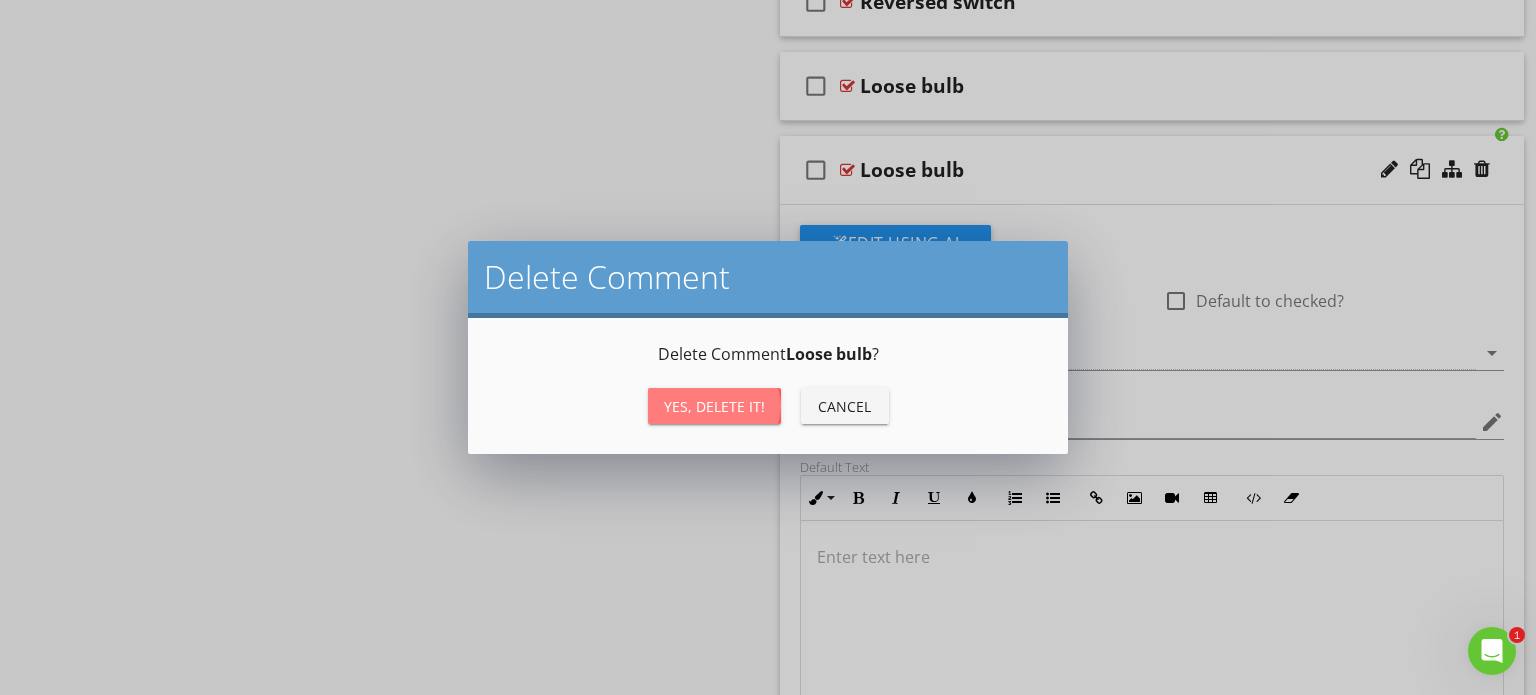 click on "Yes, Delete it!" at bounding box center (714, 406) 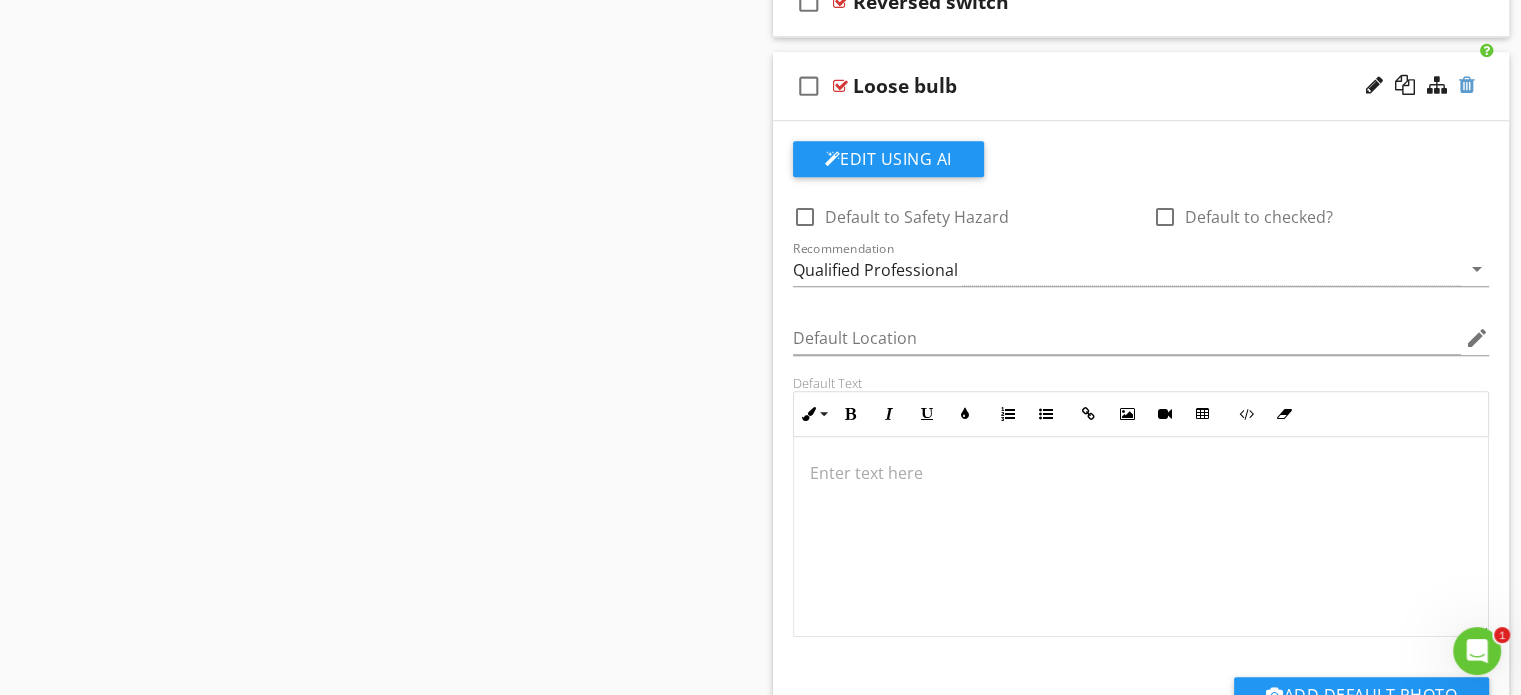 click at bounding box center (1467, 85) 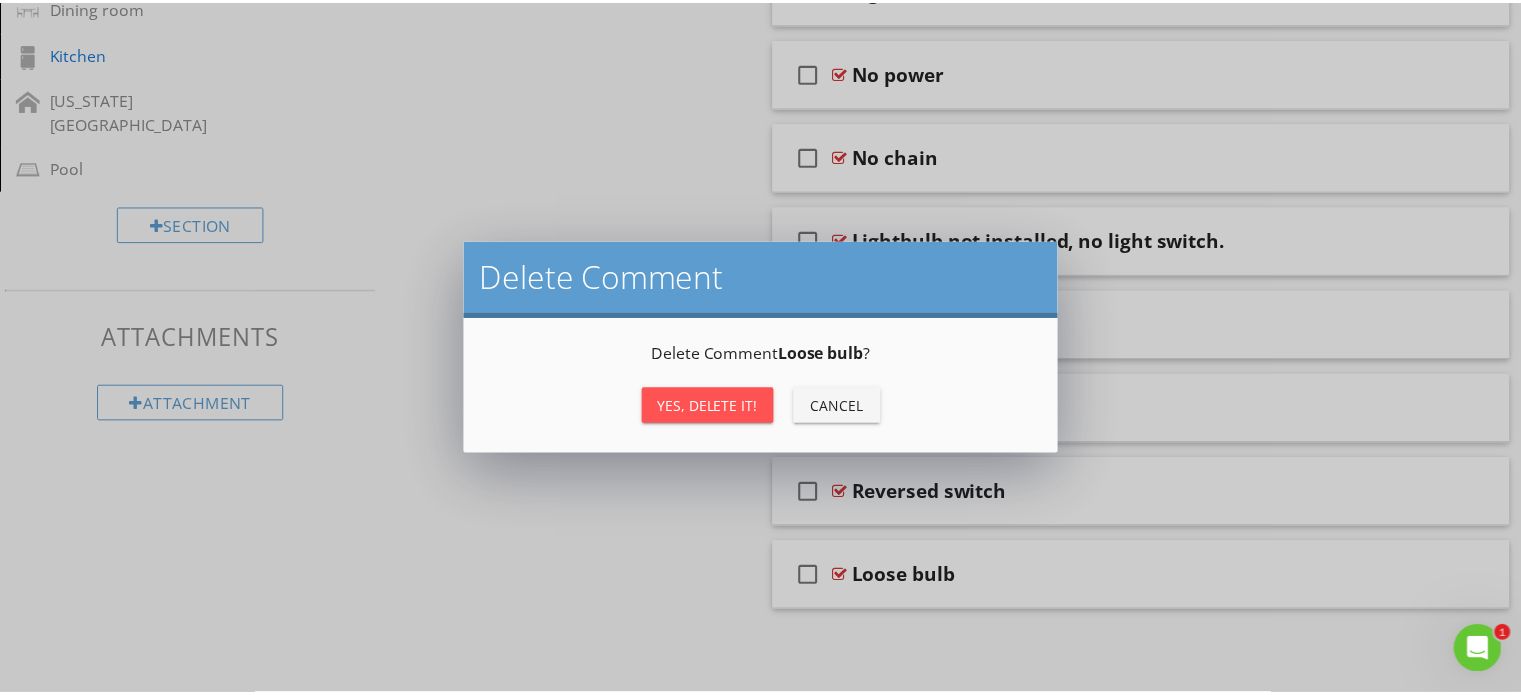 scroll, scrollTop: 1279, scrollLeft: 0, axis: vertical 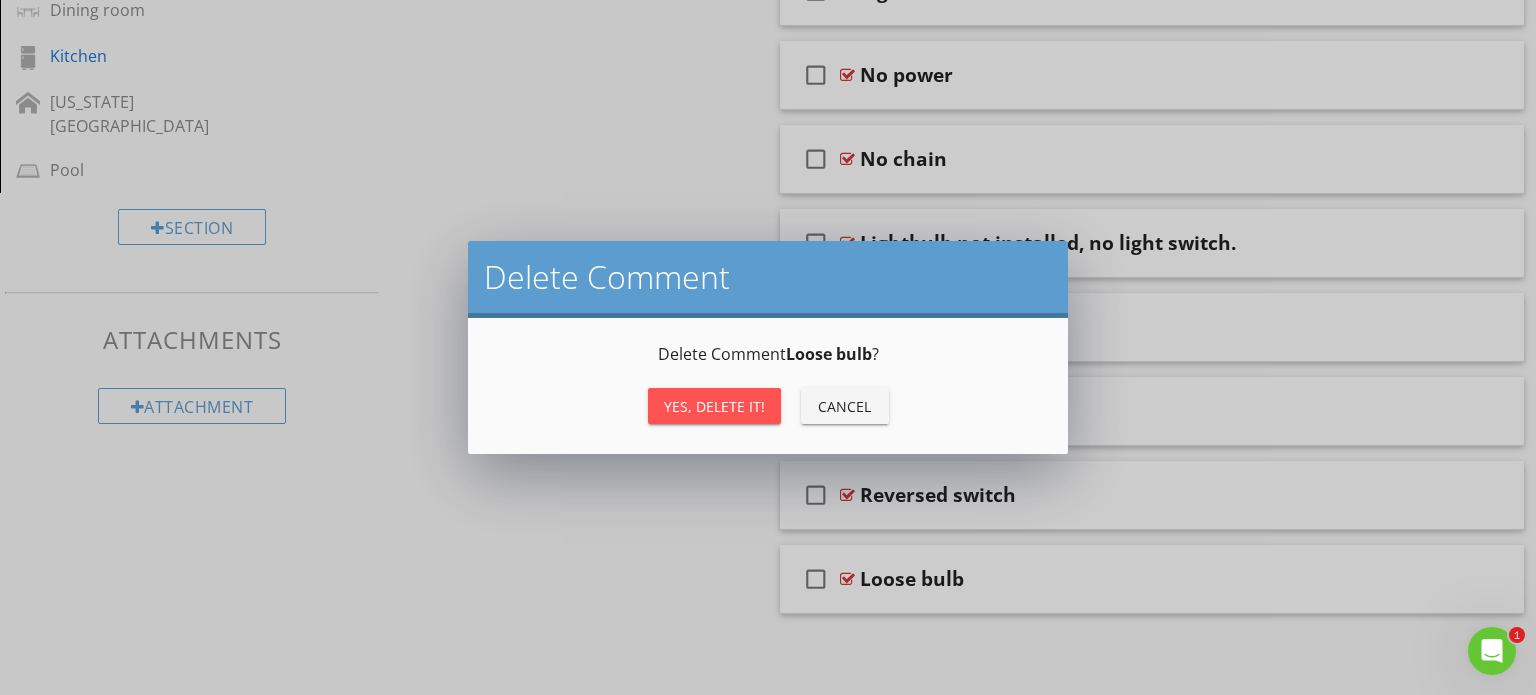 click on "Yes, Delete it!" at bounding box center [714, 406] 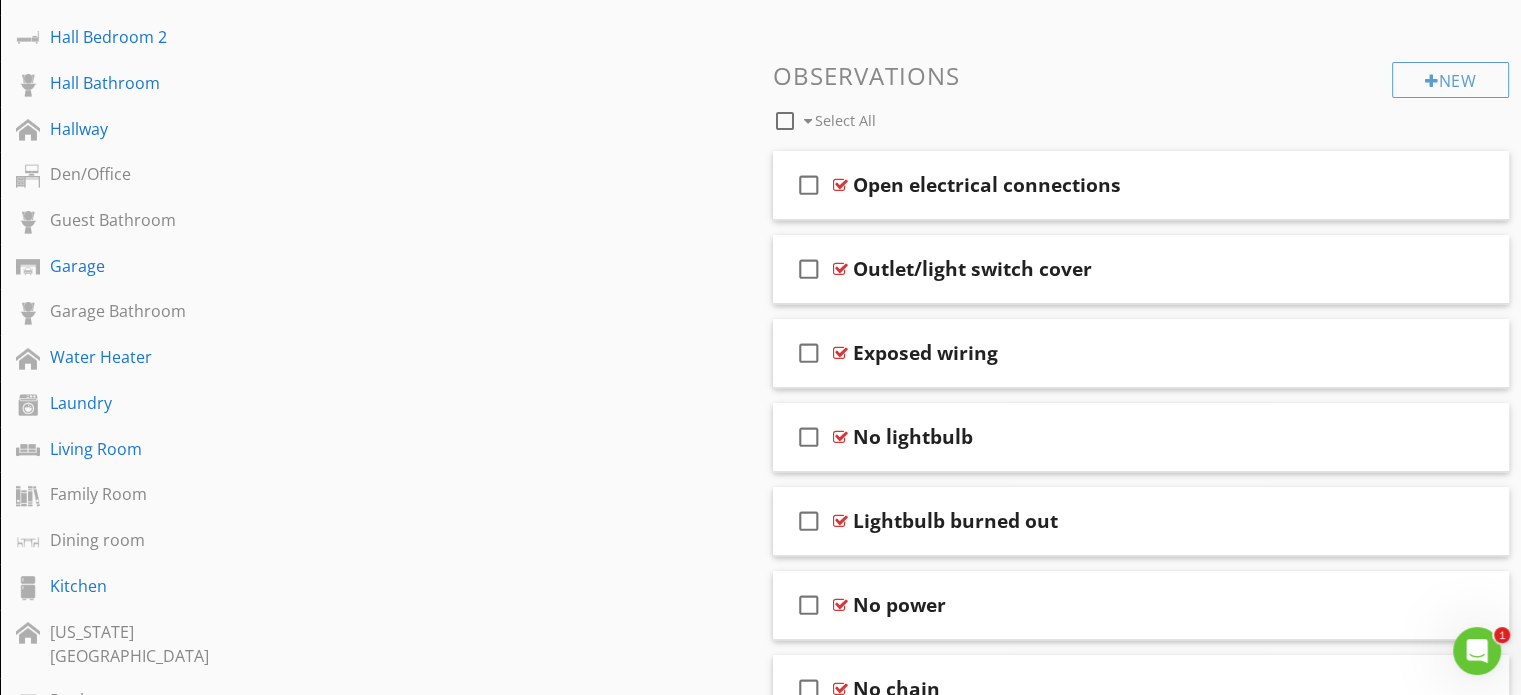 scroll, scrollTop: 748, scrollLeft: 0, axis: vertical 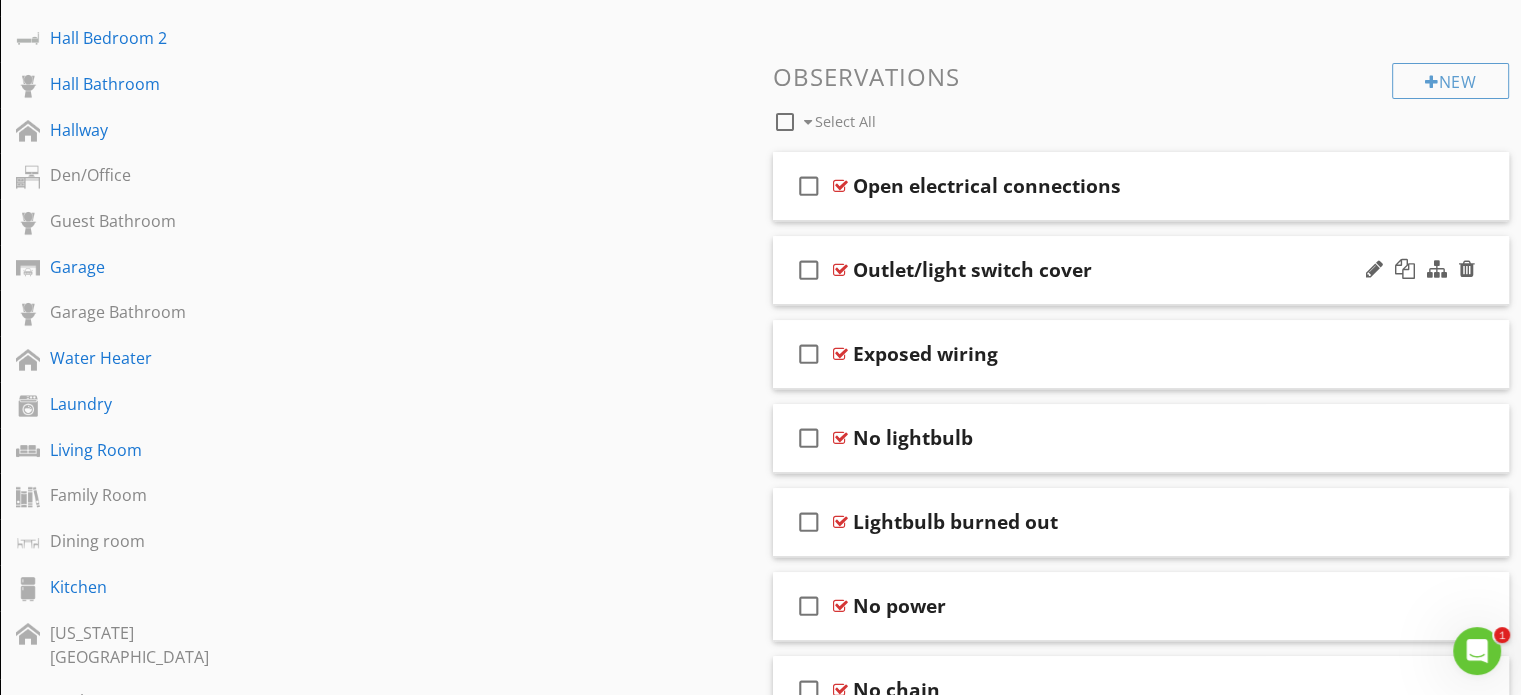 click on "check_box_outline_blank
Outlet/light switch cover" at bounding box center [1141, 270] 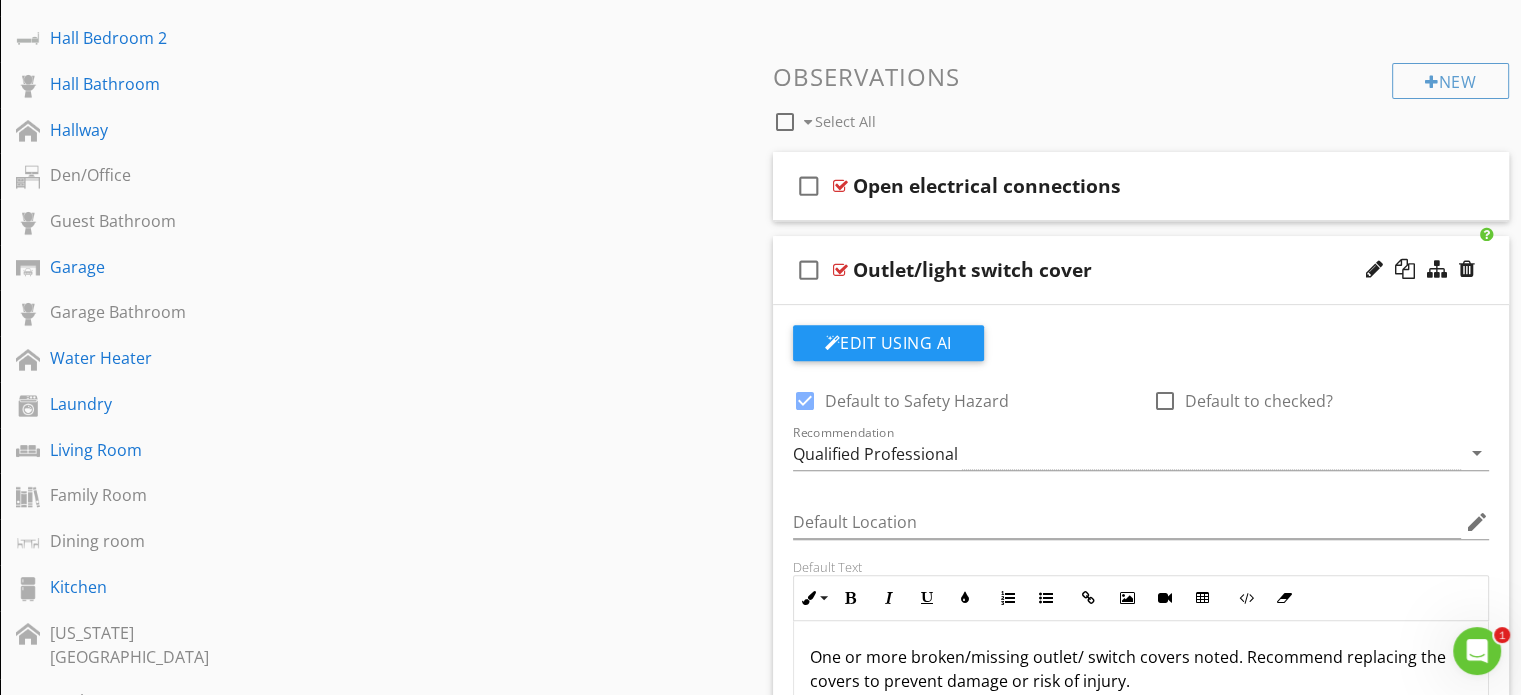 click on "check_box_outline_blank
Outlet/light switch cover" at bounding box center (1141, 270) 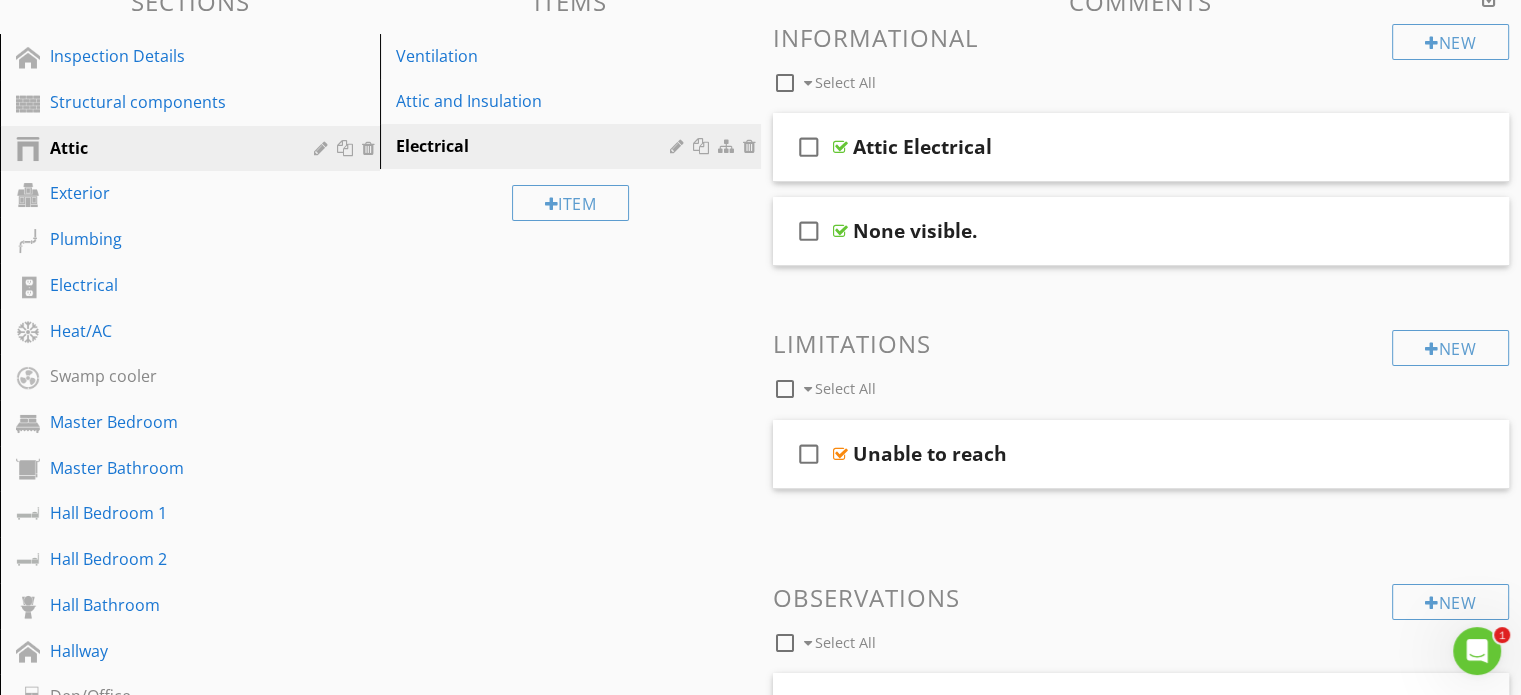 scroll, scrollTop: 228, scrollLeft: 0, axis: vertical 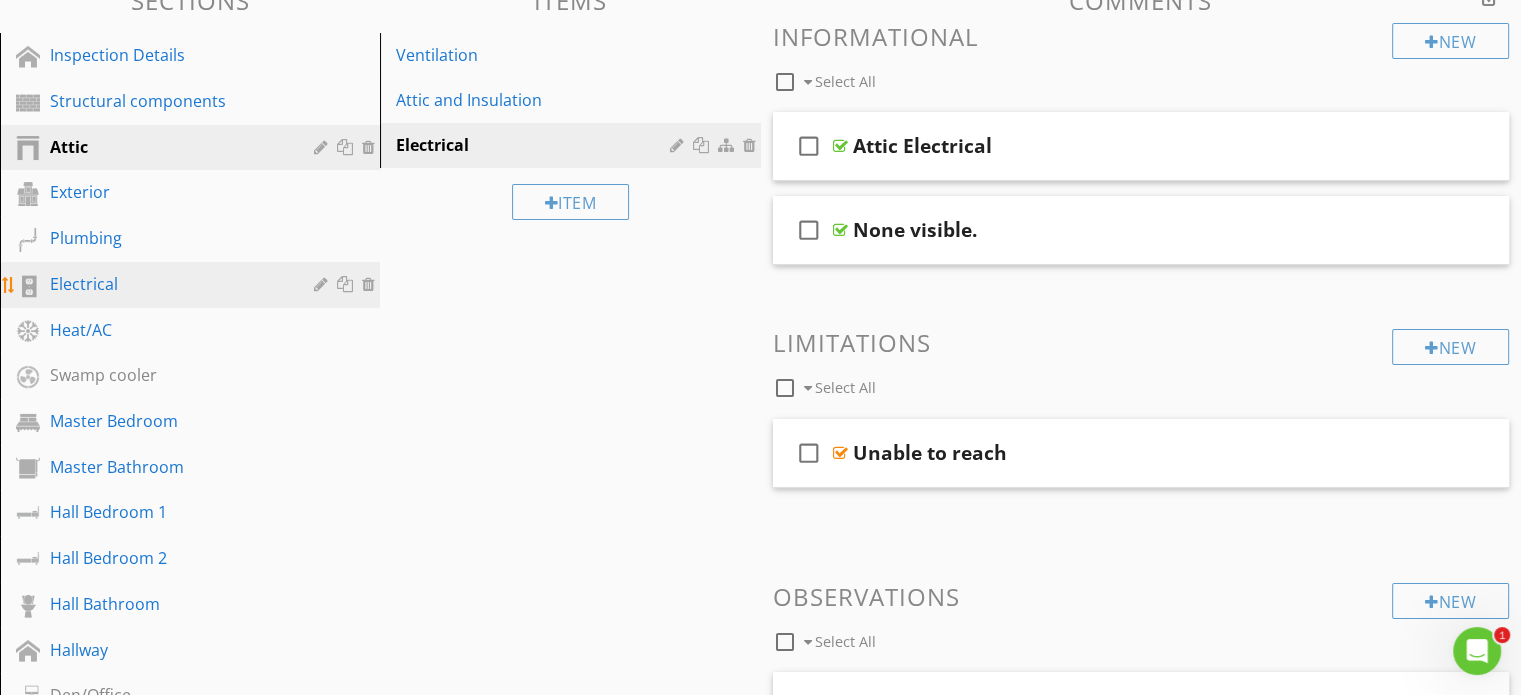 click on "Electrical" at bounding box center [167, 284] 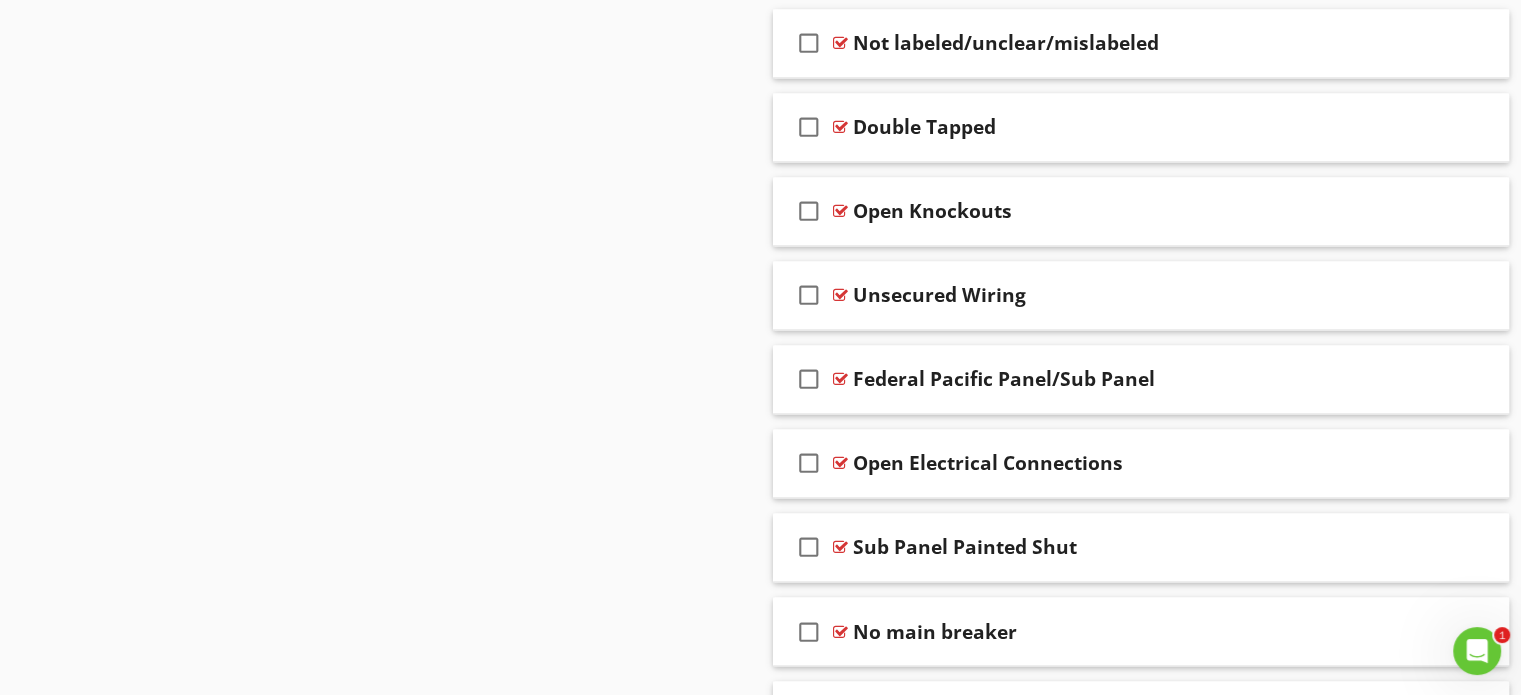scroll, scrollTop: 3246, scrollLeft: 0, axis: vertical 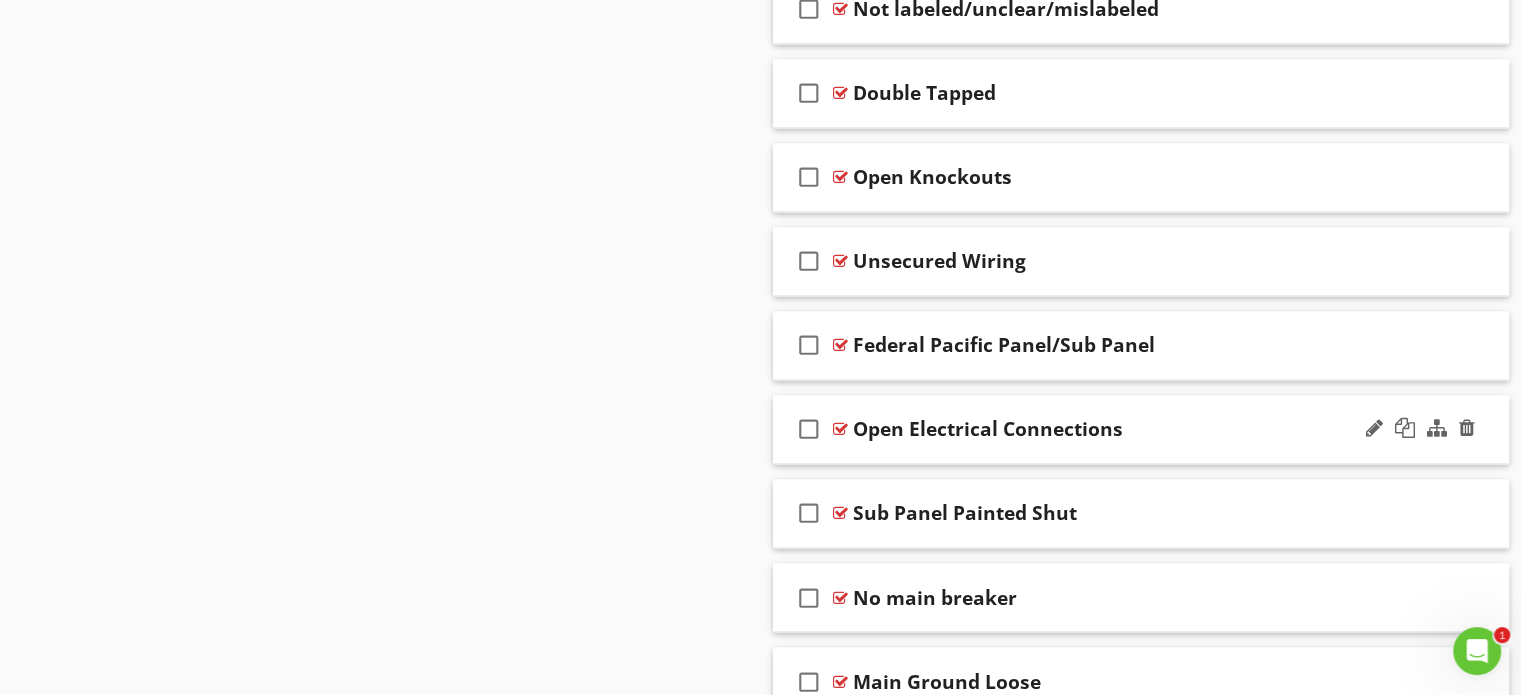 type 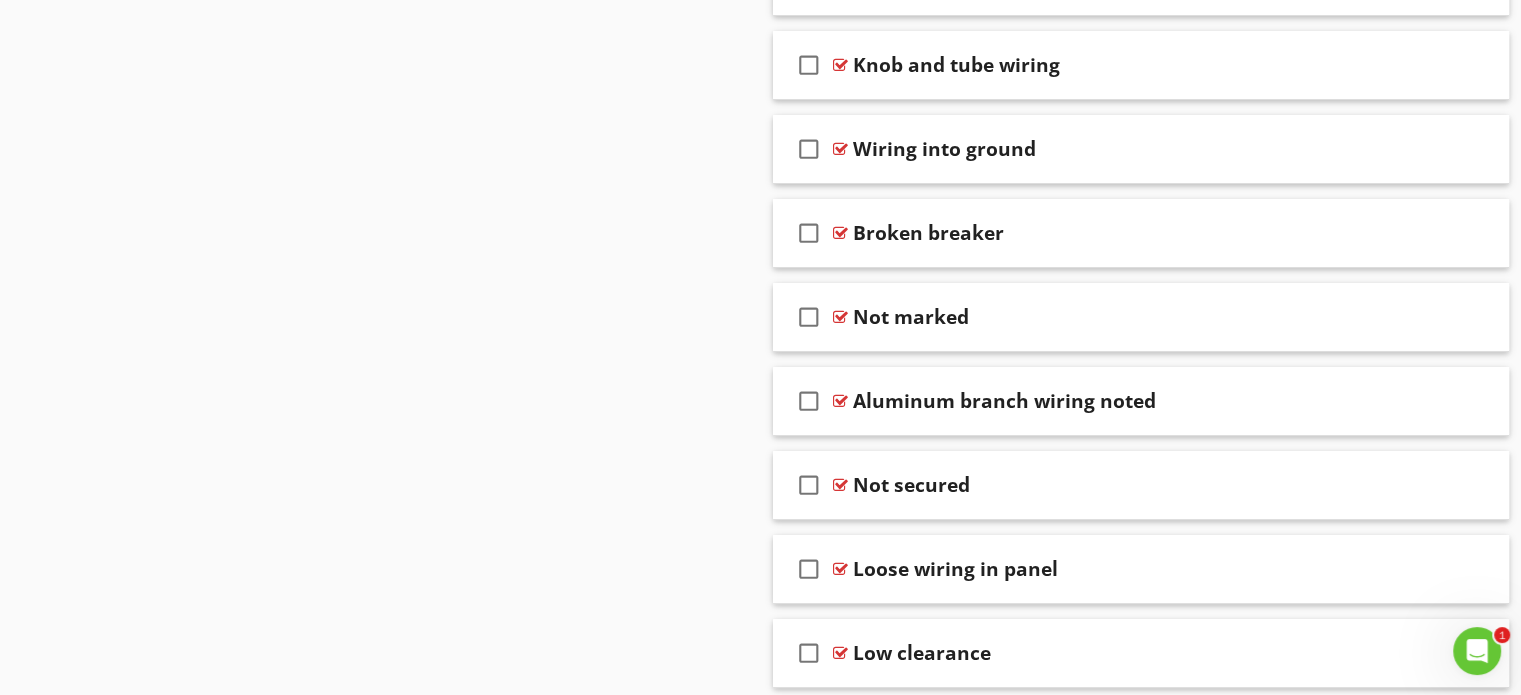 scroll, scrollTop: 7504, scrollLeft: 0, axis: vertical 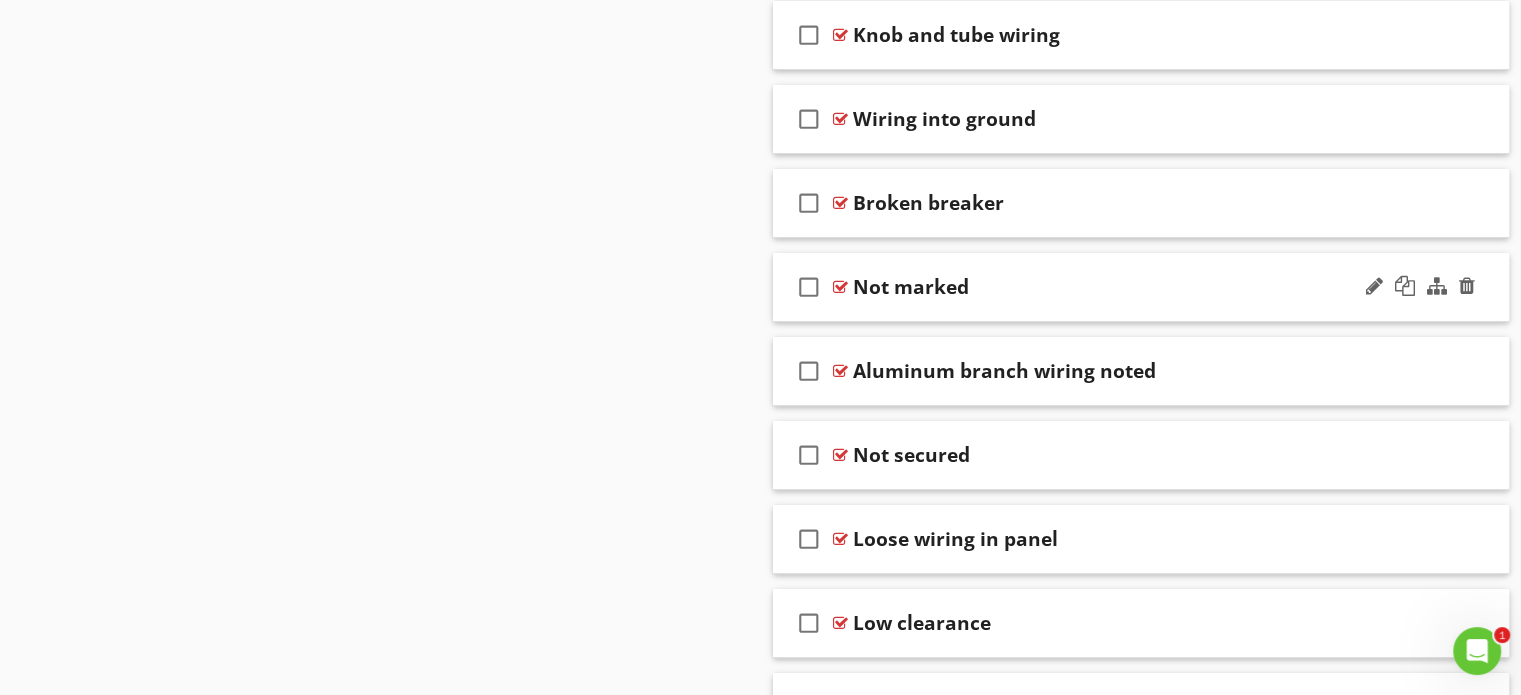 click on "check_box_outline_blank
Not marked" at bounding box center (1141, 287) 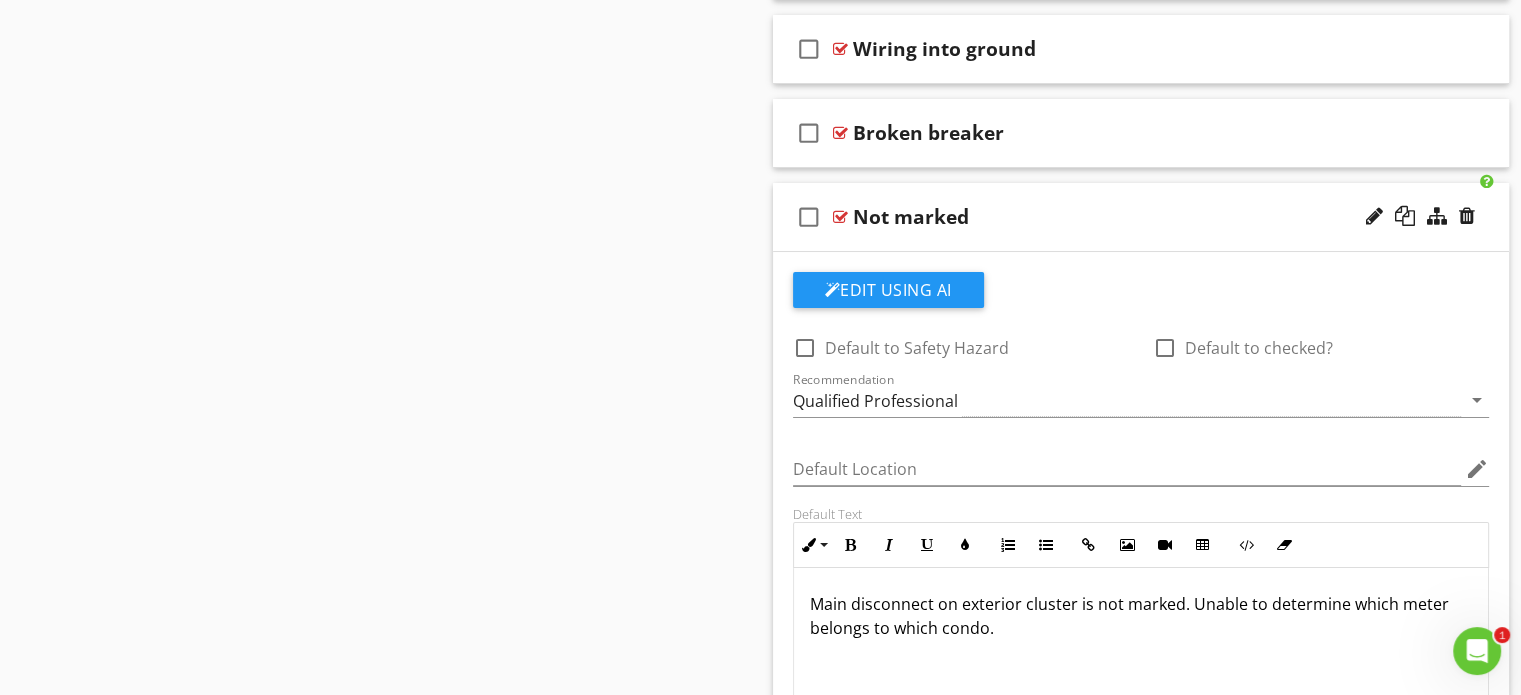 scroll, scrollTop: 7578, scrollLeft: 0, axis: vertical 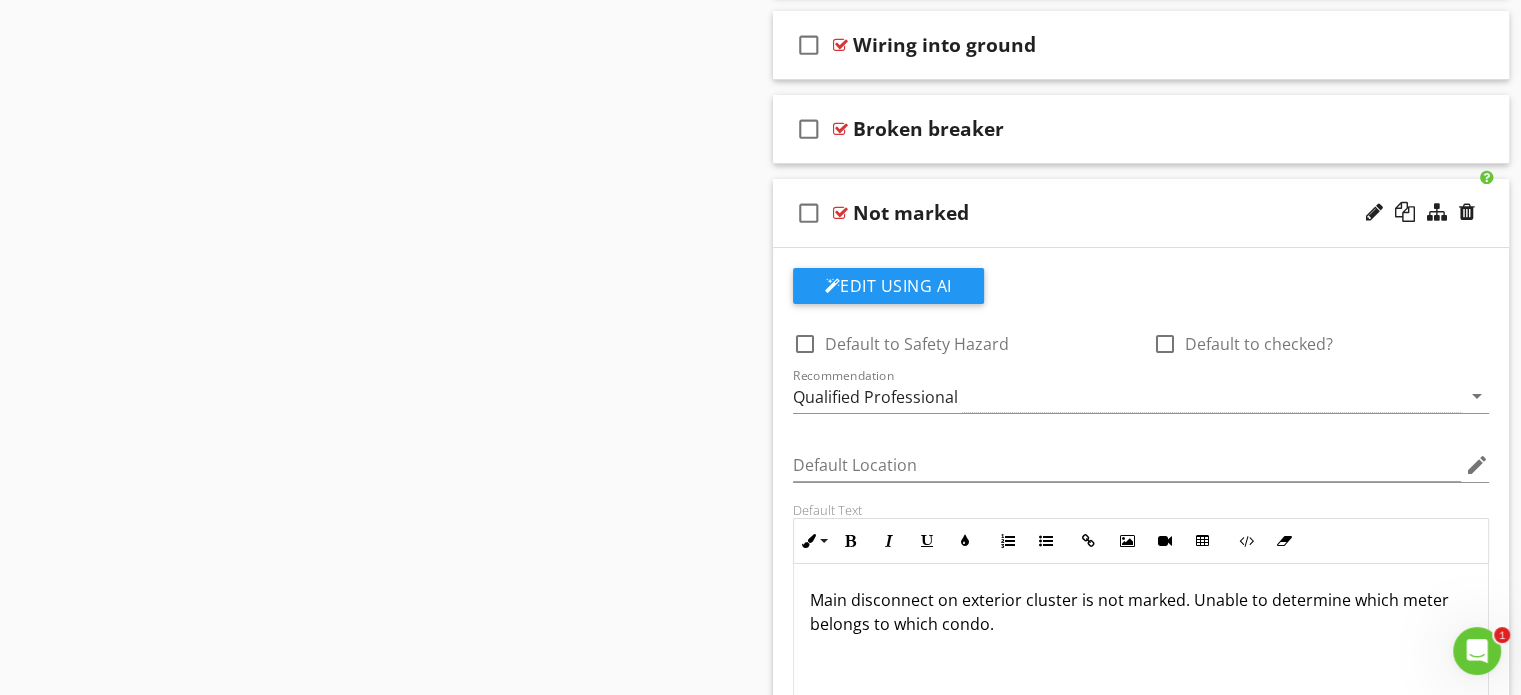 click on "Not marked" at bounding box center [1114, 213] 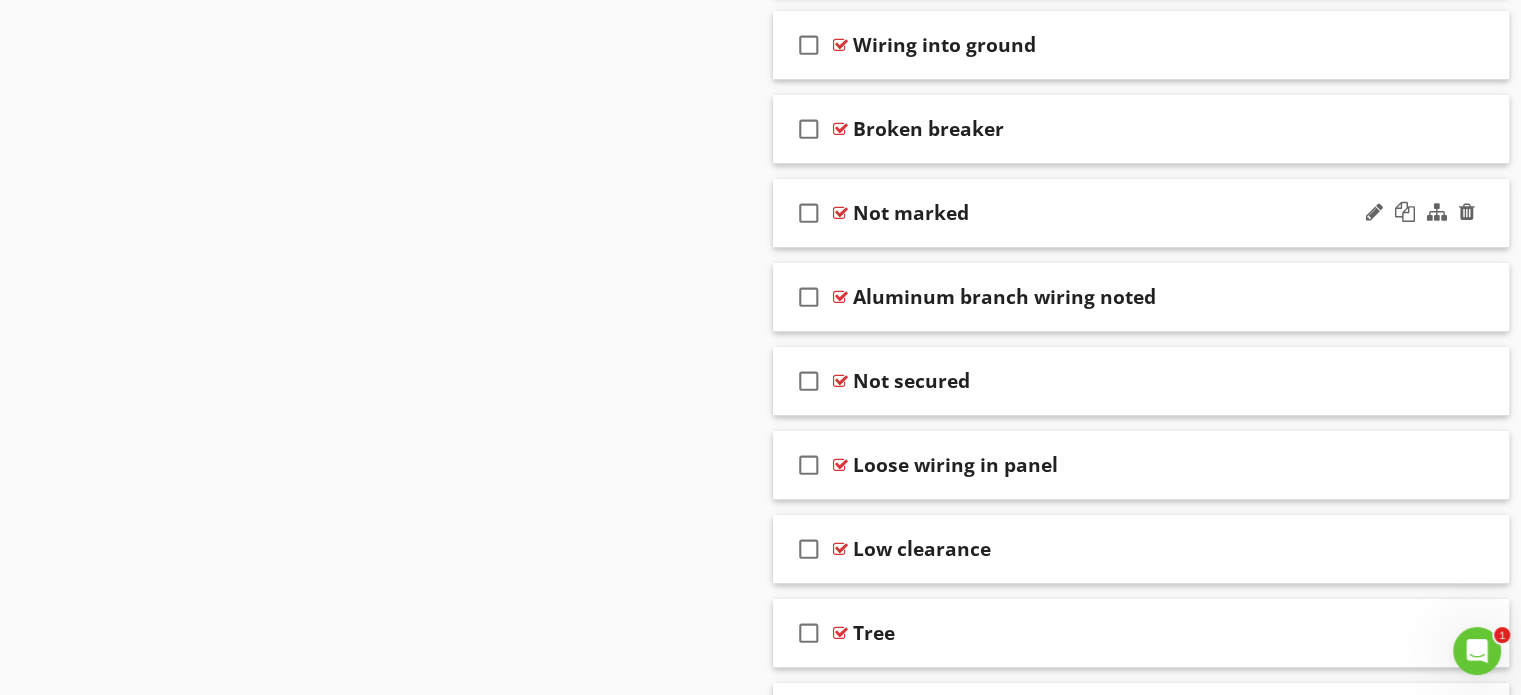 click on "Not marked" at bounding box center (1114, 213) 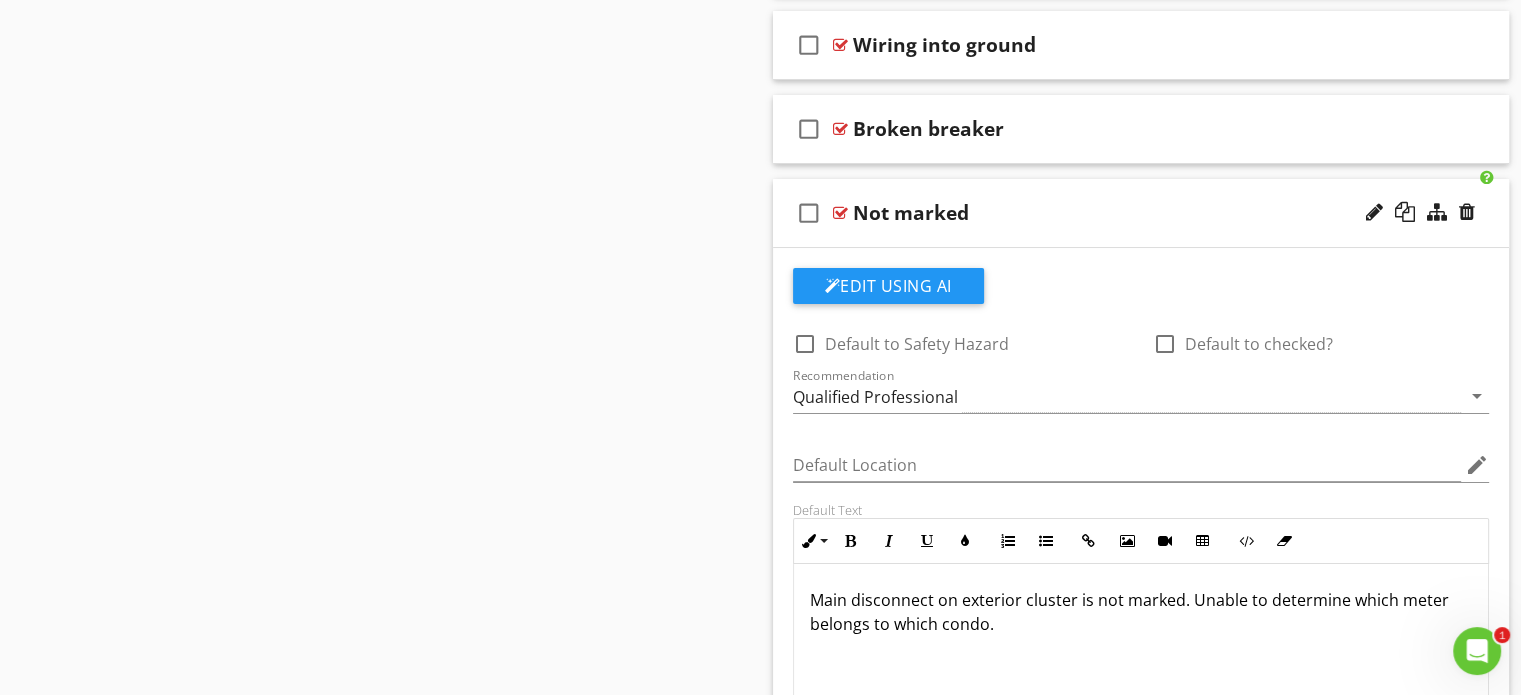 click on "Not marked" at bounding box center [911, 213] 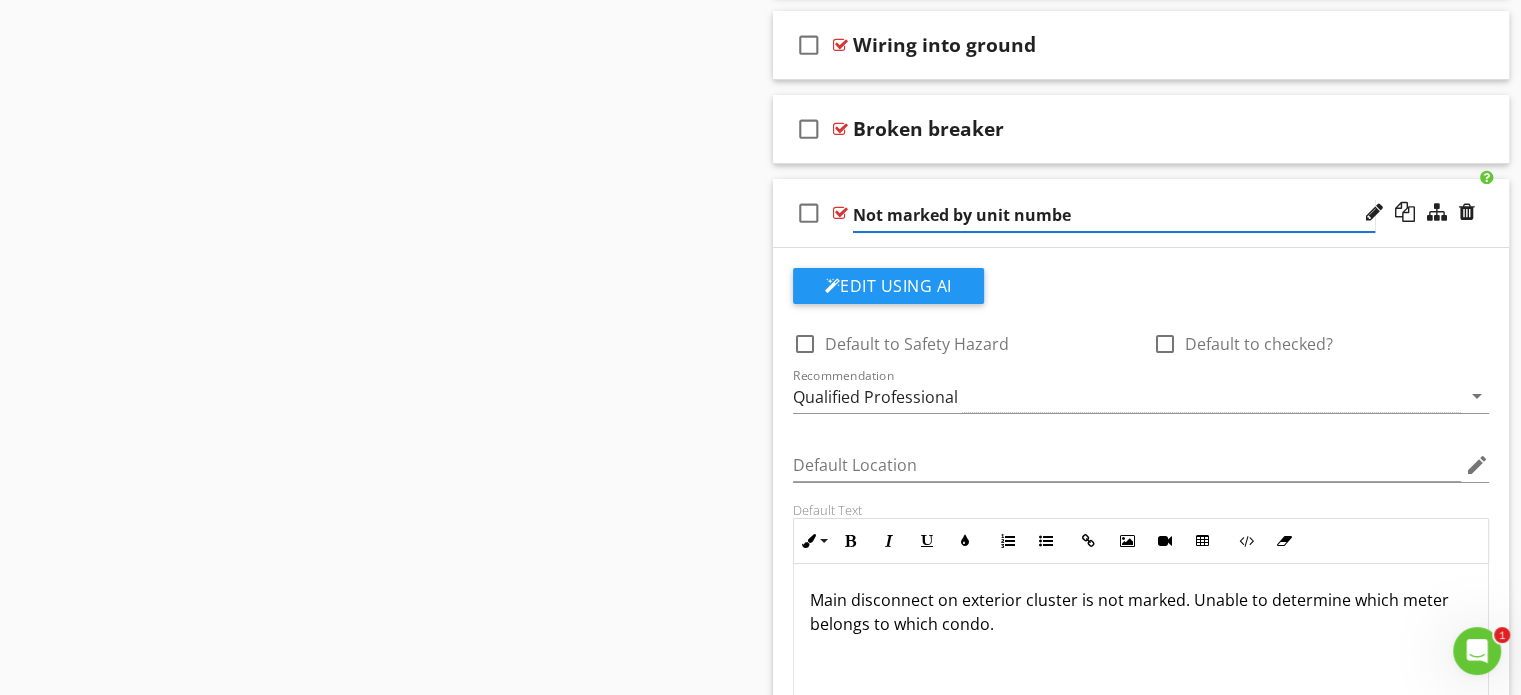 type on "Not marked by unit number" 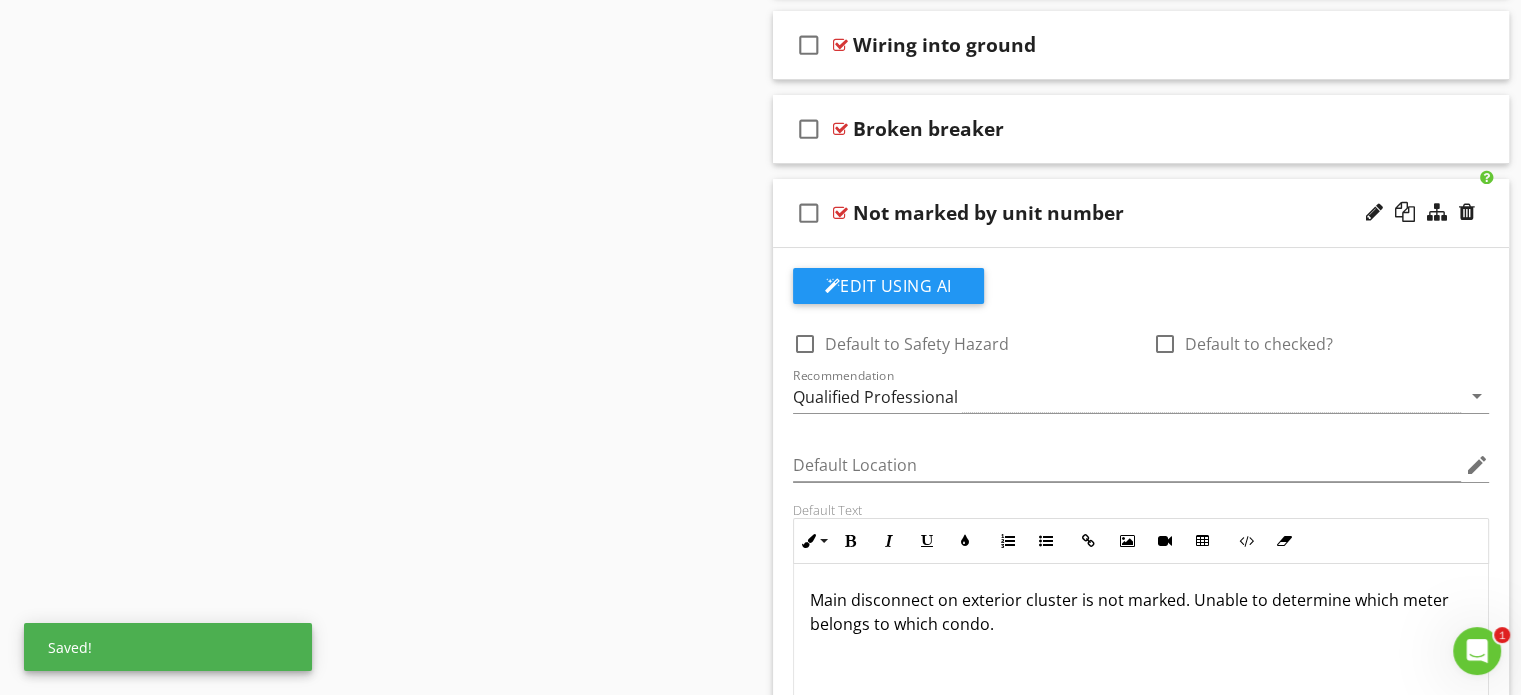 click on "Sections
Inspection Details           Structural components           Attic           Exterior           Plumbing           Electrical           Heat/AC           Swamp cooler           Master Bedroom           Master Bathroom           Hall Bedroom 1           Hall Bedroom 2           Hall Bathroom           Hallway           Den/Office           Guest Bathroom           Garage           Garage Bathroom           Water Heater           Laundry           Living Room           Family Room           Dining room           Kitchen           Arizona Room           Pool
Section
Attachments
Attachment
Items
Electrical General
Item
Comments
New
Informational   check_box_outline_blank     Select All       check_box_outline_blank
Main  Panel Location" at bounding box center [760, -1226] 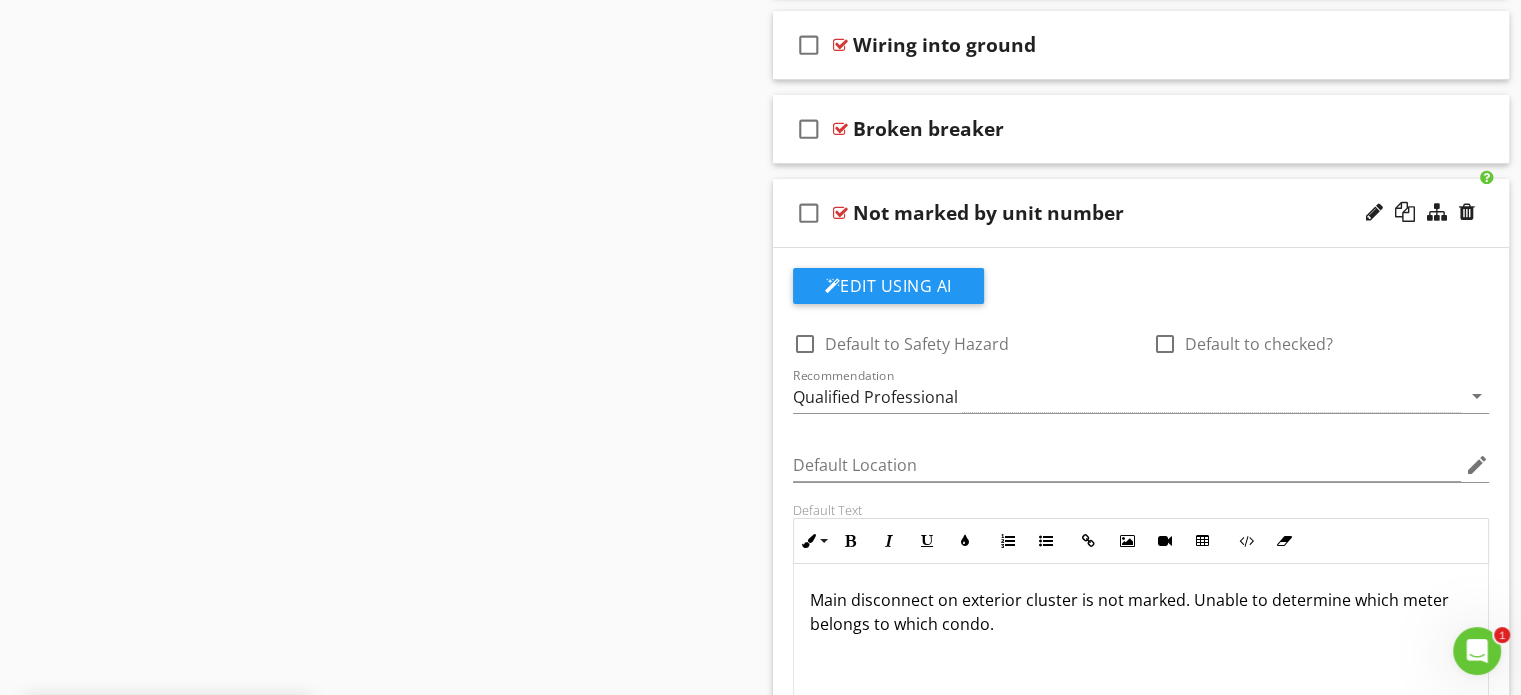click on "check_box_outline_blank
Not marked by unit number" at bounding box center [1141, 213] 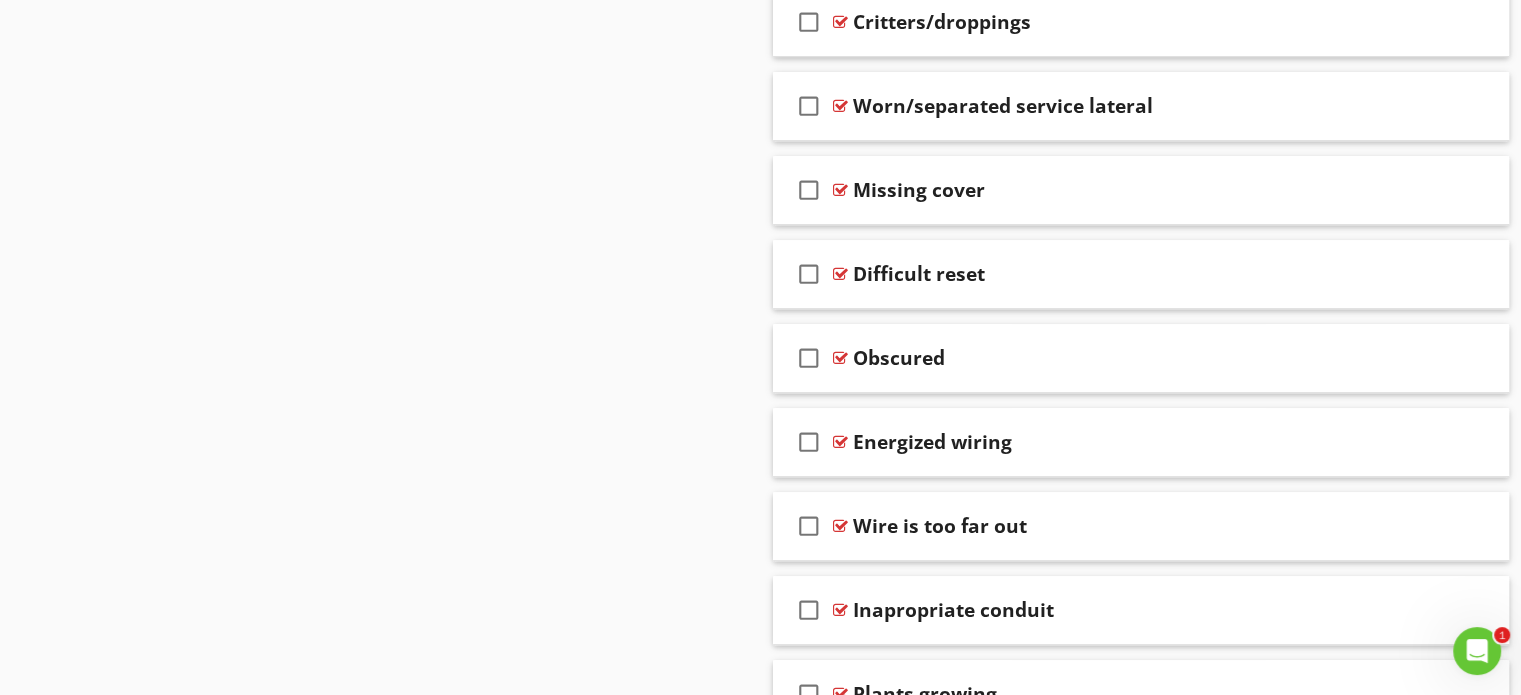 scroll, scrollTop: 8442, scrollLeft: 0, axis: vertical 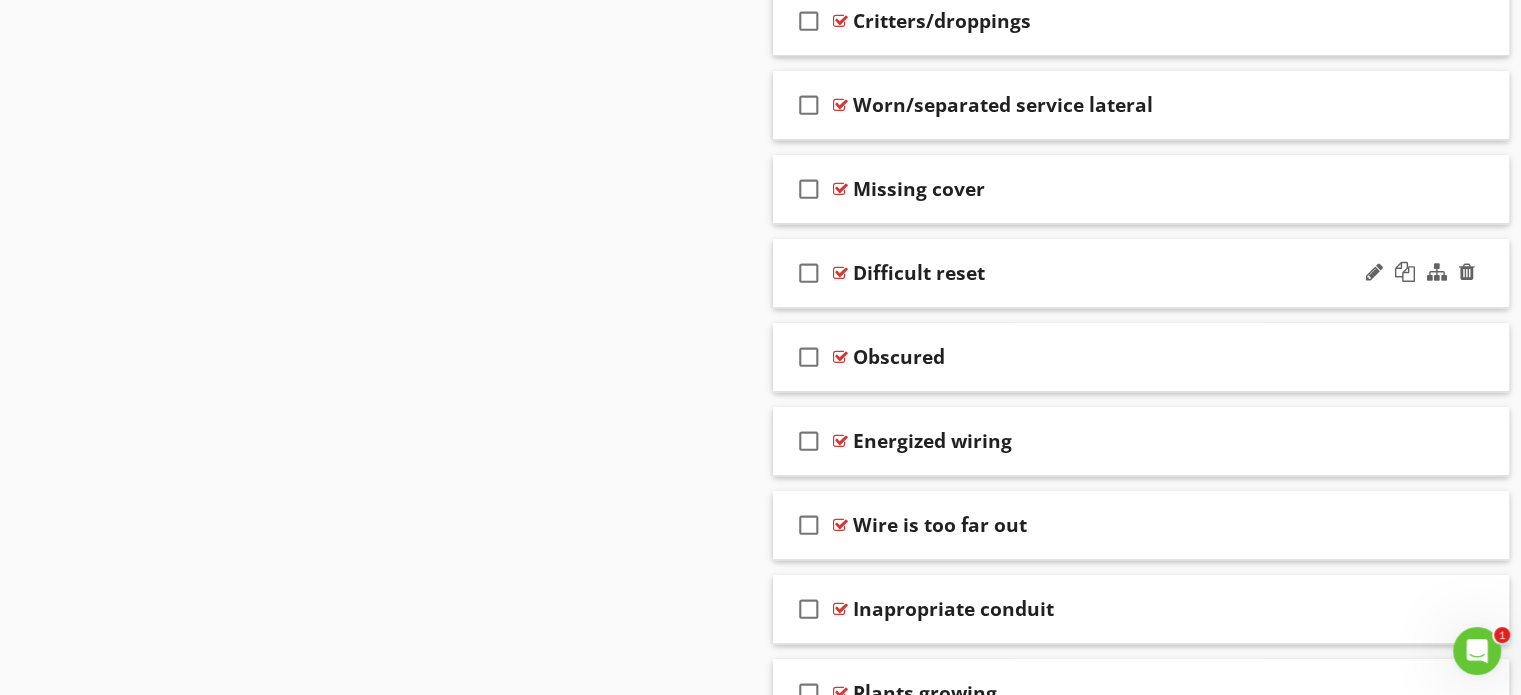 click on "check_box_outline_blank
Difficult reset" at bounding box center [1141, 273] 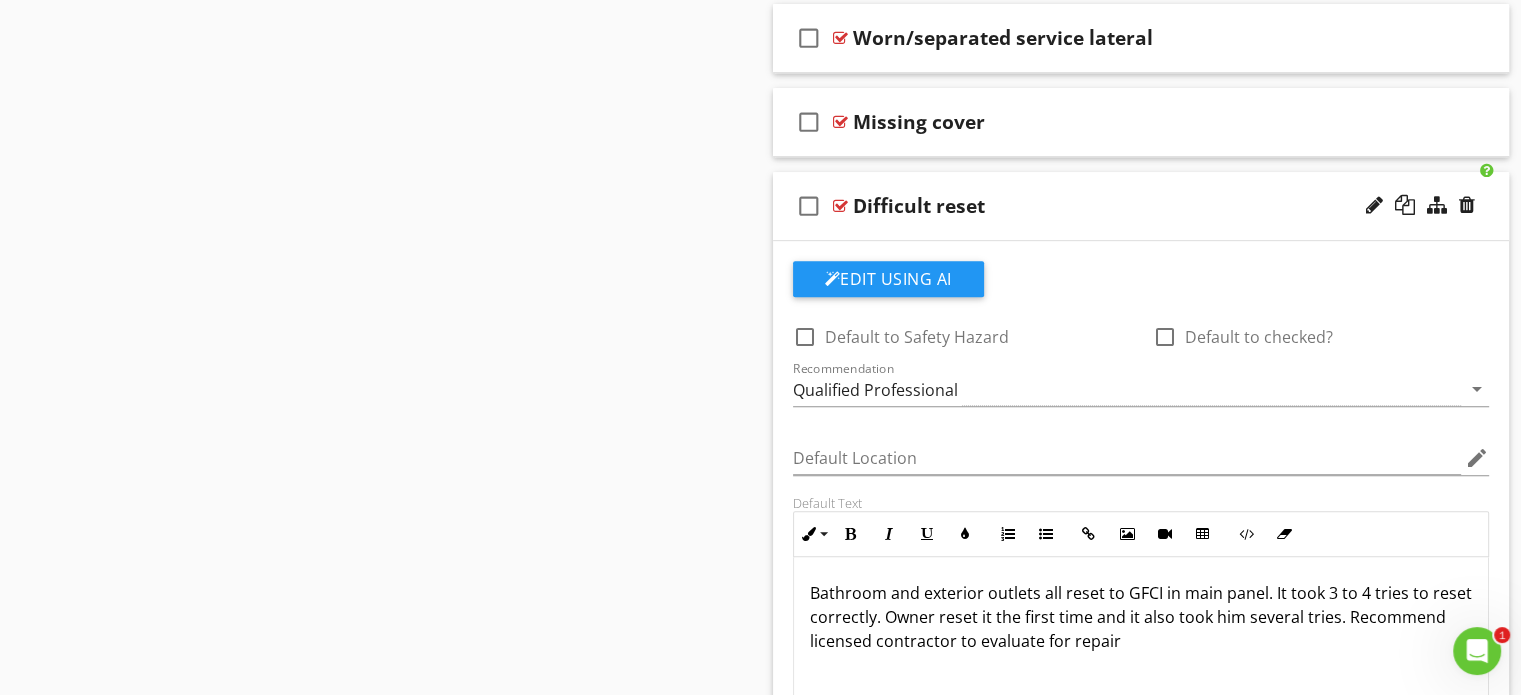 scroll, scrollTop: 8516, scrollLeft: 0, axis: vertical 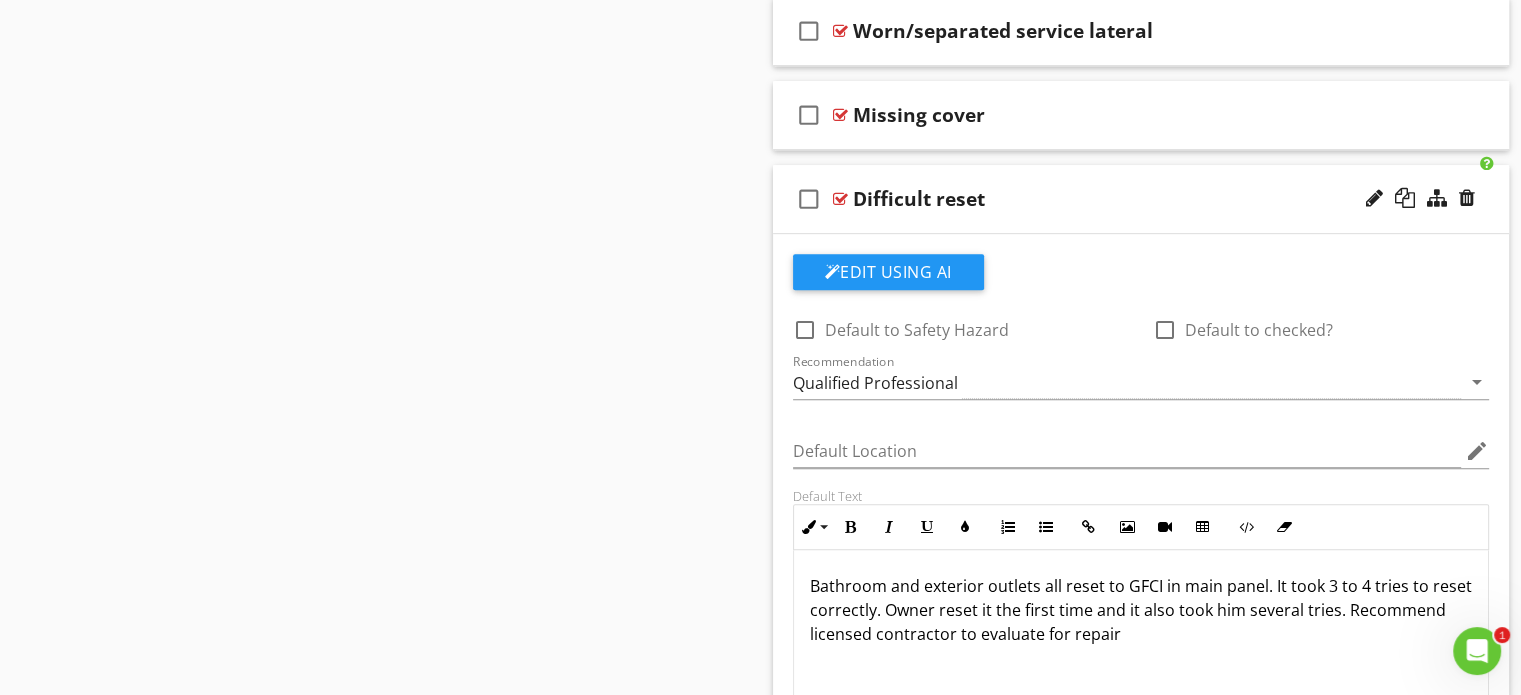 click at bounding box center (1420, 199) 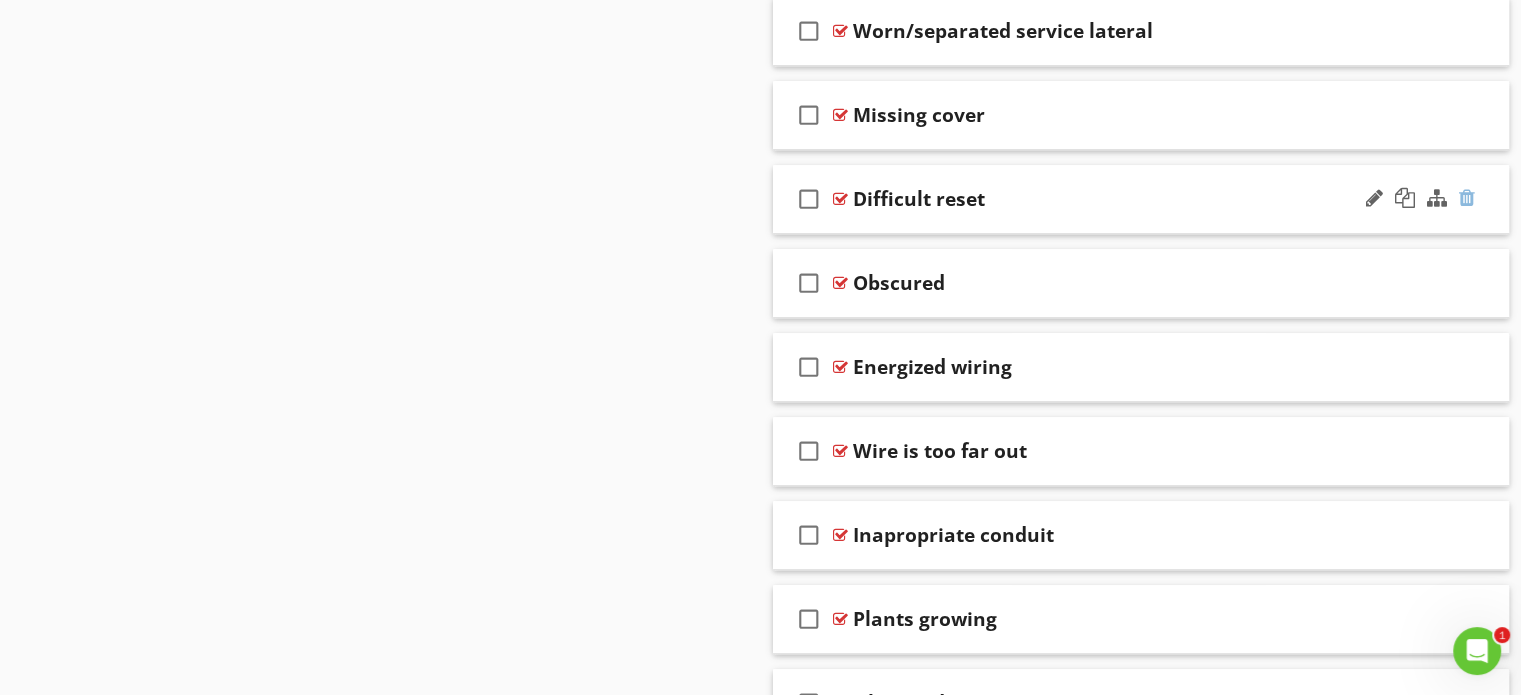 click at bounding box center (1467, 198) 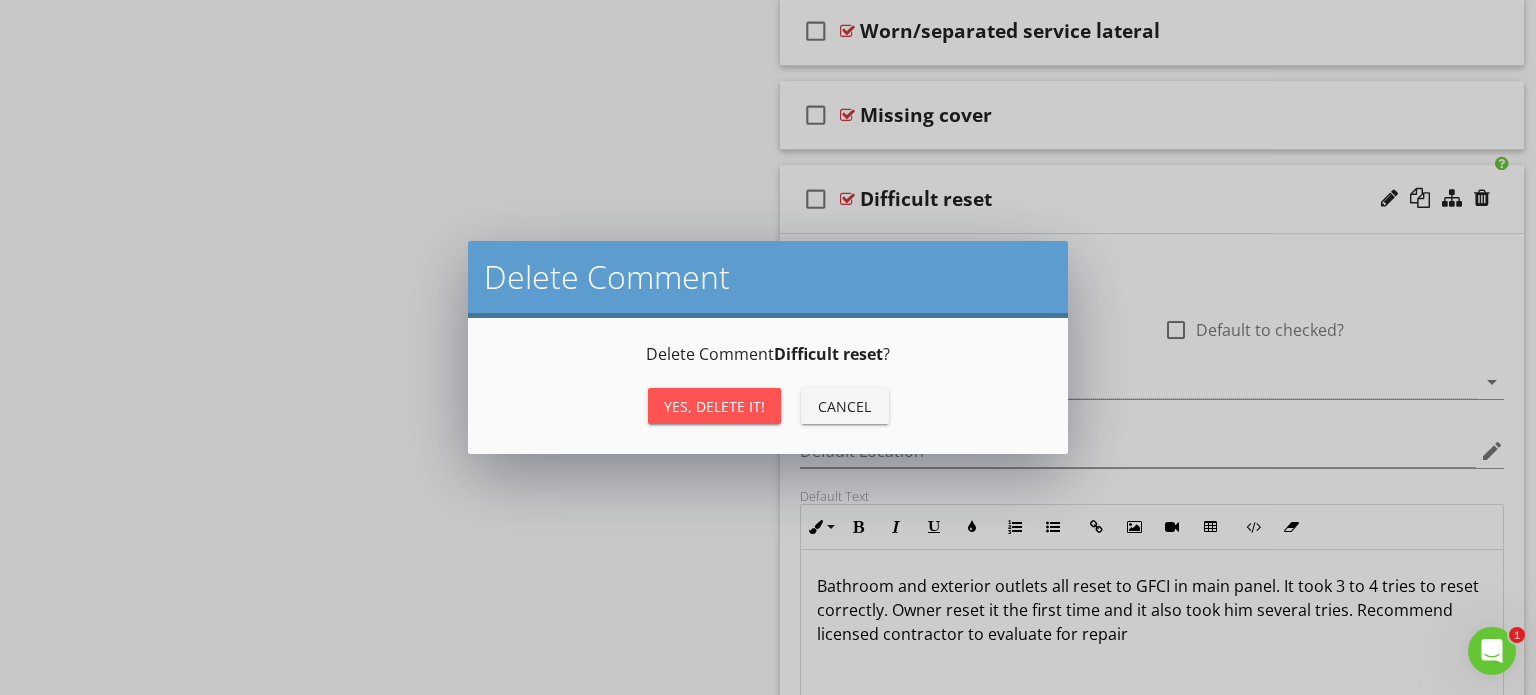 click on "Yes, Delete it!   Cancel" at bounding box center [768, 406] 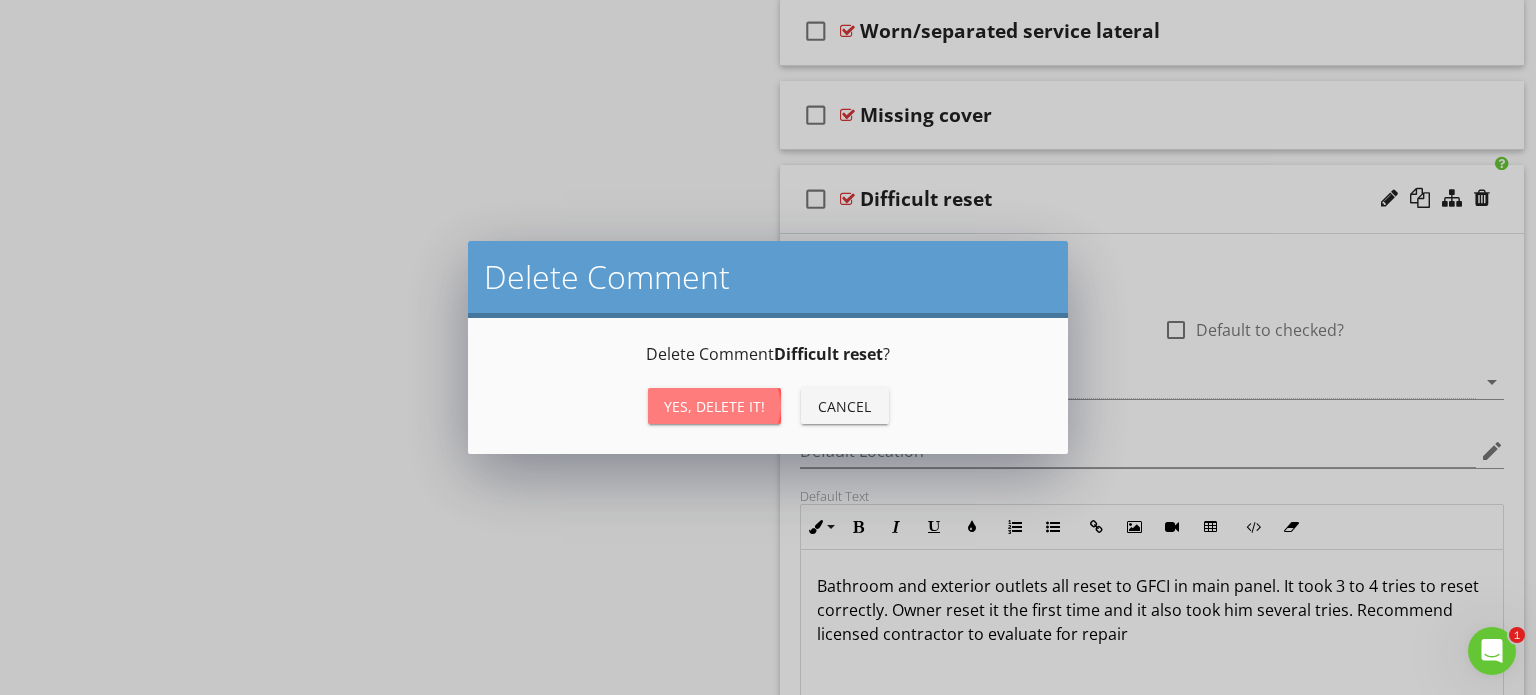 click on "Yes, Delete it!" at bounding box center (714, 406) 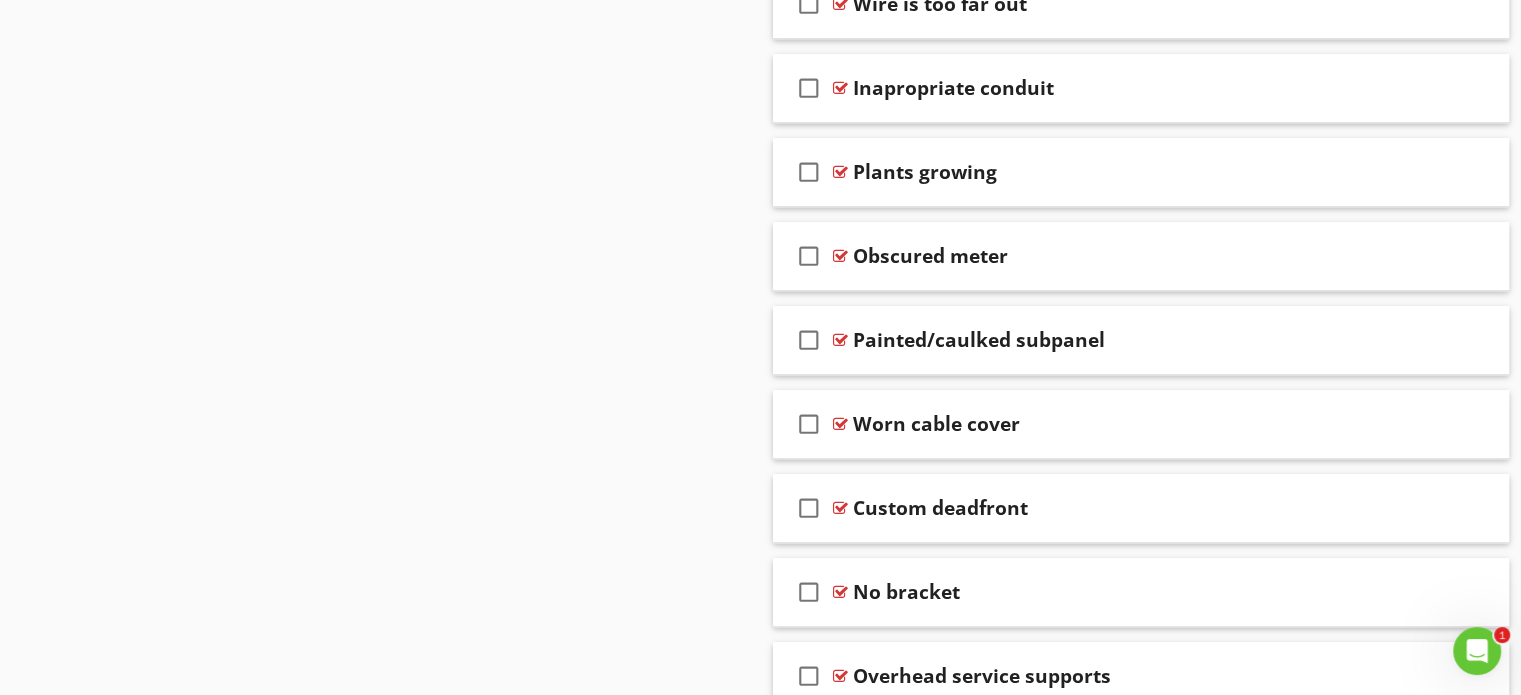 scroll, scrollTop: 8890, scrollLeft: 0, axis: vertical 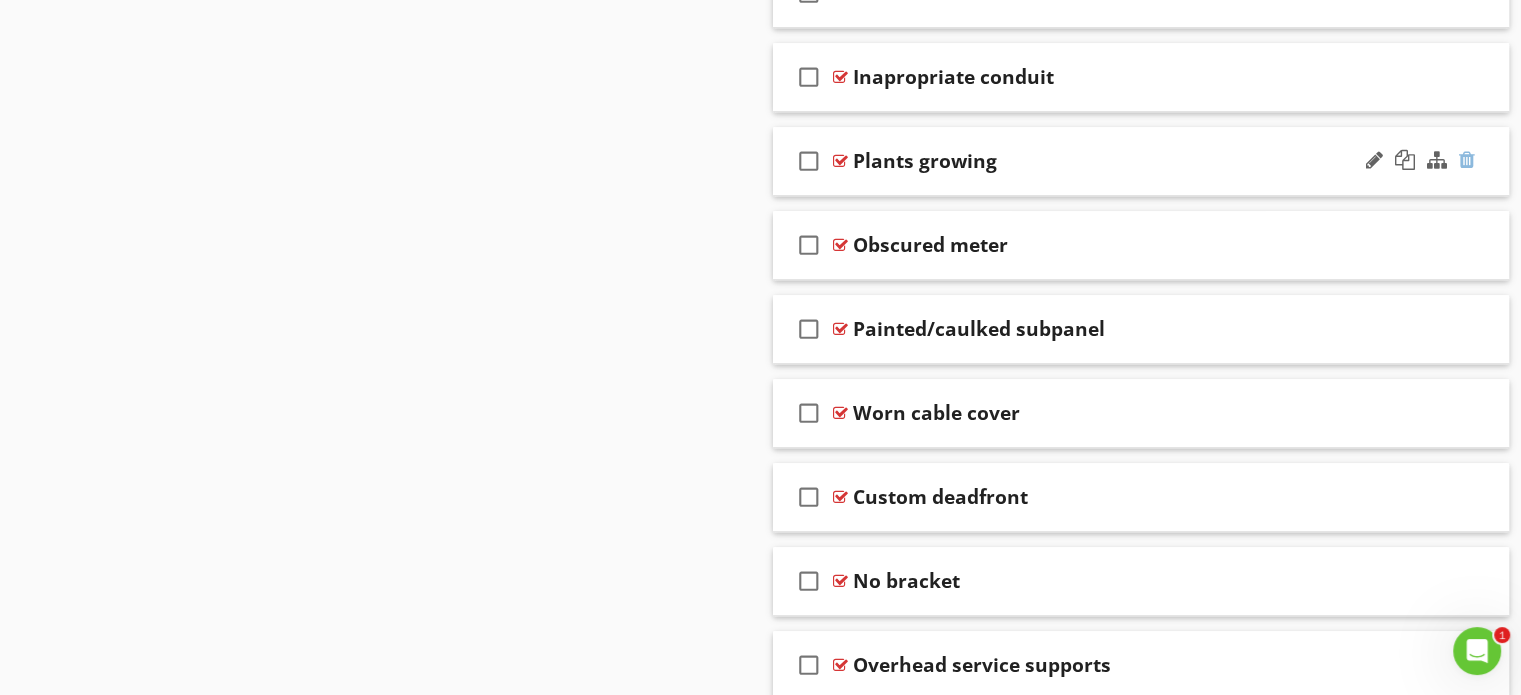 click at bounding box center (1467, 160) 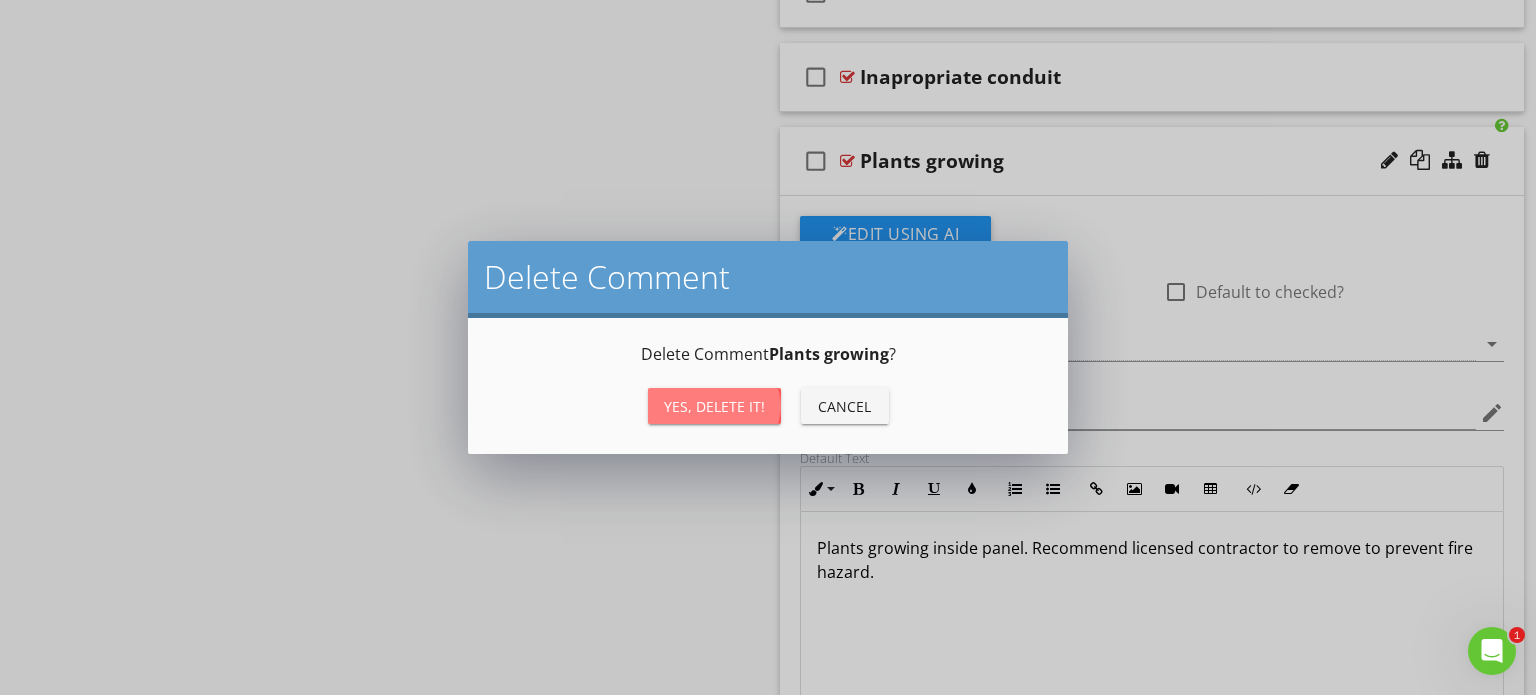click on "Yes, Delete it!" at bounding box center [714, 406] 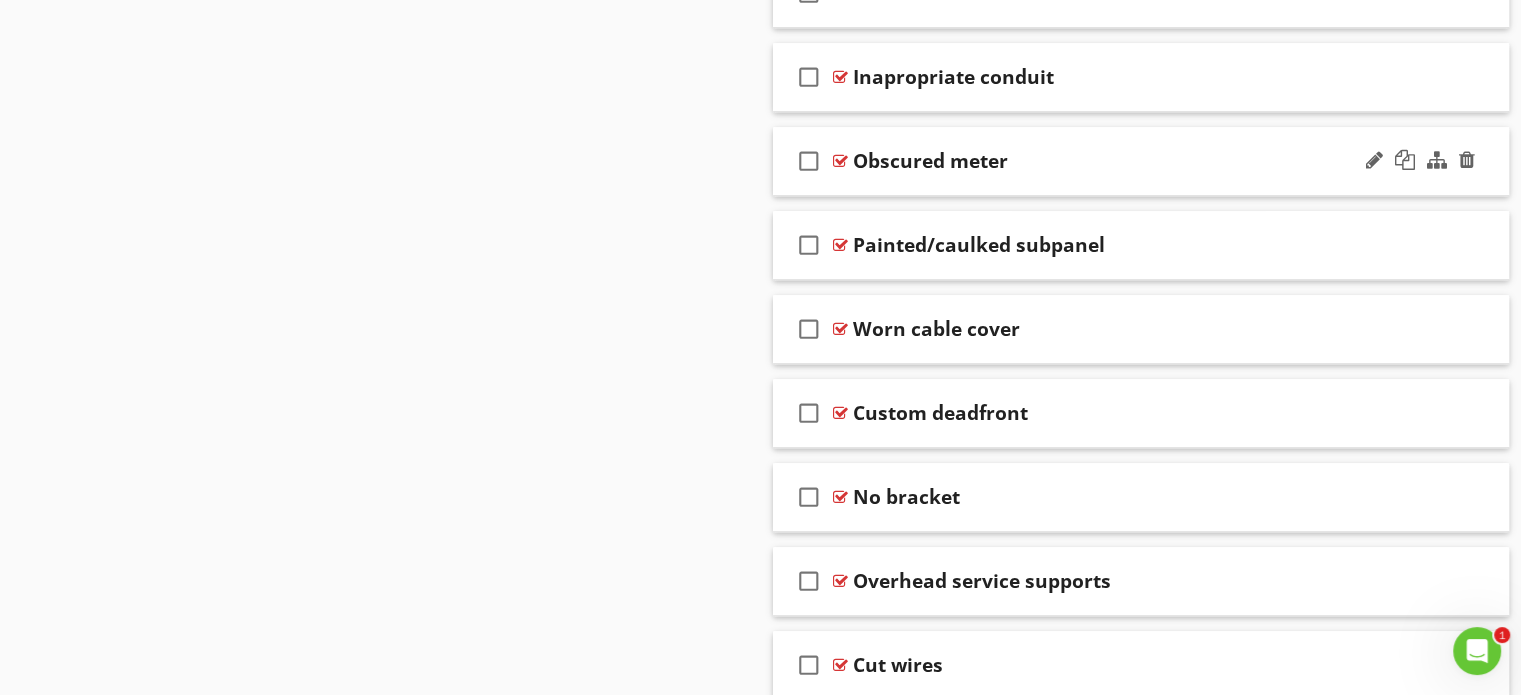 click on "check_box_outline_blank
Obscured meter" at bounding box center (1141, 161) 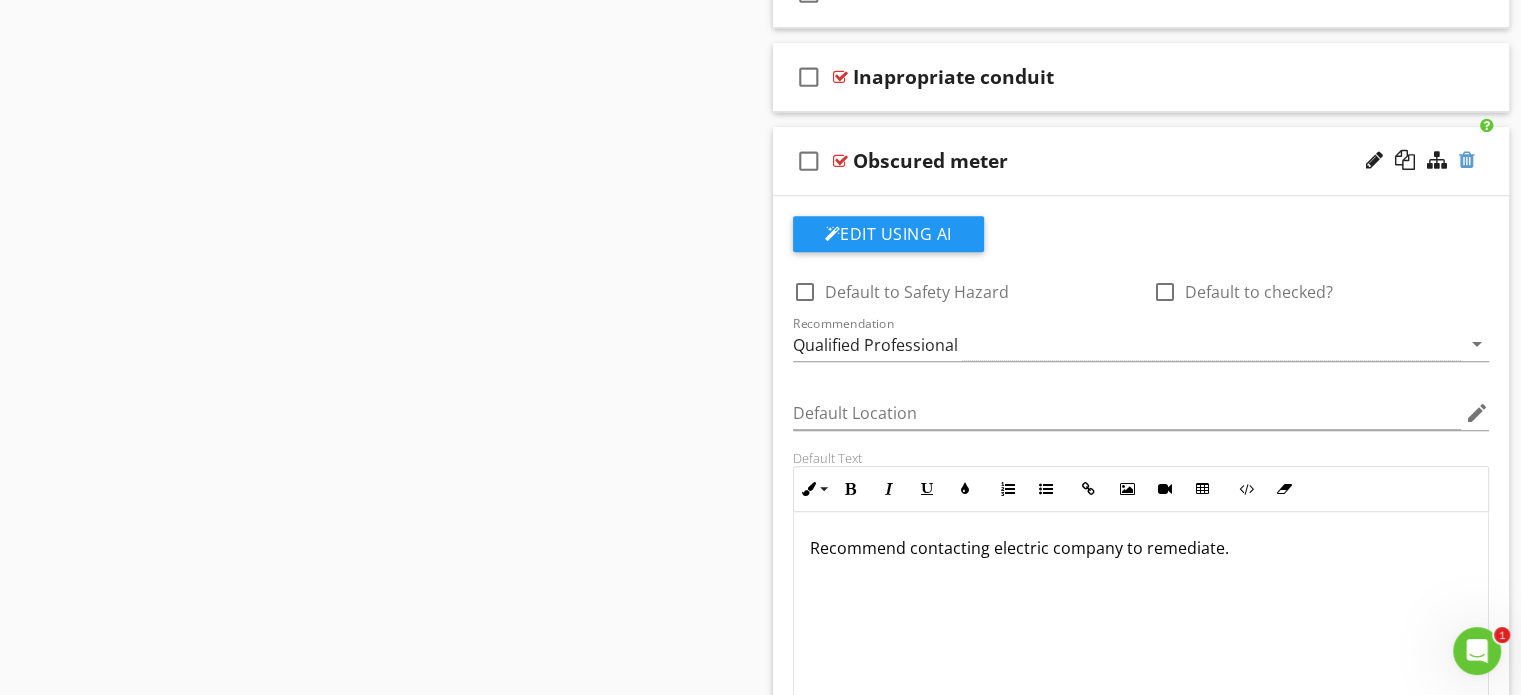 click at bounding box center [1467, 160] 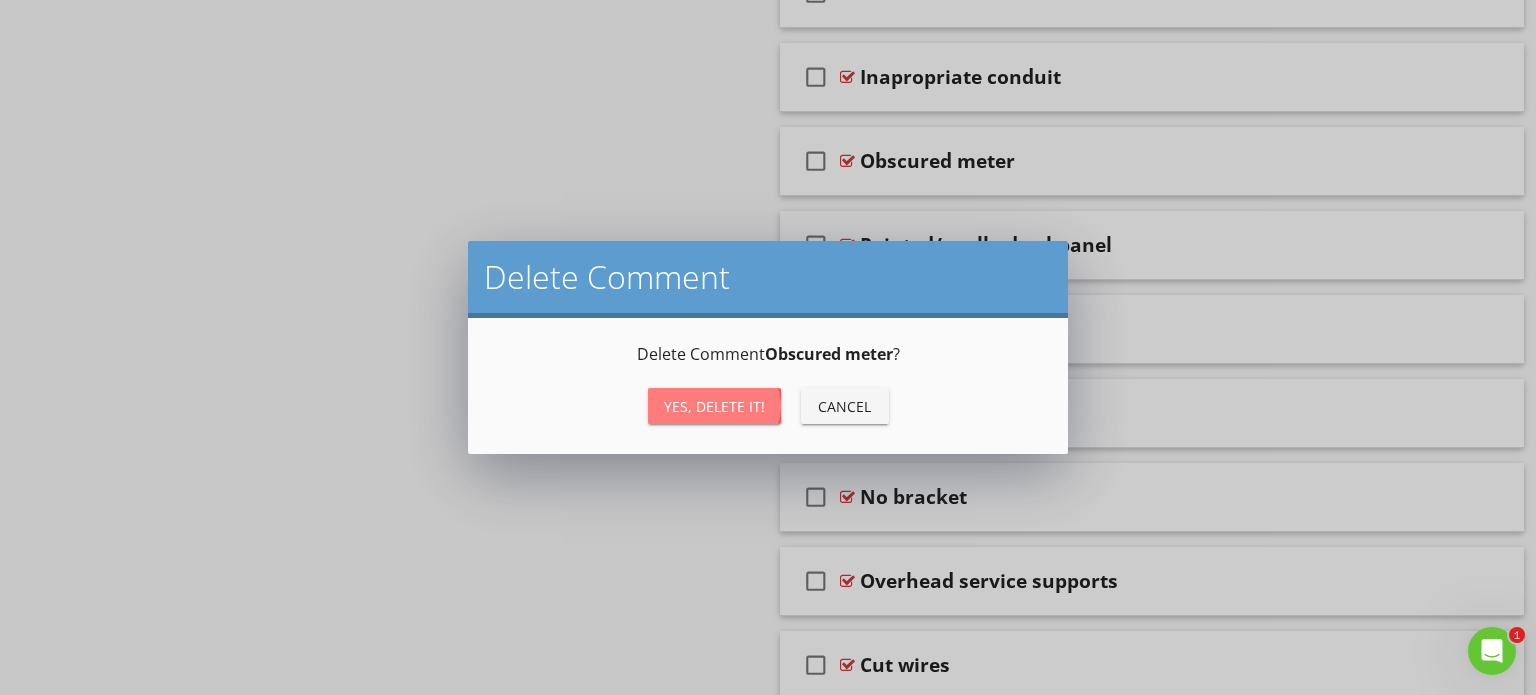 click on "Yes, Delete it!" at bounding box center [714, 406] 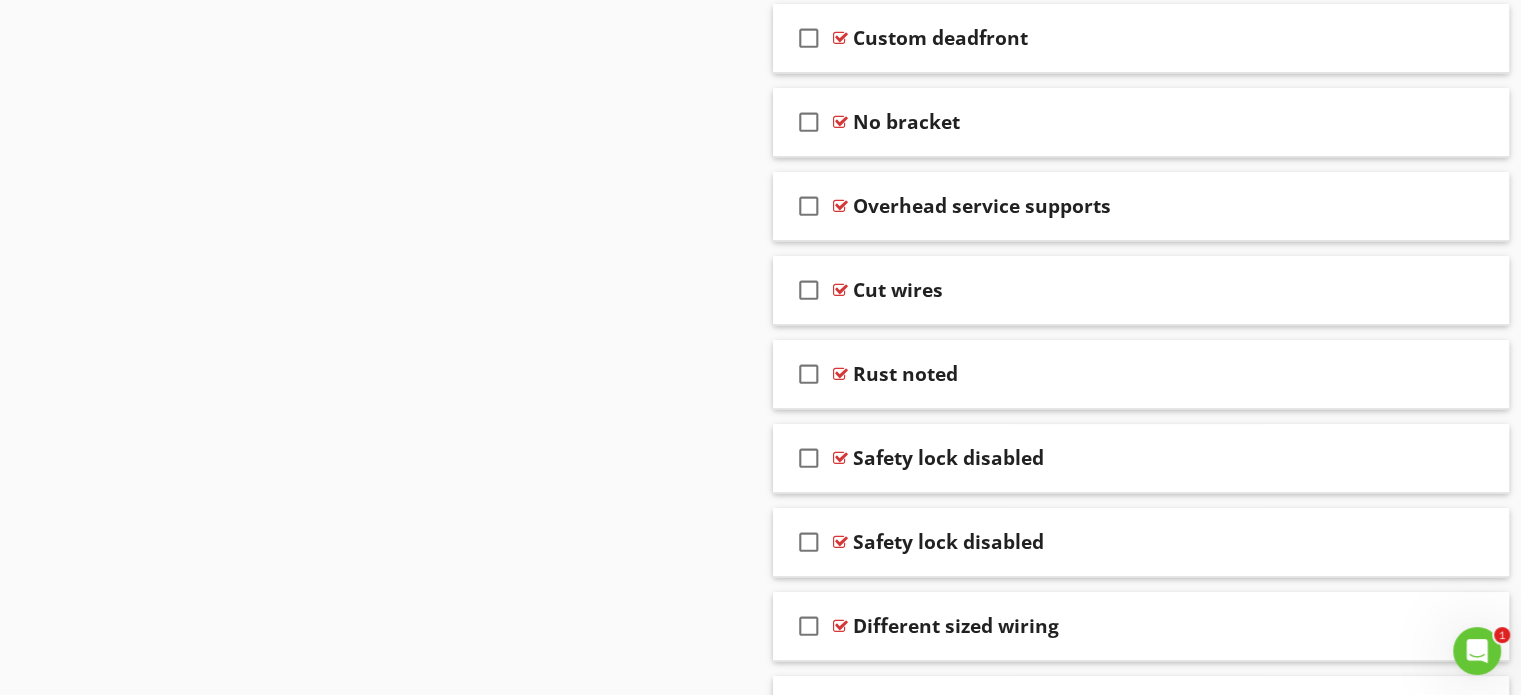 scroll, scrollTop: 9184, scrollLeft: 0, axis: vertical 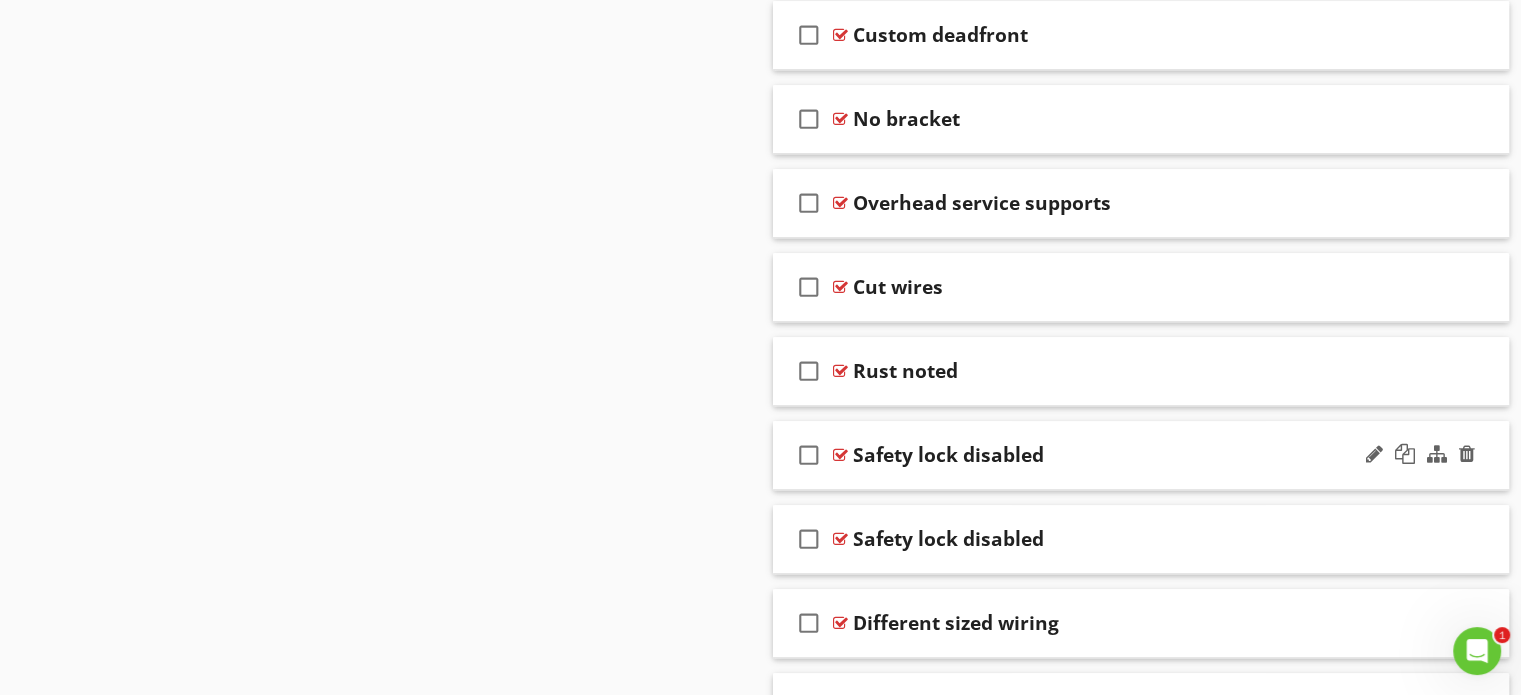 click on "check_box_outline_blank
Safety lock disabled" at bounding box center [1141, 455] 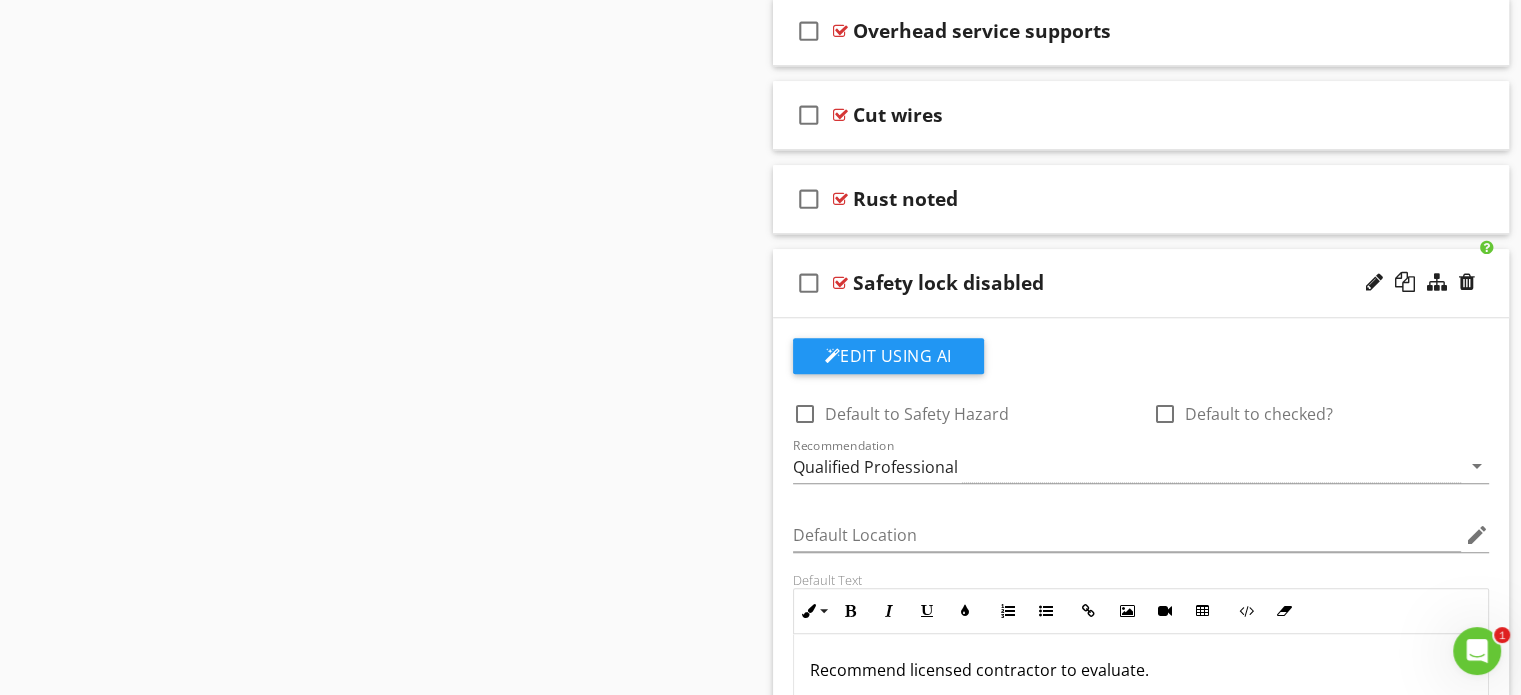 scroll, scrollTop: 9362, scrollLeft: 0, axis: vertical 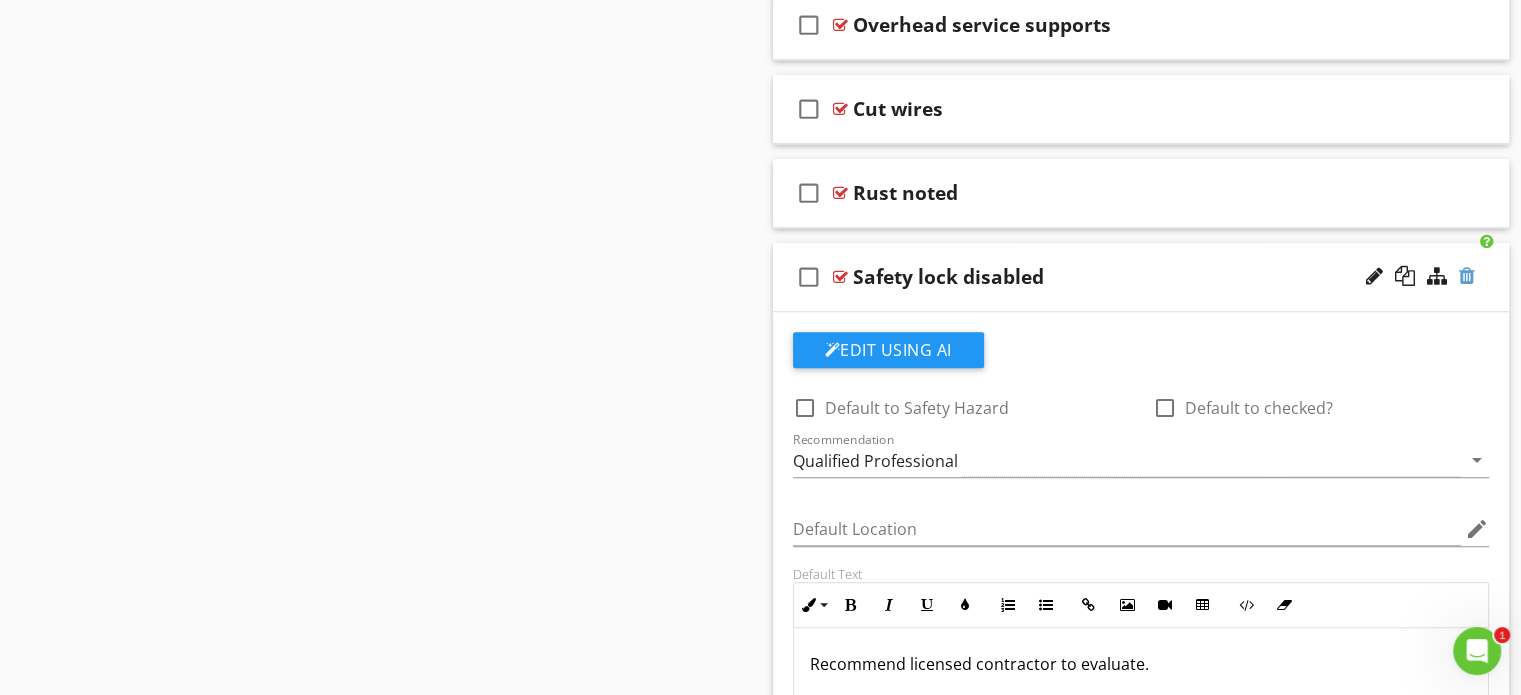 click at bounding box center (1467, 276) 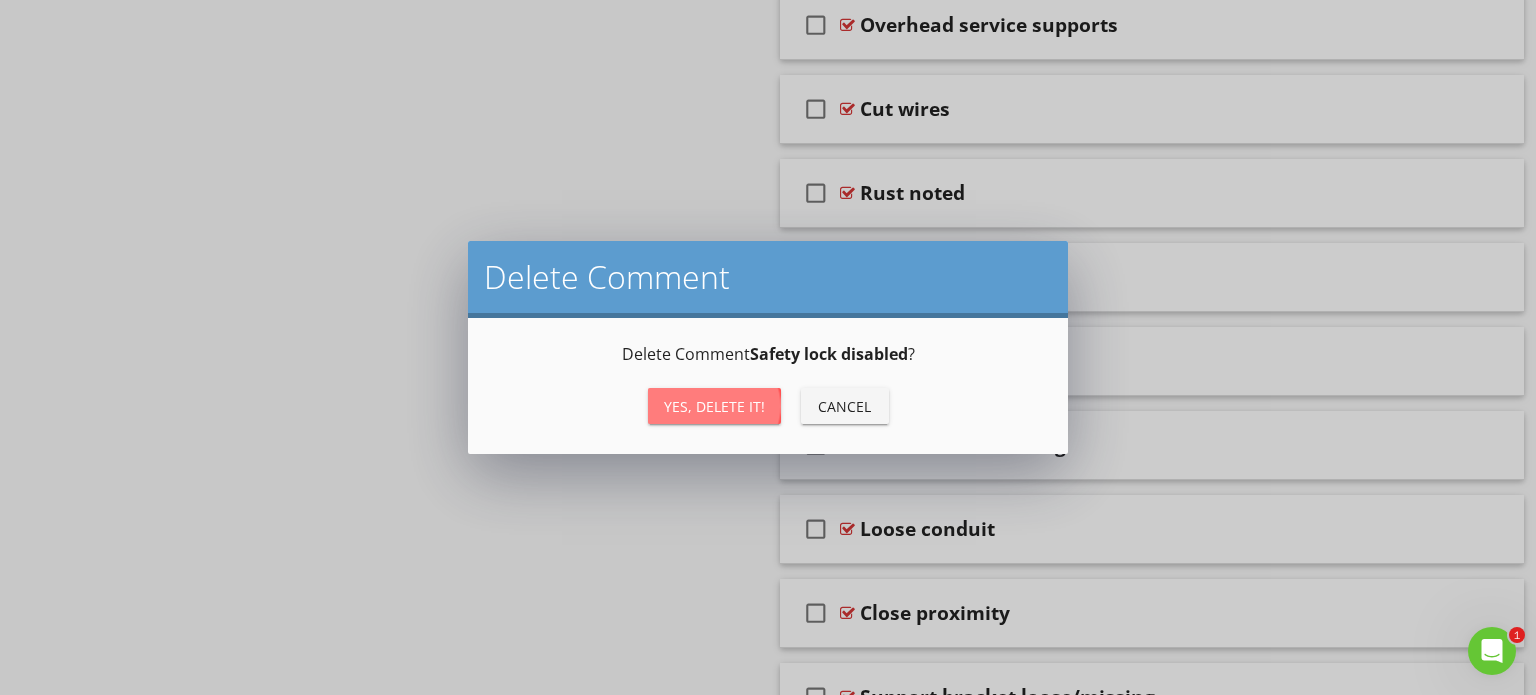 click on "Yes, Delete it!" at bounding box center [714, 406] 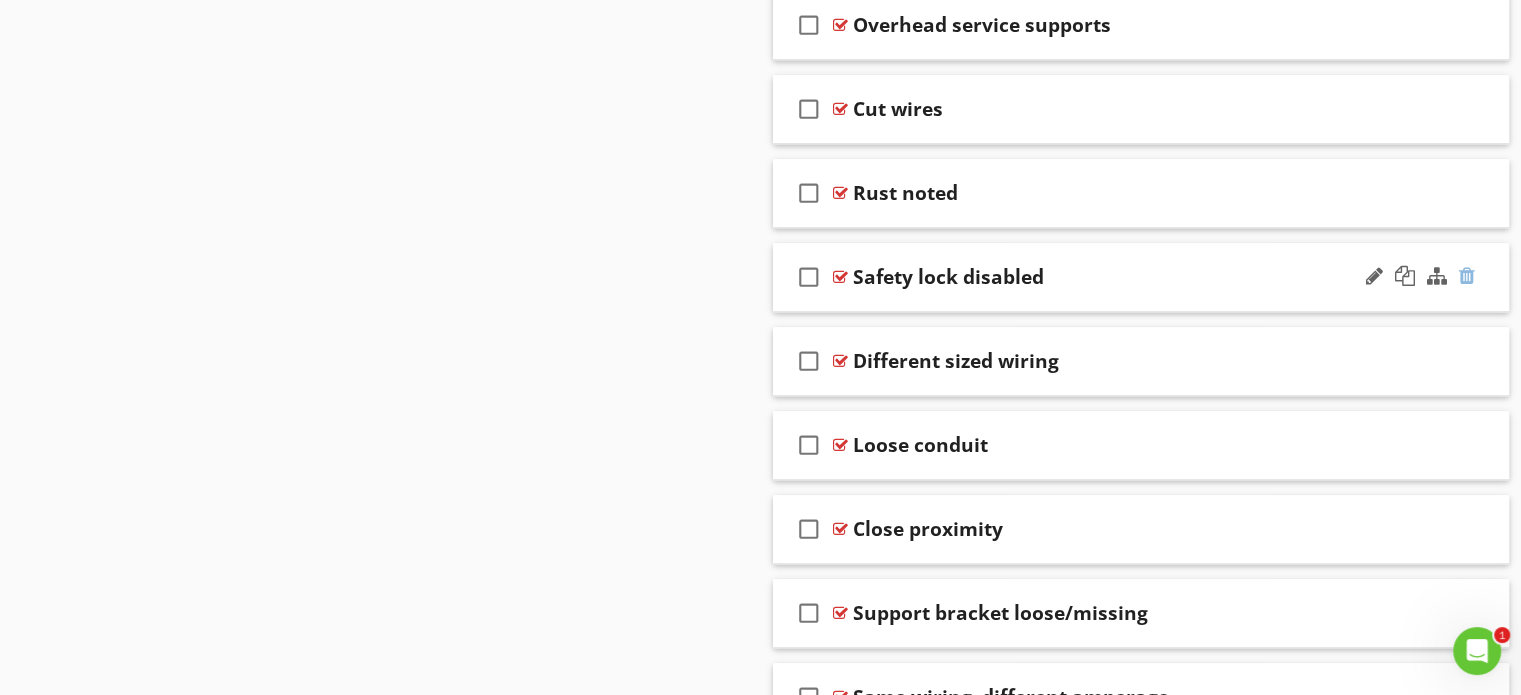 click at bounding box center (1467, 276) 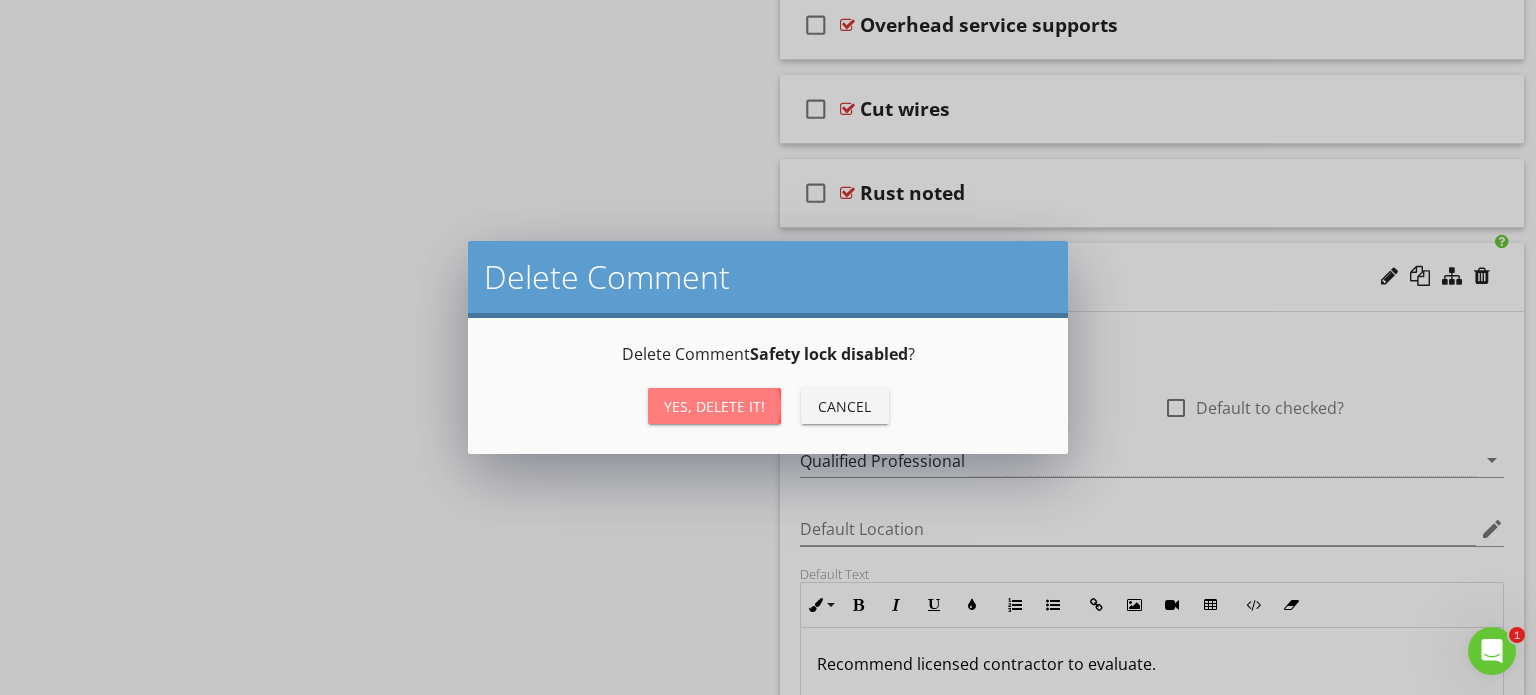 click on "Yes, Delete it!" at bounding box center [714, 406] 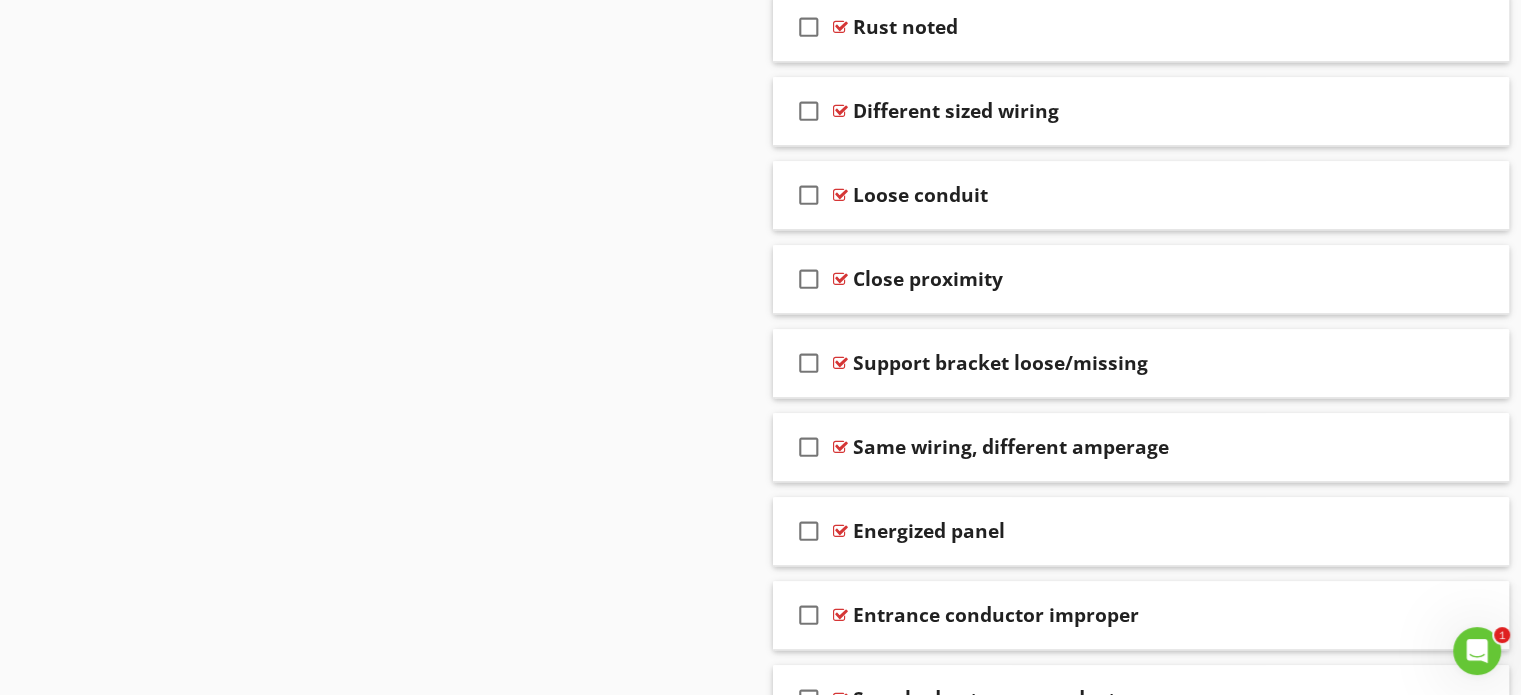scroll, scrollTop: 9543, scrollLeft: 0, axis: vertical 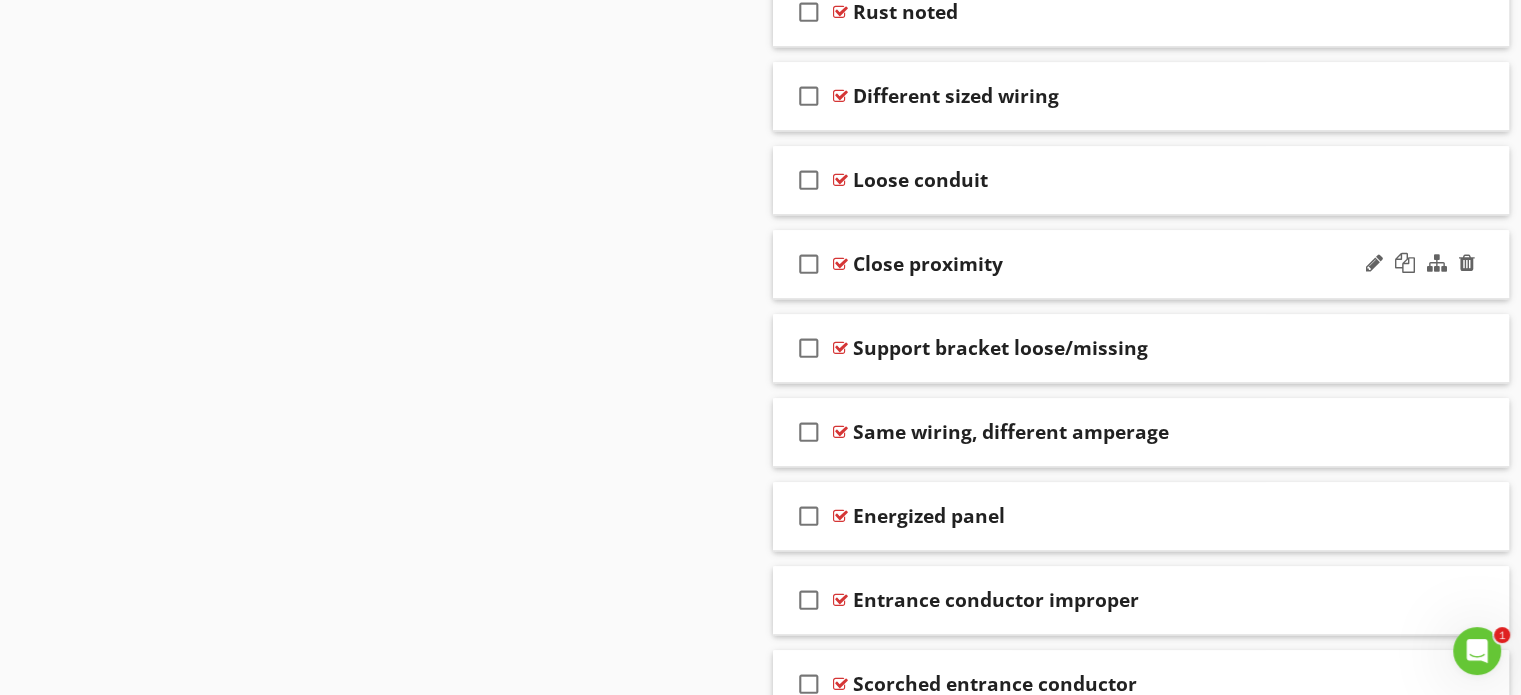 click on "check_box_outline_blank
Close proximity" at bounding box center [1141, 264] 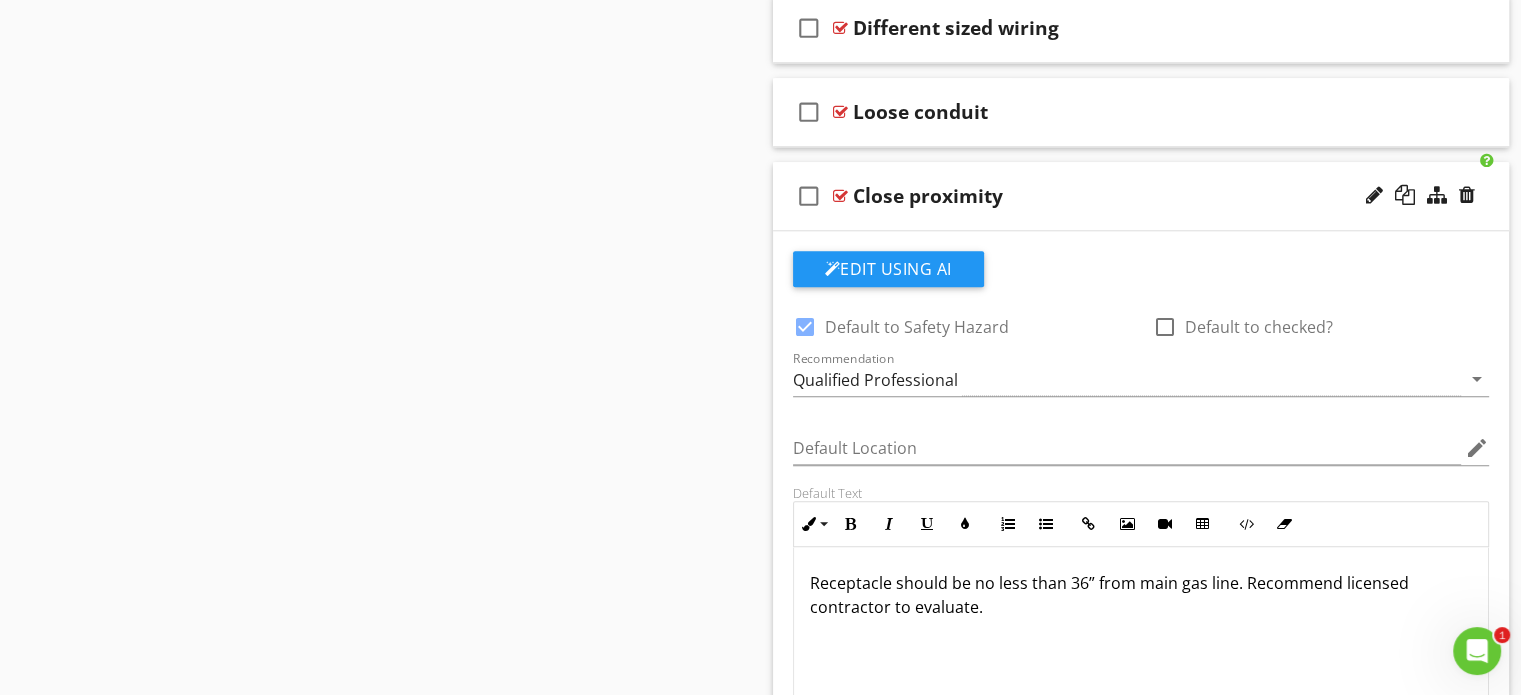 scroll, scrollTop: 9662, scrollLeft: 0, axis: vertical 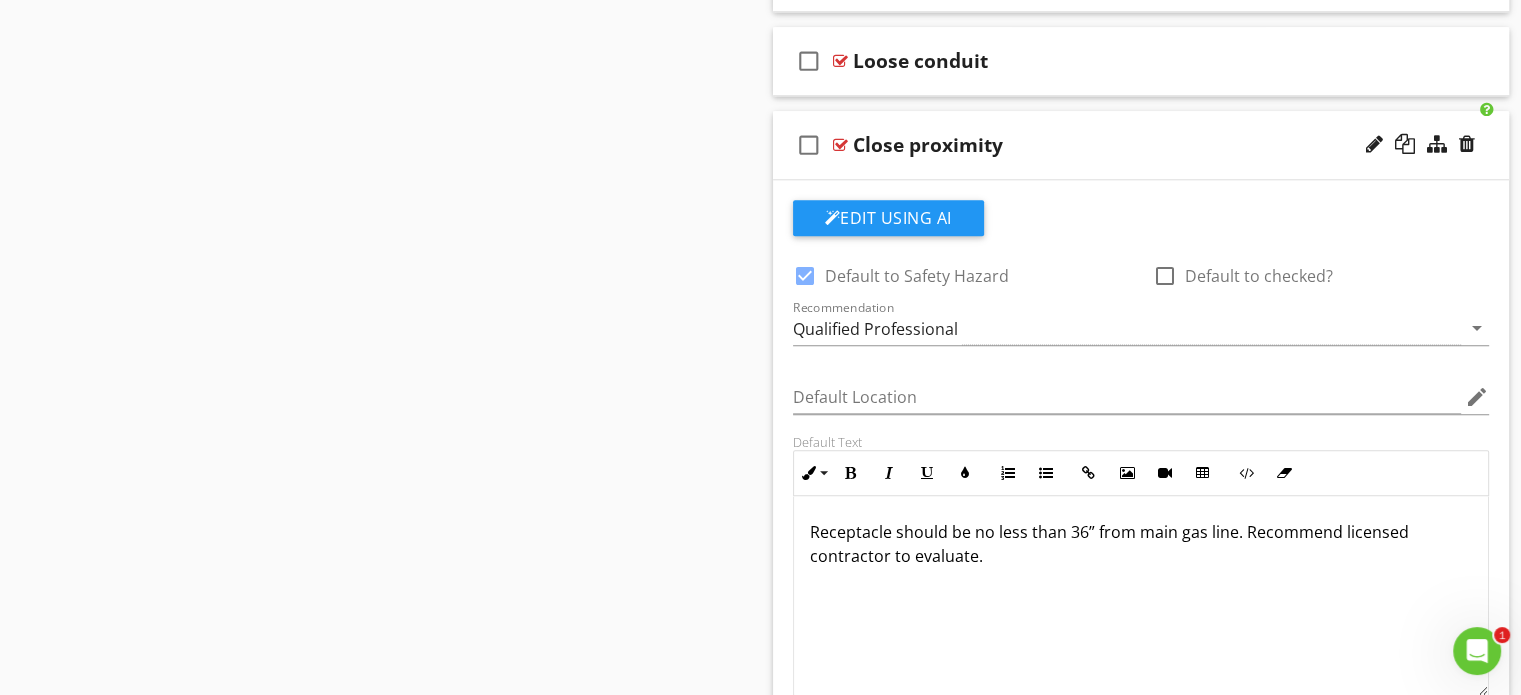 click on "check_box_outline_blank
Close proximity" at bounding box center (1141, 145) 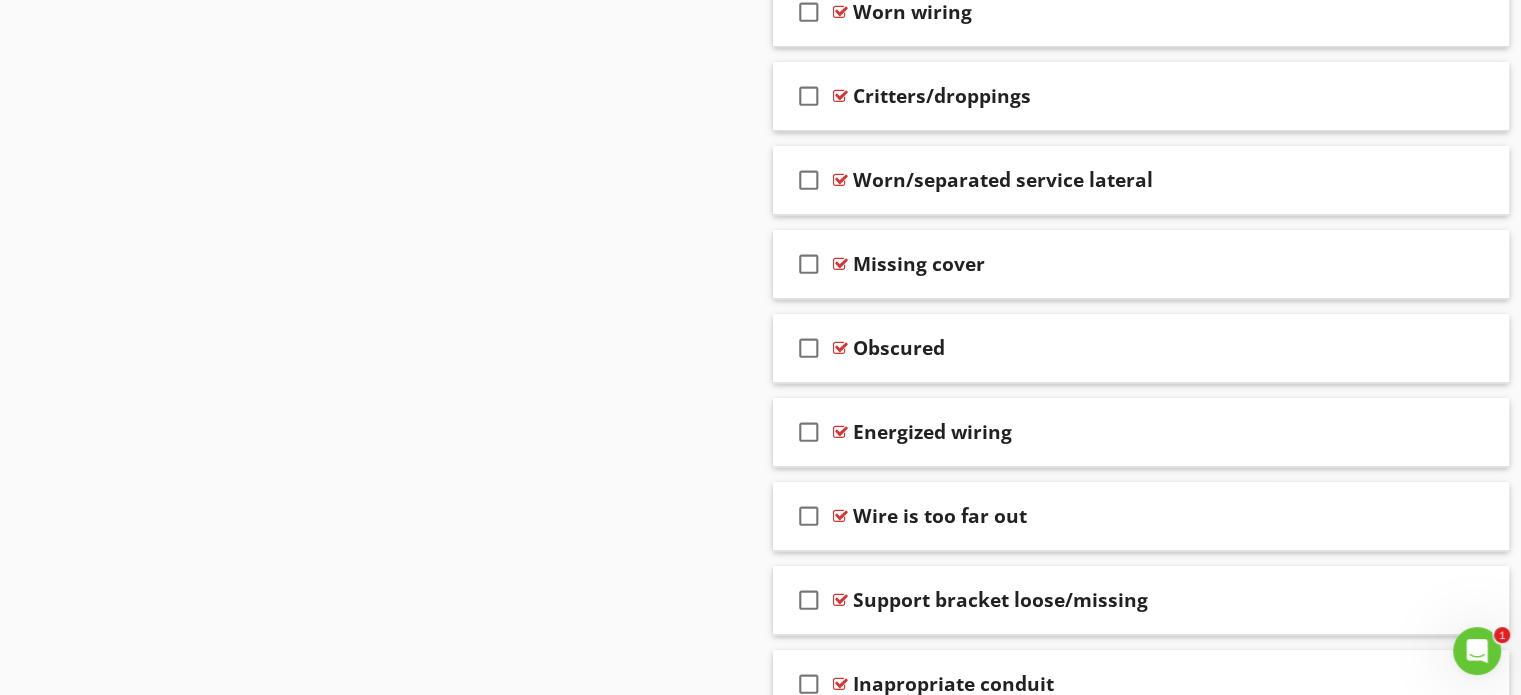 scroll, scrollTop: 8366, scrollLeft: 0, axis: vertical 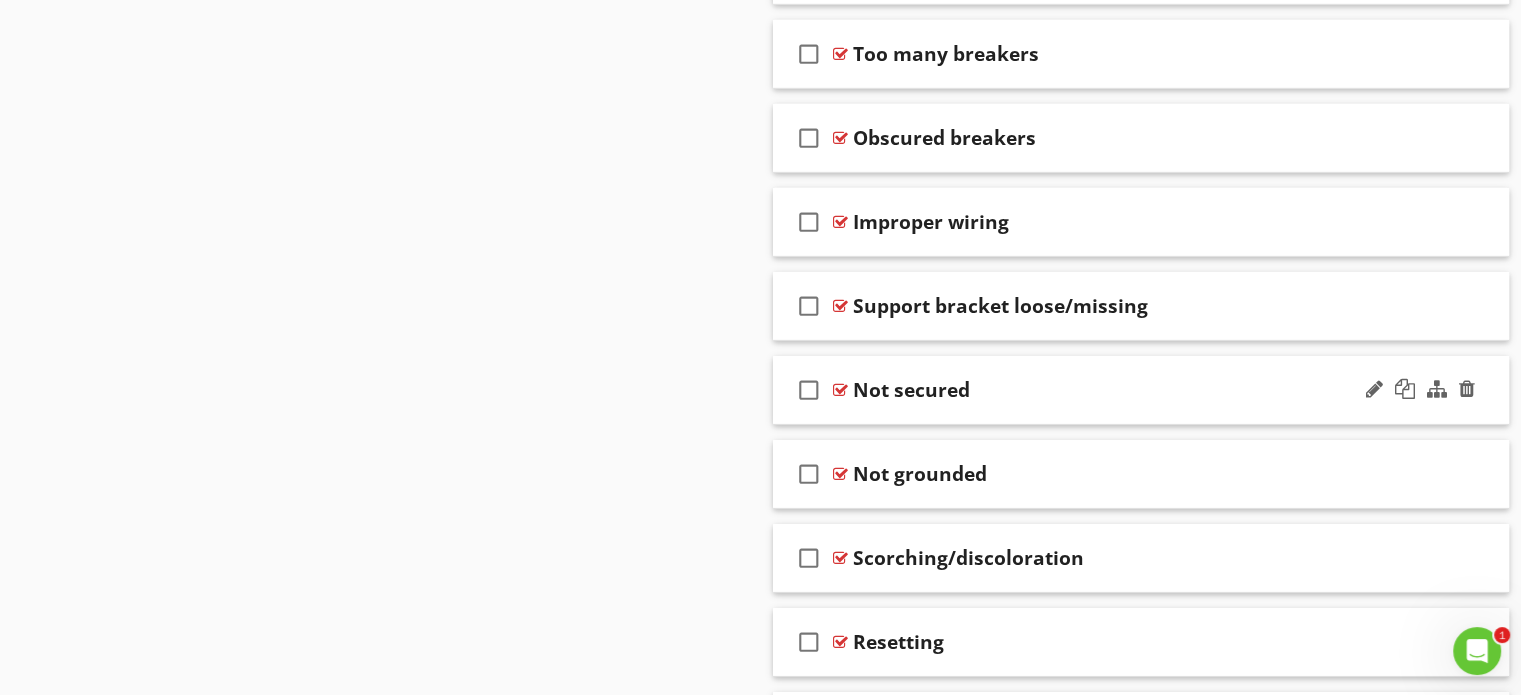 click on "check_box_outline_blank
Not secured" at bounding box center [1141, 390] 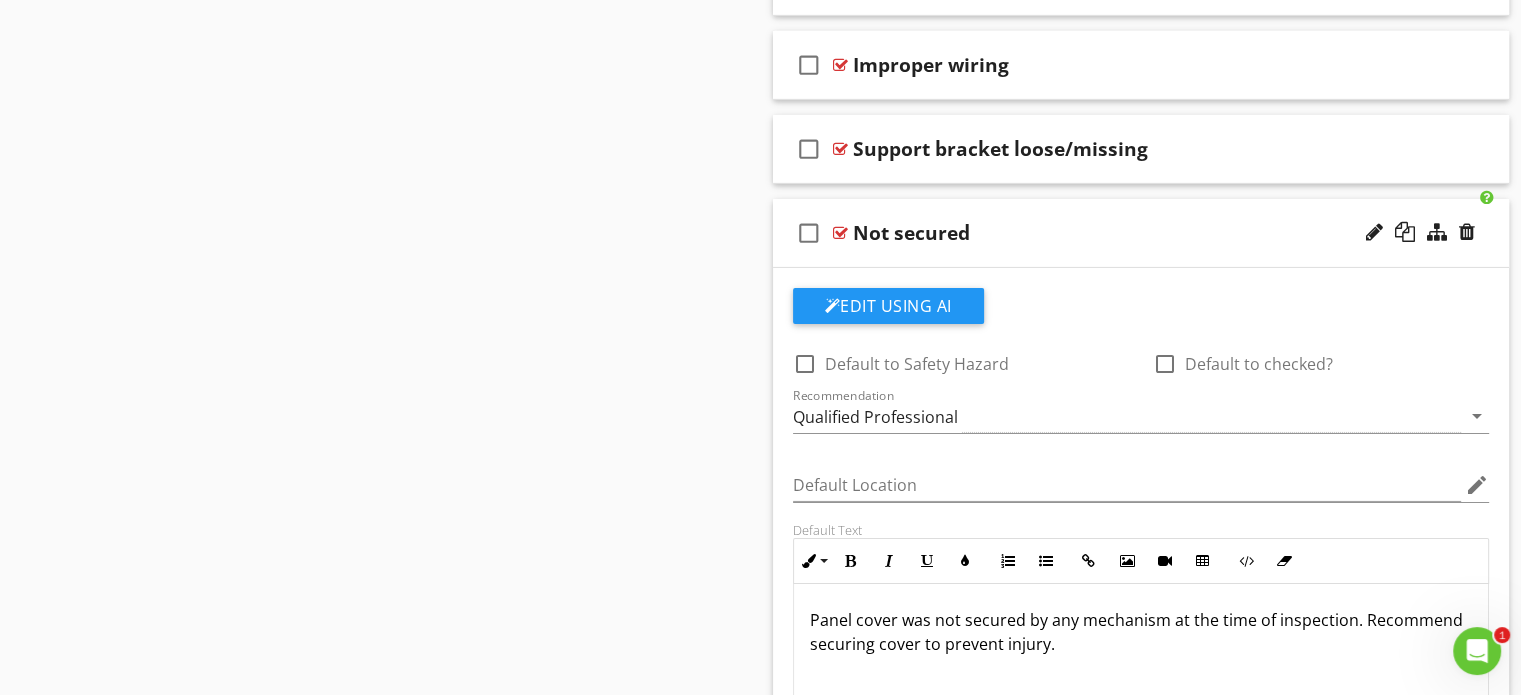 scroll, scrollTop: 6551, scrollLeft: 0, axis: vertical 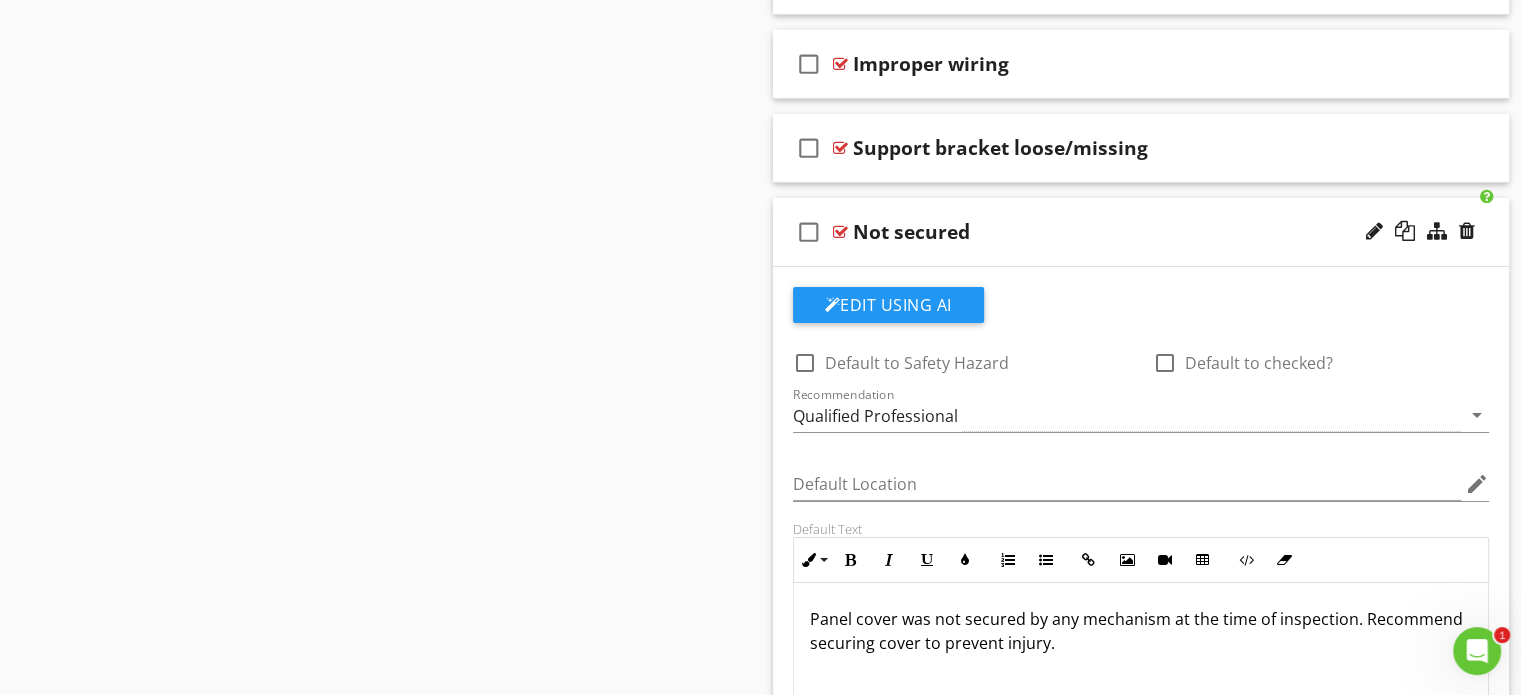click on "check_box_outline_blank
Not secured" at bounding box center [1141, 232] 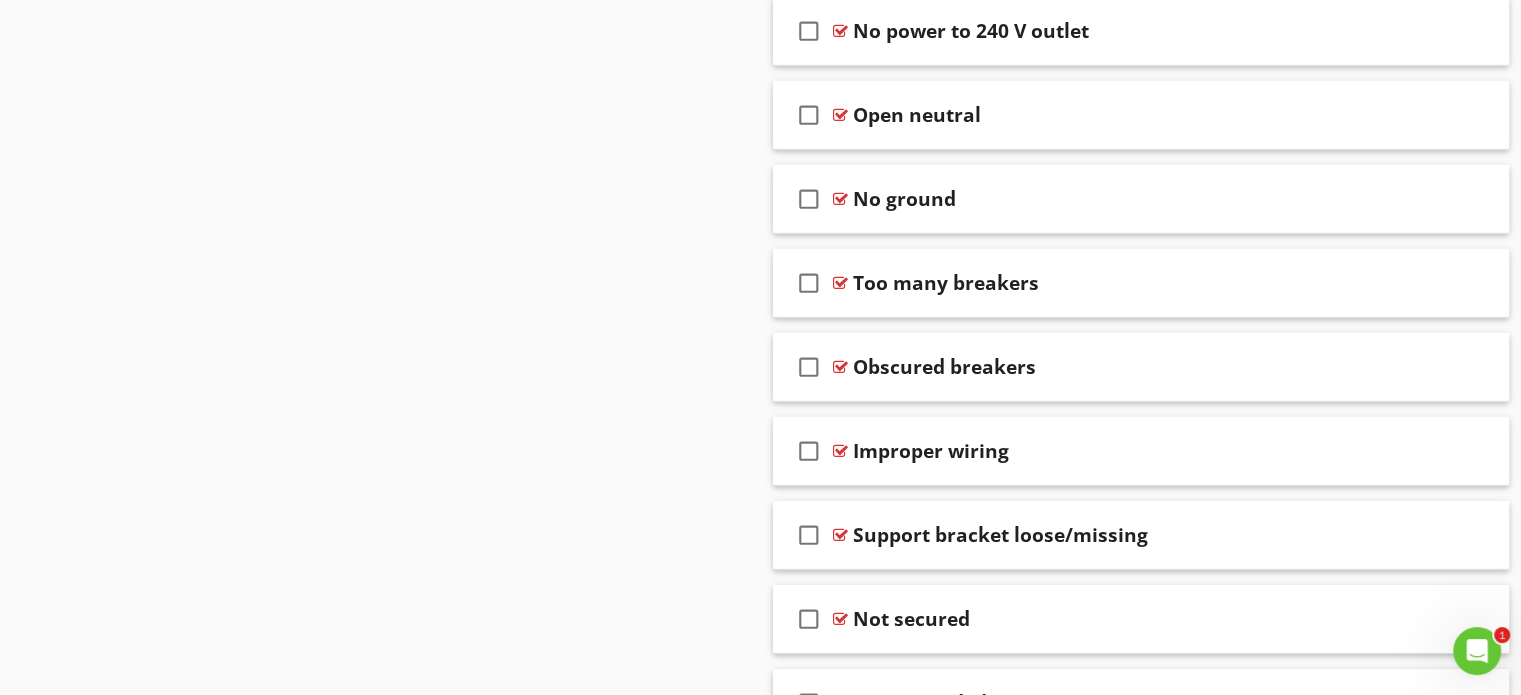 scroll, scrollTop: 6165, scrollLeft: 0, axis: vertical 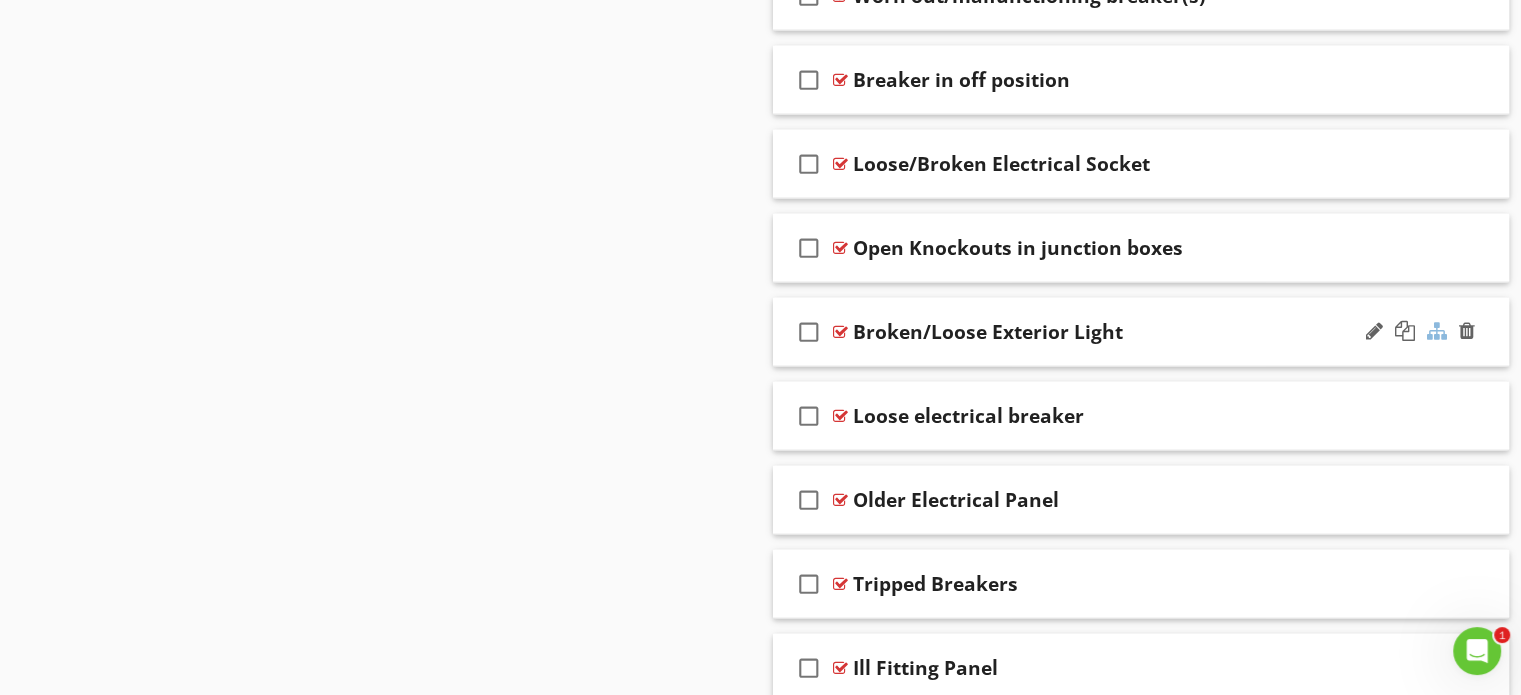click at bounding box center [1437, 331] 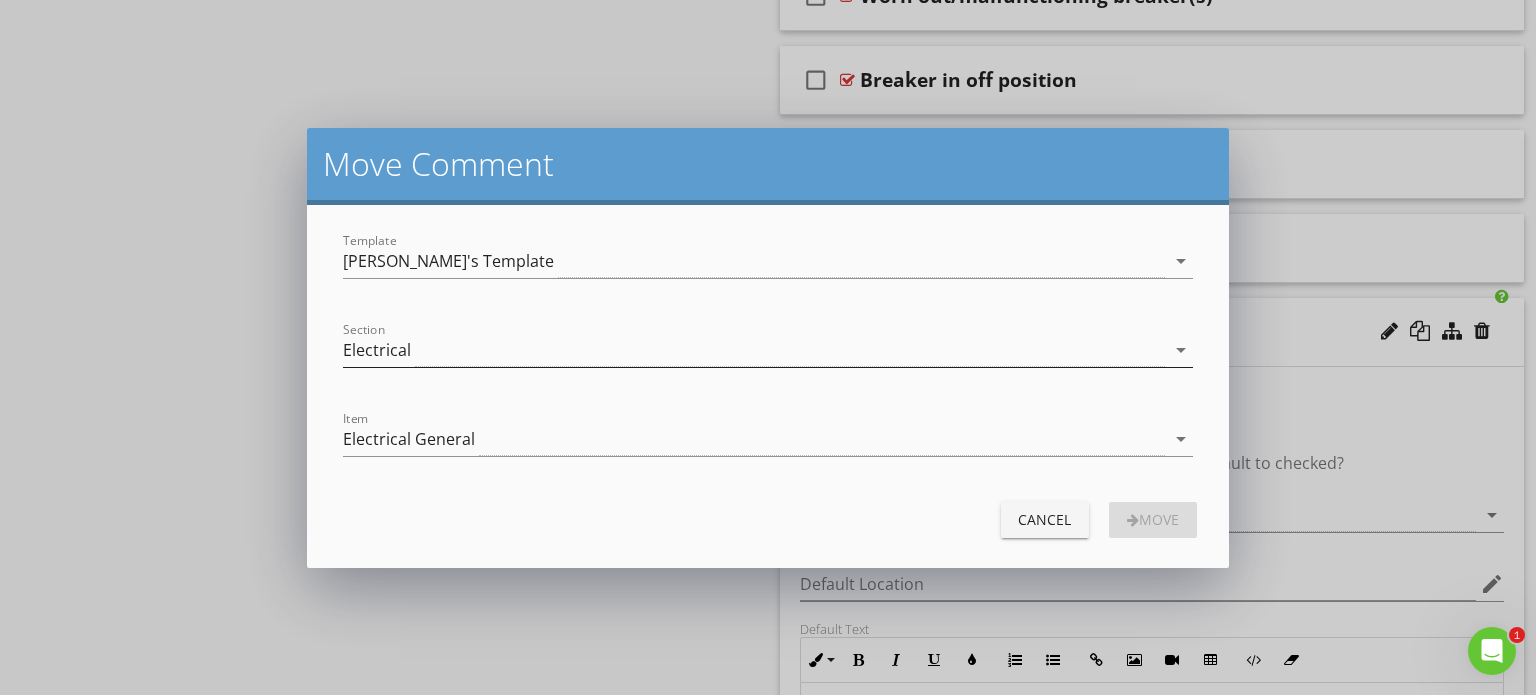 click on "Electrical" at bounding box center [754, 350] 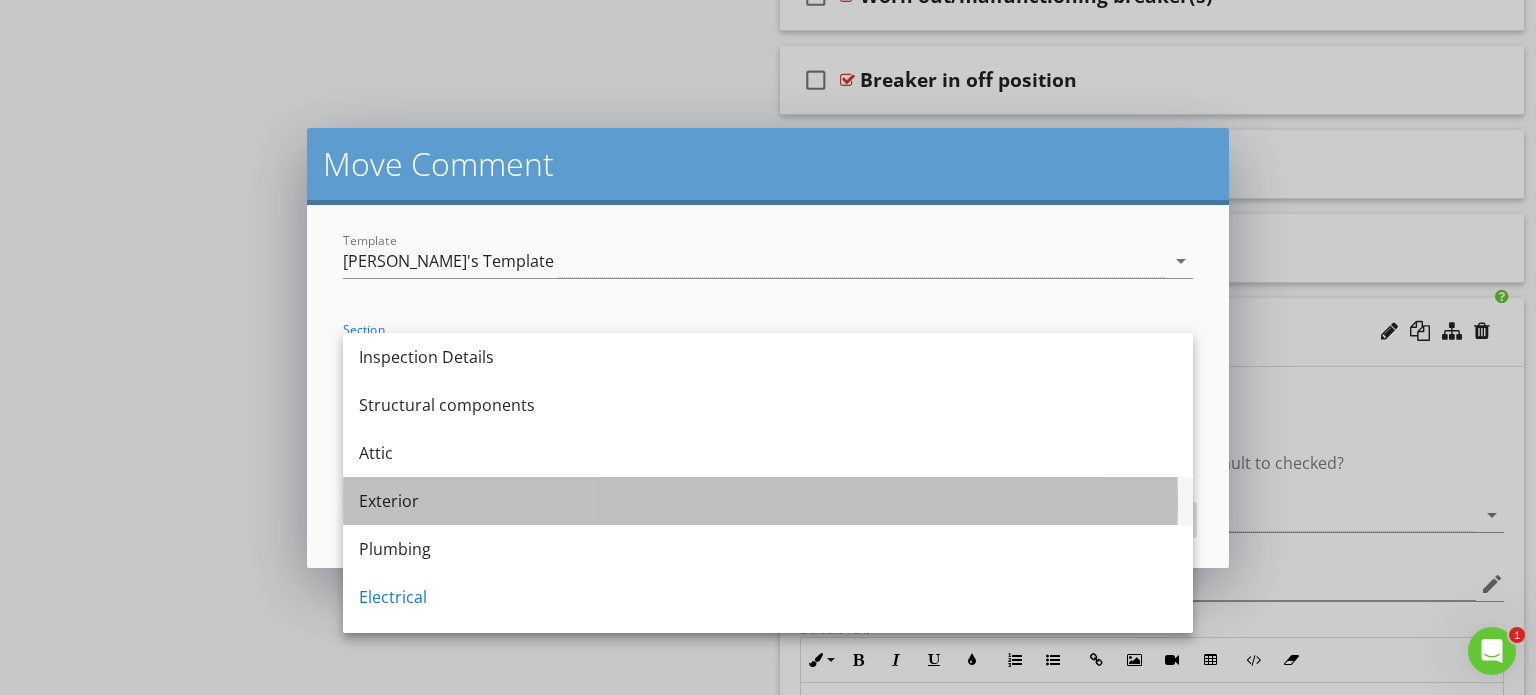 click on "Exterior" at bounding box center (768, 501) 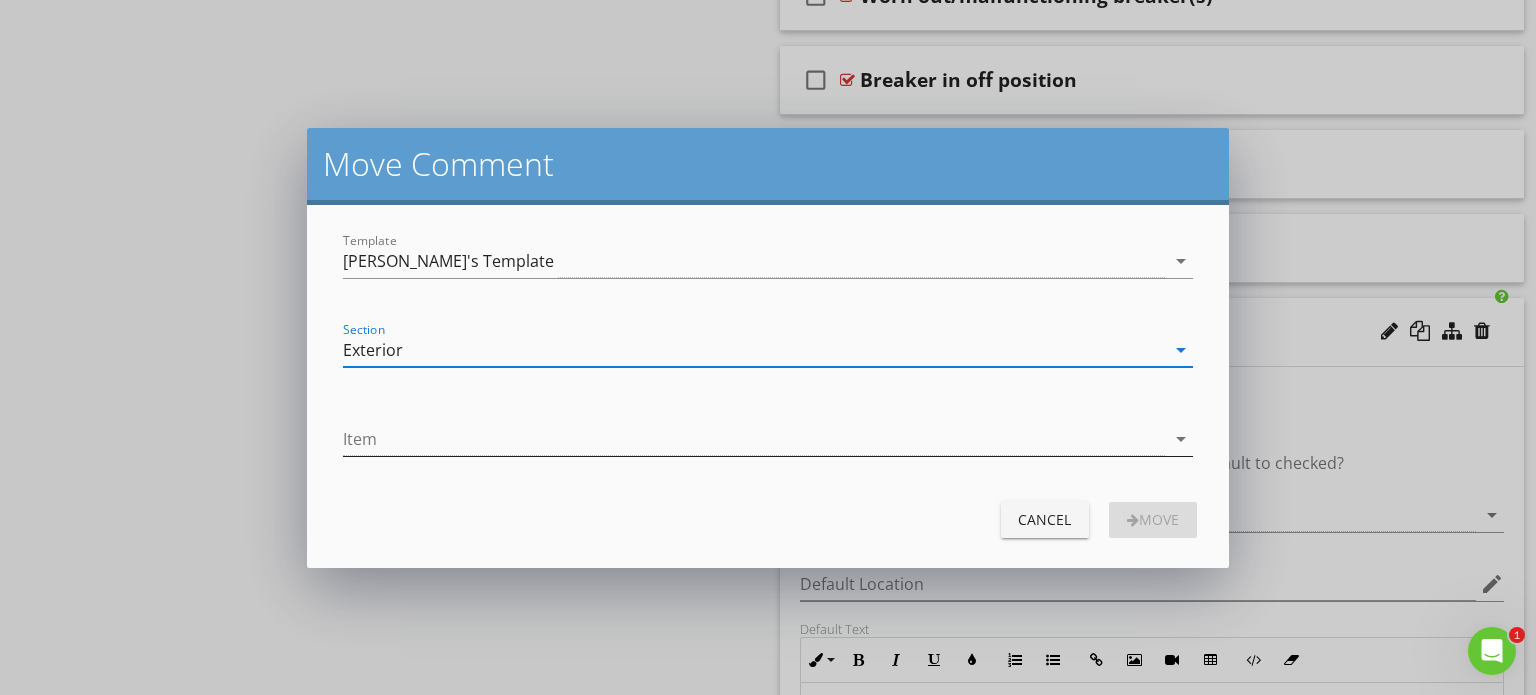 click at bounding box center [754, 439] 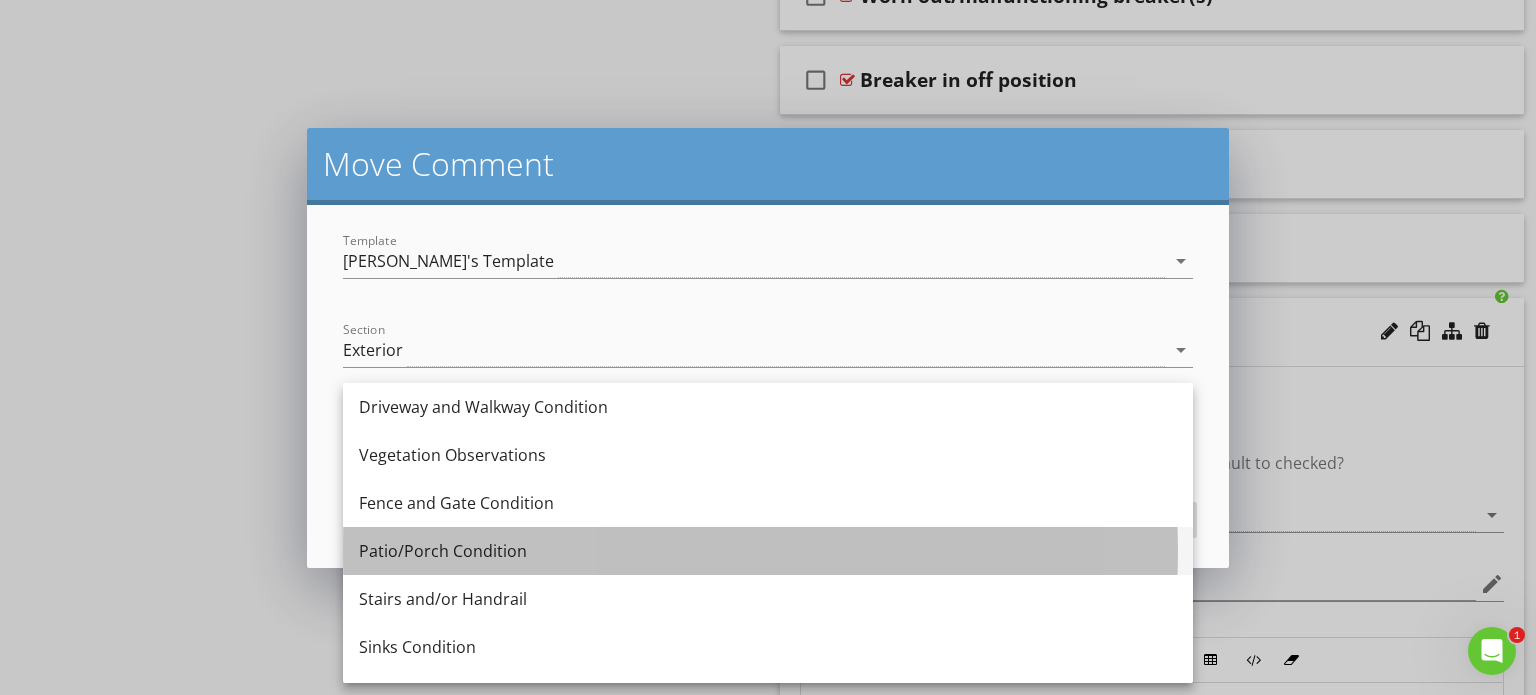 click on "Patio/Porch Condition" at bounding box center (768, 551) 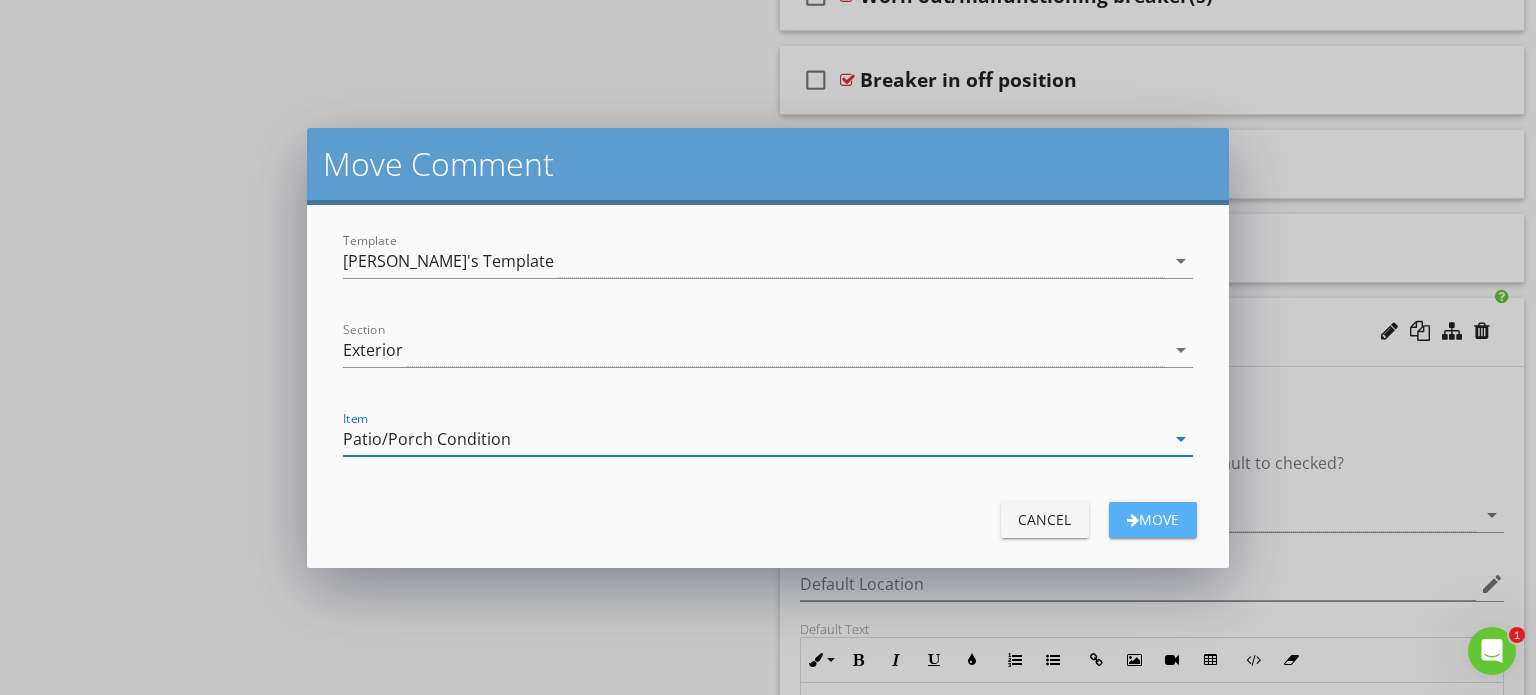 click on "Move" at bounding box center (1153, 519) 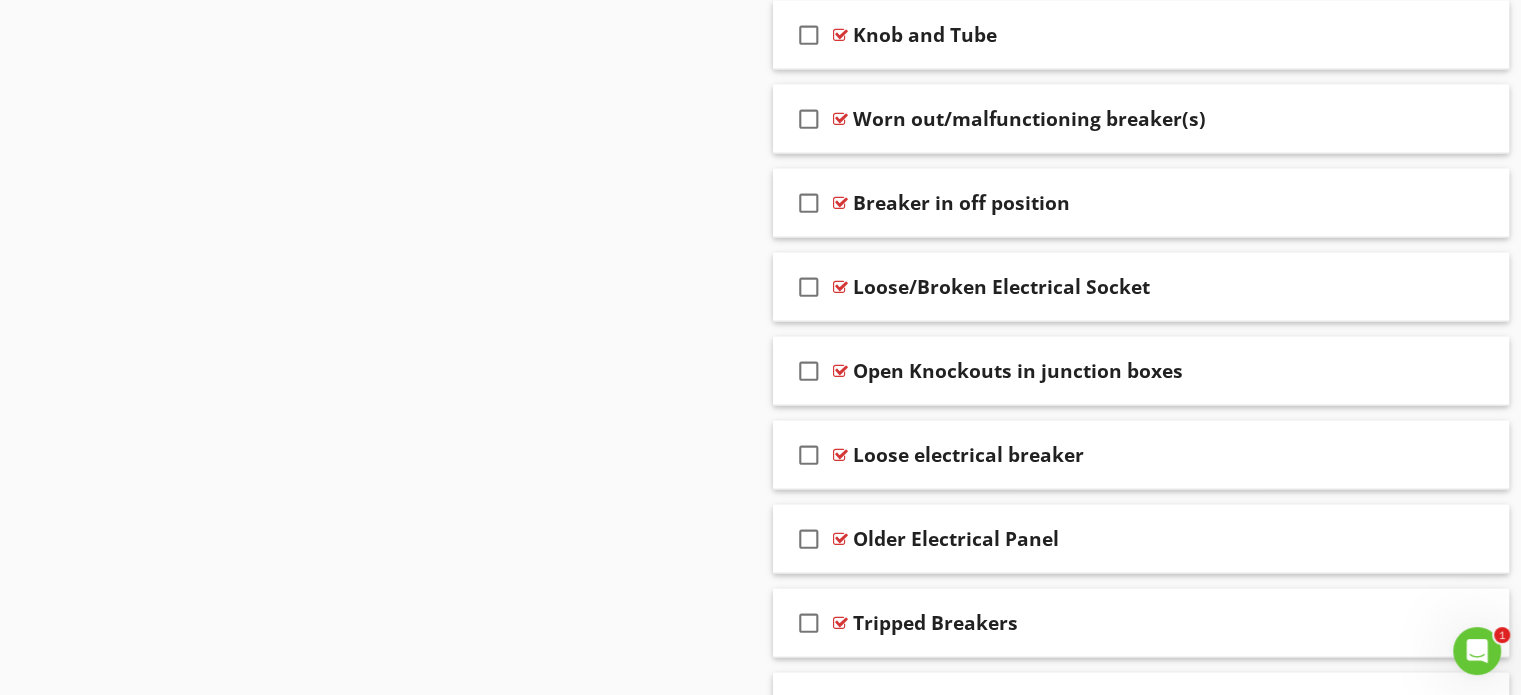 scroll, scrollTop: 4634, scrollLeft: 0, axis: vertical 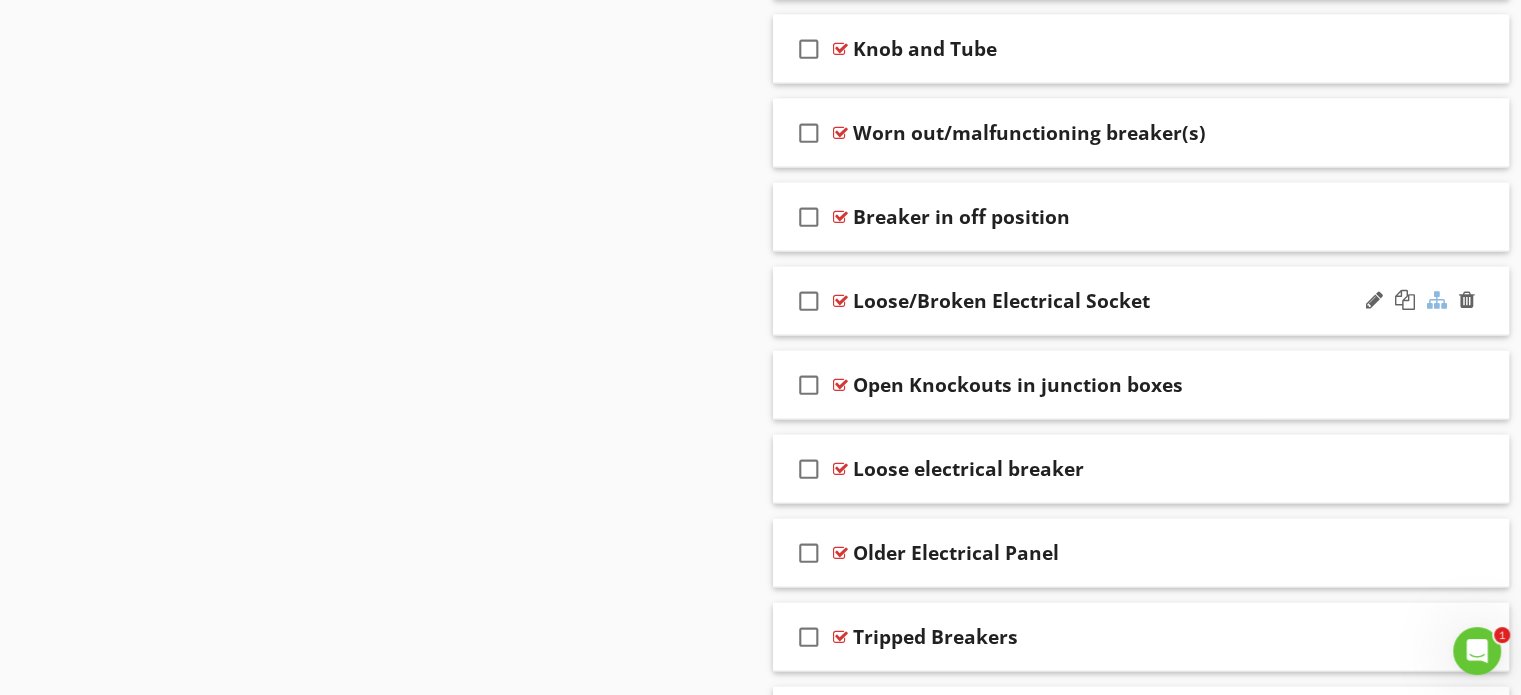 click at bounding box center (1437, 300) 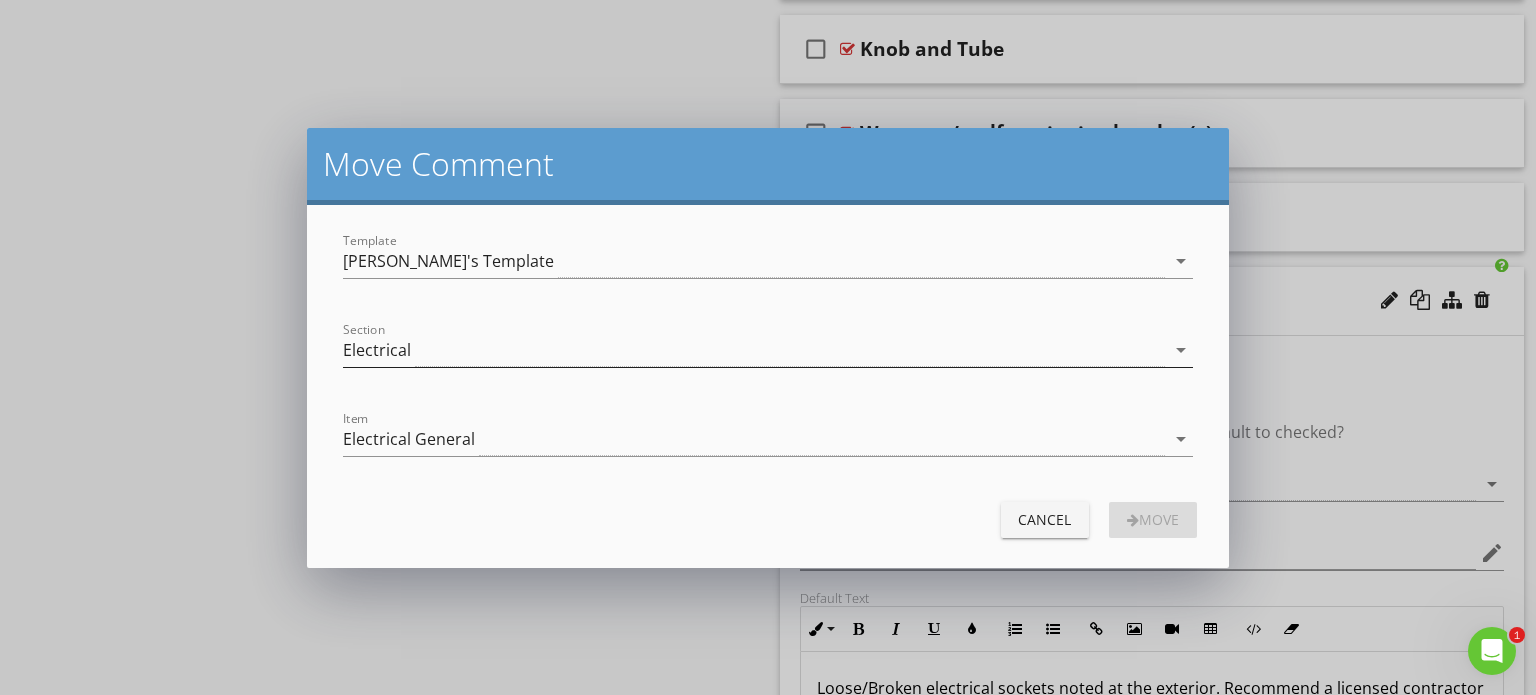 click on "Electrical" at bounding box center [754, 350] 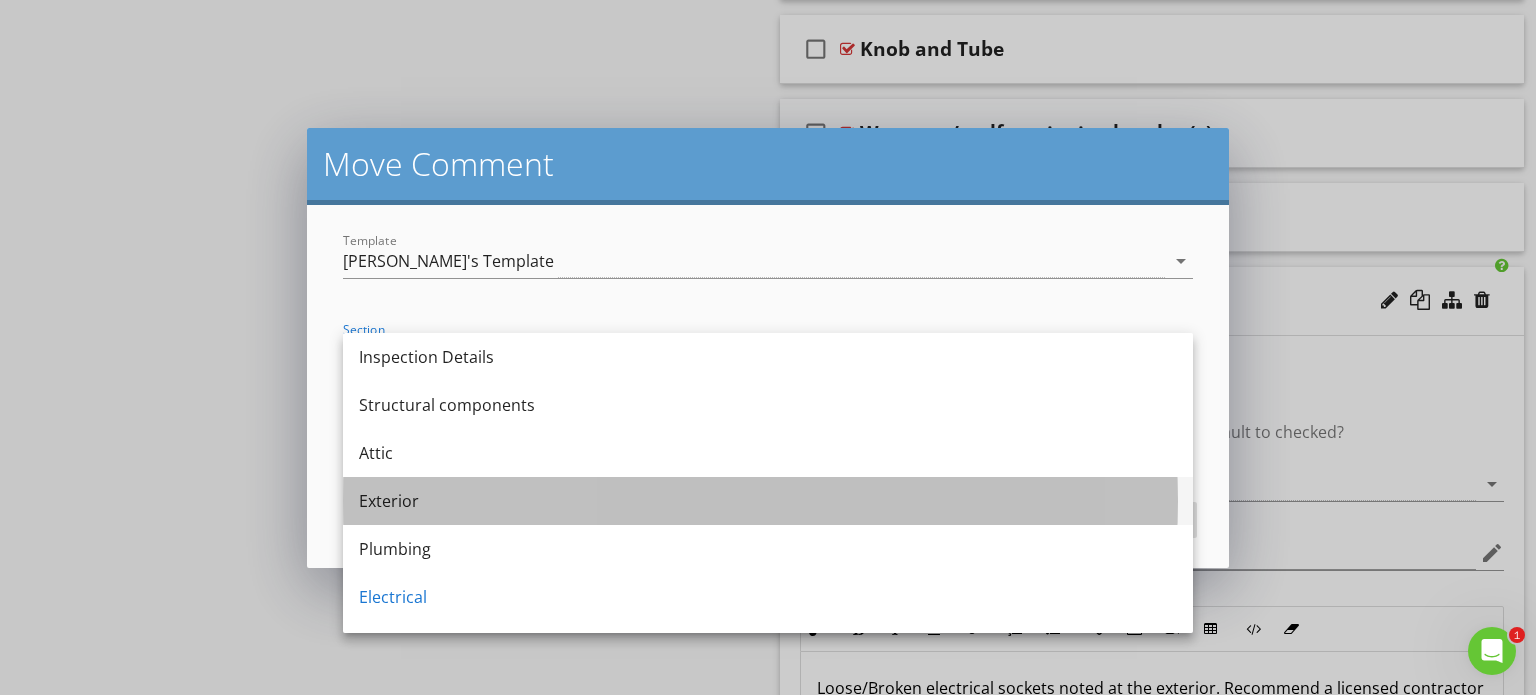 click on "Exterior" at bounding box center [768, 501] 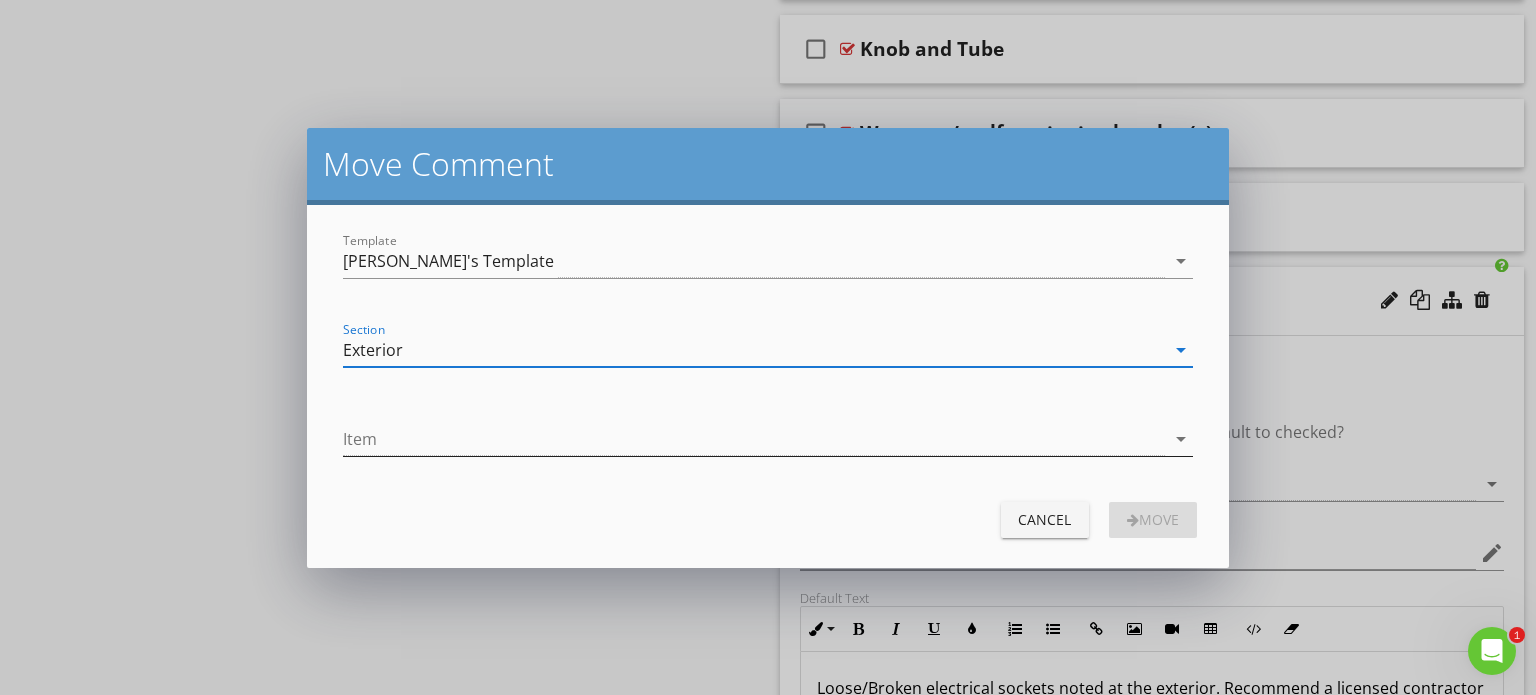 click at bounding box center [754, 439] 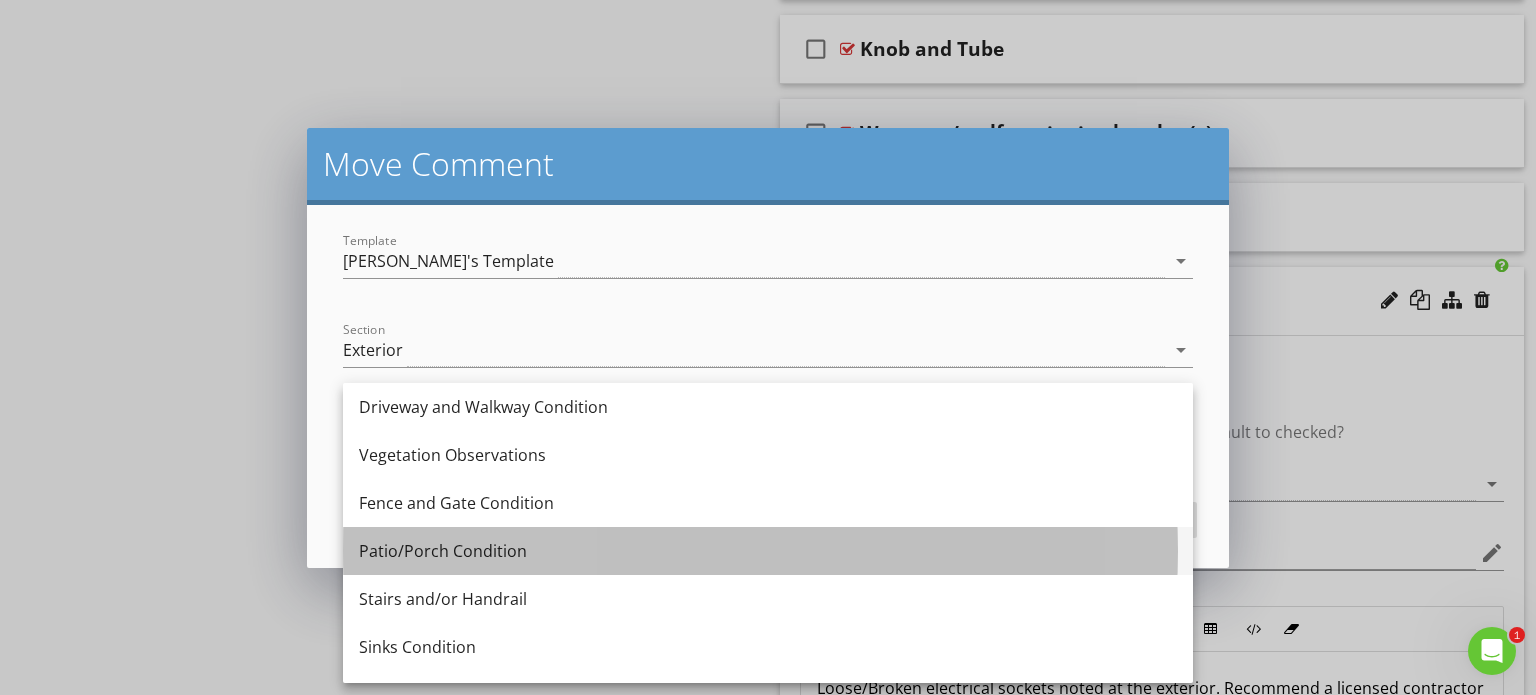 click on "Patio/Porch Condition" at bounding box center [768, 551] 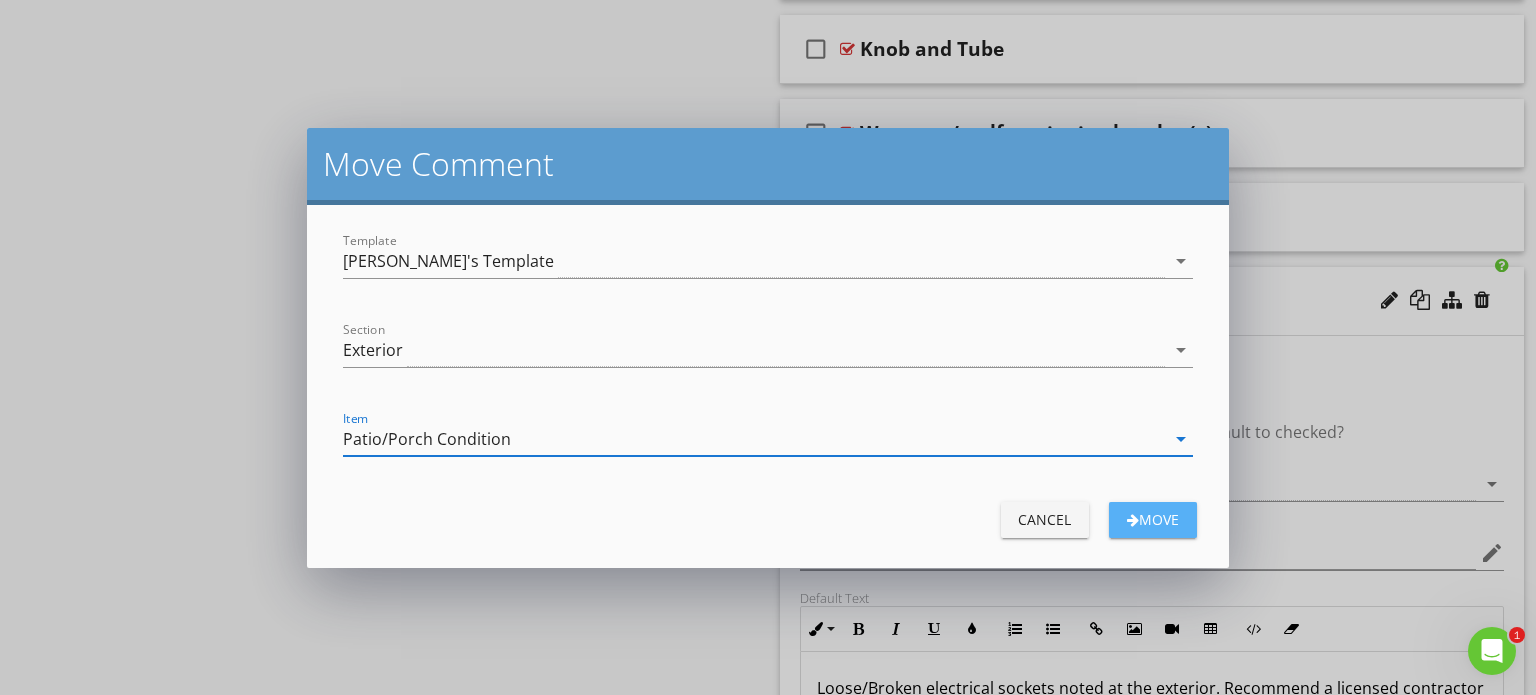 click on "Move" at bounding box center [1153, 519] 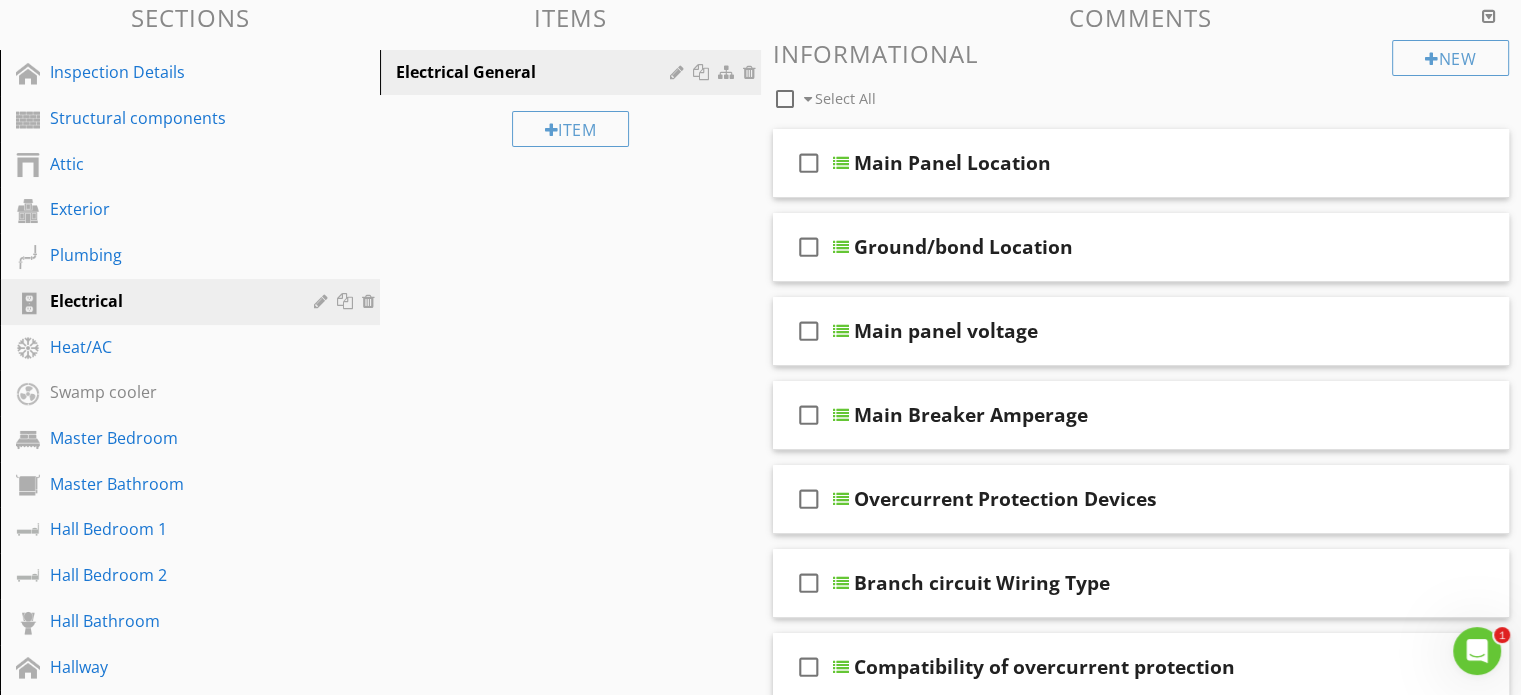 scroll, scrollTop: 179, scrollLeft: 0, axis: vertical 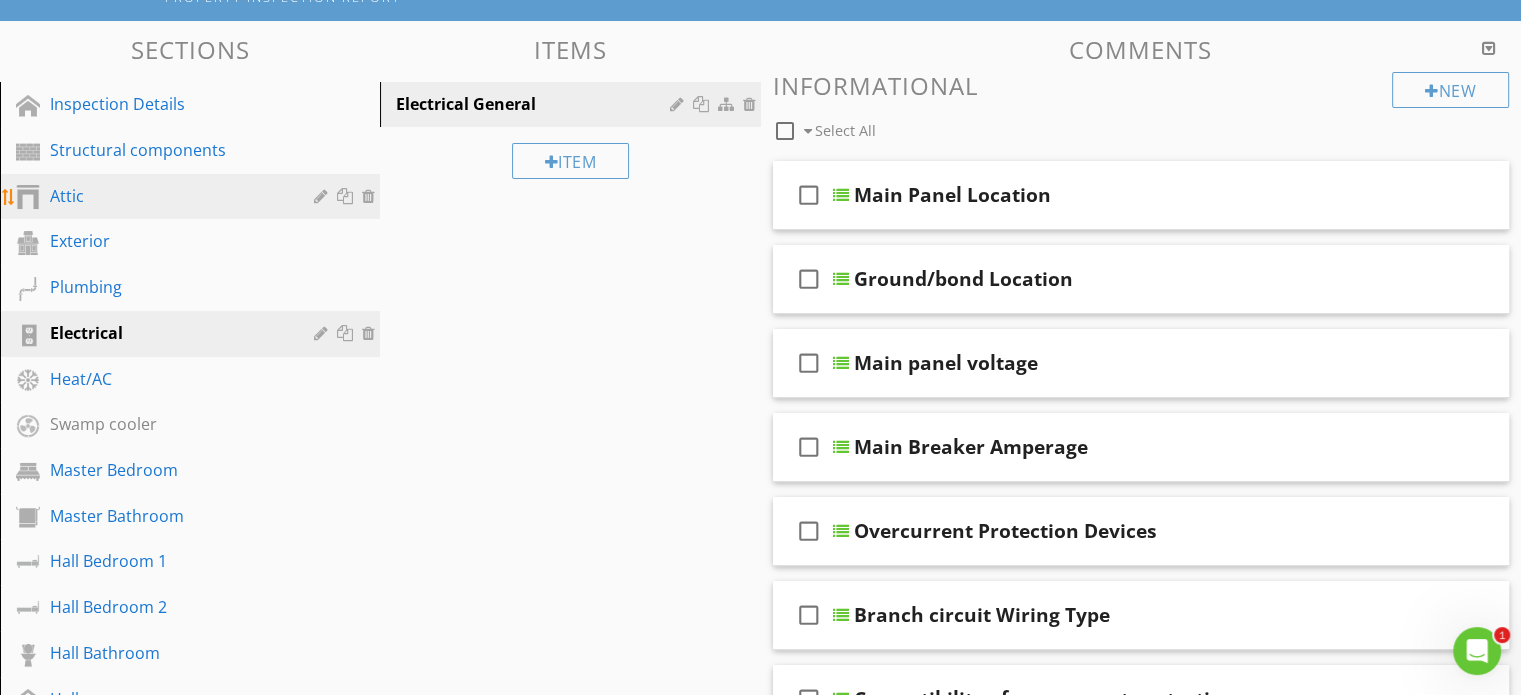 click on "Attic" at bounding box center [193, 197] 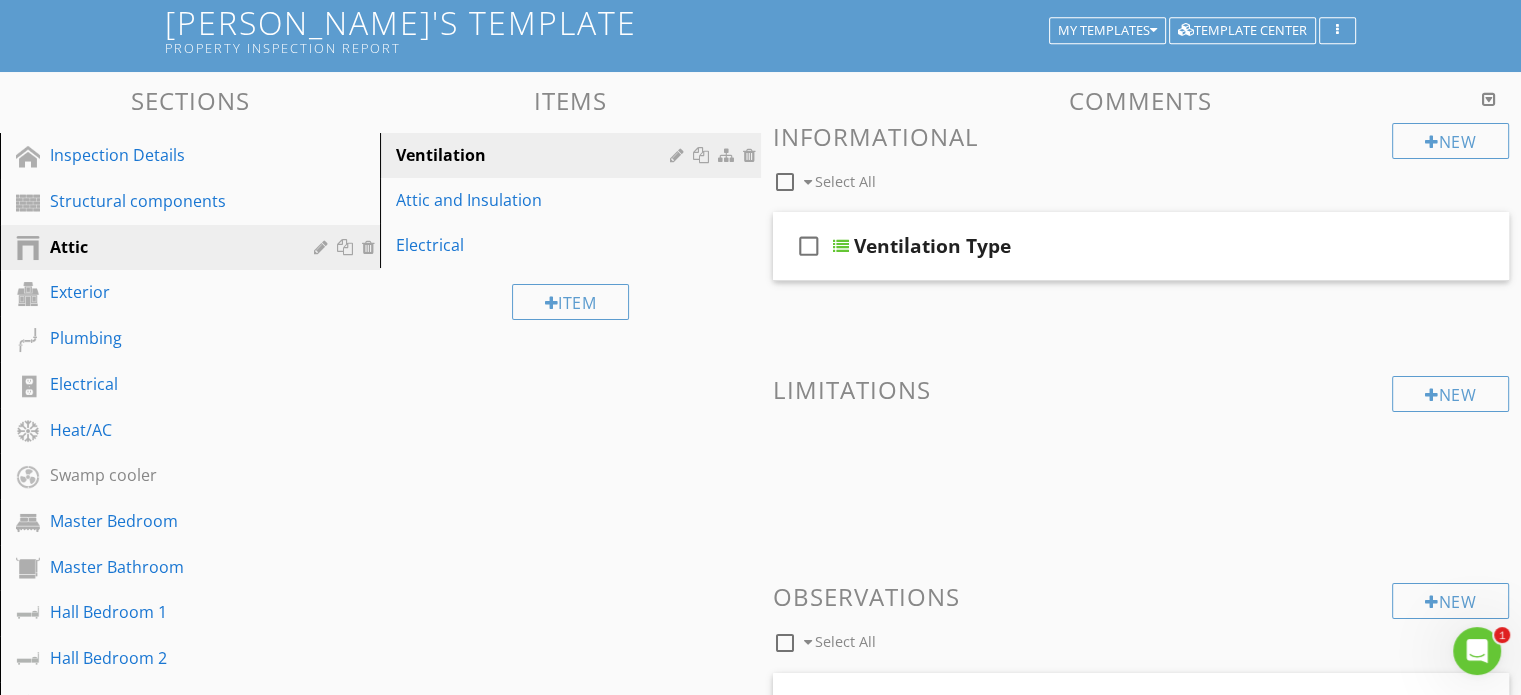 scroll, scrollTop: 127, scrollLeft: 0, axis: vertical 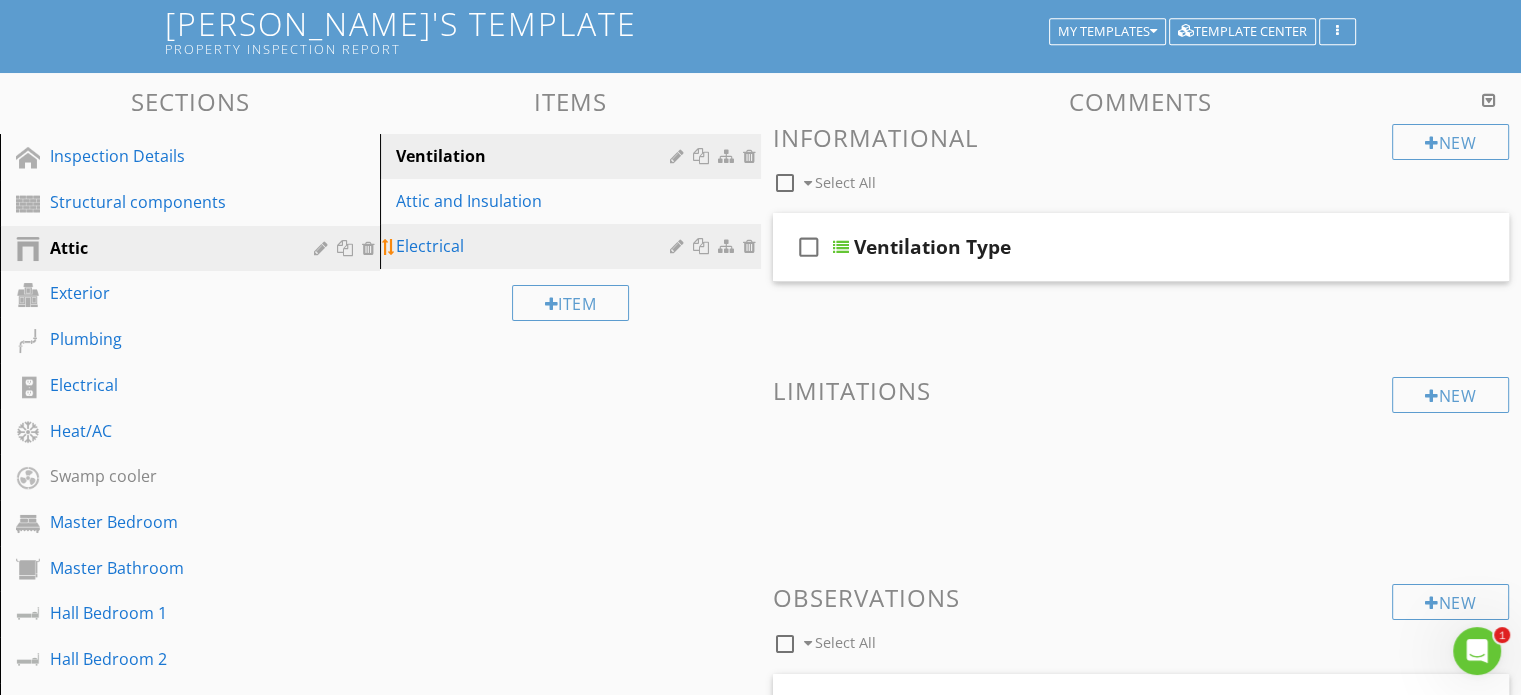 click on "Electrical" at bounding box center [535, 246] 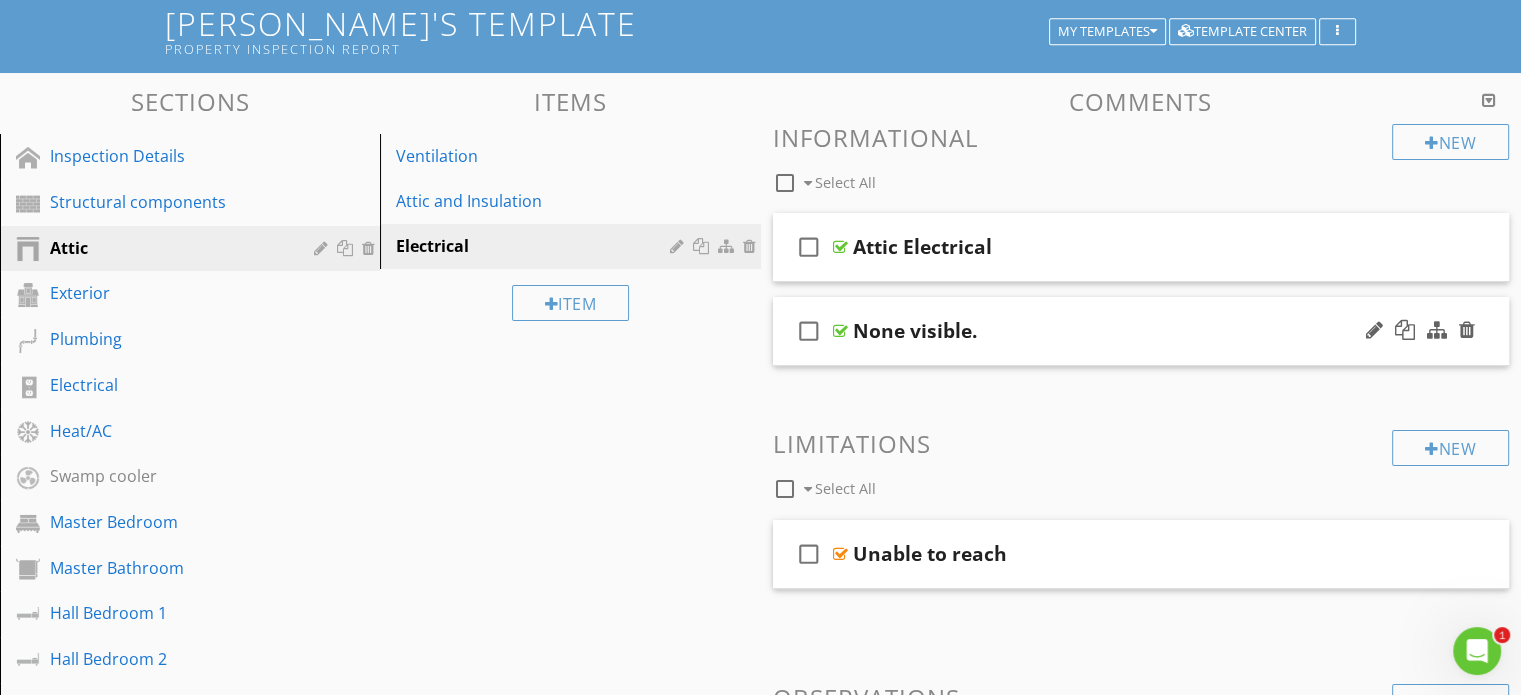 click on "check_box_outline_blank
None visible." at bounding box center (1141, 331) 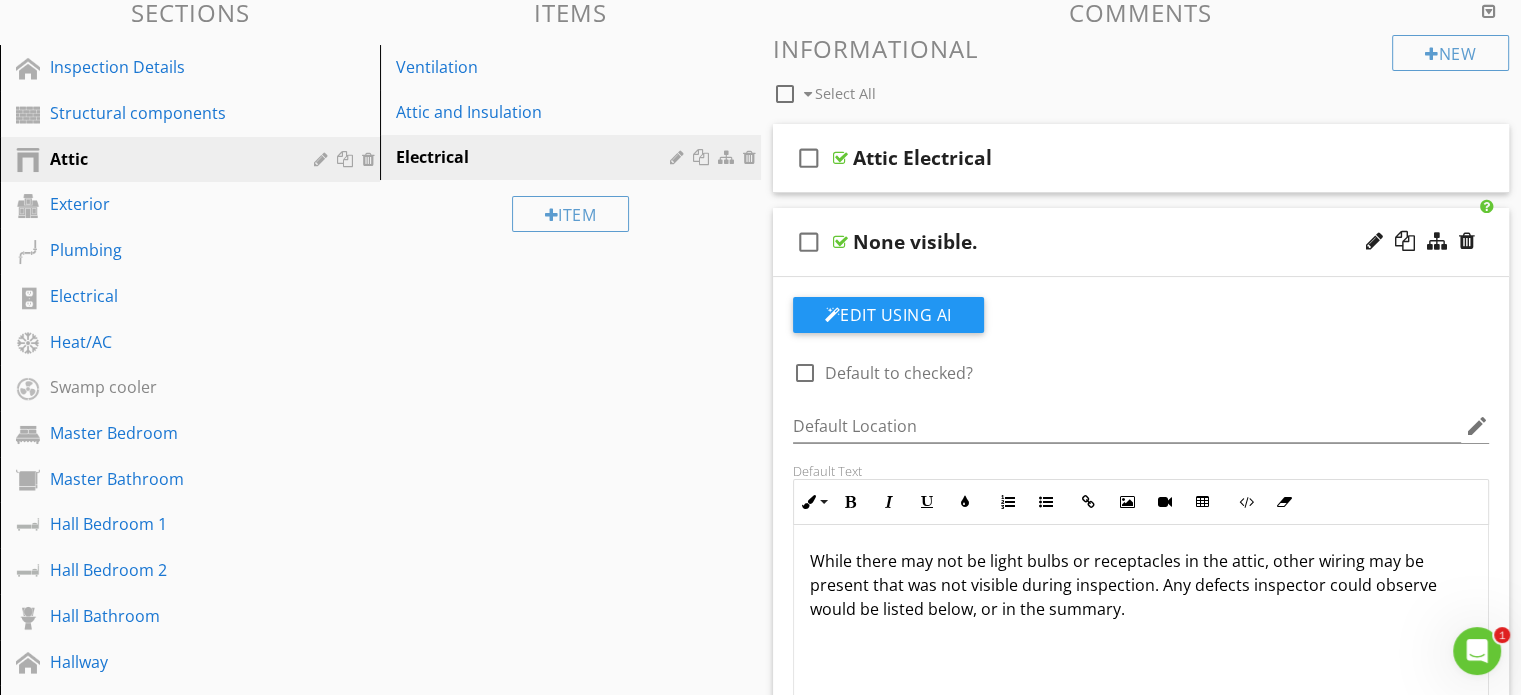 scroll, scrollTop: 256, scrollLeft: 0, axis: vertical 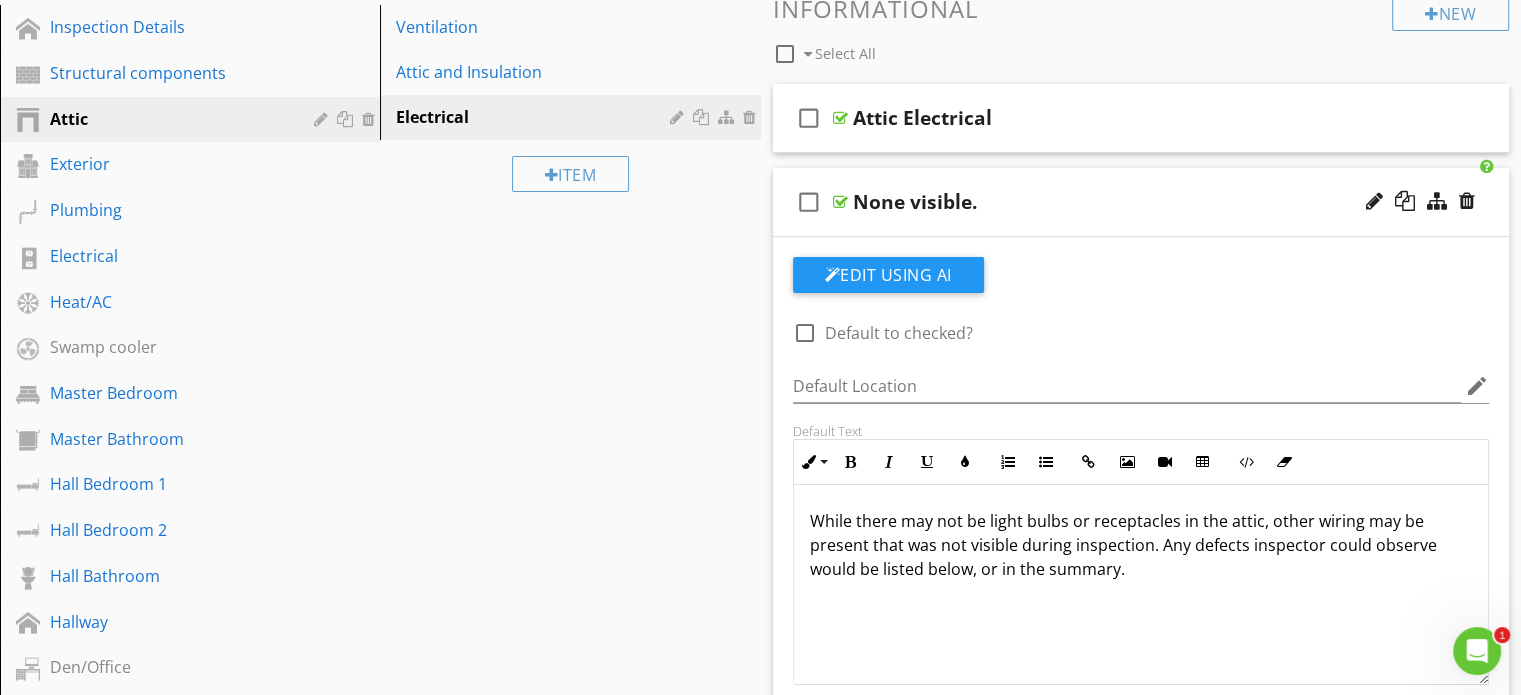 click on "check_box_outline_blank
None visible." at bounding box center (1141, 202) 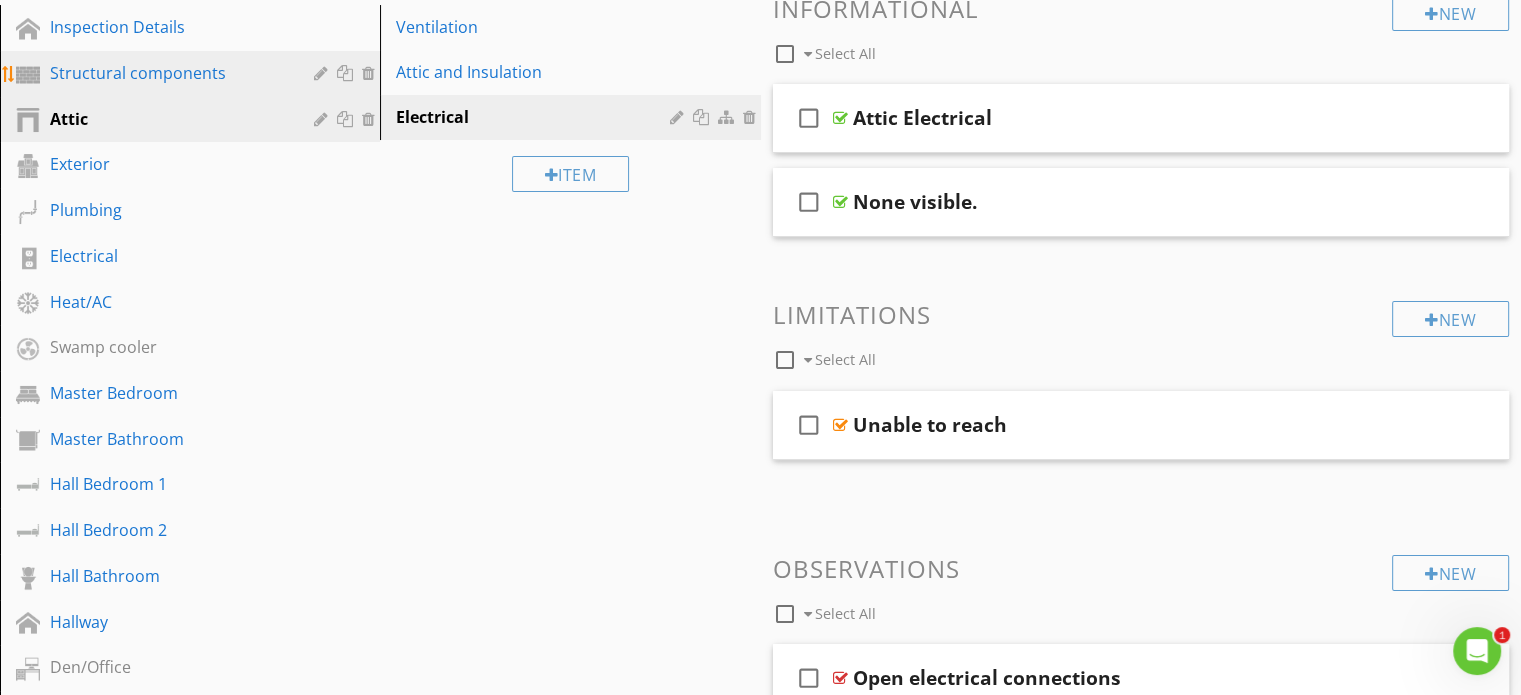 click on "Structural components" at bounding box center [167, 73] 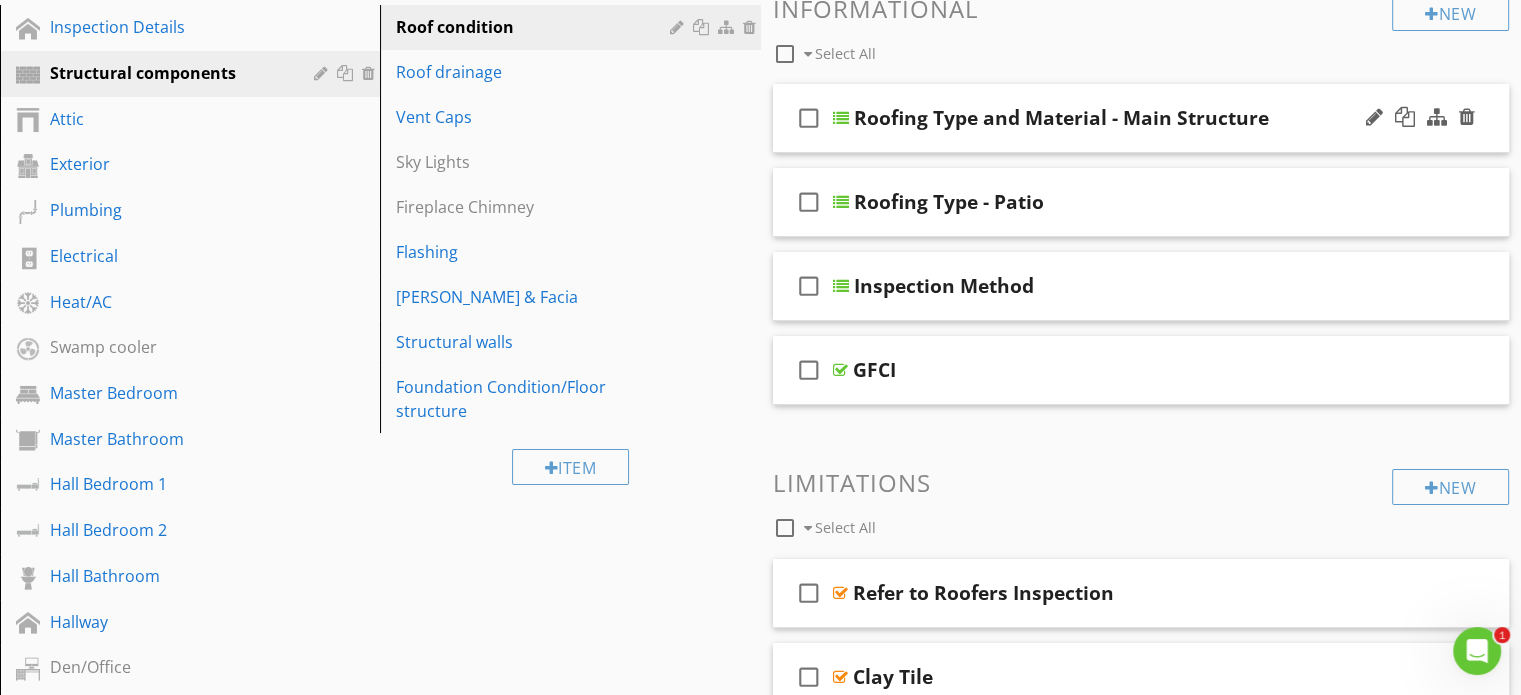 click on "check_box_outline_blank
Roofing Type and Material - Main Structure" at bounding box center (1141, 118) 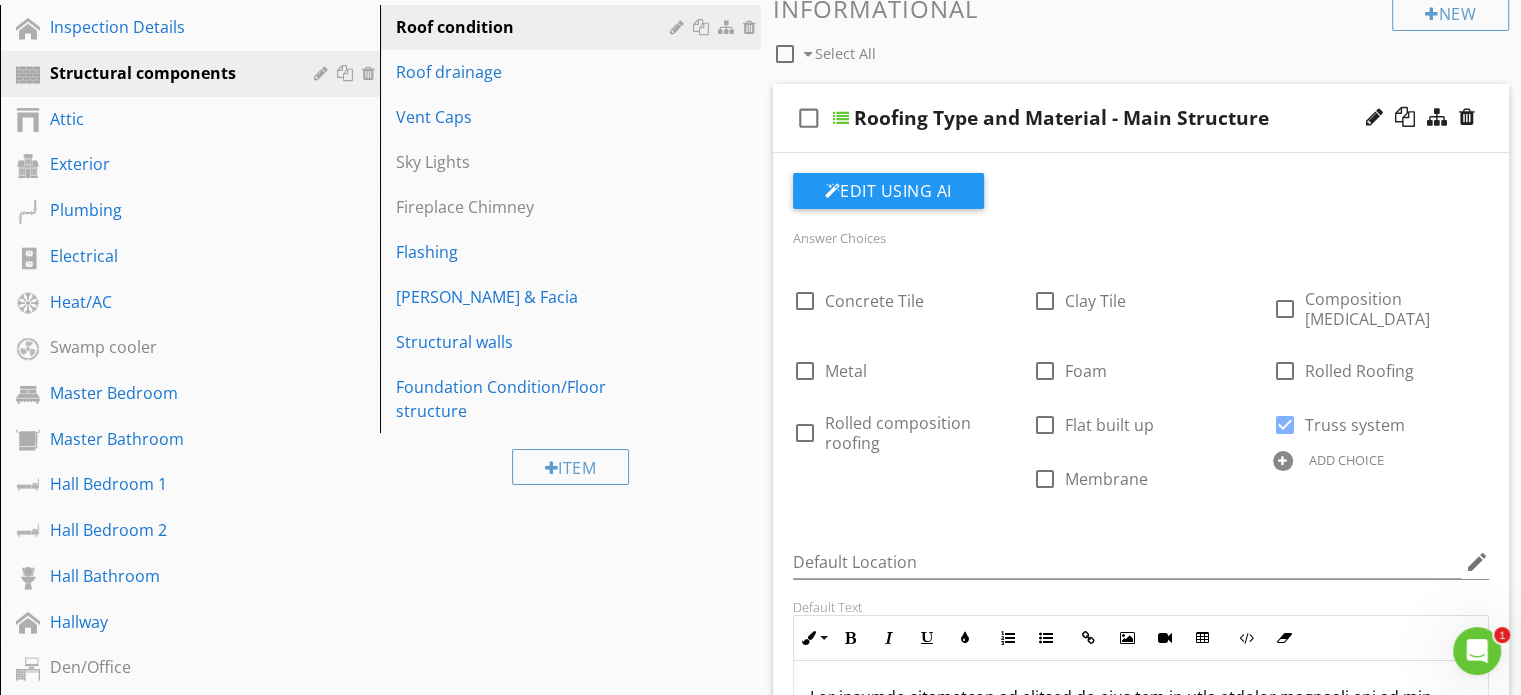 click on "Roofing Type and Material - Main Structure" at bounding box center (1061, 118) 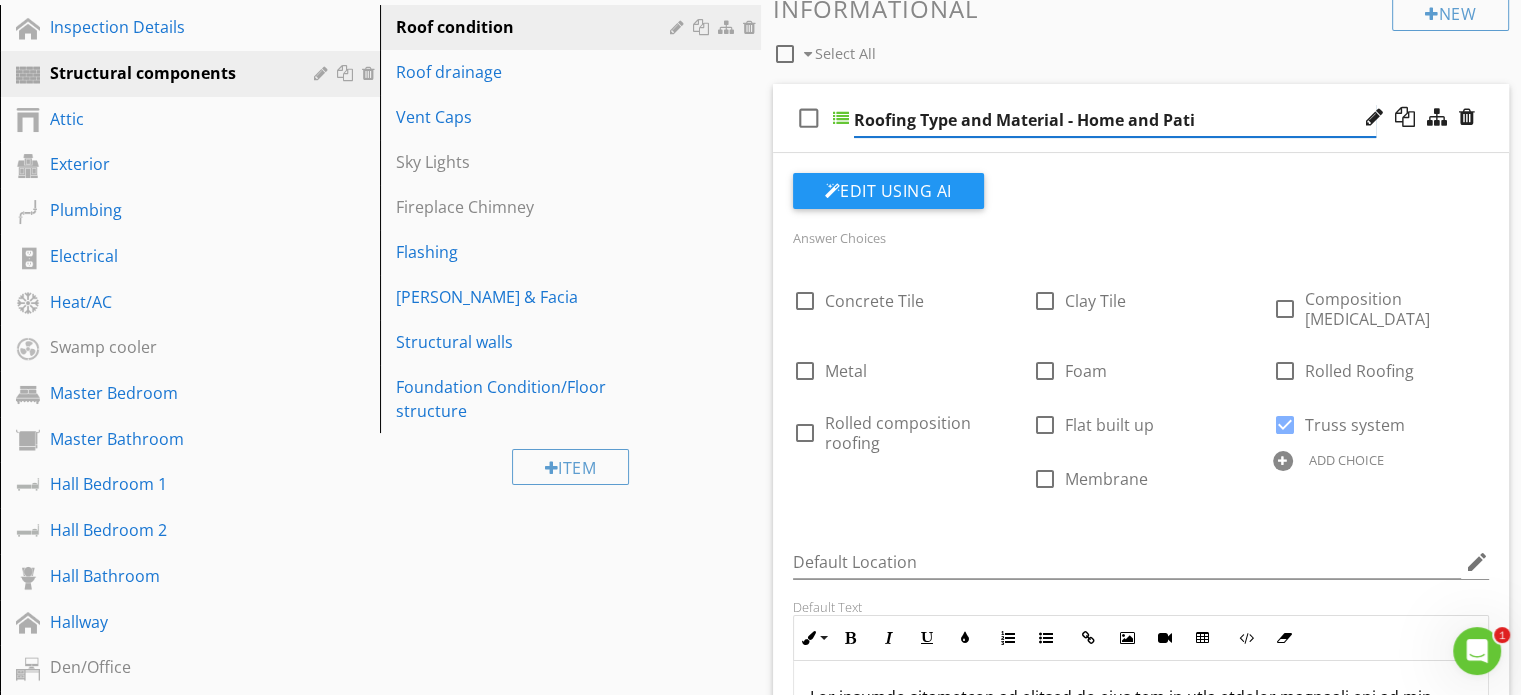 type on "Roofing Type and Material - Home and Patio" 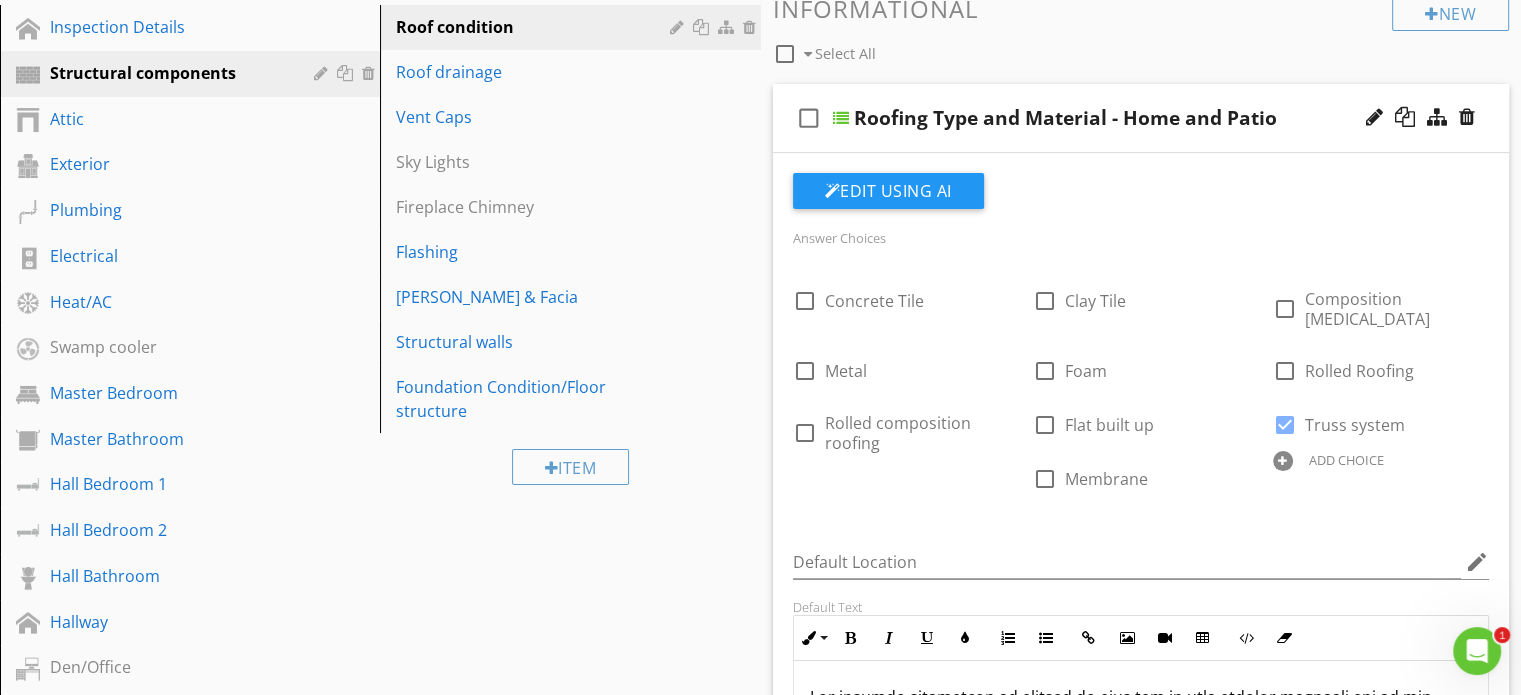 click on "check_box_outline_blank
Roofing Type and Material - Home and Patio" at bounding box center [1141, 118] 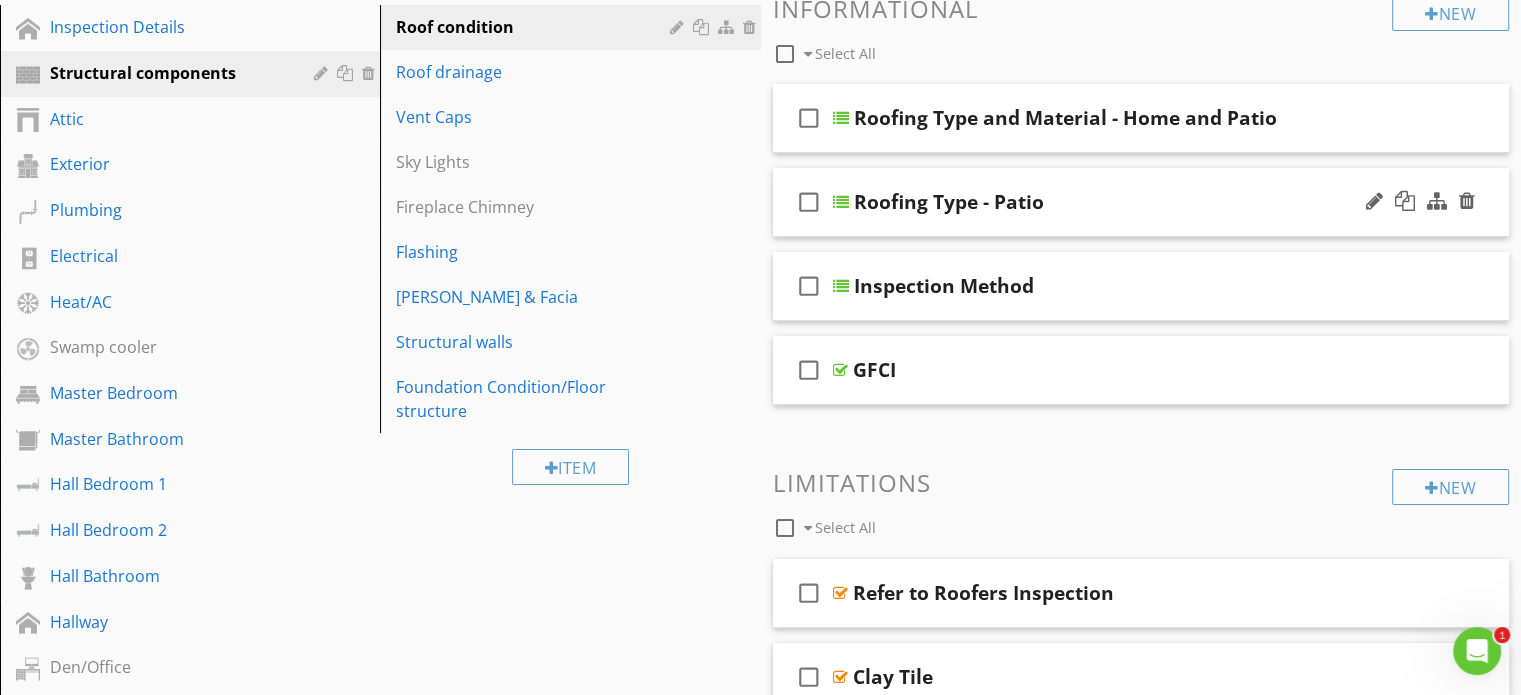 click on "check_box_outline_blank
Roofing Type - Patio" at bounding box center [1141, 202] 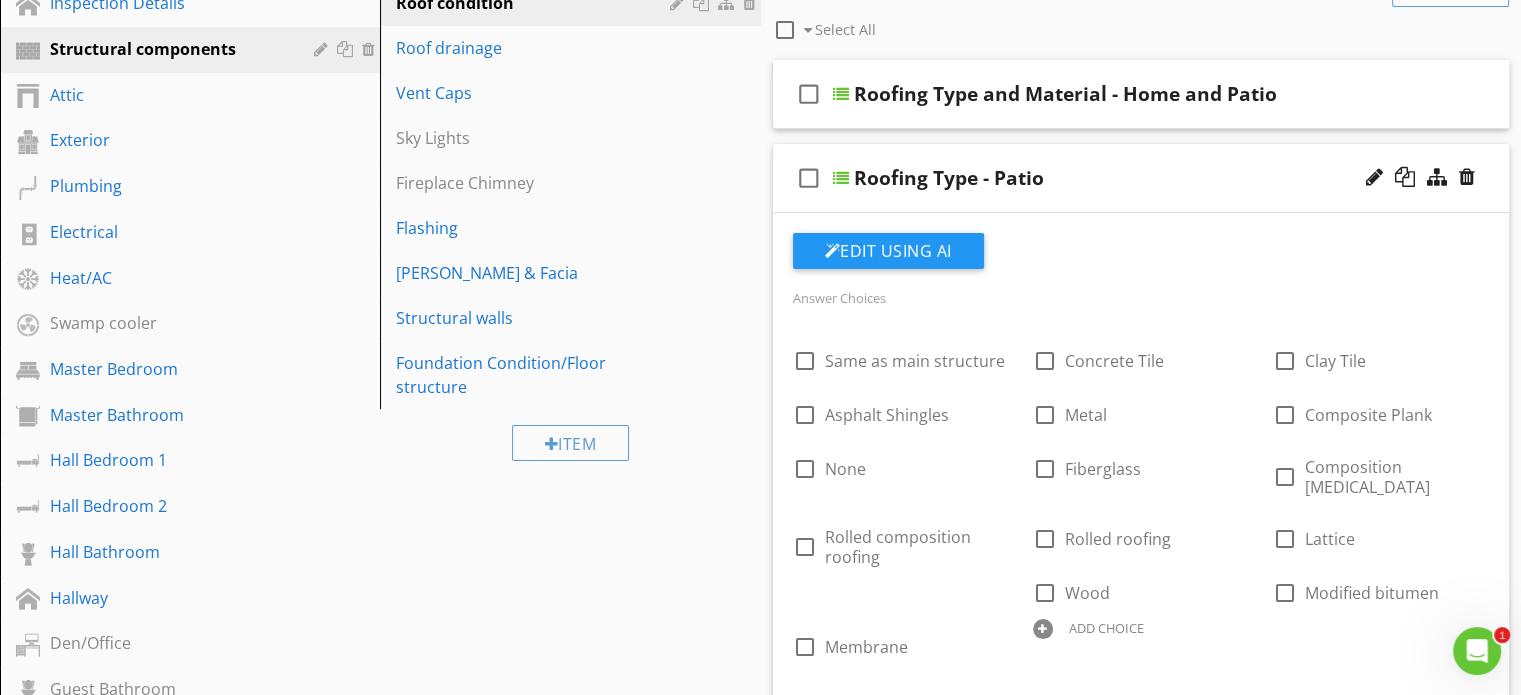 scroll, scrollTop: 278, scrollLeft: 0, axis: vertical 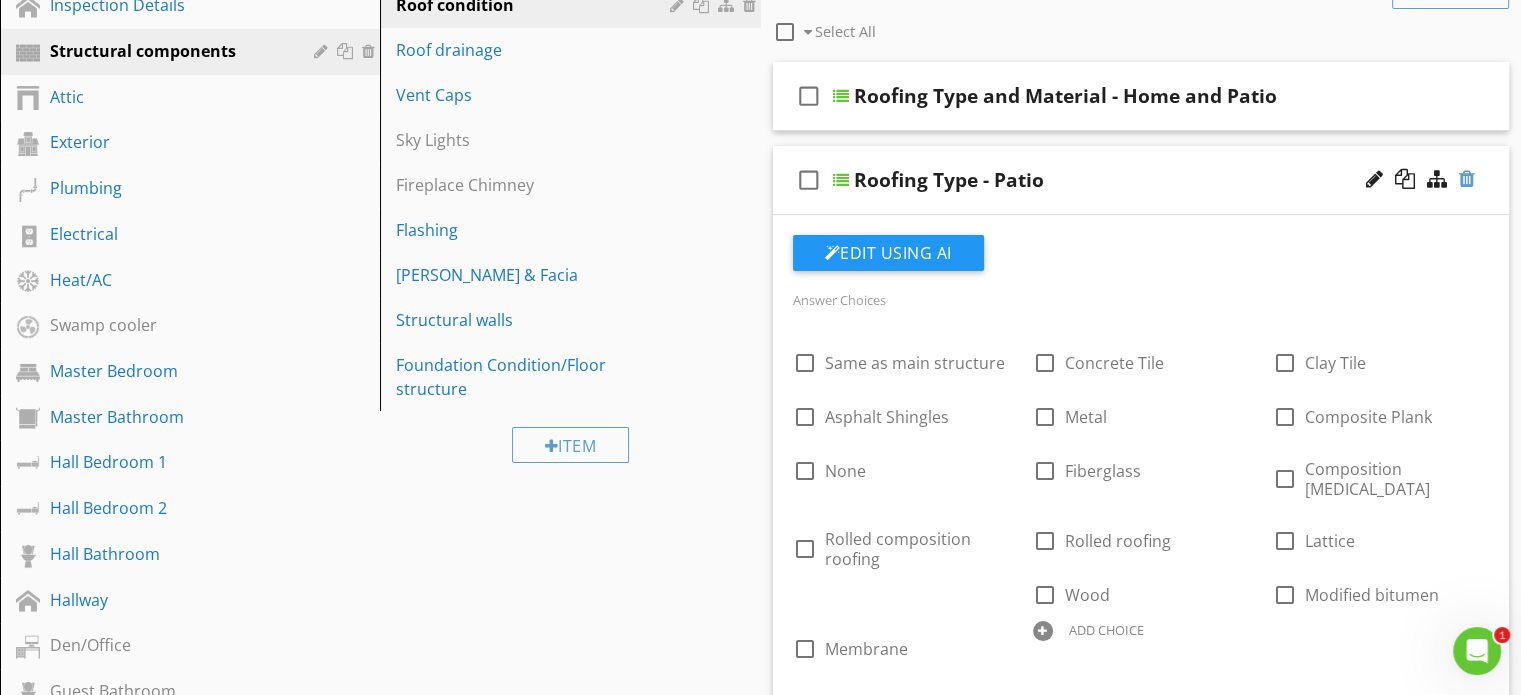 click at bounding box center (1467, 179) 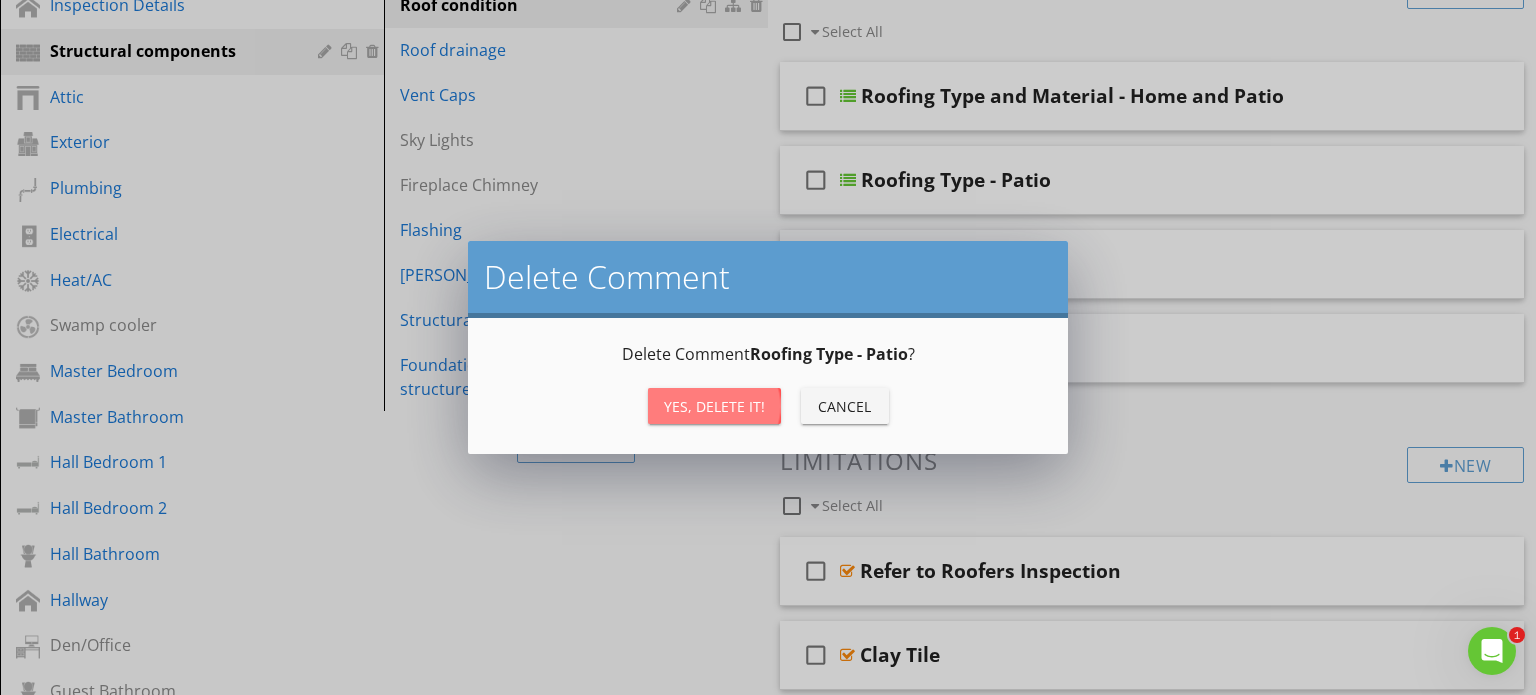 click on "Yes, Delete it!" at bounding box center [714, 406] 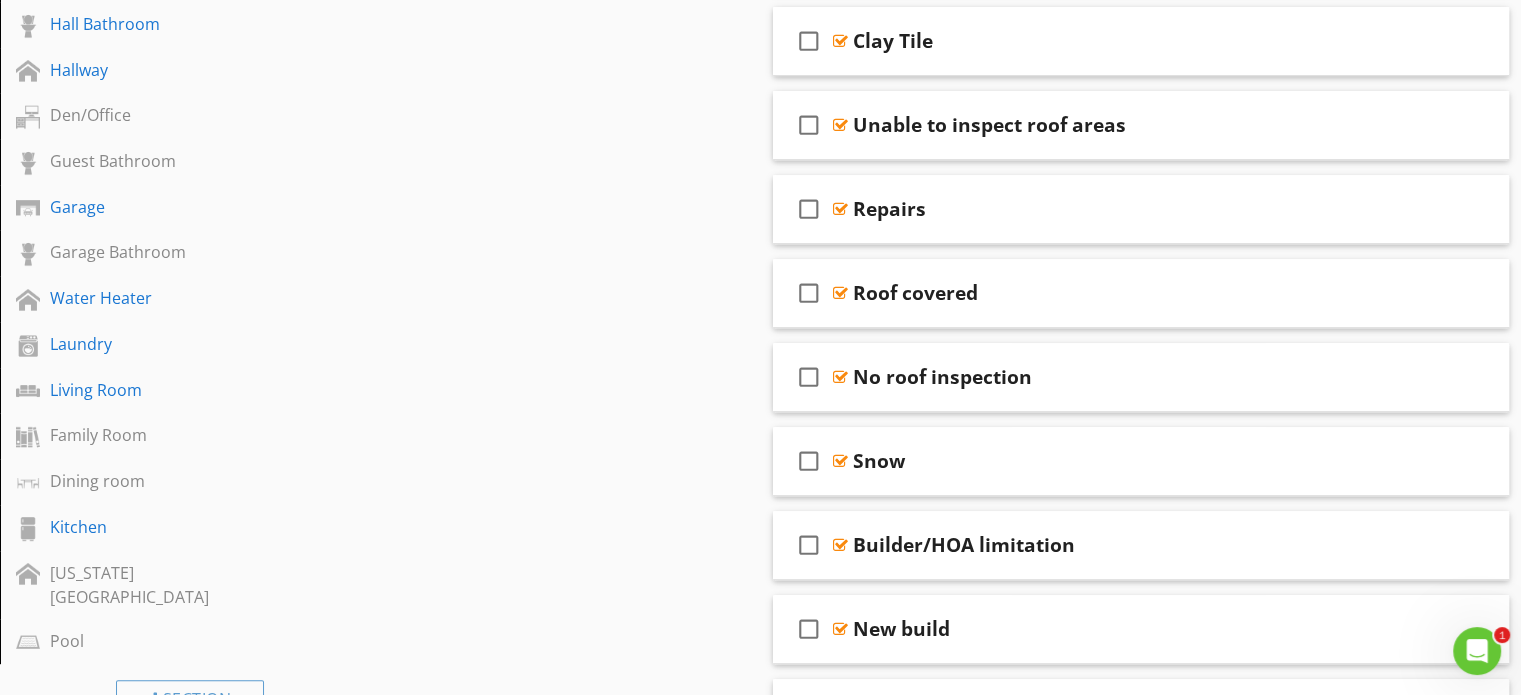 scroll, scrollTop: 812, scrollLeft: 0, axis: vertical 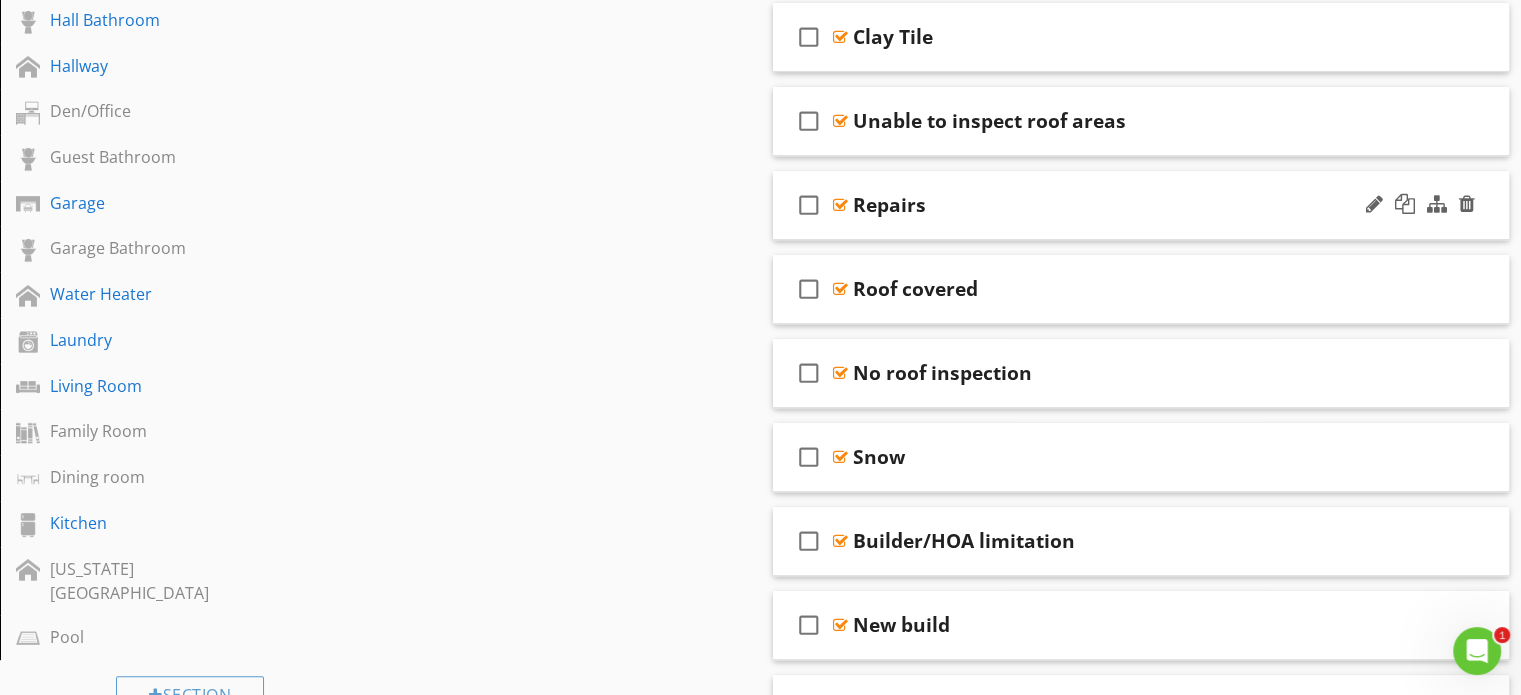 click on "check_box_outline_blank
Repairs" at bounding box center [1141, 205] 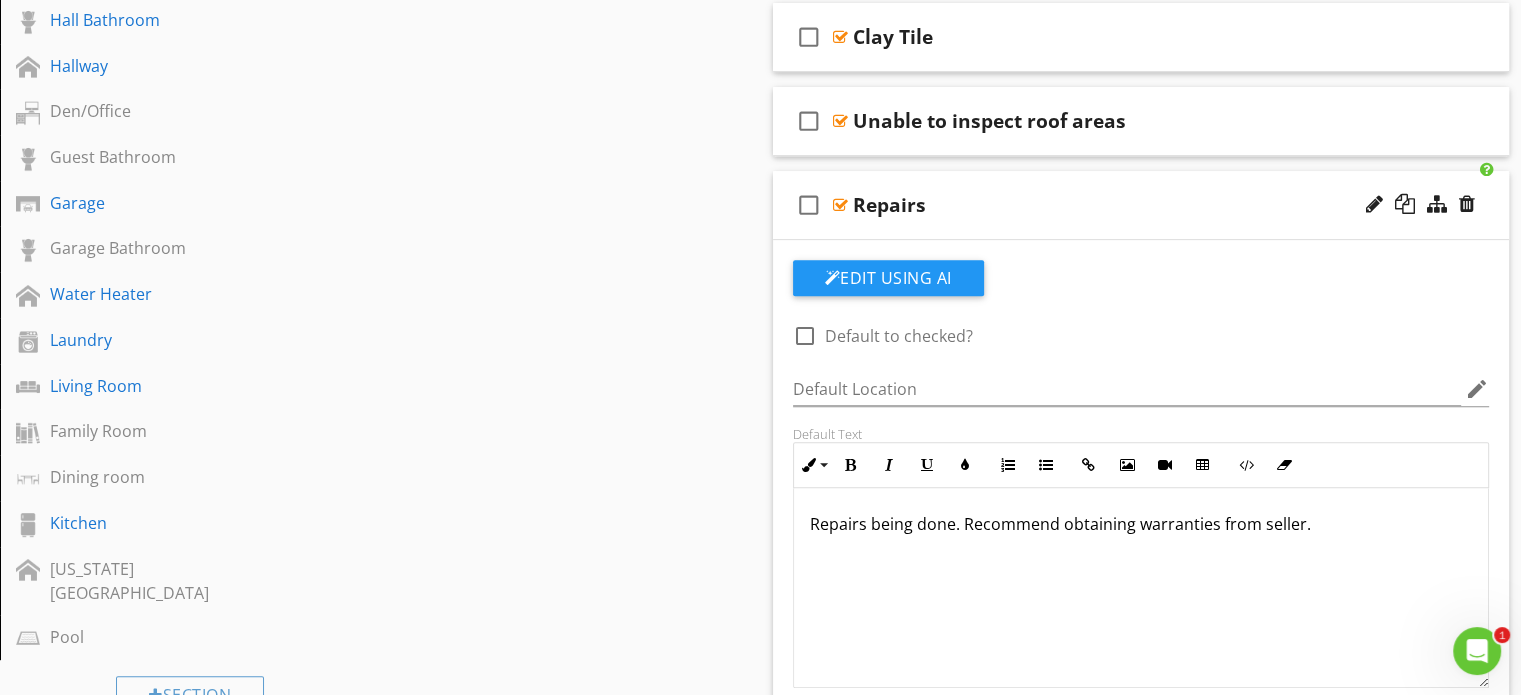 click on "check_box_outline_blank
Repairs" at bounding box center [1141, 205] 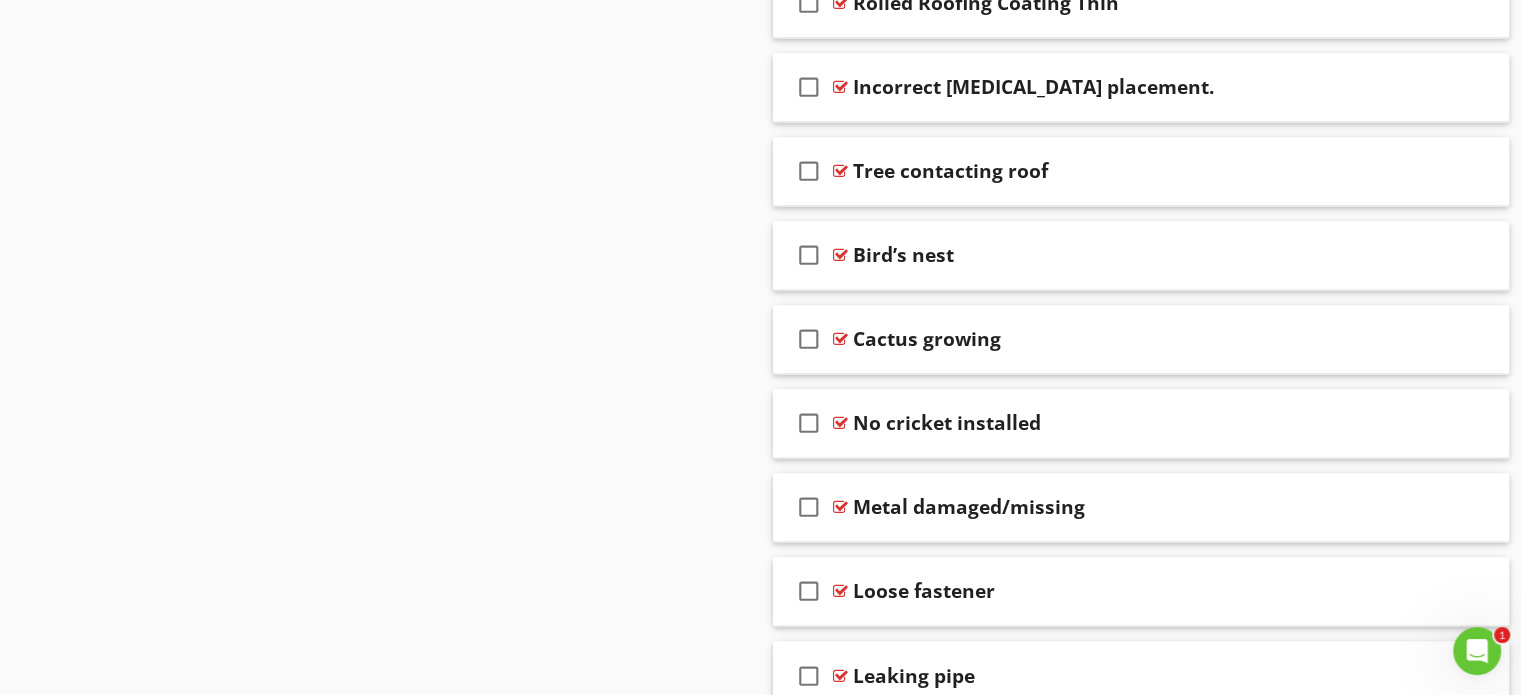 scroll, scrollTop: 3171, scrollLeft: 0, axis: vertical 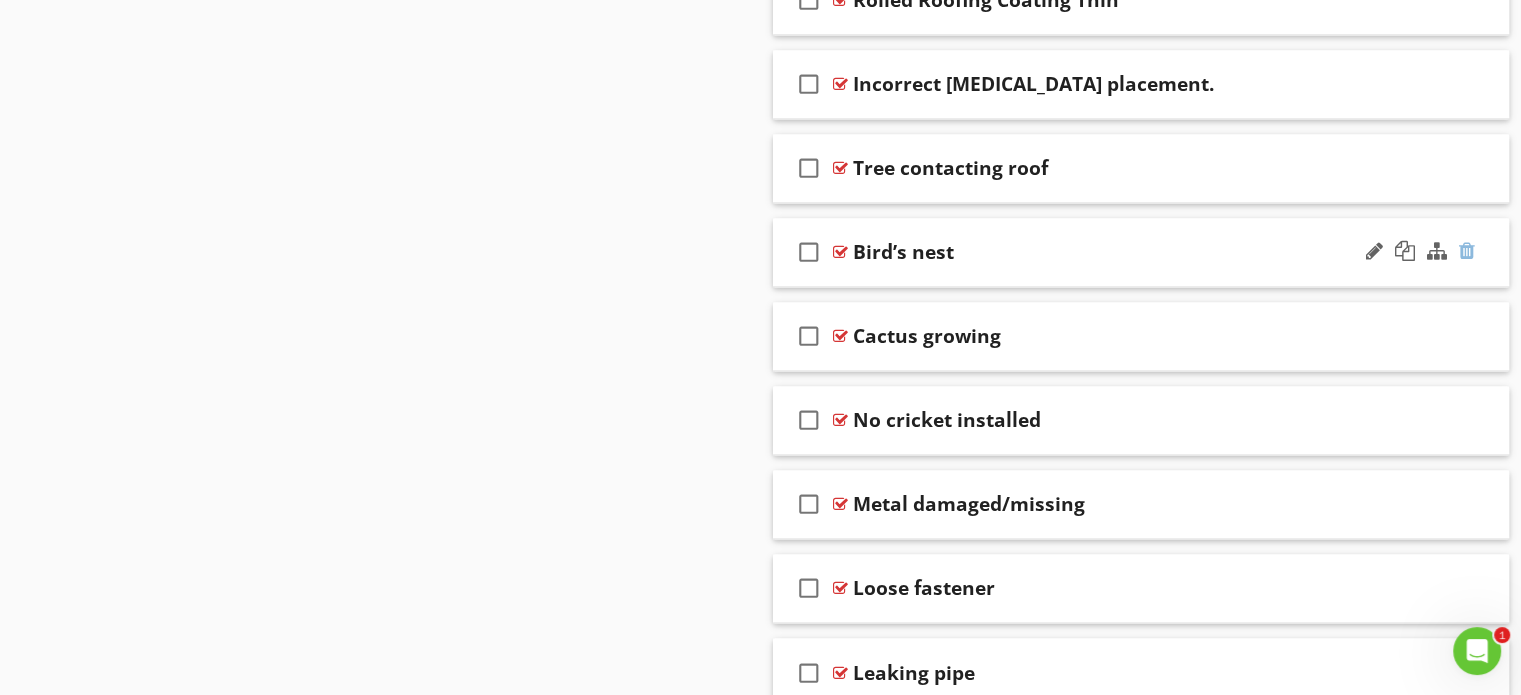 click at bounding box center (1467, 251) 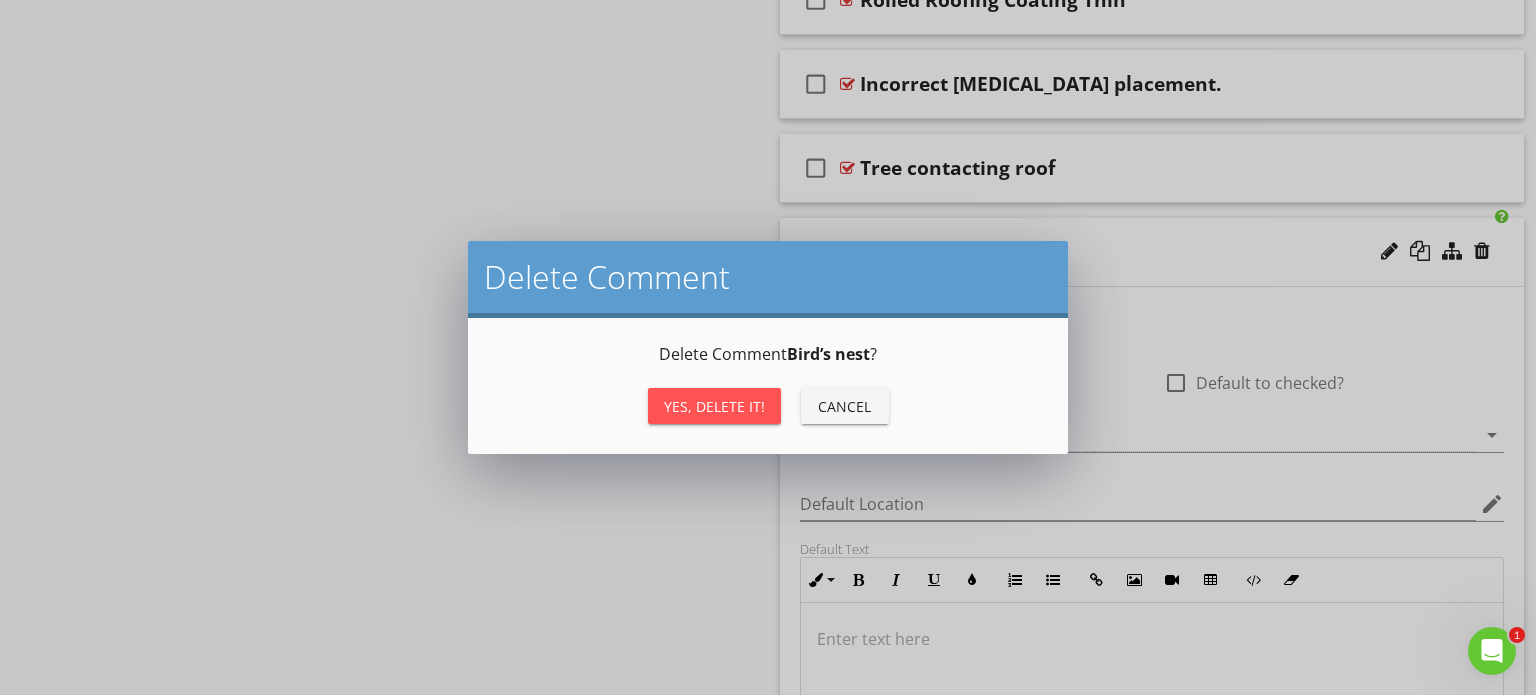 click on "Yes, Delete it!" at bounding box center [714, 406] 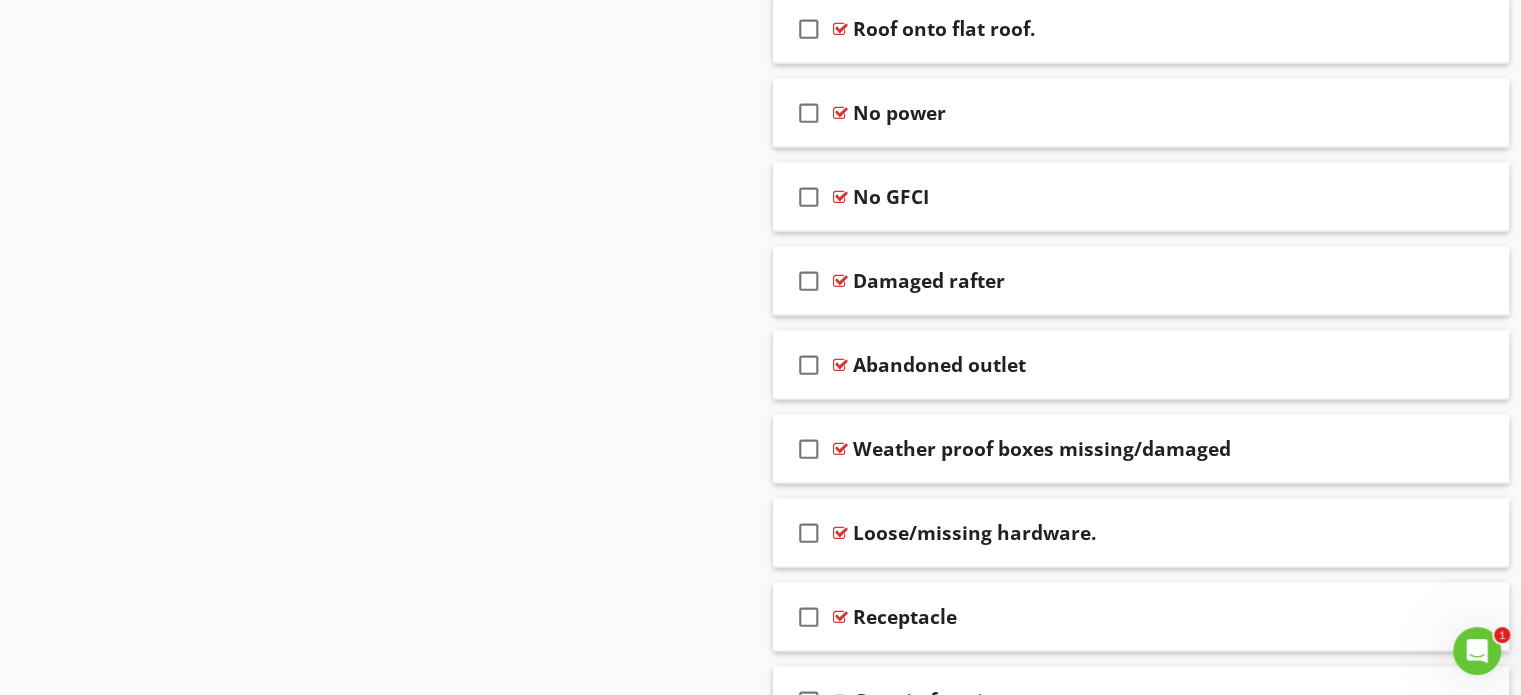 scroll, scrollTop: 4067, scrollLeft: 0, axis: vertical 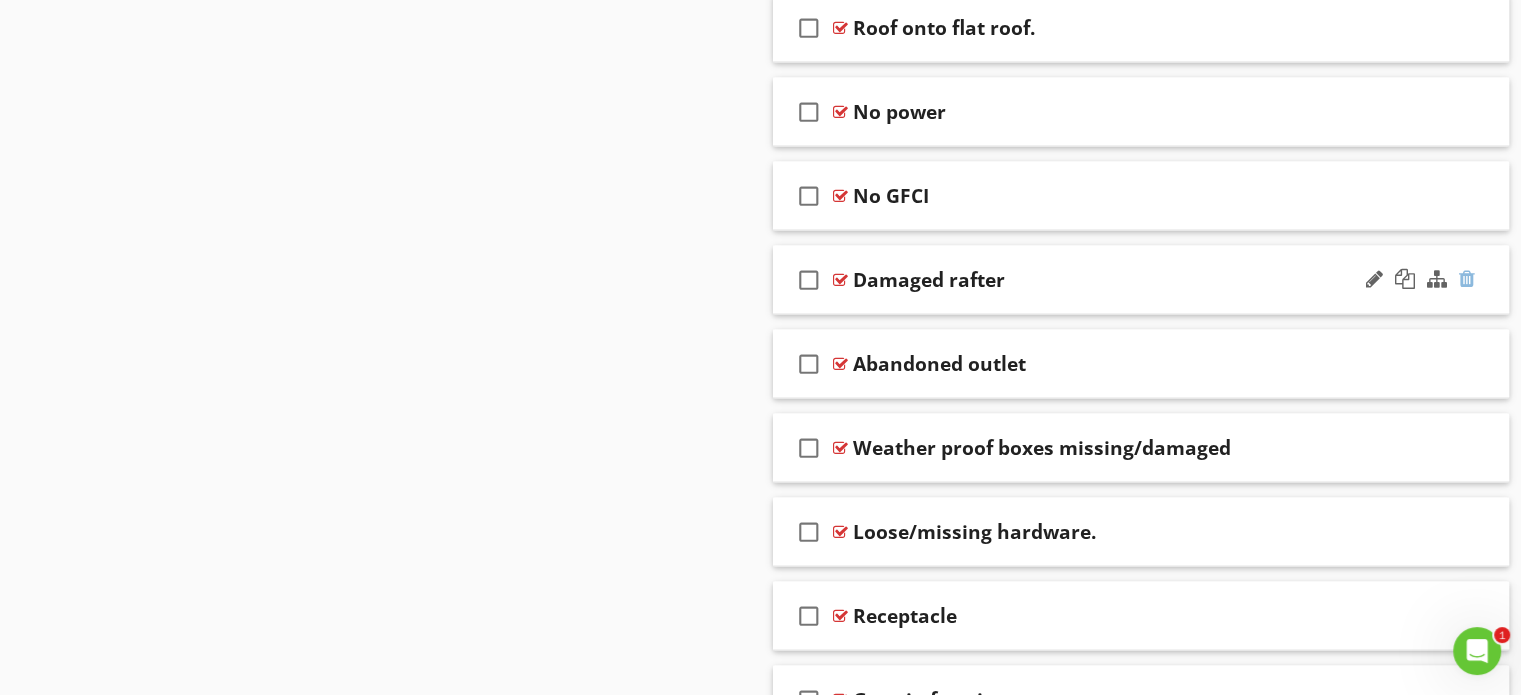 click at bounding box center (1467, 279) 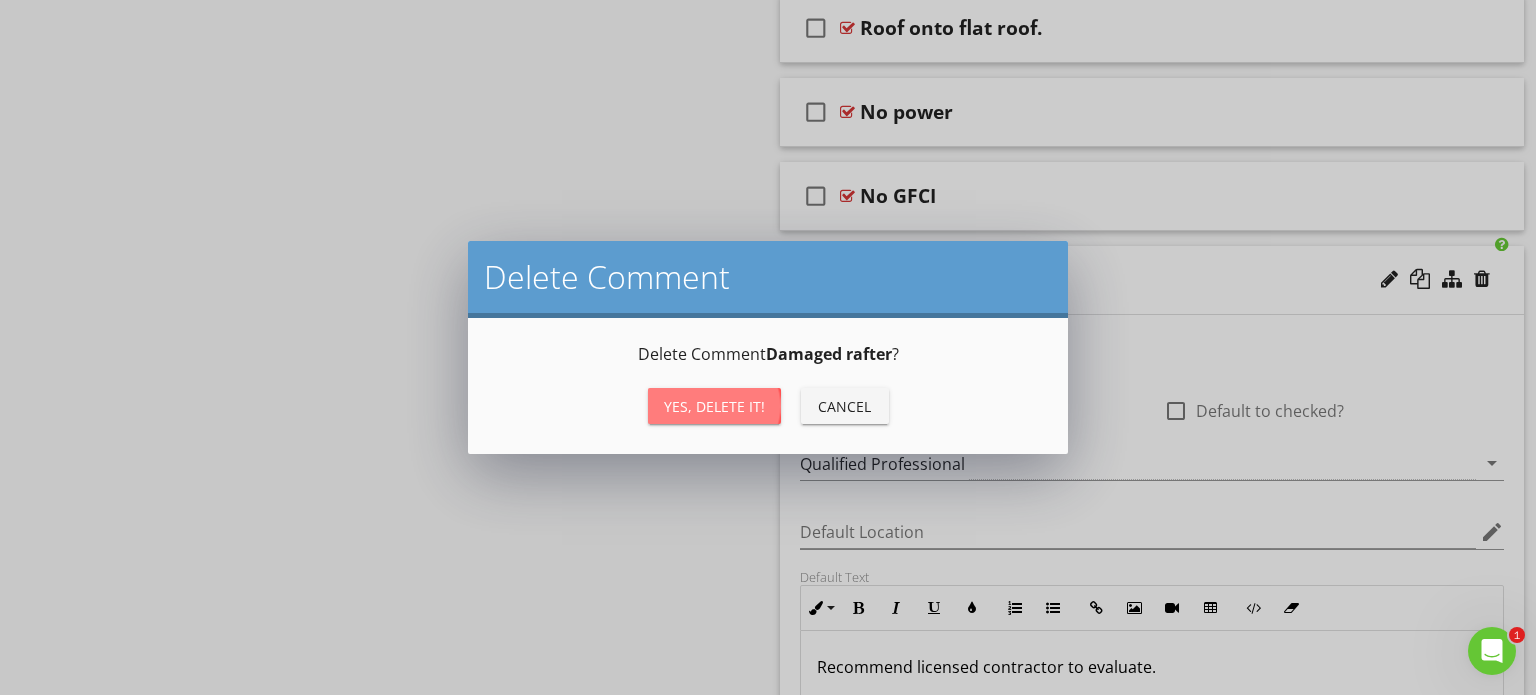 click on "Yes, Delete it!" at bounding box center (714, 406) 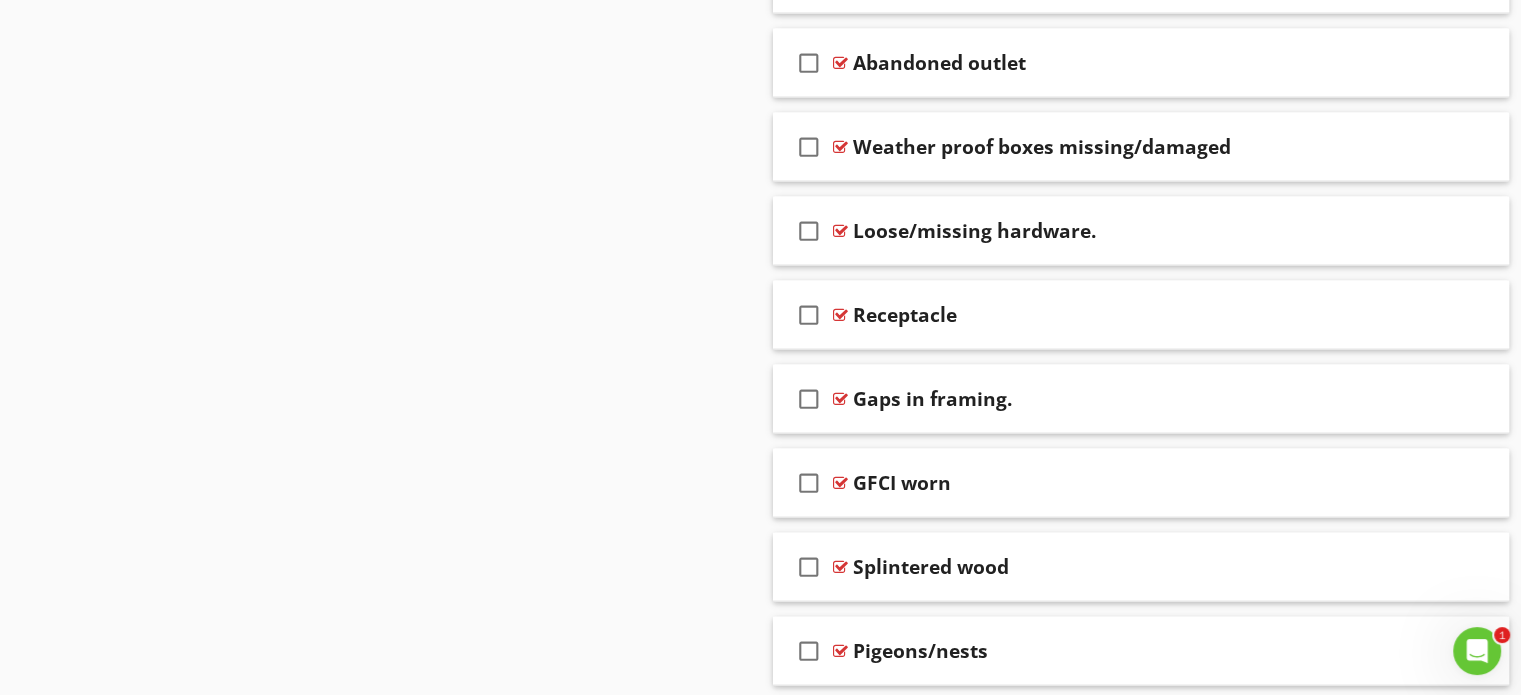 scroll, scrollTop: 4290, scrollLeft: 0, axis: vertical 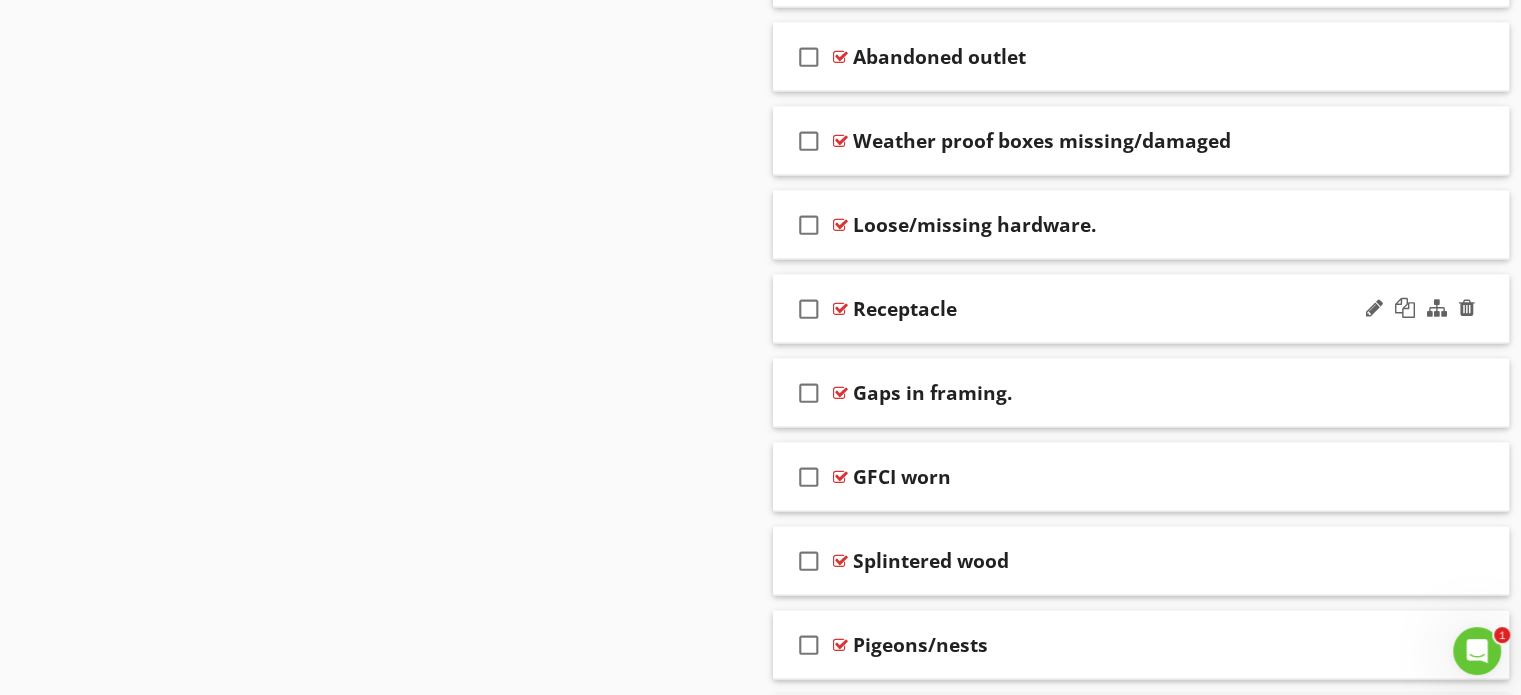 click on "check_box_outline_blank
Receptacle" at bounding box center [1141, 309] 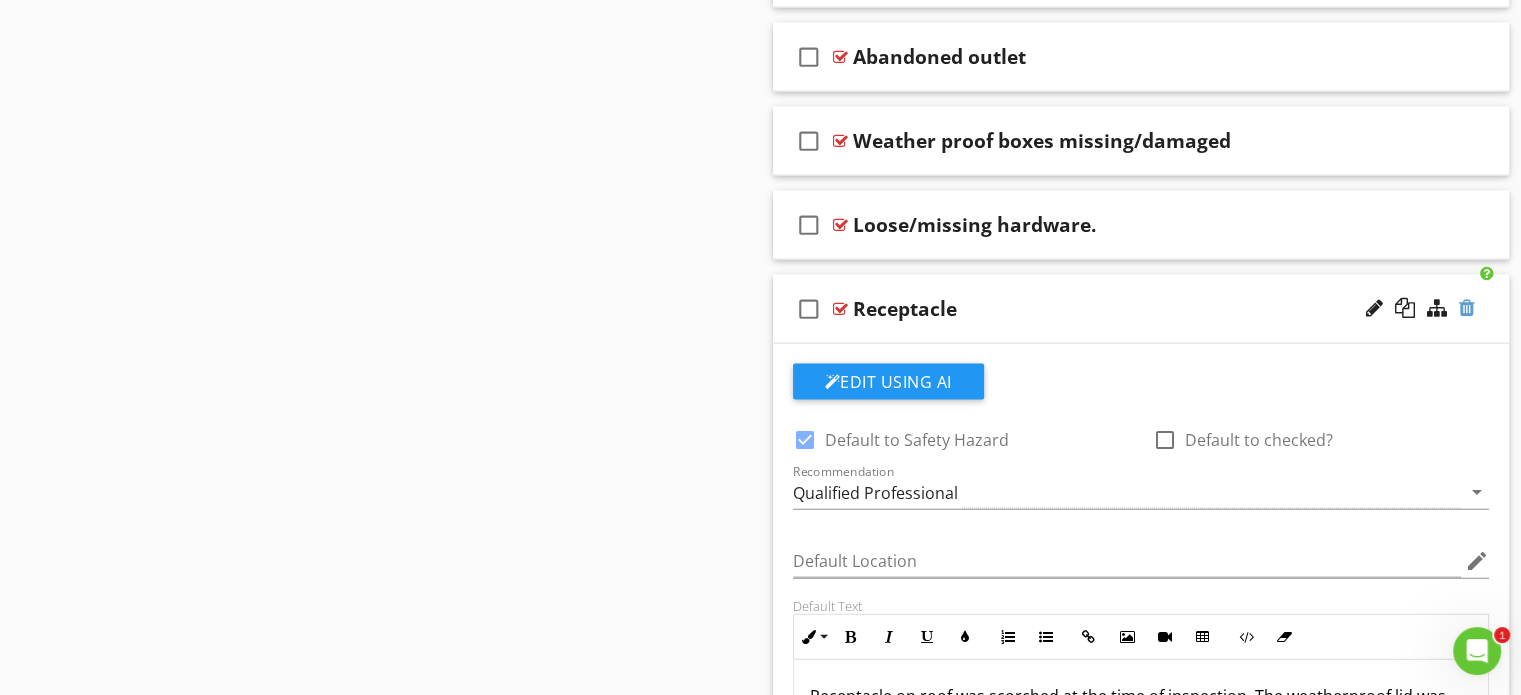 click at bounding box center (1467, 308) 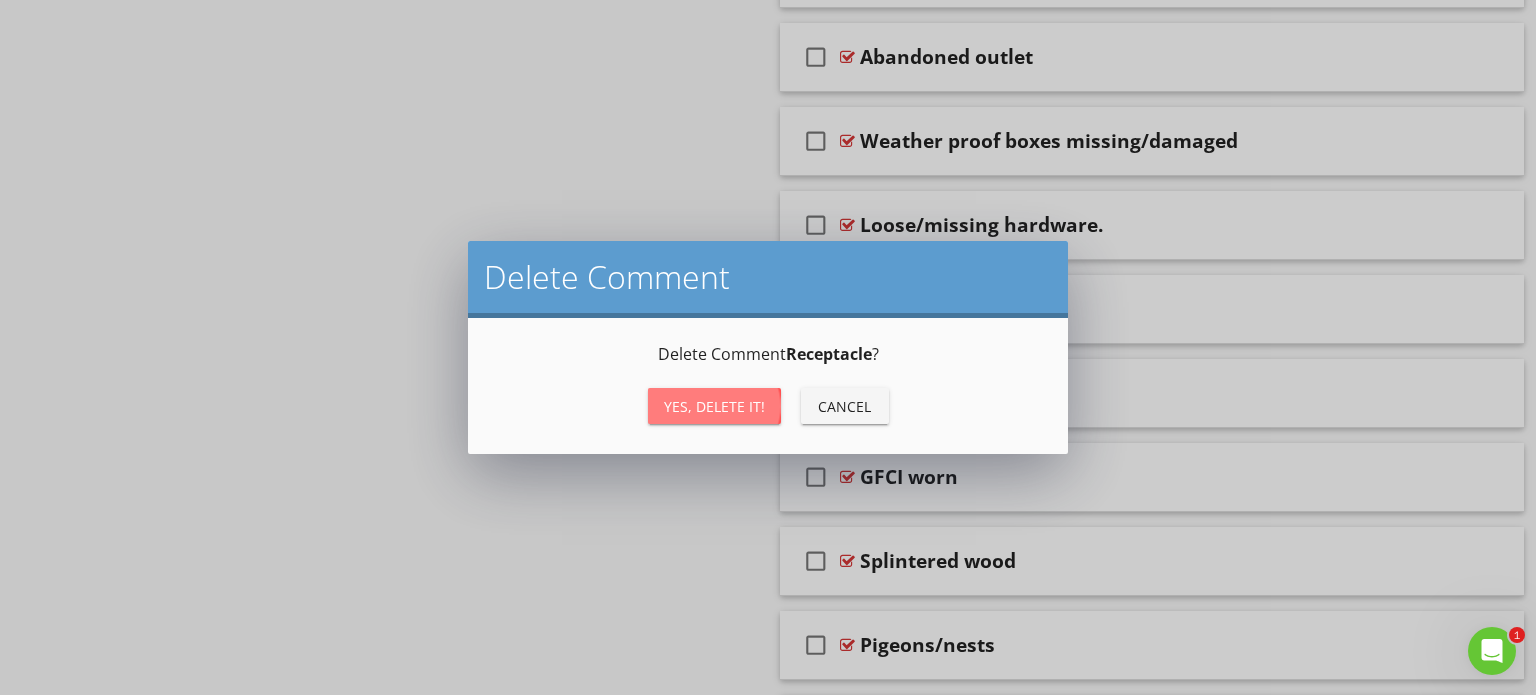 click on "Yes, Delete it!" at bounding box center (714, 406) 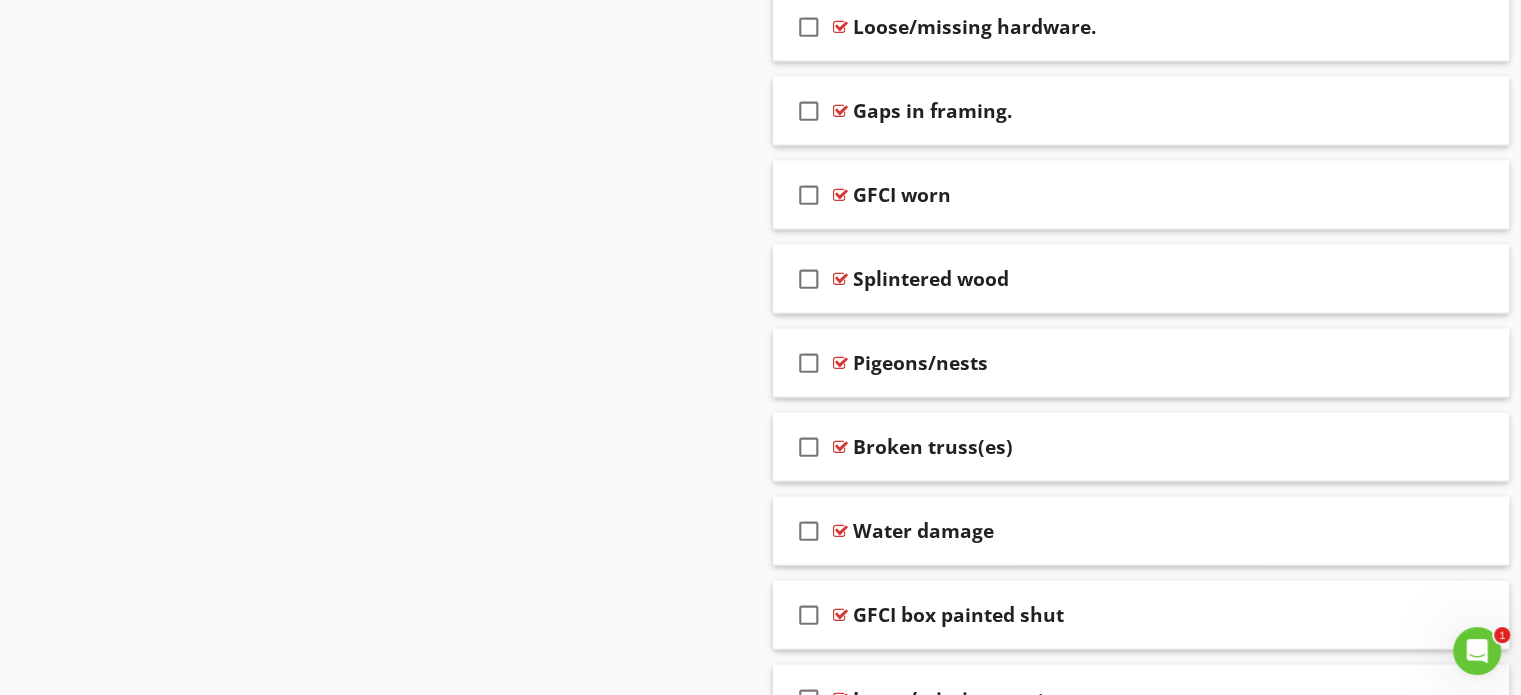 scroll, scrollTop: 4491, scrollLeft: 0, axis: vertical 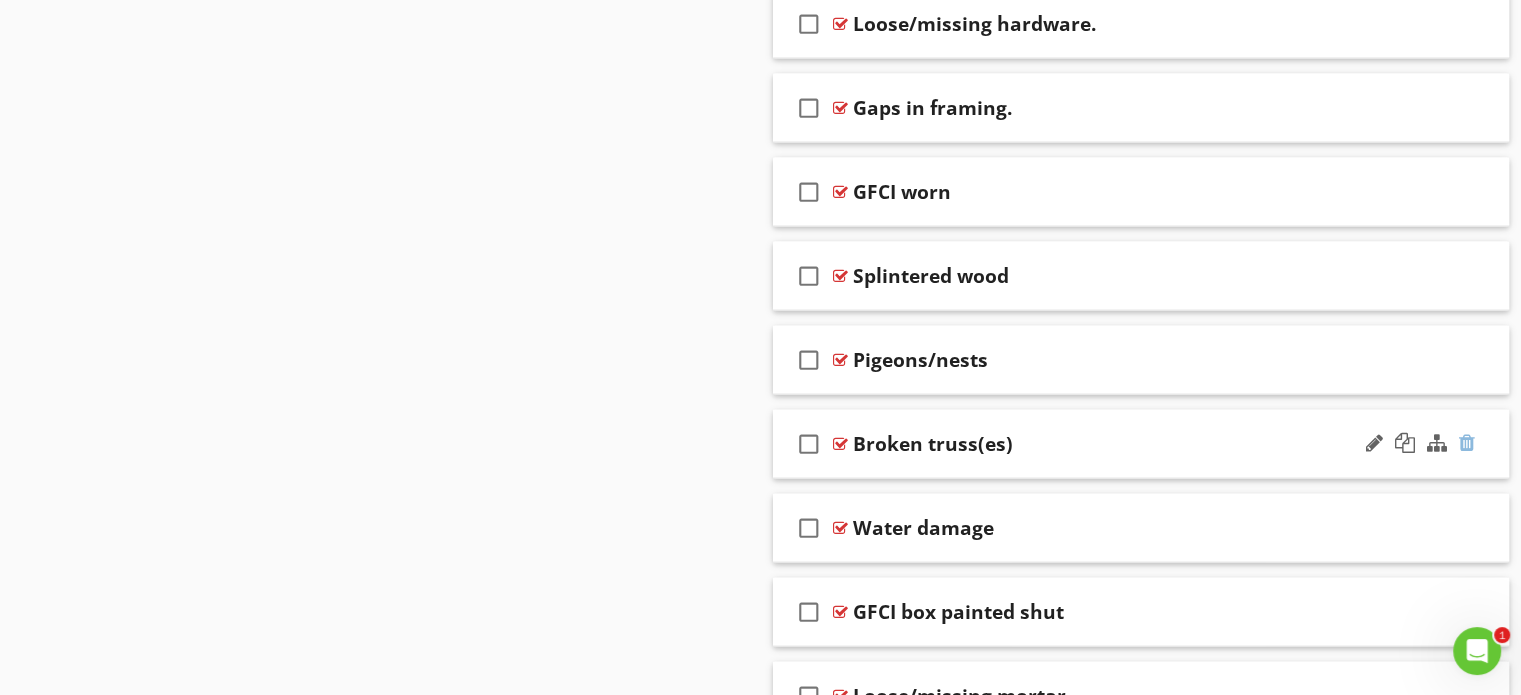 click at bounding box center (1467, 443) 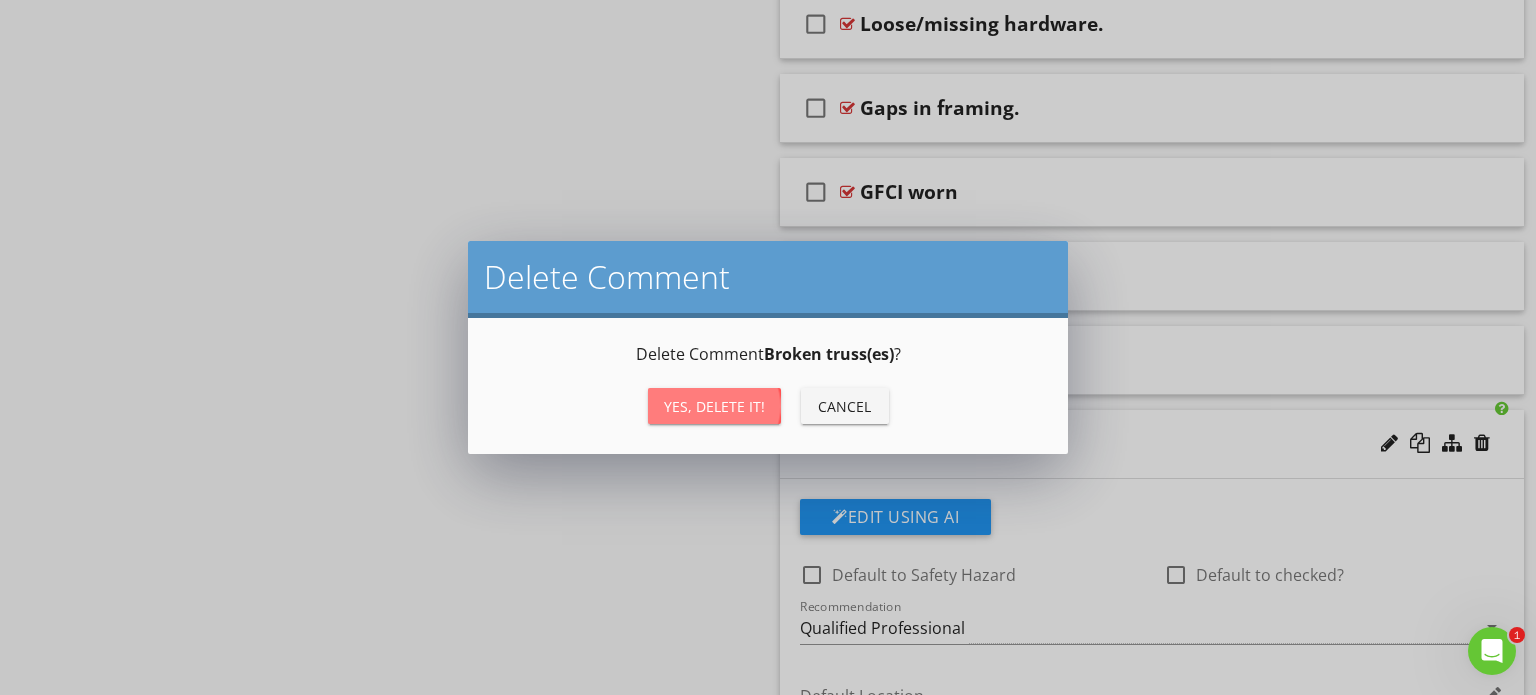 click on "Yes, Delete it!" at bounding box center [714, 406] 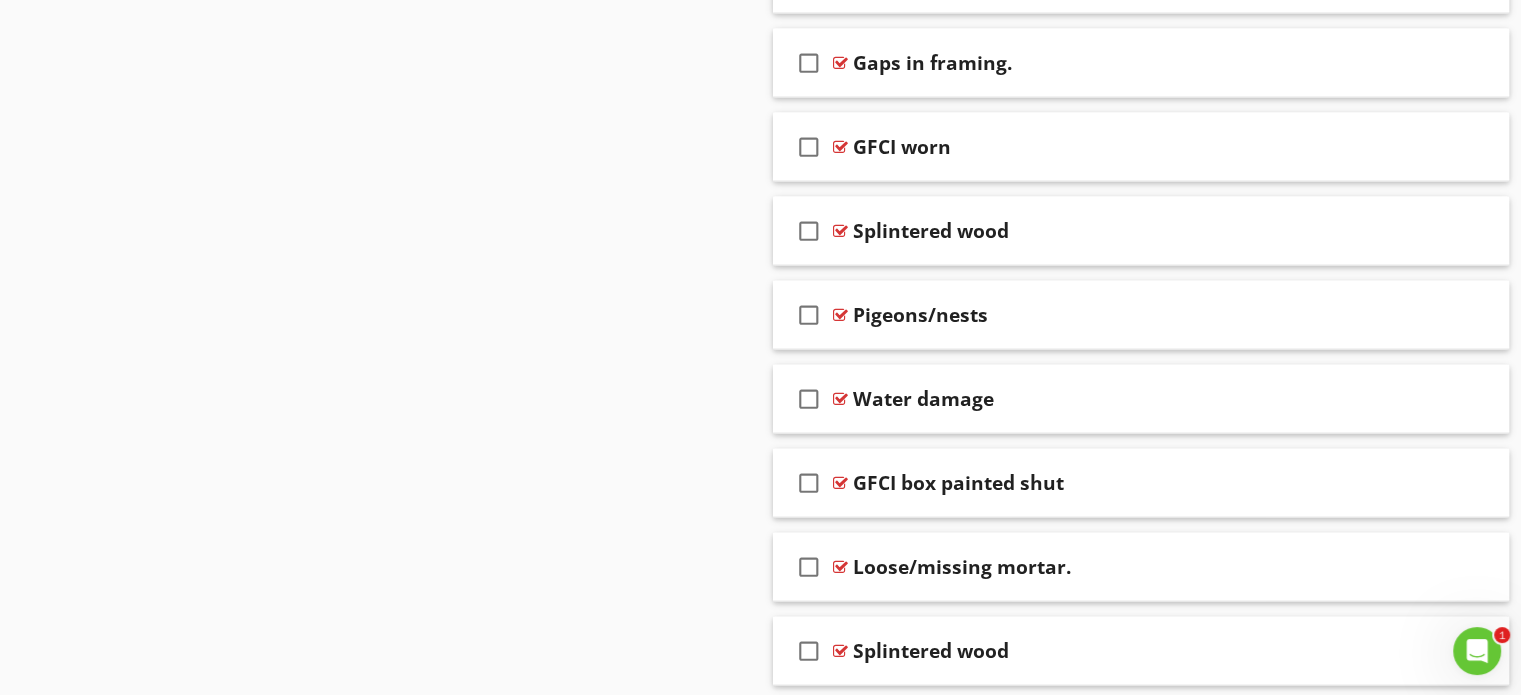 scroll, scrollTop: 4539, scrollLeft: 0, axis: vertical 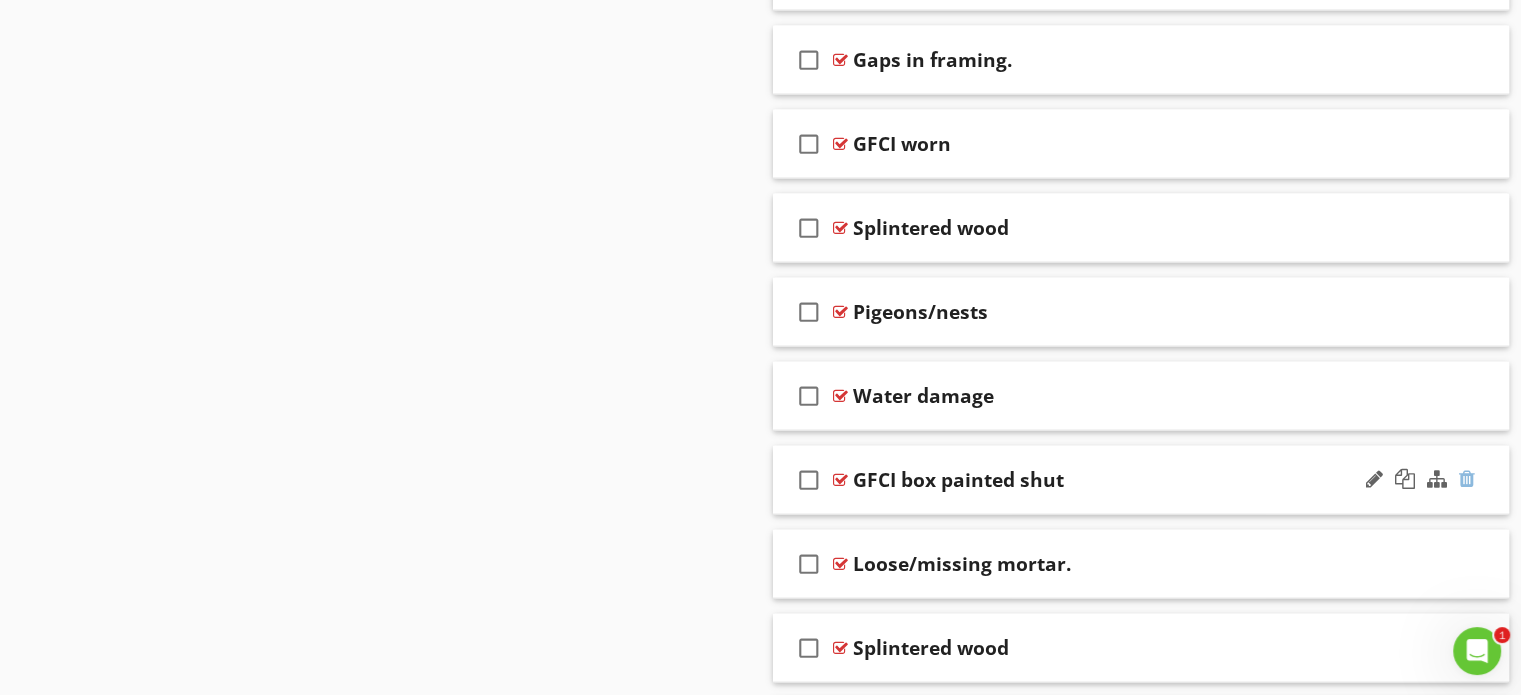 click at bounding box center (1467, 479) 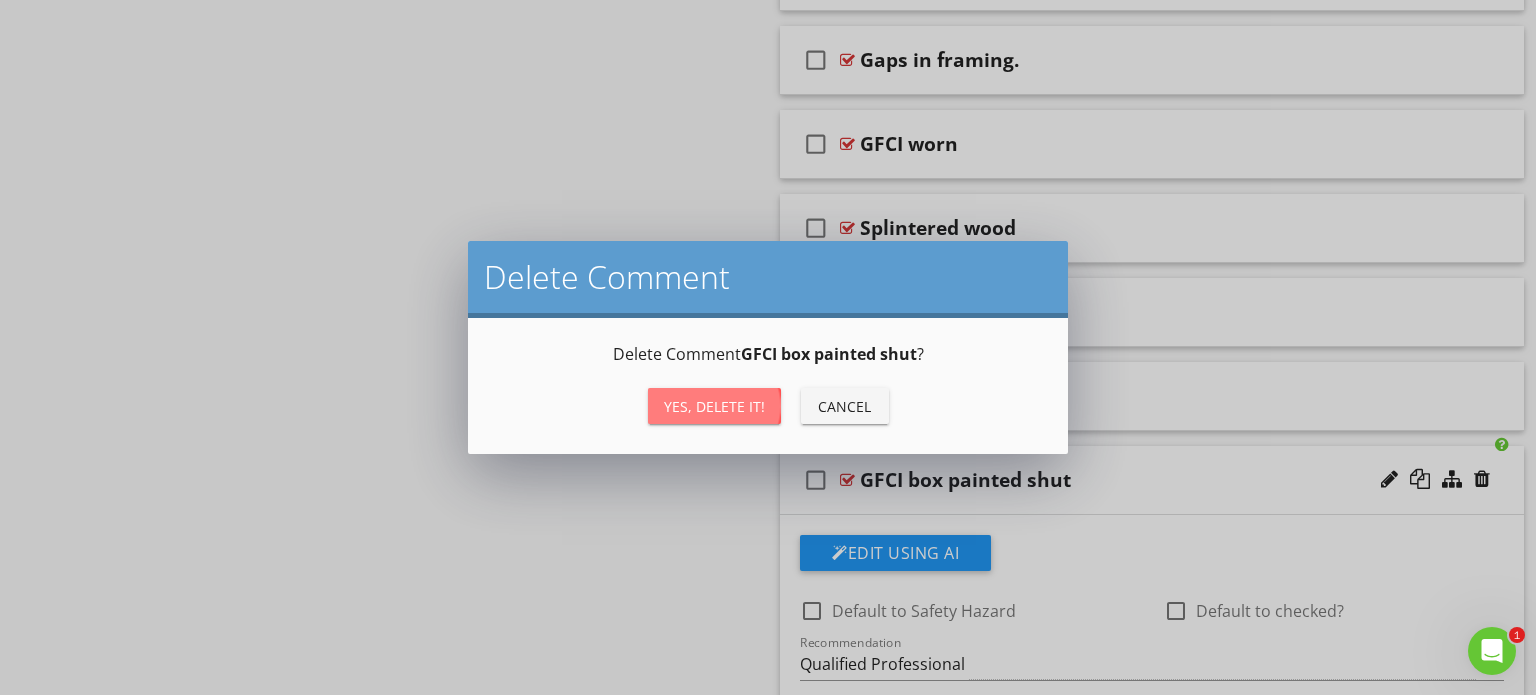 click on "Yes, Delete it!" at bounding box center (714, 406) 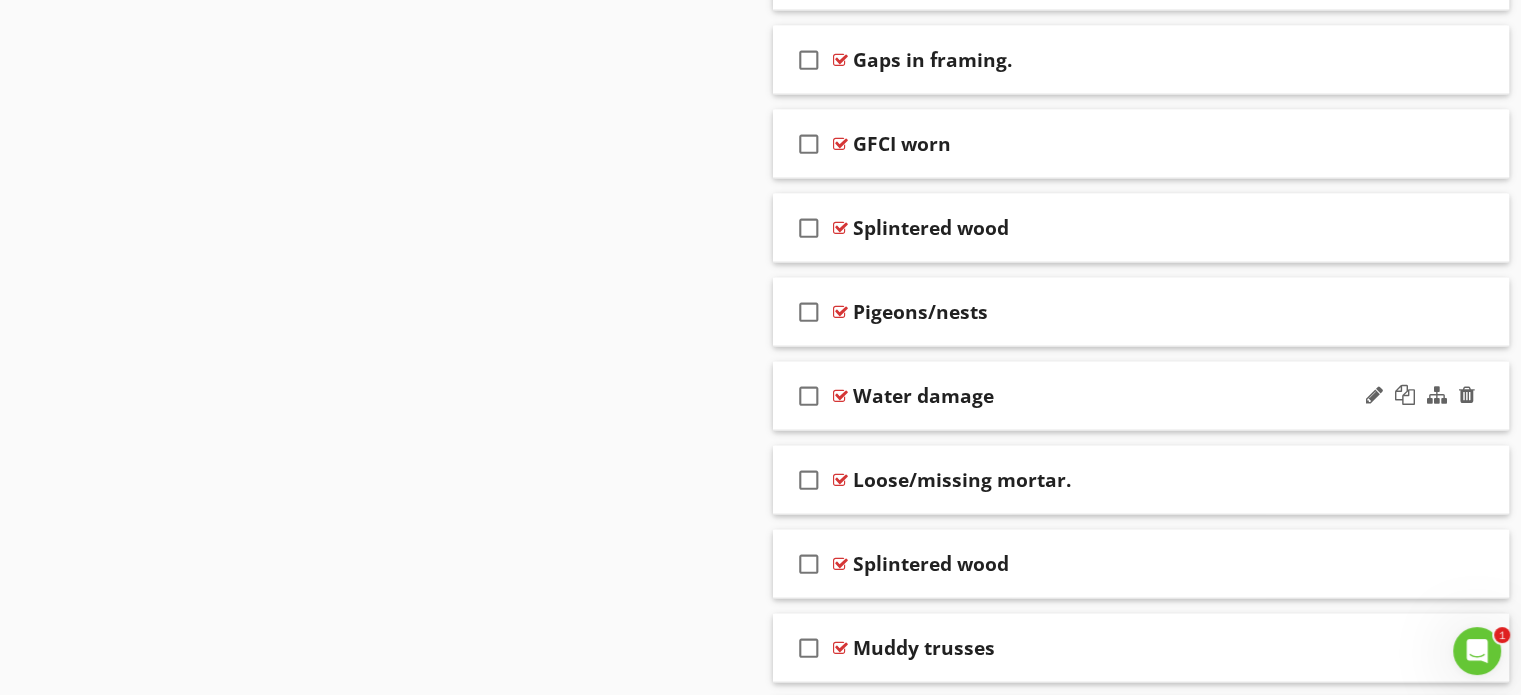 click on "check_box_outline_blank
Water damage" at bounding box center (1141, 396) 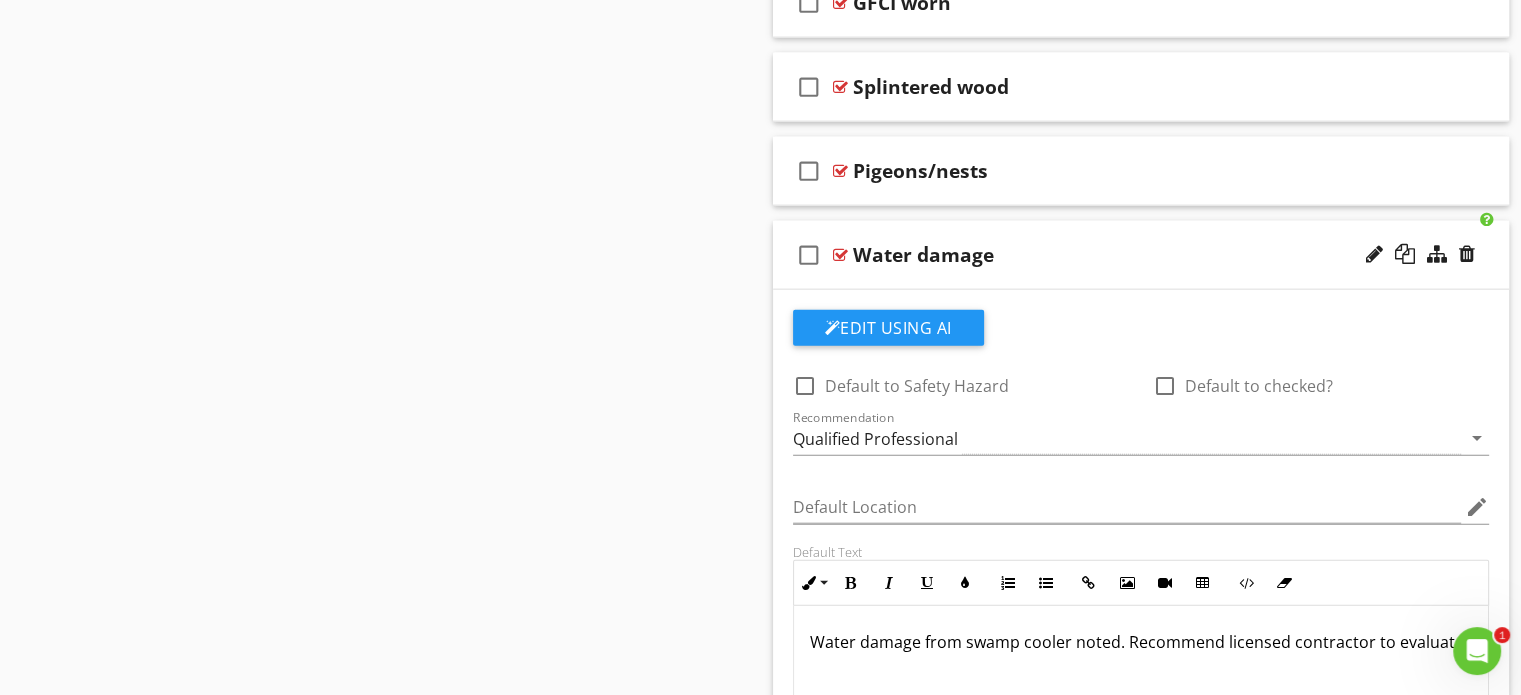 scroll, scrollTop: 4696, scrollLeft: 0, axis: vertical 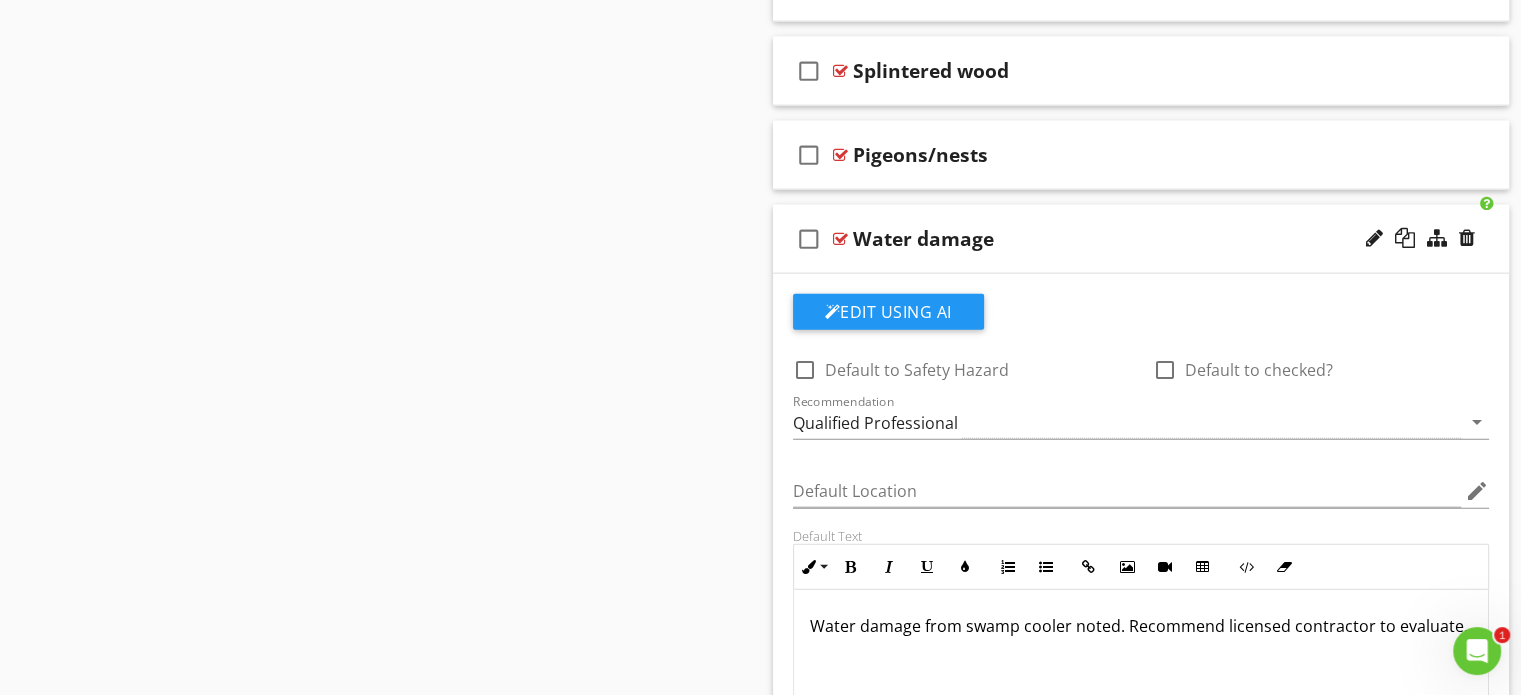 click on "Water damage" at bounding box center [1114, 239] 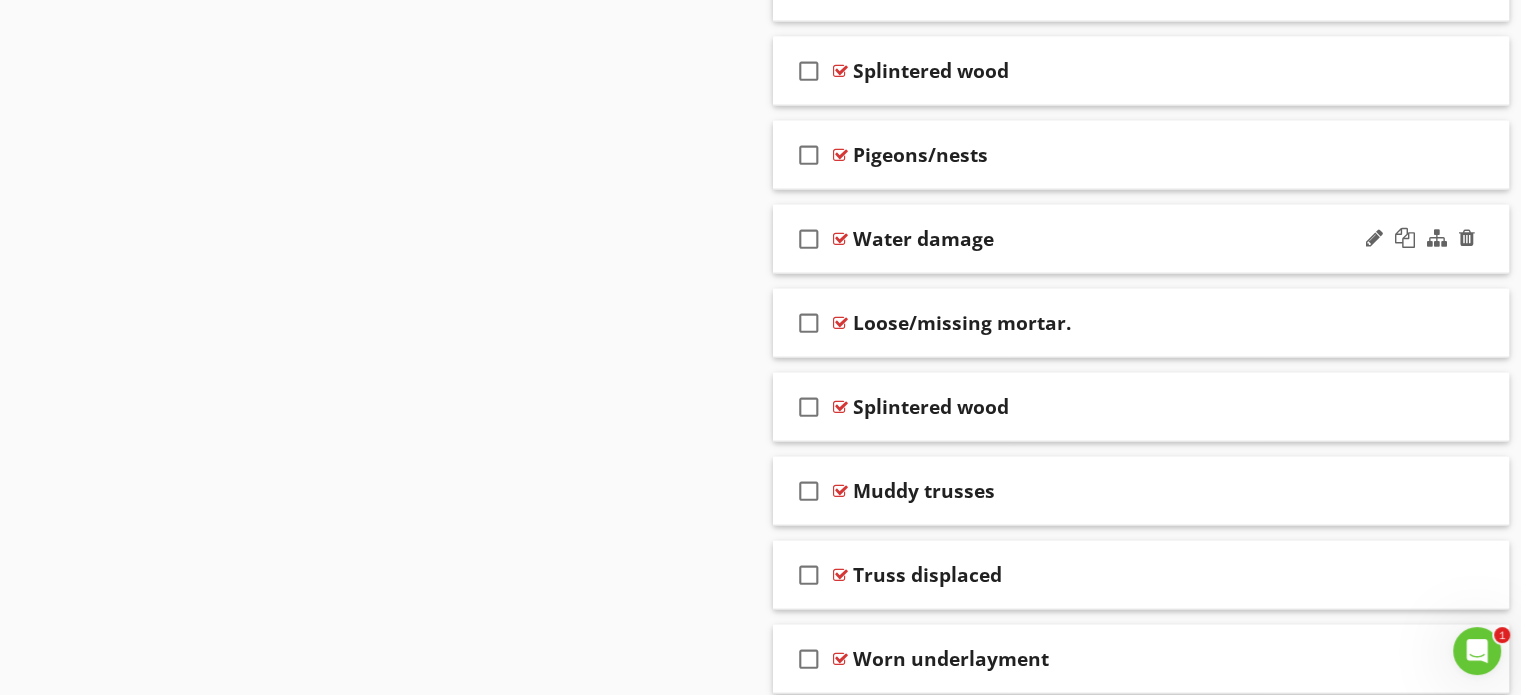 click on "Water damage" at bounding box center [923, 239] 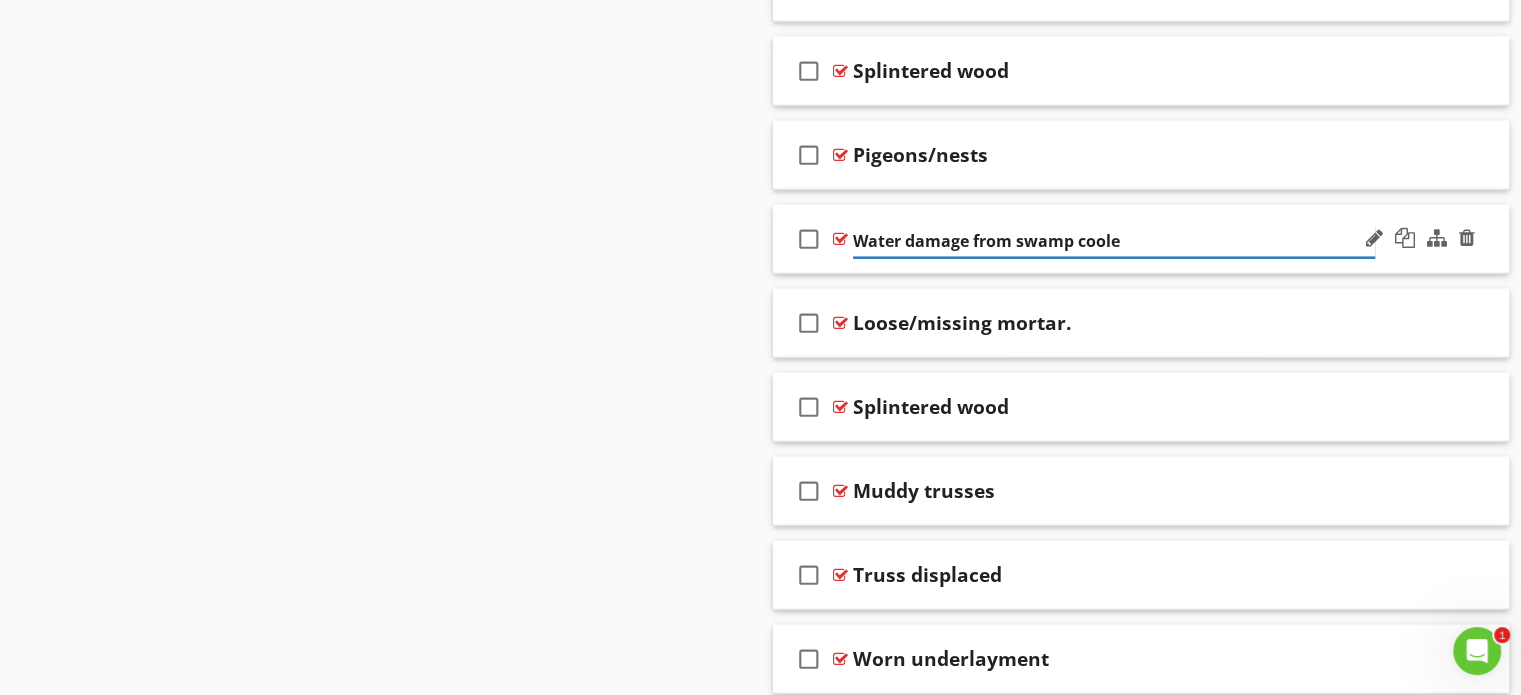 type on "Water damage from swamp cooler" 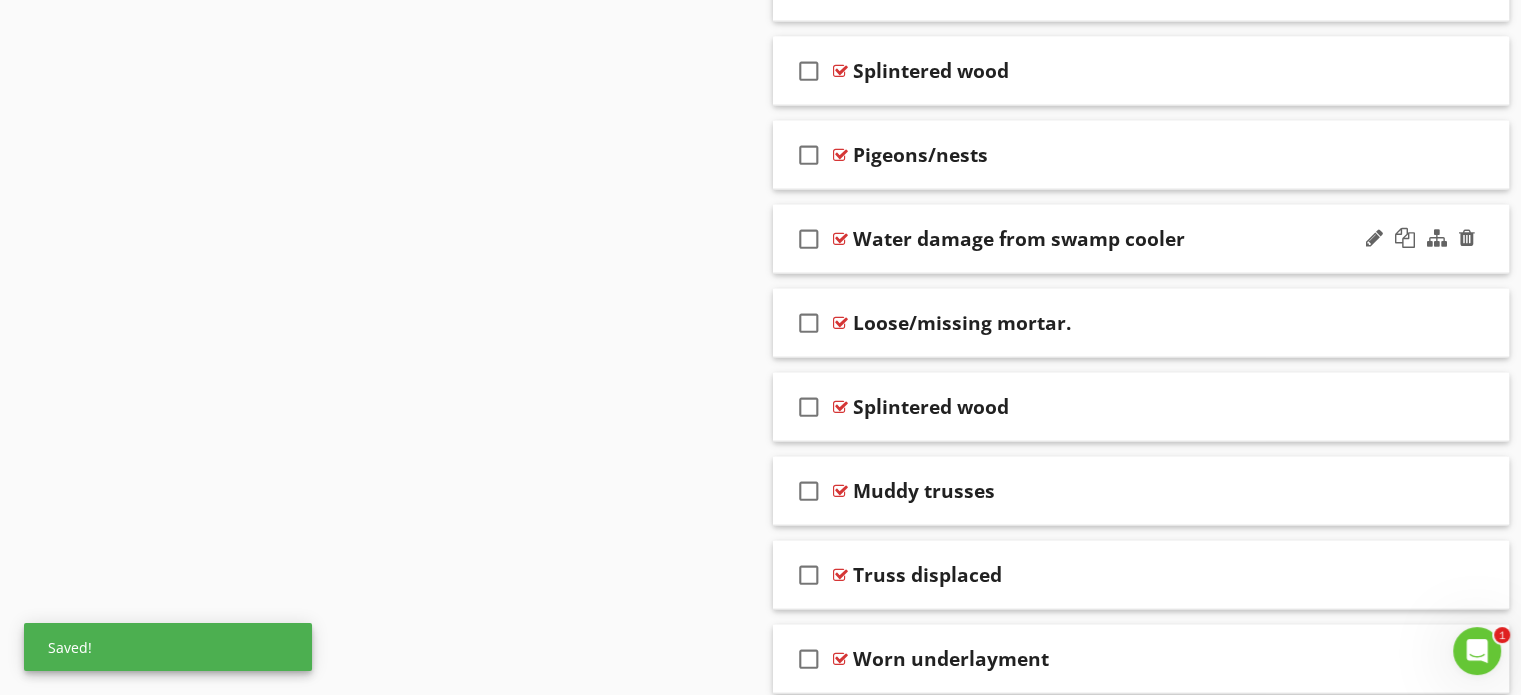 click on "Sections
Inspection Details           Structural components           Attic           Exterior           Plumbing           Electrical           Heat/AC           Swamp cooler           Master Bedroom           Master Bathroom           Hall Bedroom 1           Hall Bedroom 2           Hall Bathroom           Hallway           Den/Office           Guest Bathroom           Garage           Garage Bathroom           Water Heater           Laundry           Living Room           Family Room           Dining room           Kitchen           Arizona Room           Pool
Section
Attachments
Attachment
Items
Roof condition           Roof drainage           Vent Caps           Sky Lights           Fireplace Chimney           Flashing           Eaves & Facia           Structural walls           Foundation Condition/Floor structure
Item" at bounding box center [760, -1407] 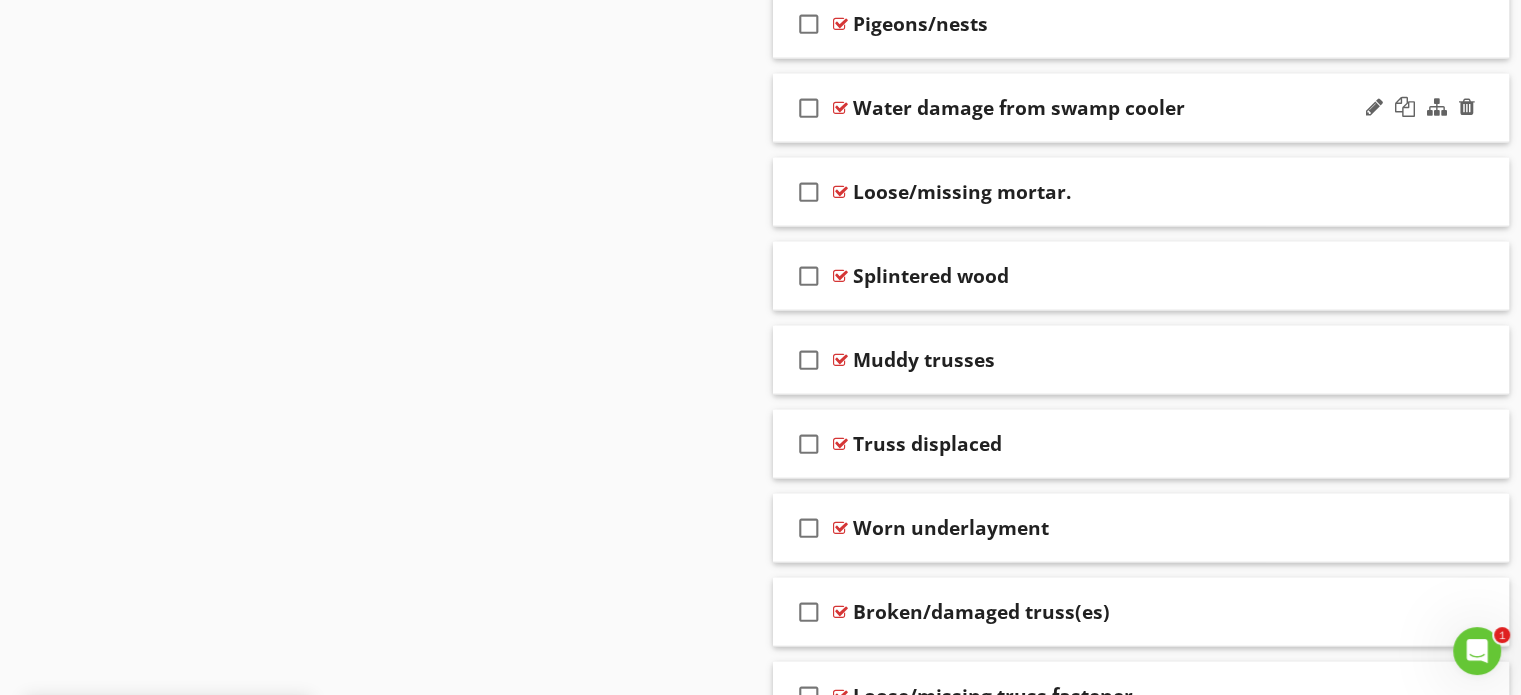 scroll, scrollTop: 4831, scrollLeft: 0, axis: vertical 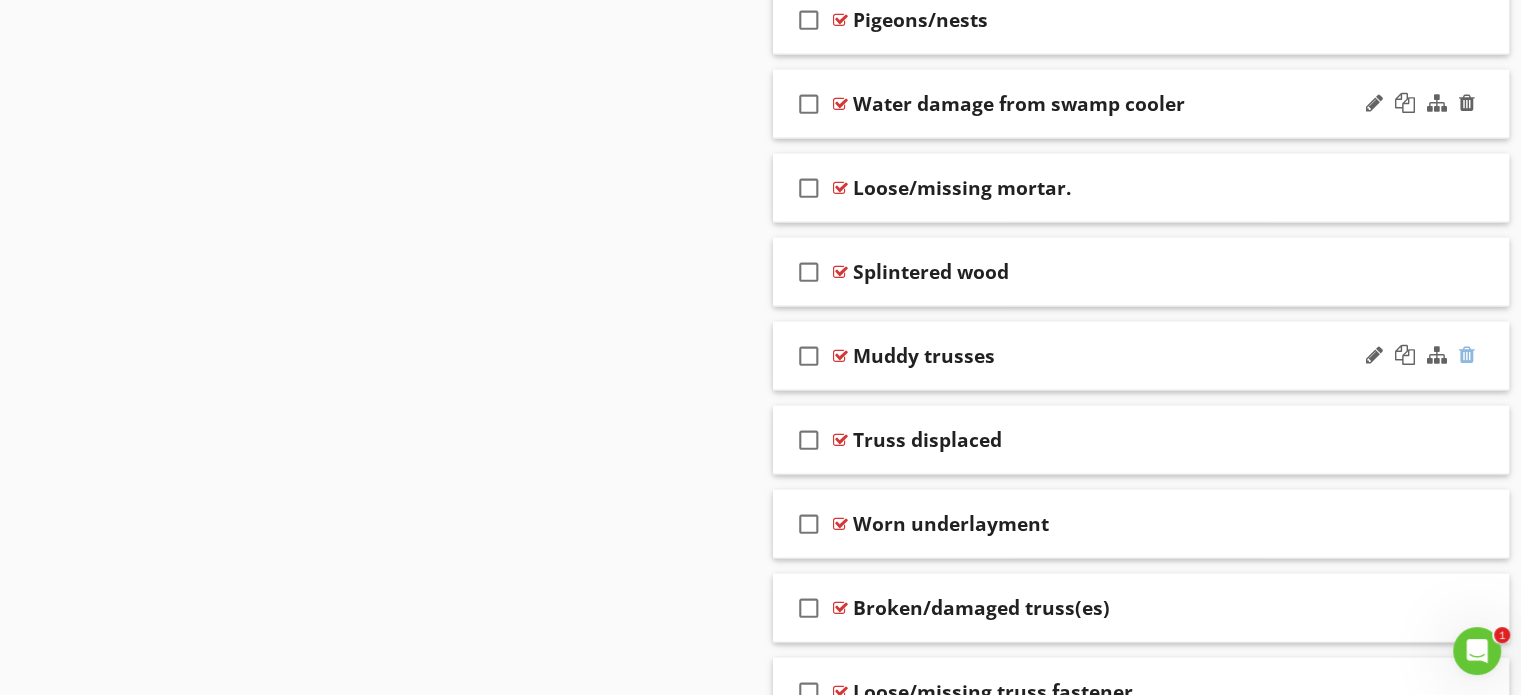 click at bounding box center [1467, 355] 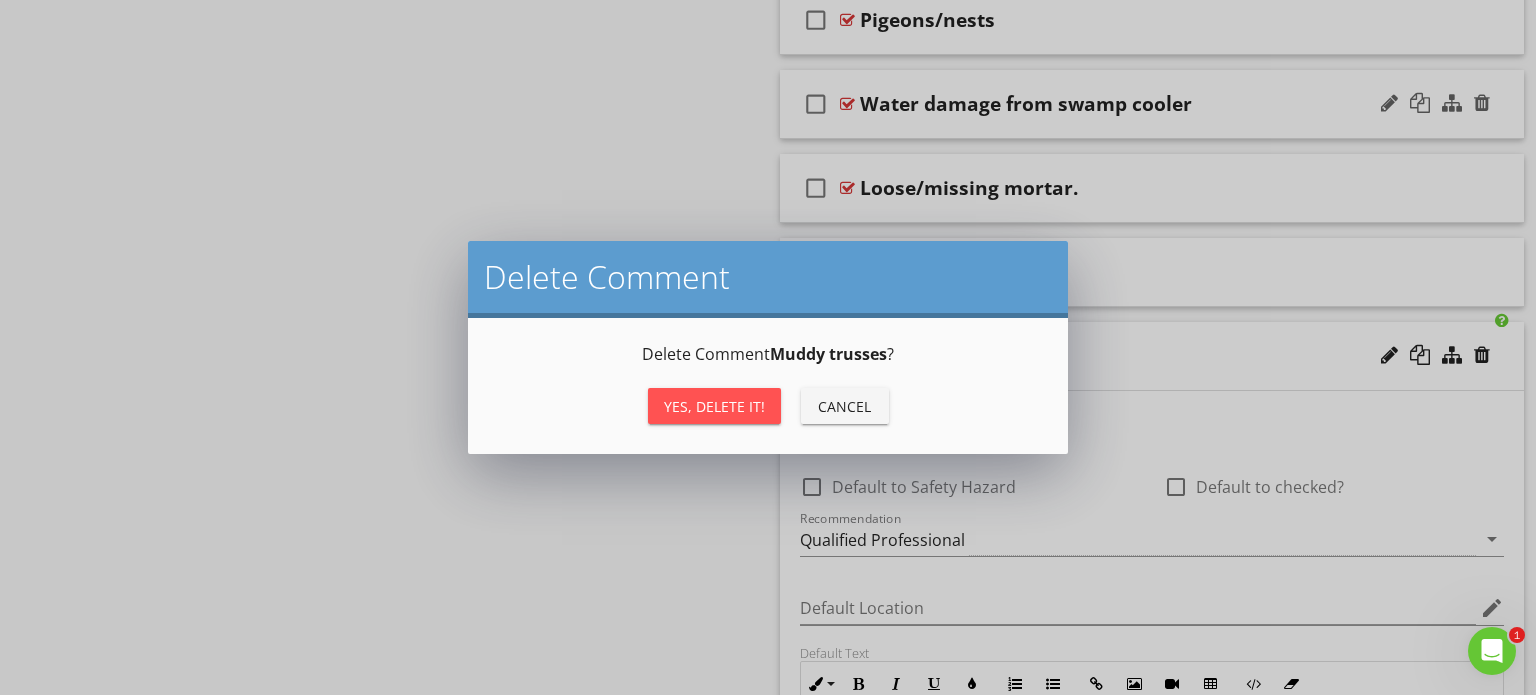 click on "Yes, Delete it!" at bounding box center (714, 406) 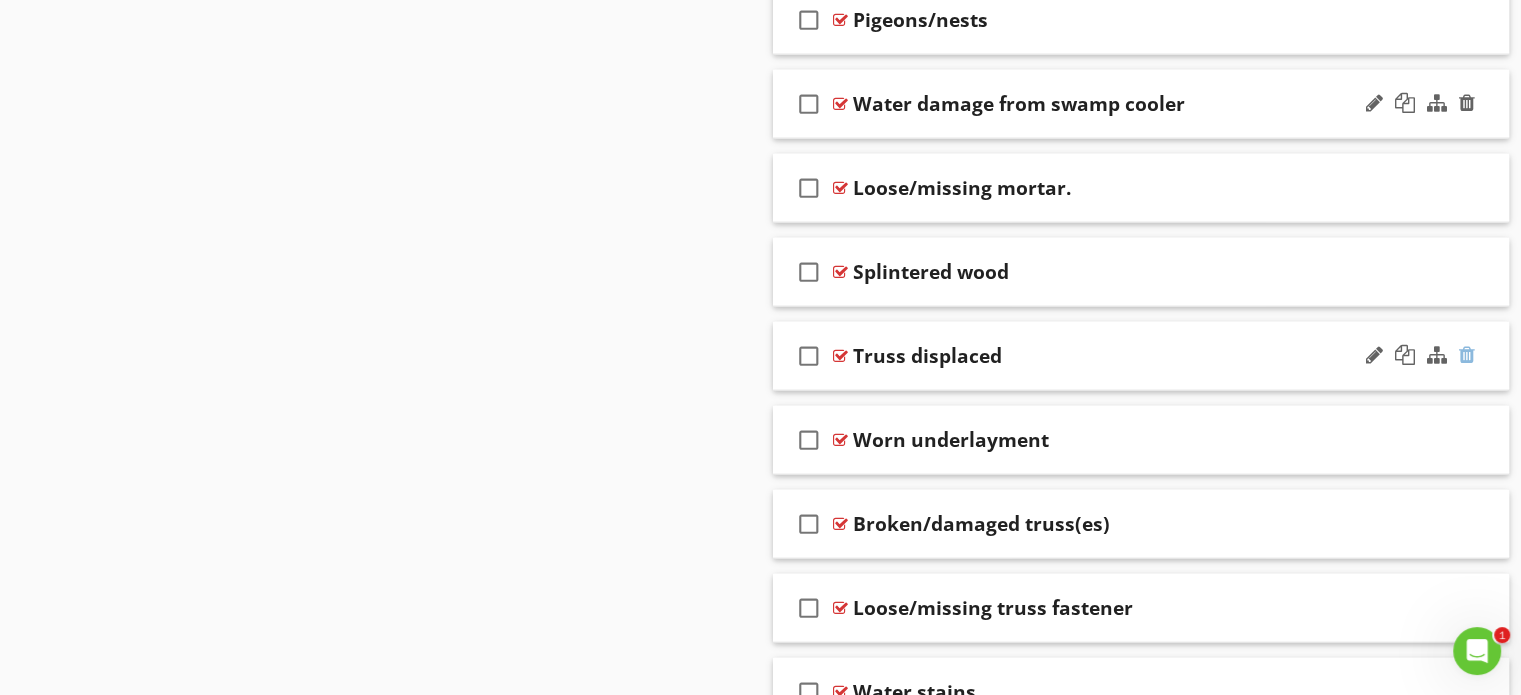 click at bounding box center [1467, 355] 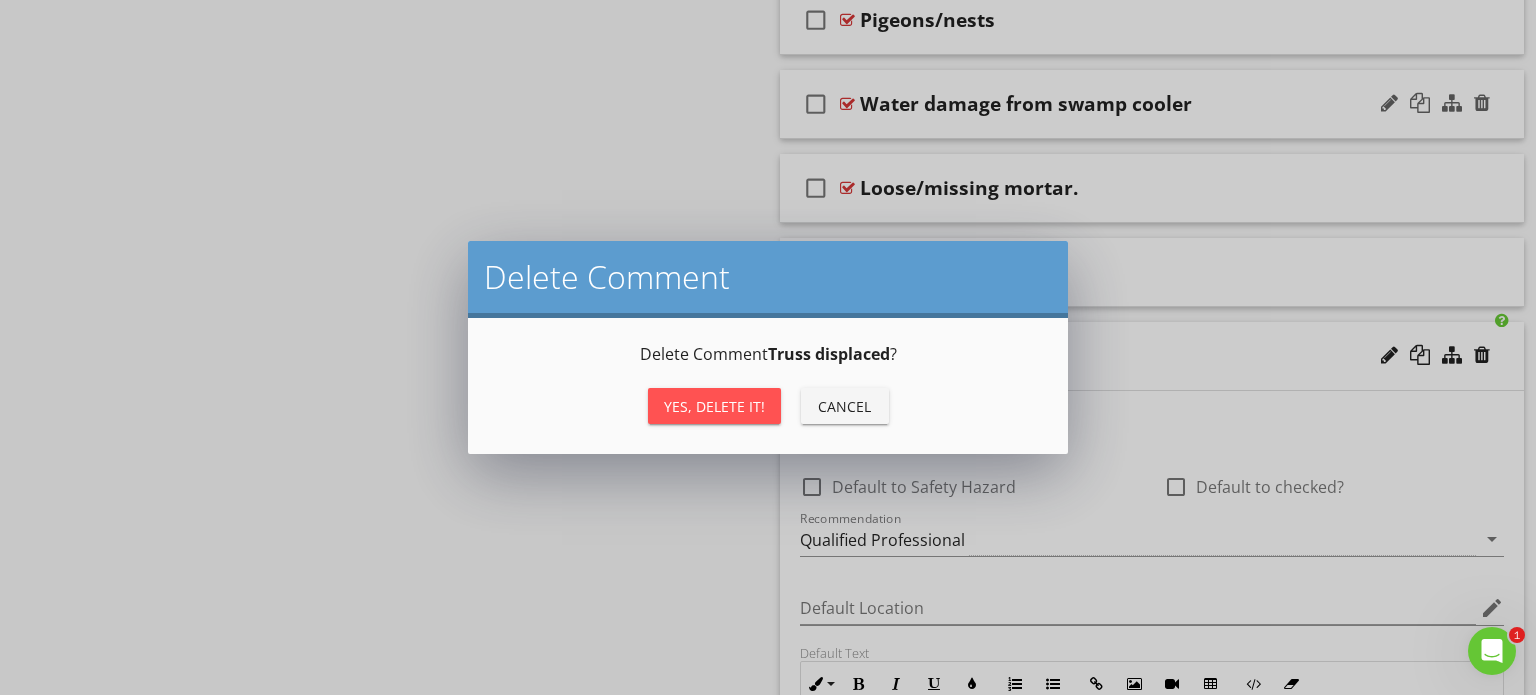 click on "Cancel" at bounding box center (845, 406) 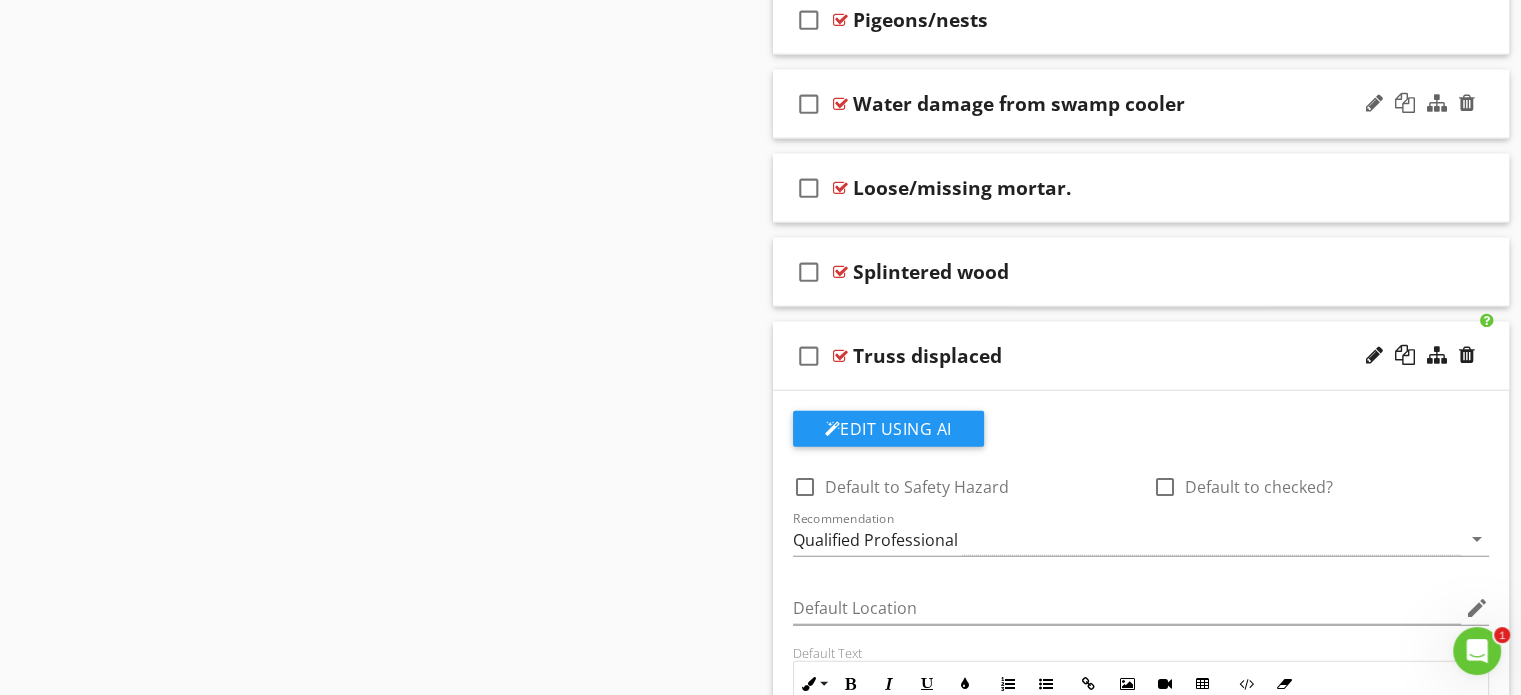 click on "Truss displaced" at bounding box center (1114, 356) 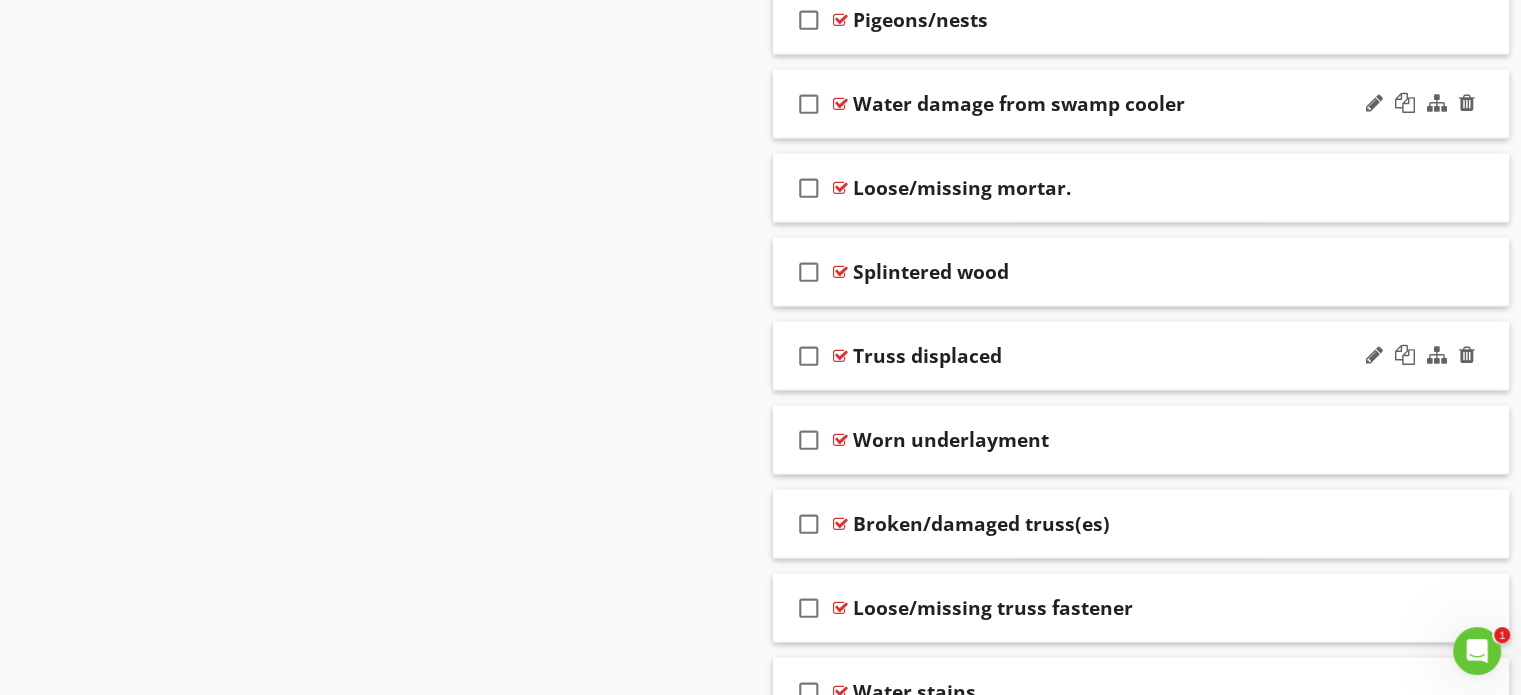 click on "Truss displaced" at bounding box center [927, 356] 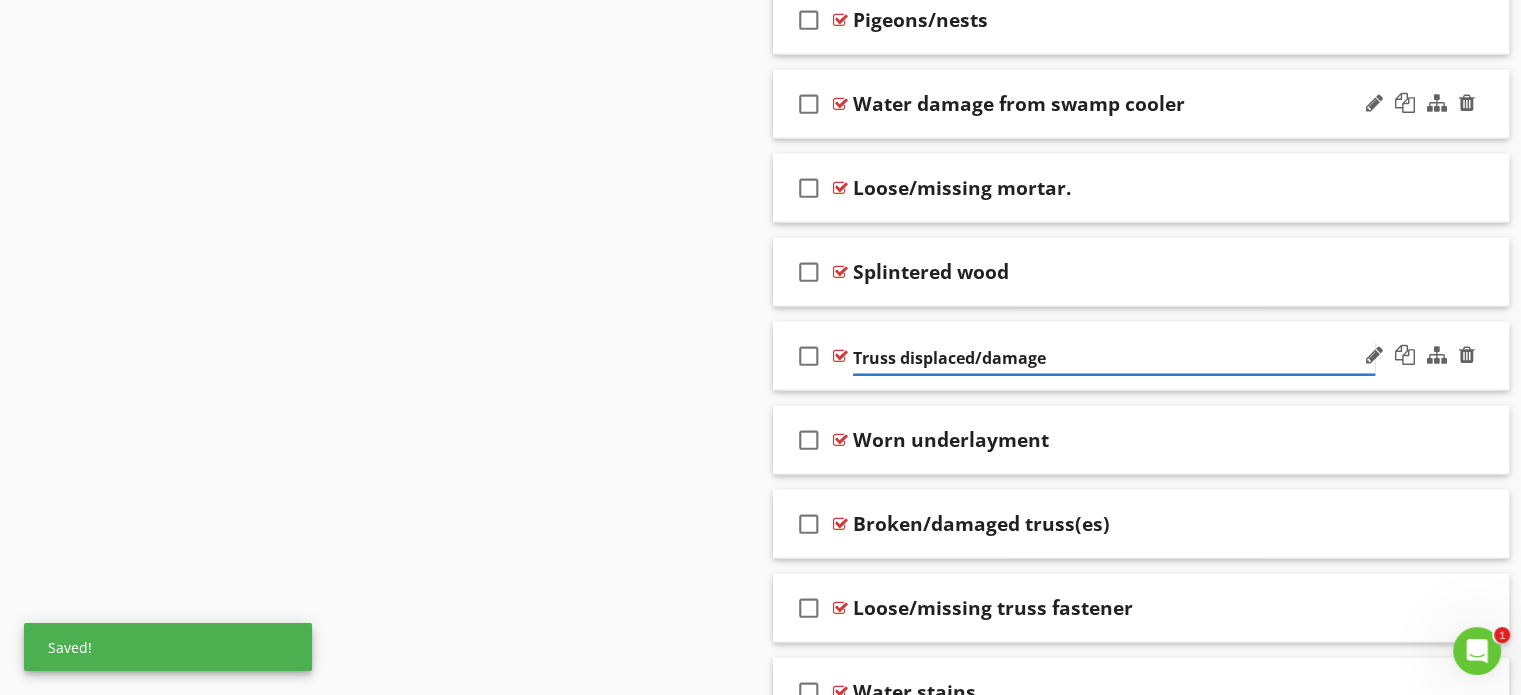type on "Truss displaced/damaged" 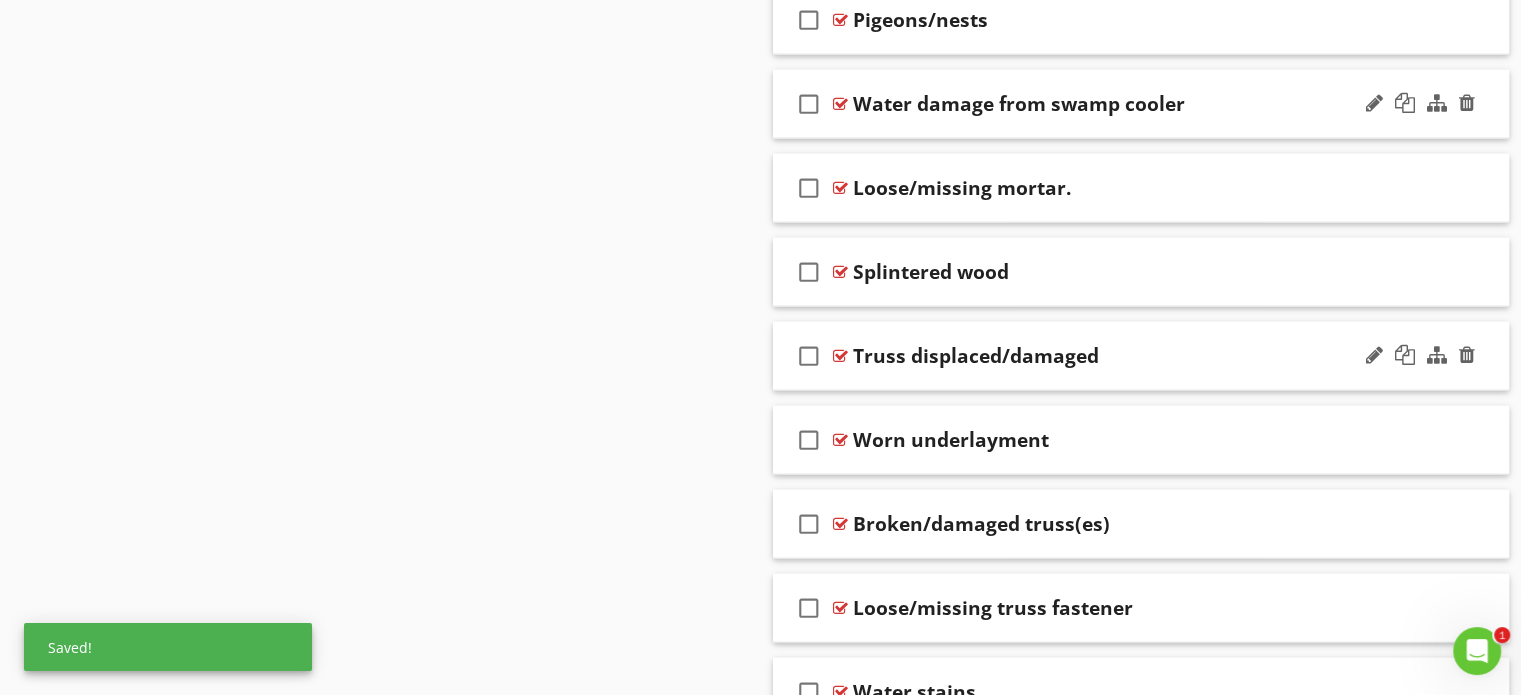 click on "check_box_outline_blank
Truss displaced/damaged" at bounding box center [1141, 356] 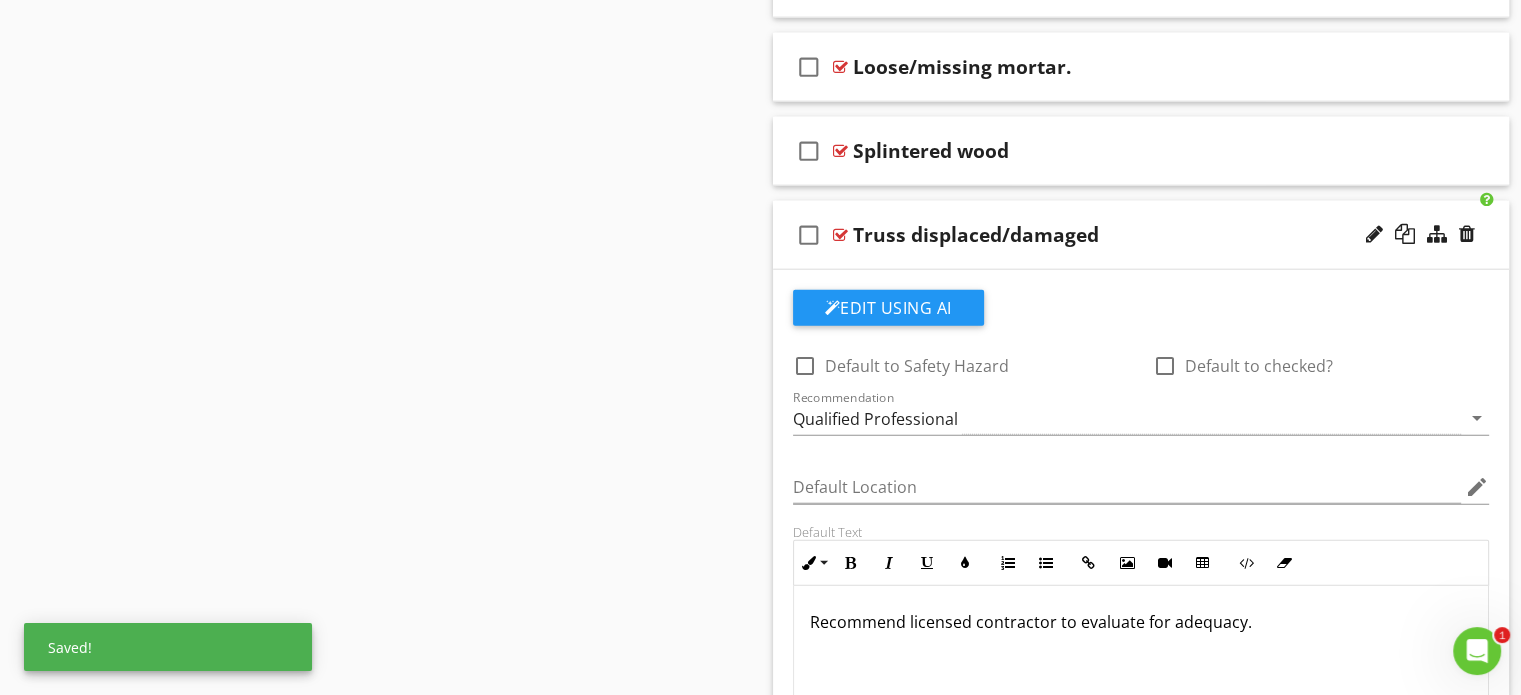 scroll, scrollTop: 5007, scrollLeft: 0, axis: vertical 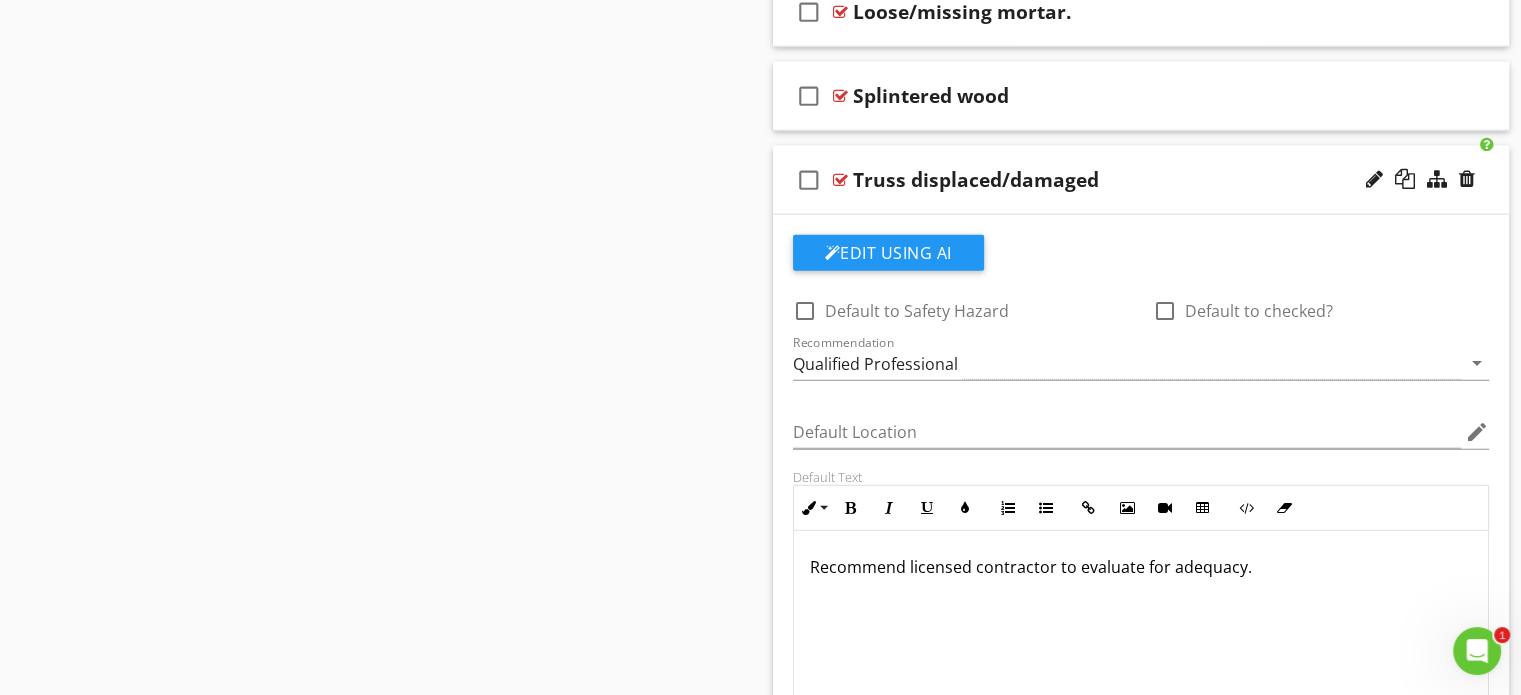 click on "check_box_outline_blank
Truss displaced/damaged" at bounding box center (1141, 180) 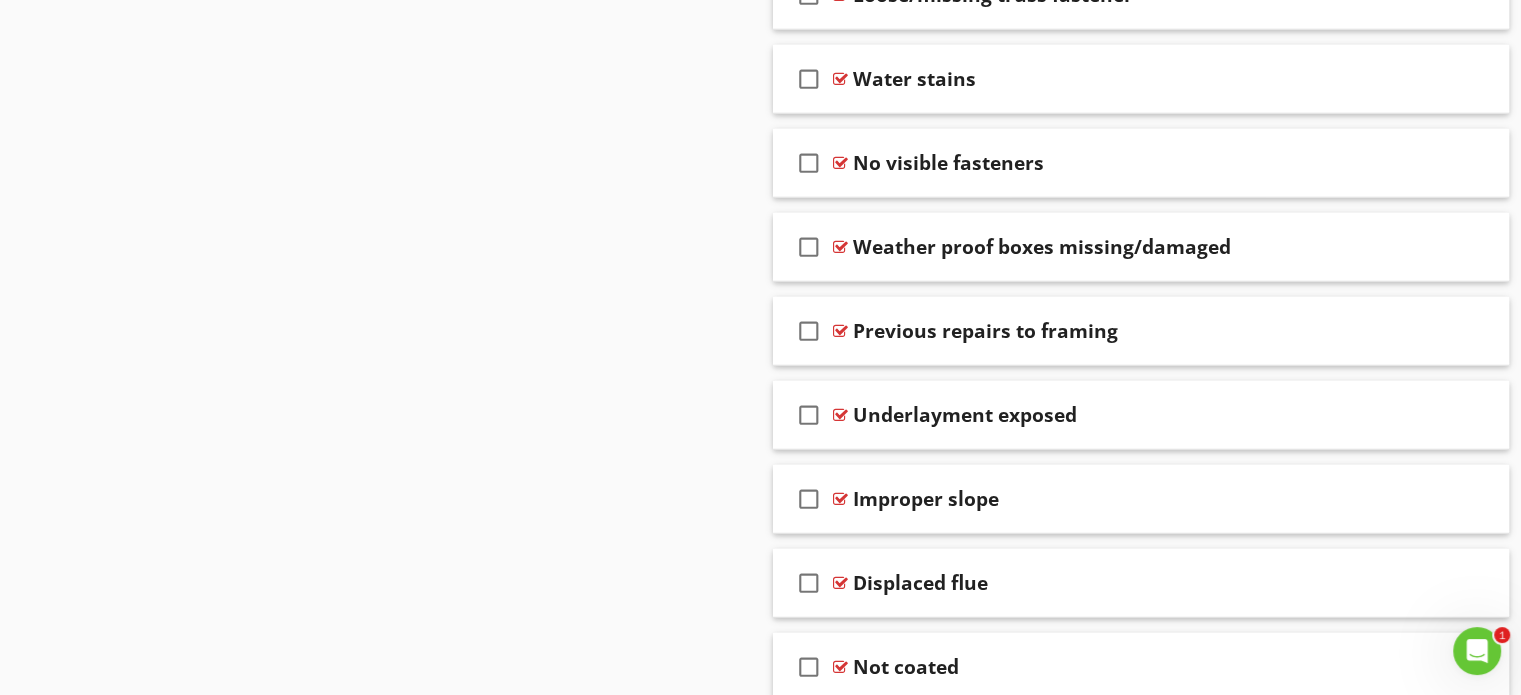 scroll, scrollTop: 5444, scrollLeft: 0, axis: vertical 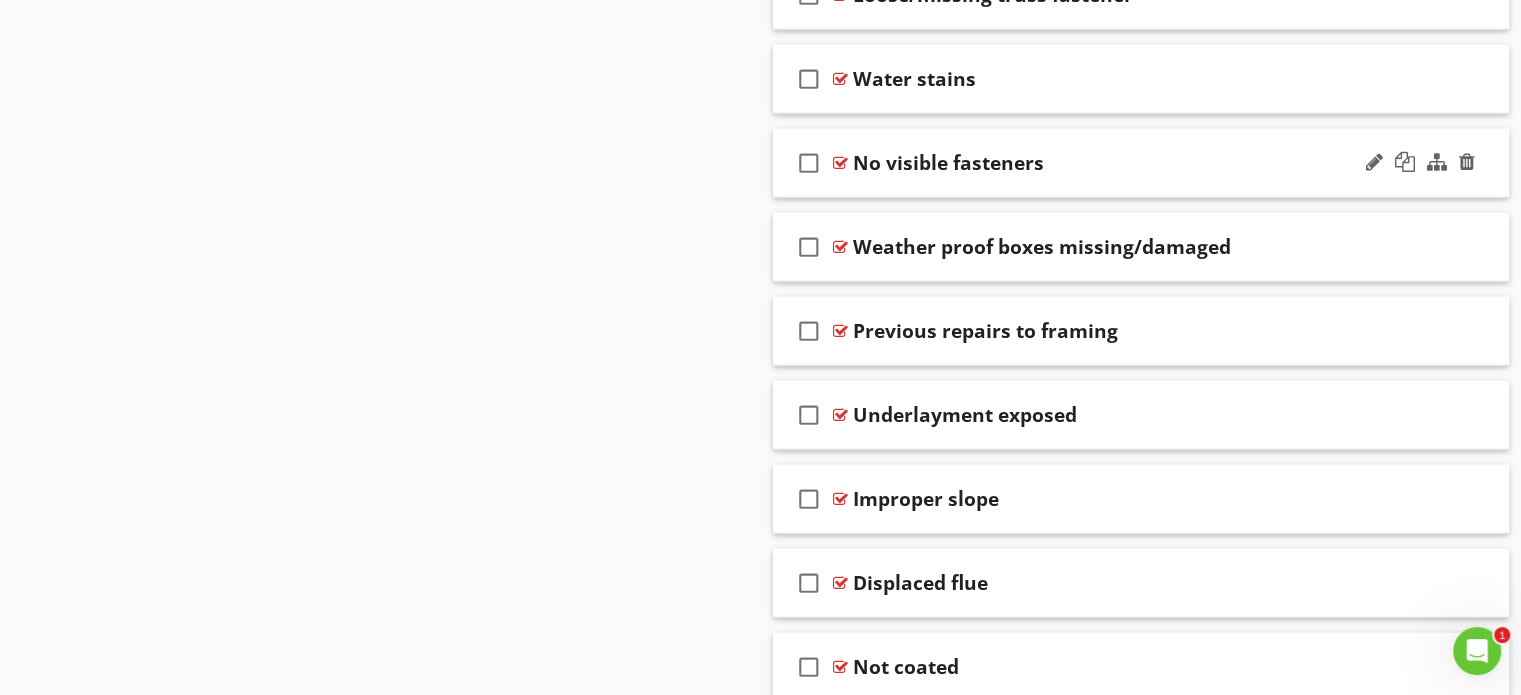 click on "check_box_outline_blank
No visible fasteners" at bounding box center [1141, 163] 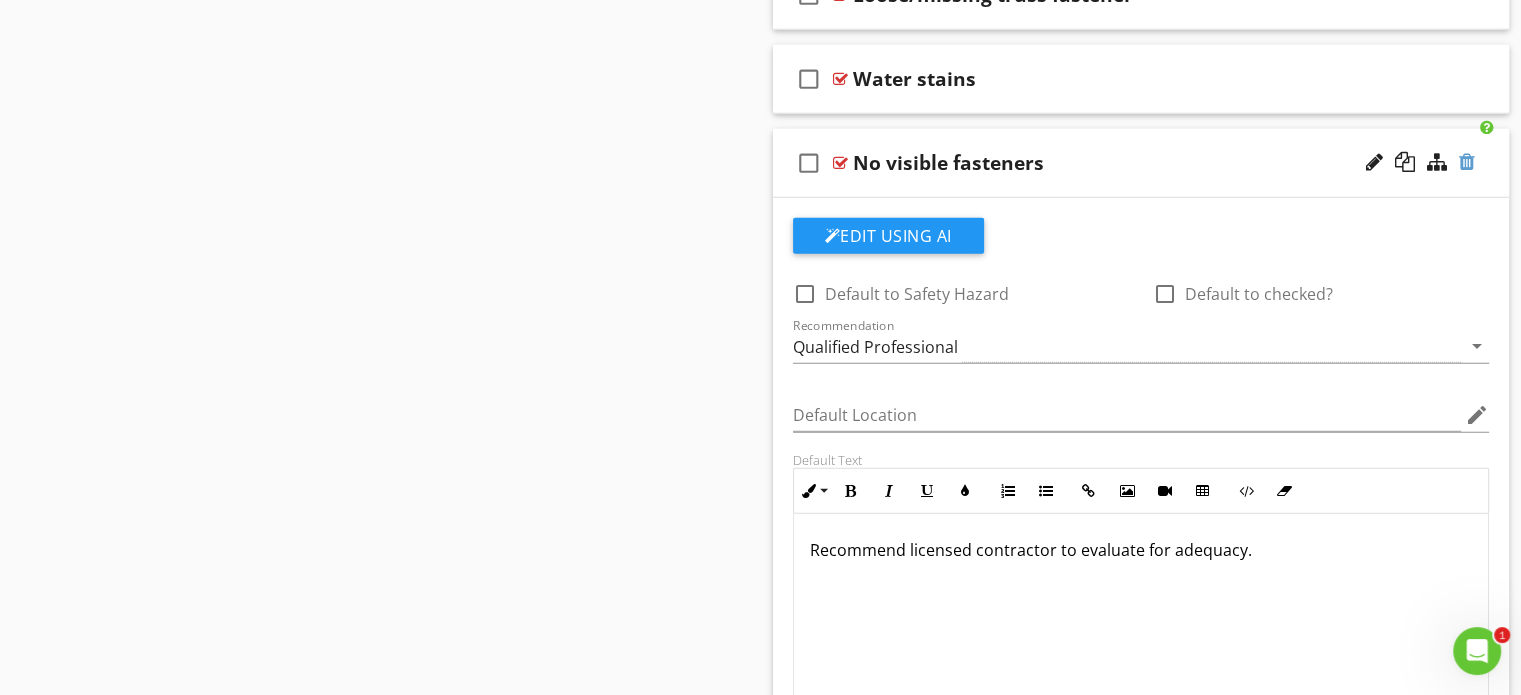 click at bounding box center (1467, 162) 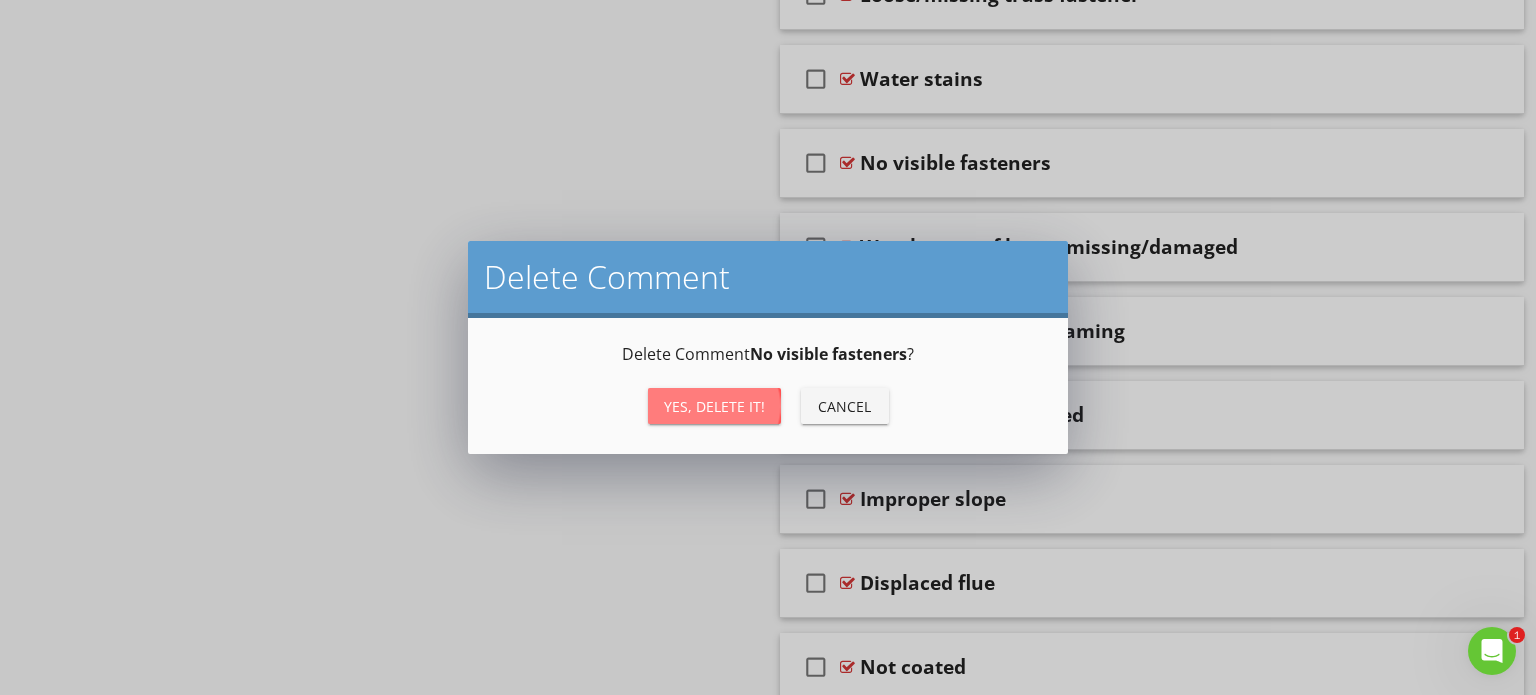 click on "Yes, Delete it!" at bounding box center (714, 406) 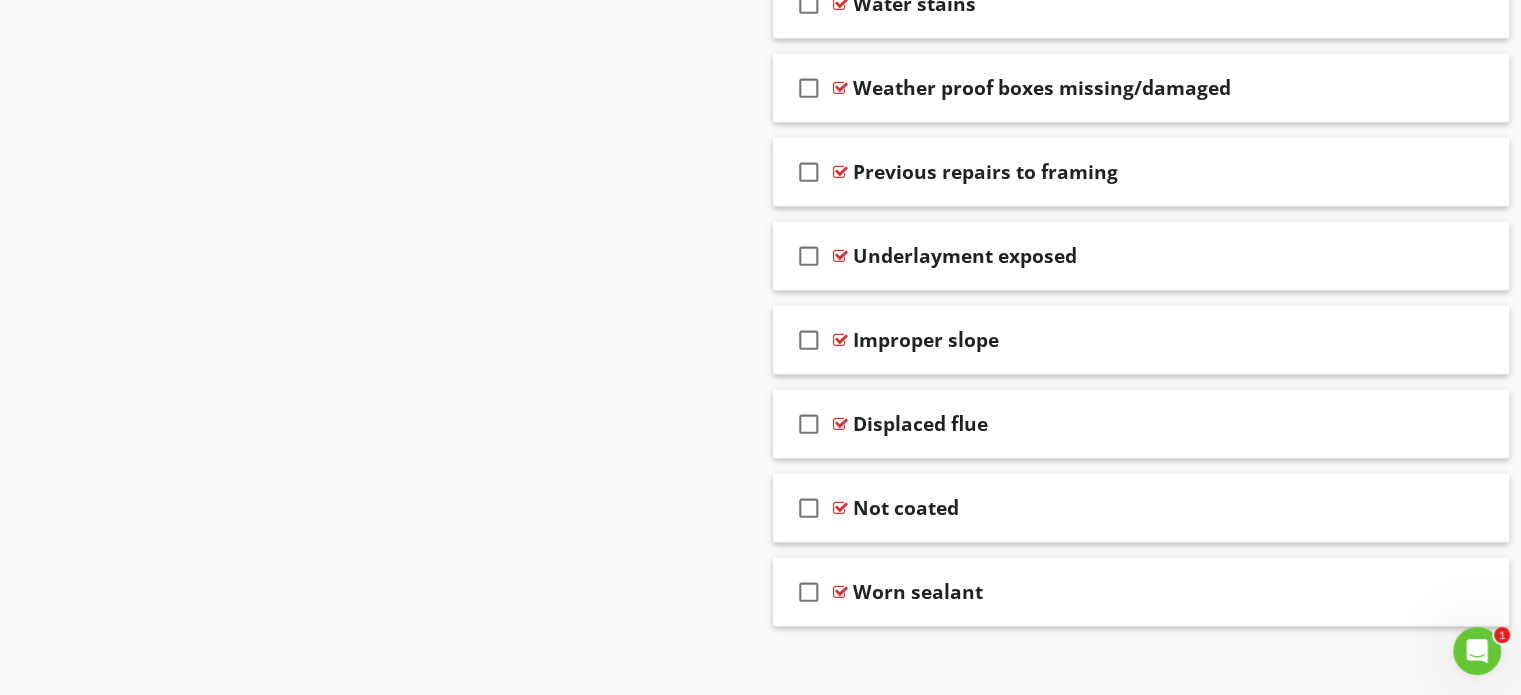 scroll, scrollTop: 5521, scrollLeft: 0, axis: vertical 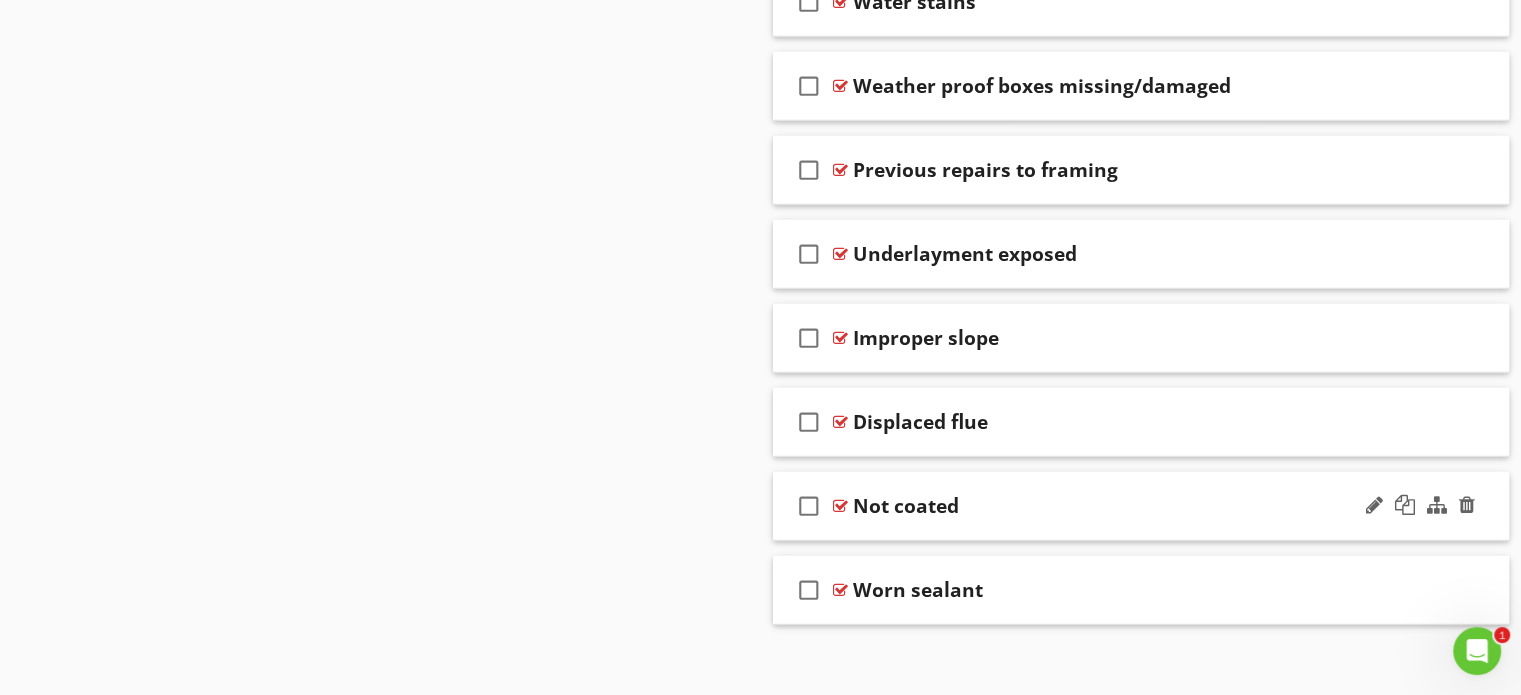 click on "check_box_outline_blank
Not coated" at bounding box center (1141, 506) 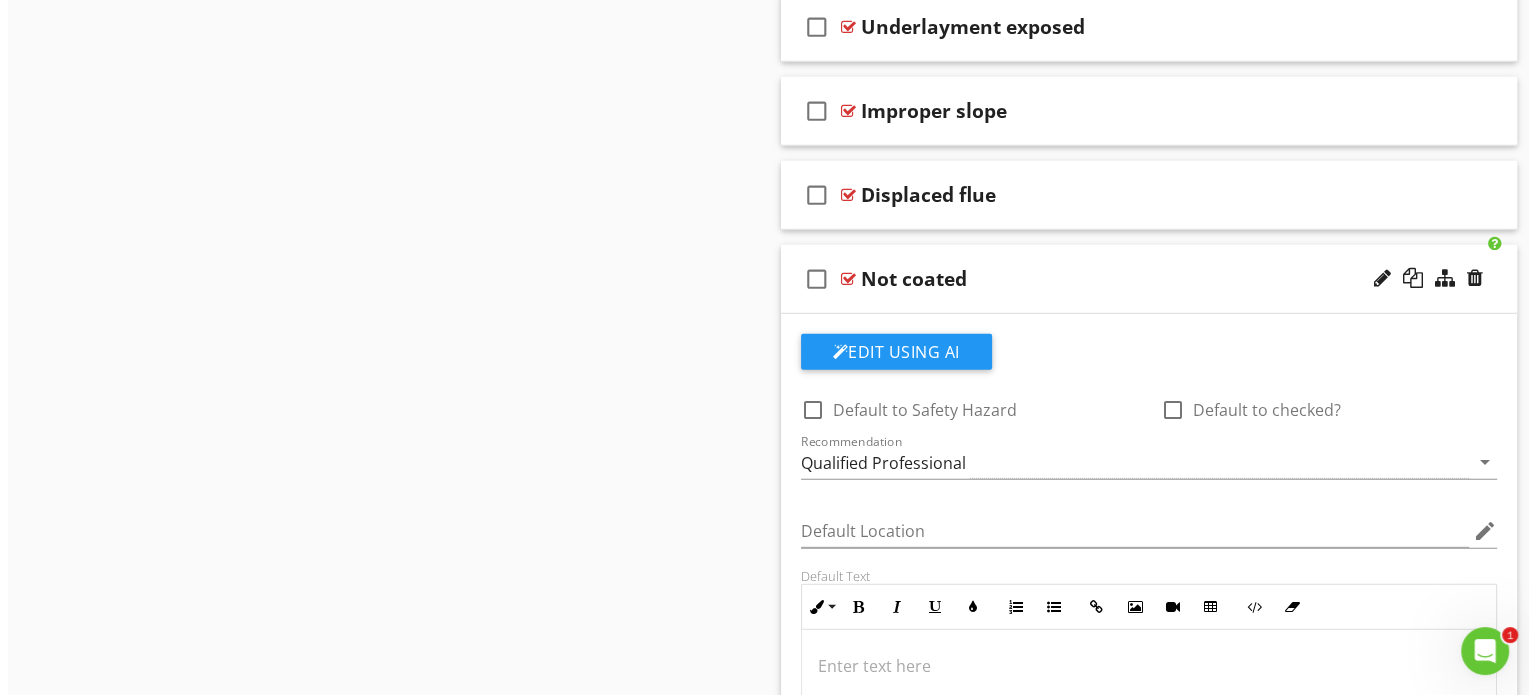 scroll, scrollTop: 5749, scrollLeft: 0, axis: vertical 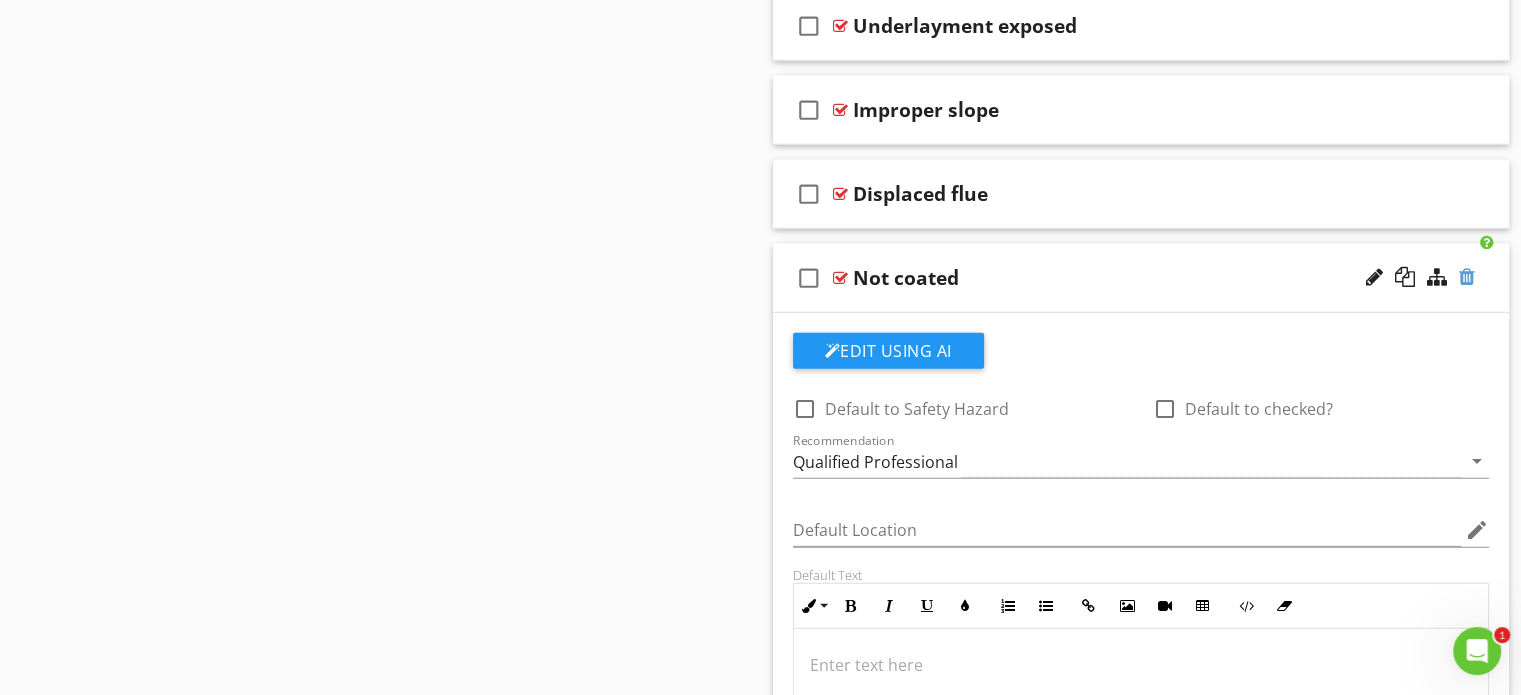 click at bounding box center [1467, 277] 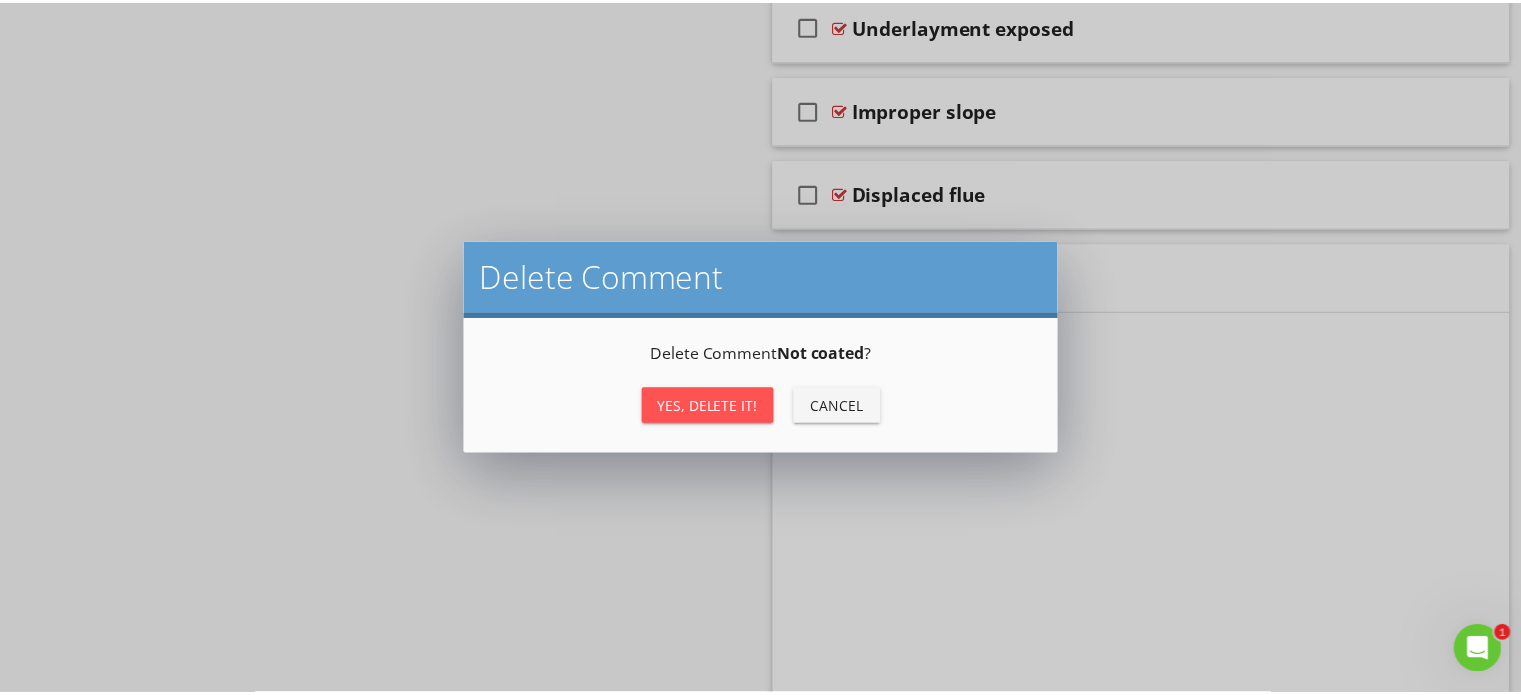 scroll, scrollTop: 5521, scrollLeft: 0, axis: vertical 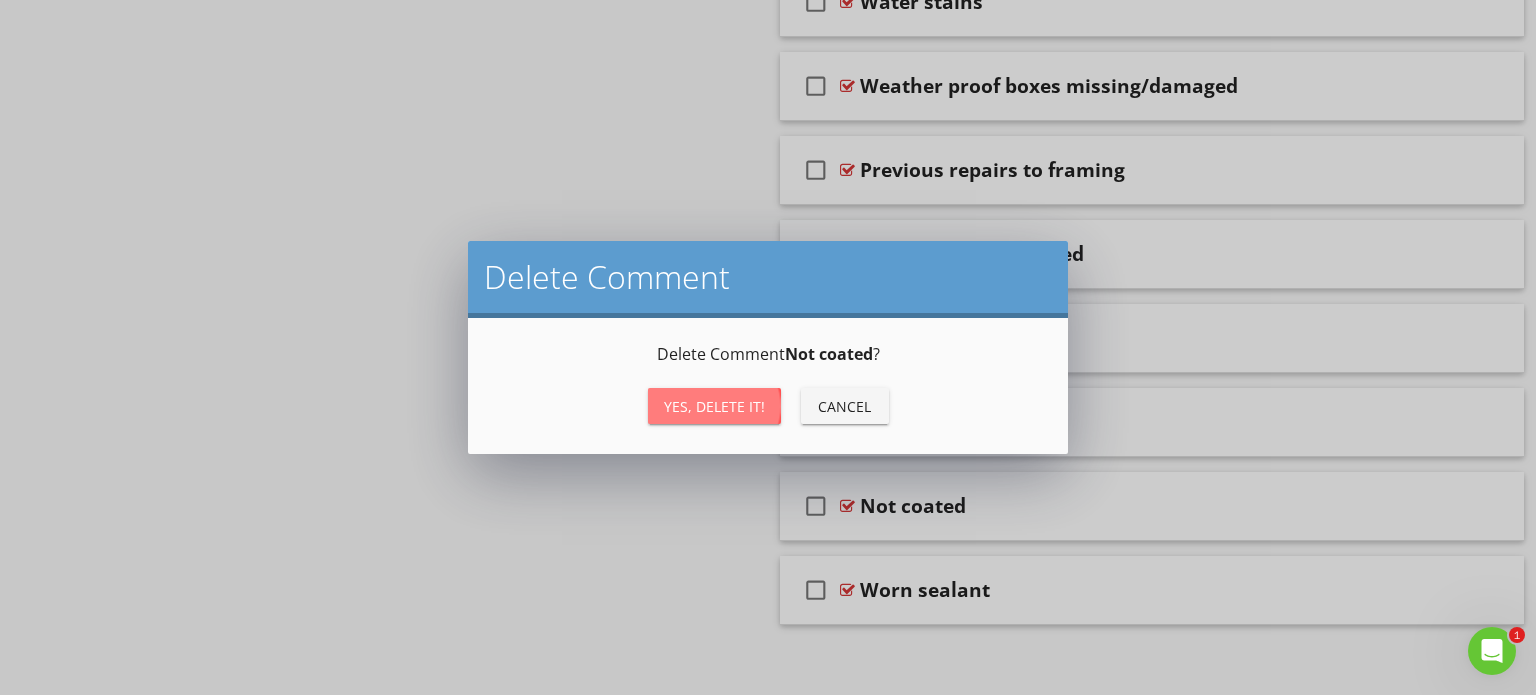 click on "Yes, Delete it!" at bounding box center [714, 406] 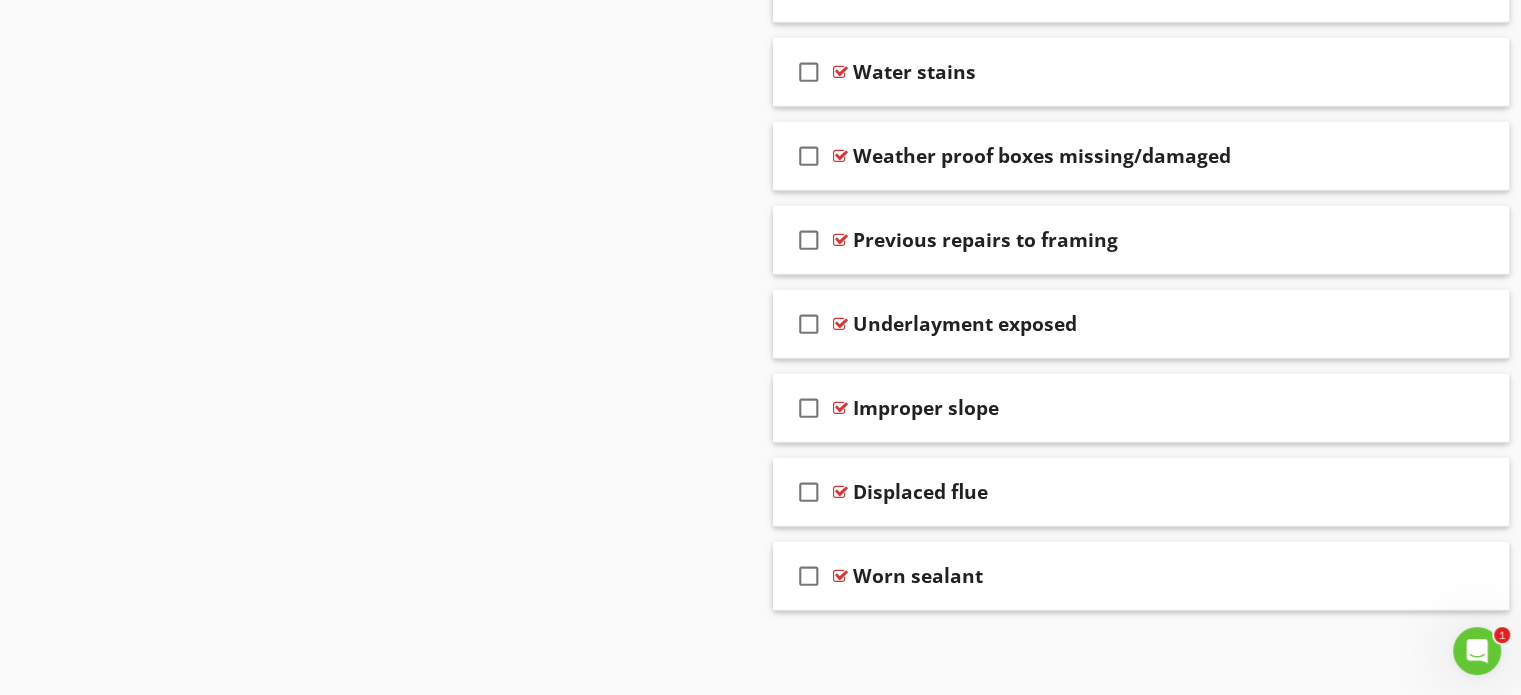 scroll, scrollTop: 5437, scrollLeft: 0, axis: vertical 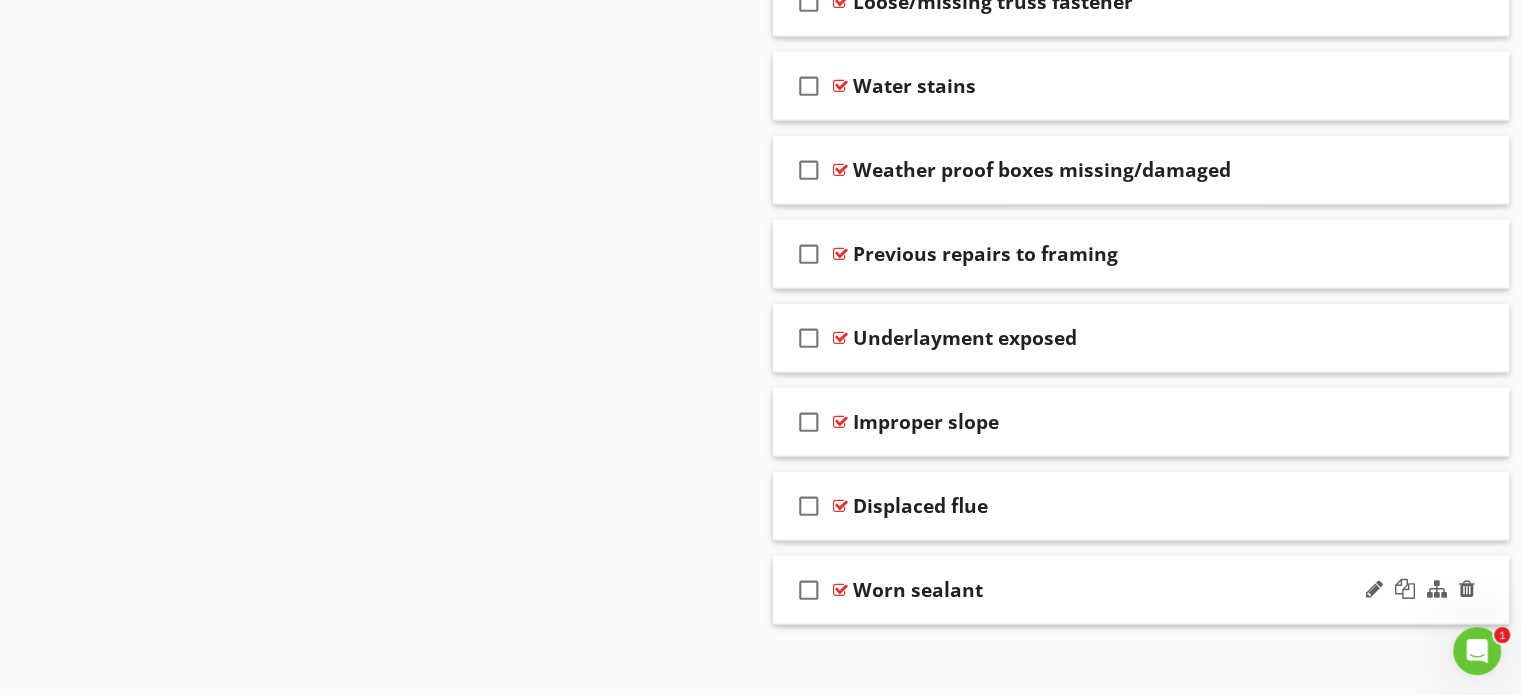 click on "check_box_outline_blank
Worn sealant" at bounding box center (1141, 590) 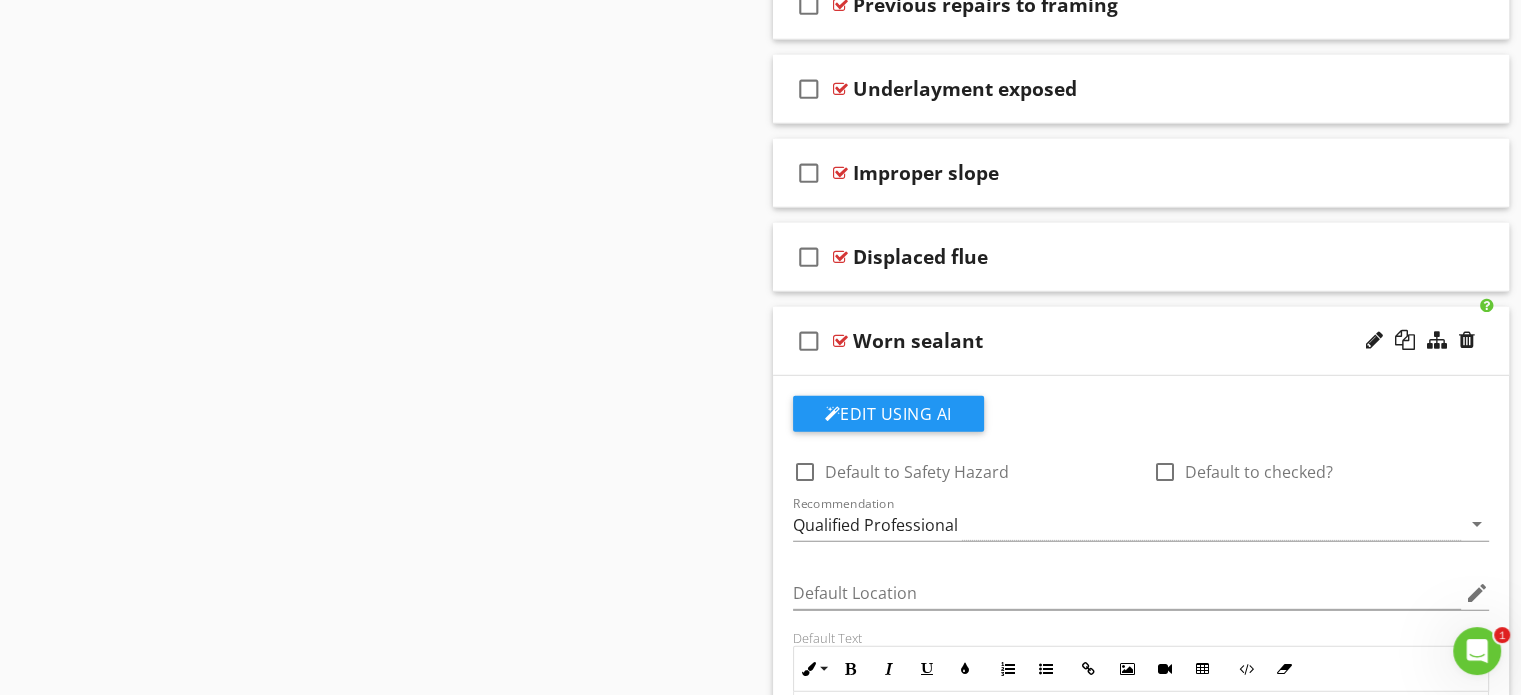 scroll, scrollTop: 5685, scrollLeft: 0, axis: vertical 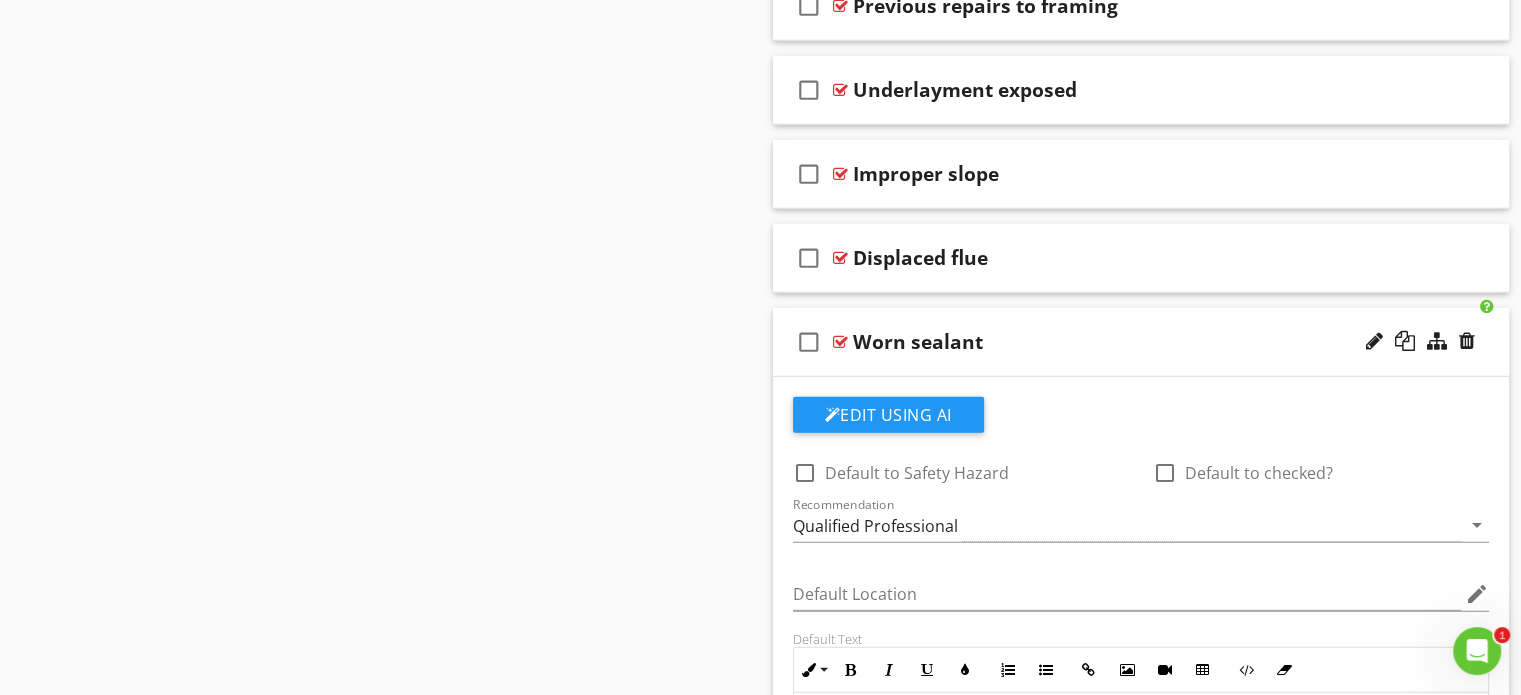 click on "check_box_outline_blank
Worn sealant" at bounding box center (1141, 342) 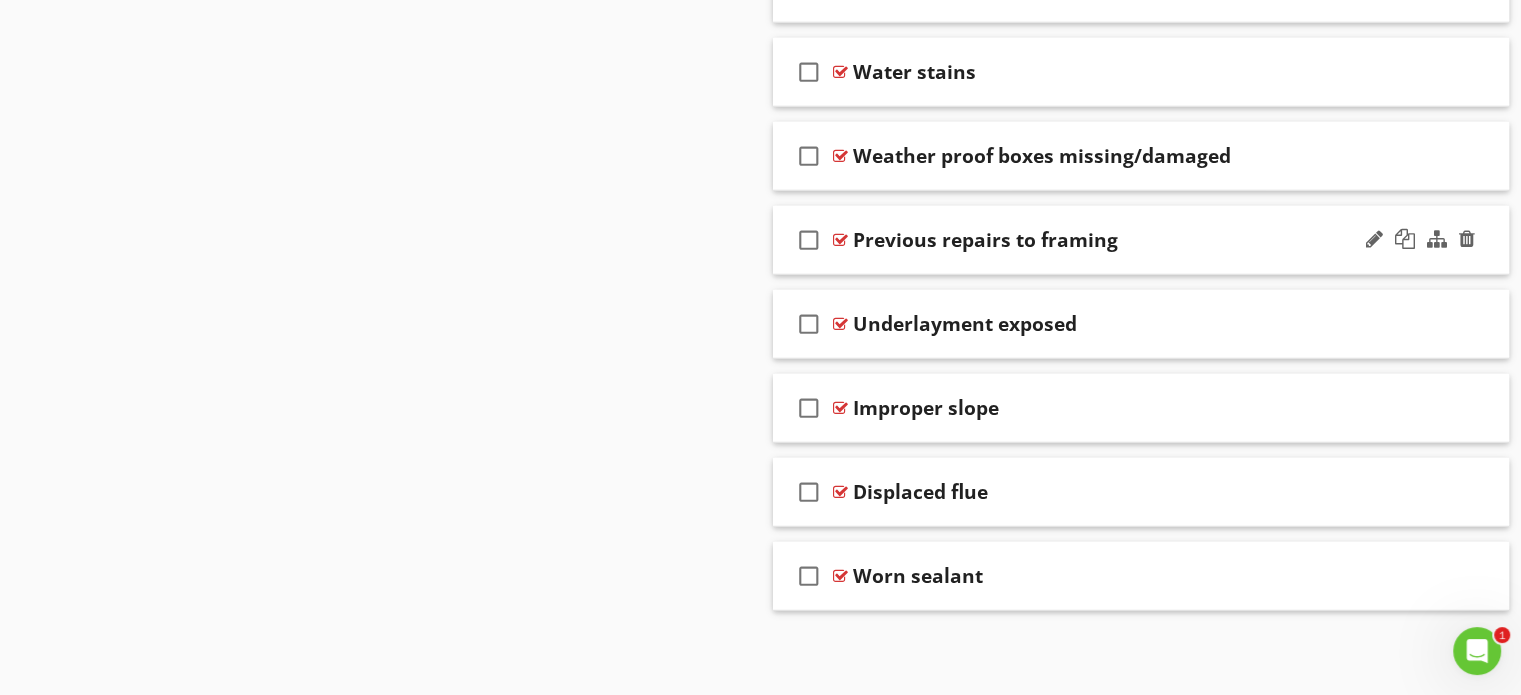 scroll, scrollTop: 5437, scrollLeft: 0, axis: vertical 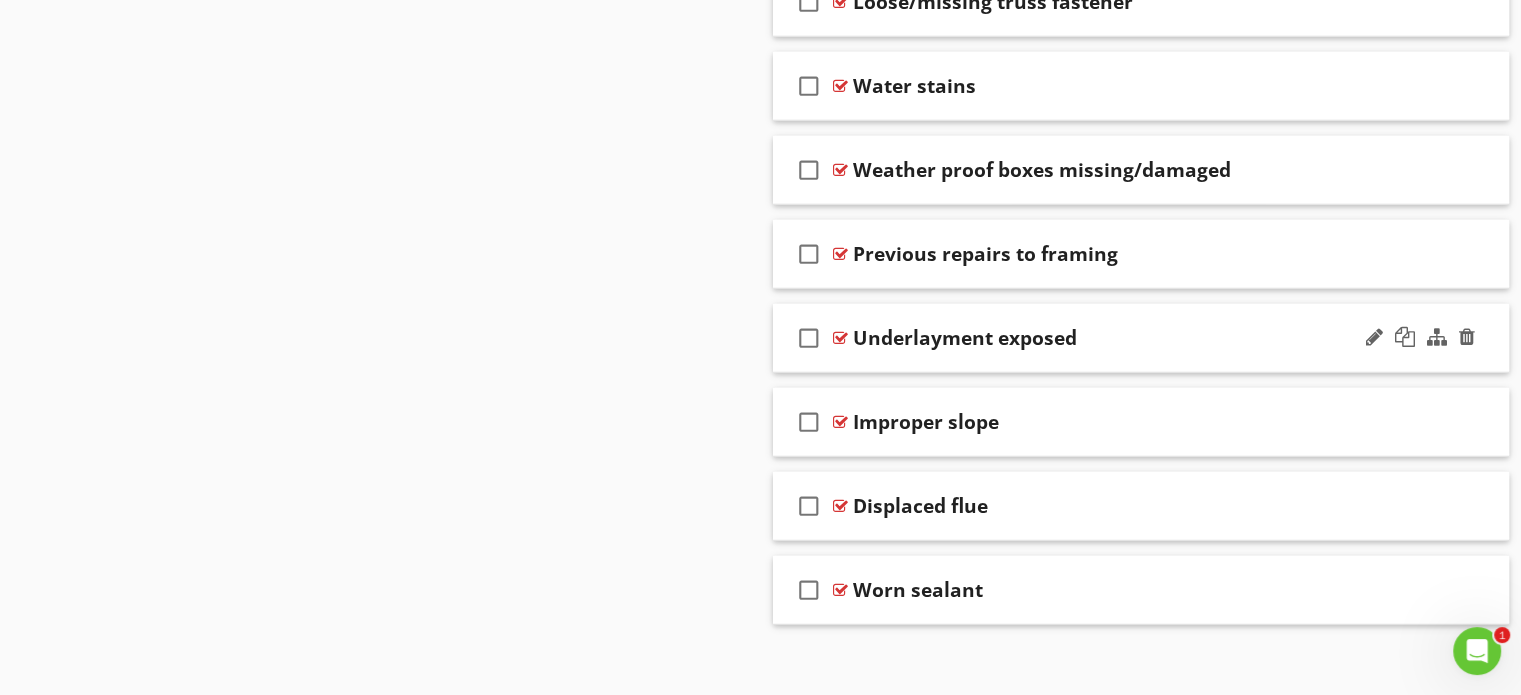 click on "check_box_outline_blank
Underlayment exposed" at bounding box center (1141, 338) 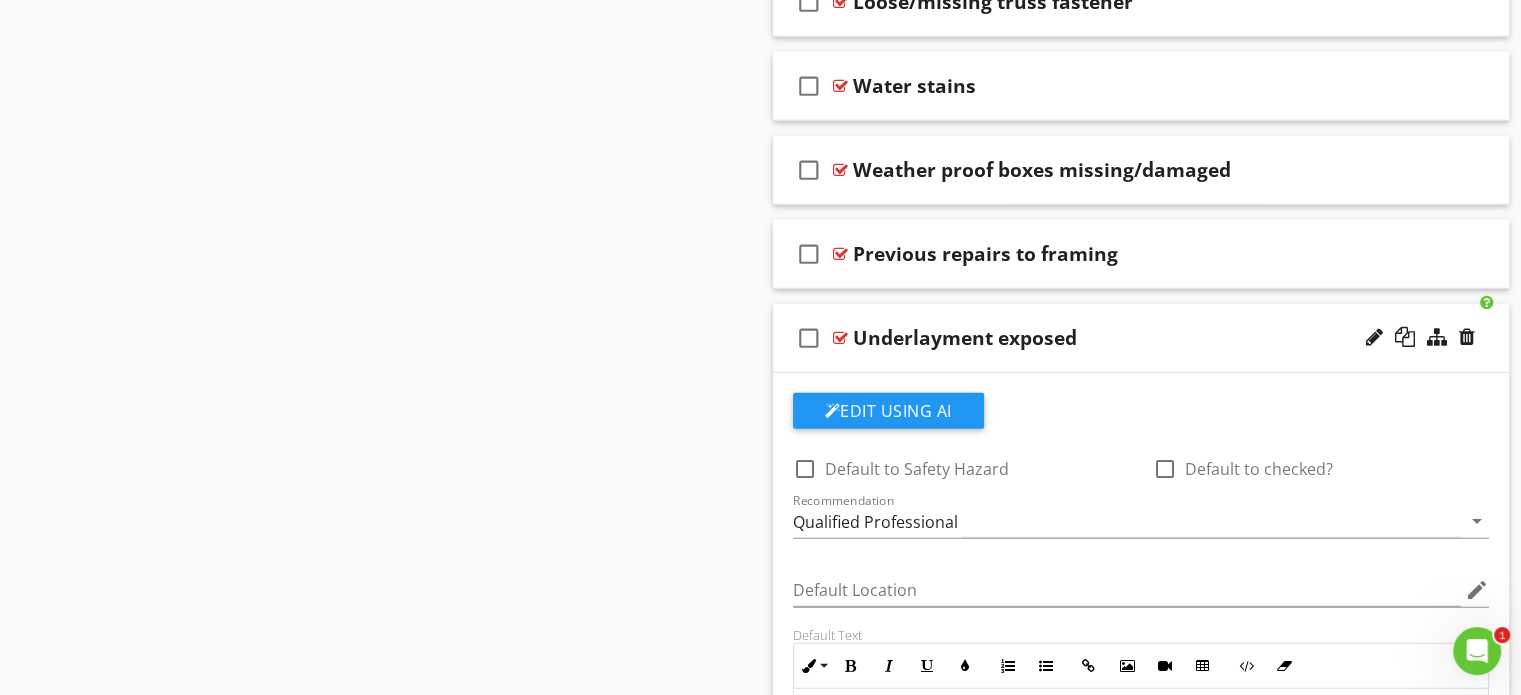 scroll, scrollTop: 5685, scrollLeft: 0, axis: vertical 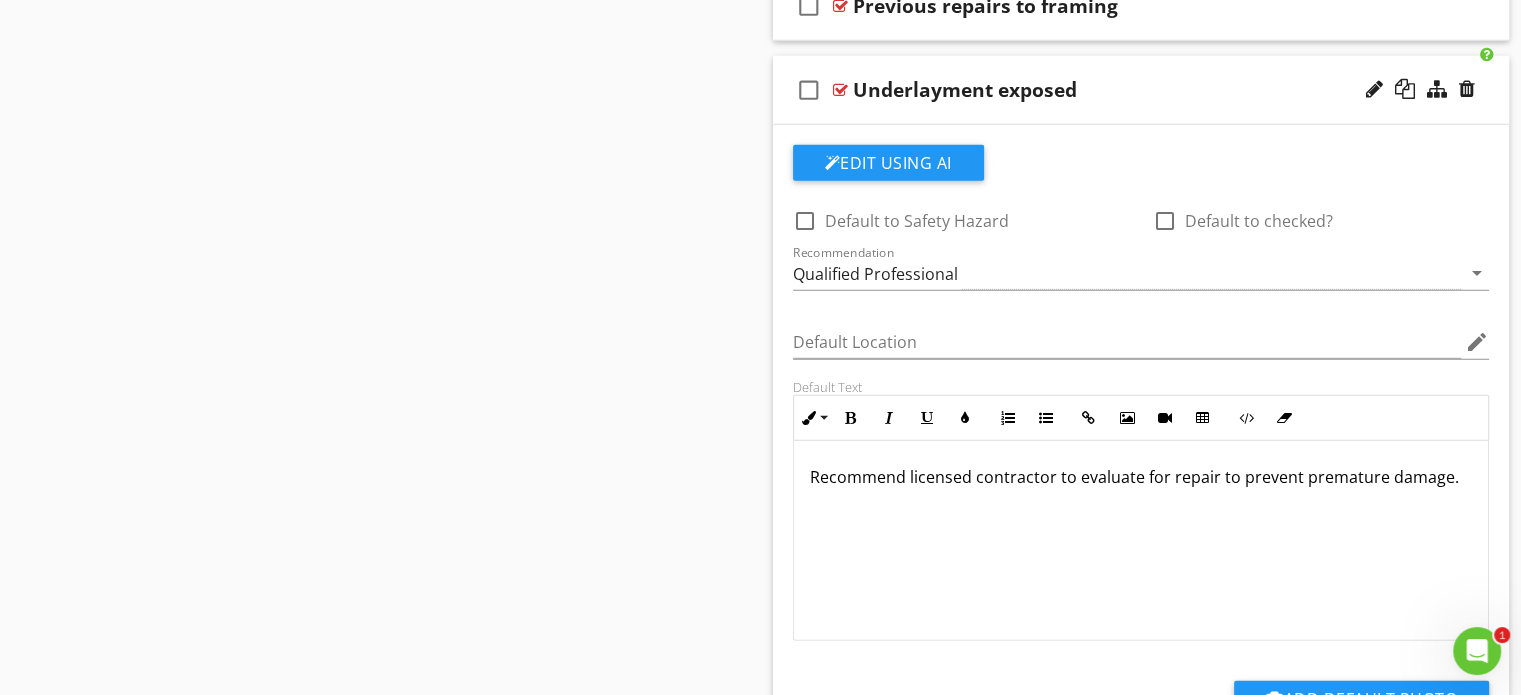 click on "check_box_outline_blank
Underlayment exposed" at bounding box center [1141, 90] 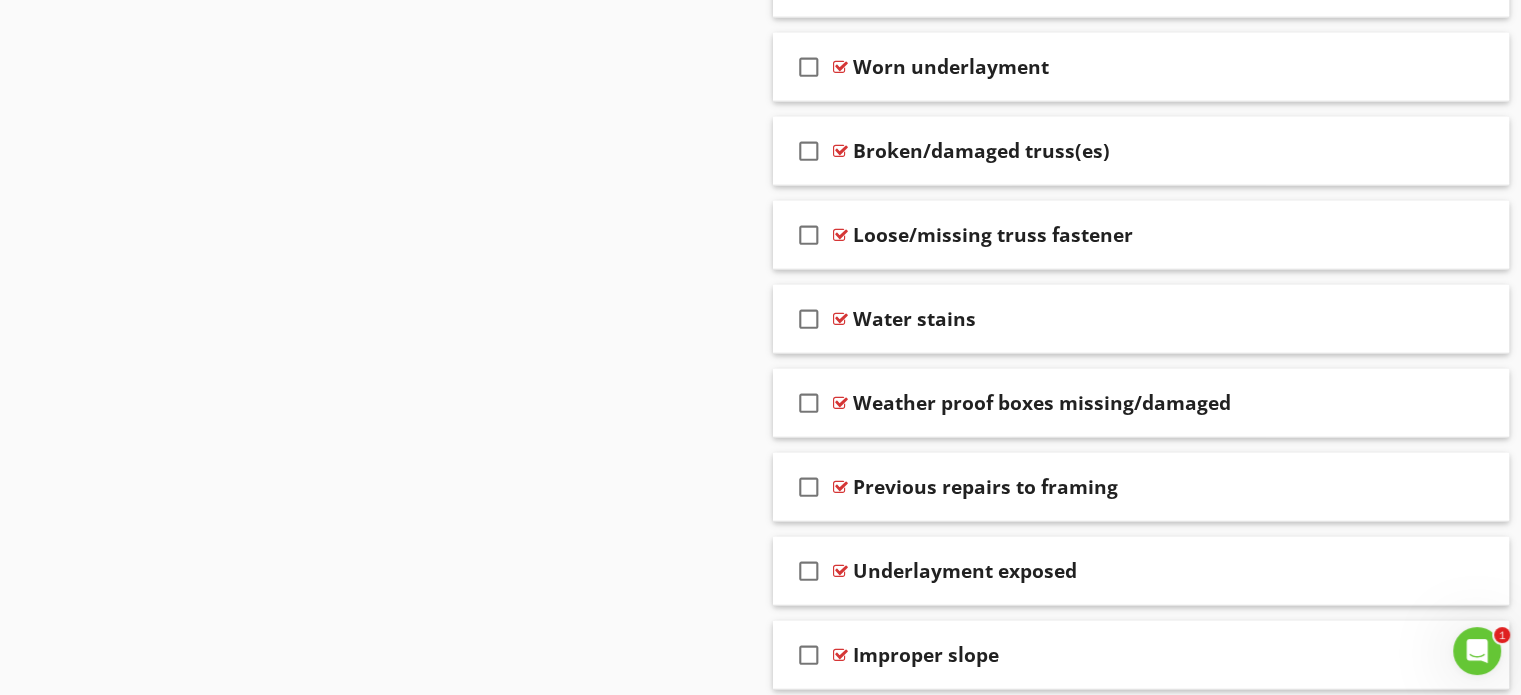 scroll, scrollTop: 5157, scrollLeft: 0, axis: vertical 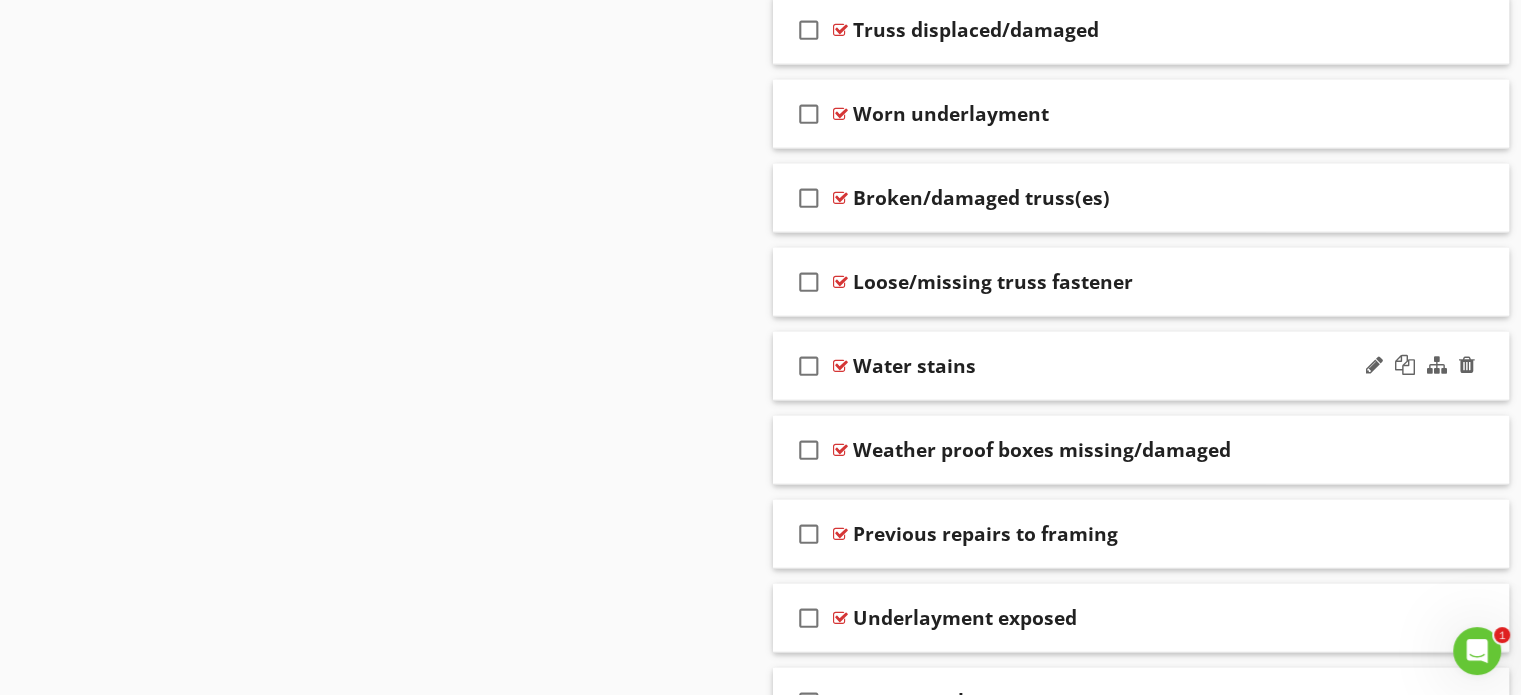click on "Water stains" at bounding box center [1114, 366] 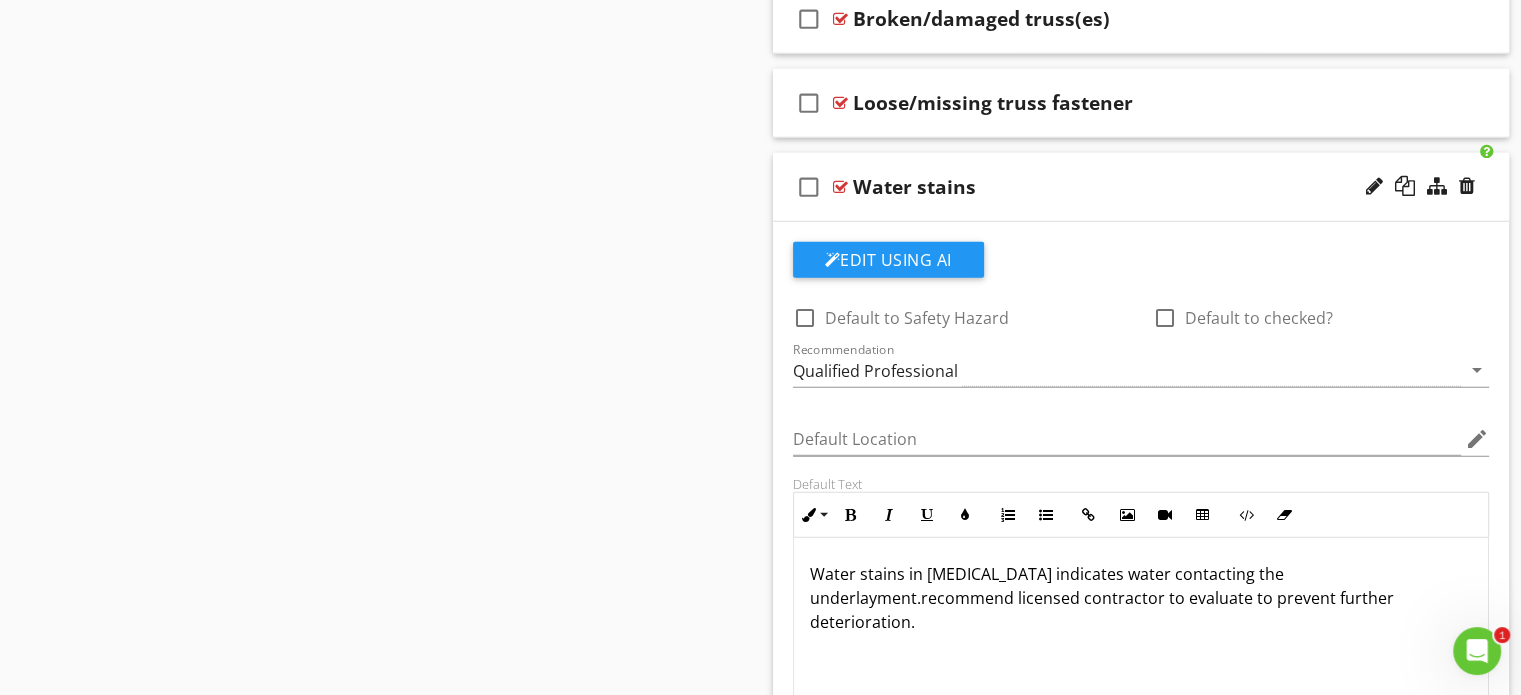 scroll, scrollTop: 5320, scrollLeft: 0, axis: vertical 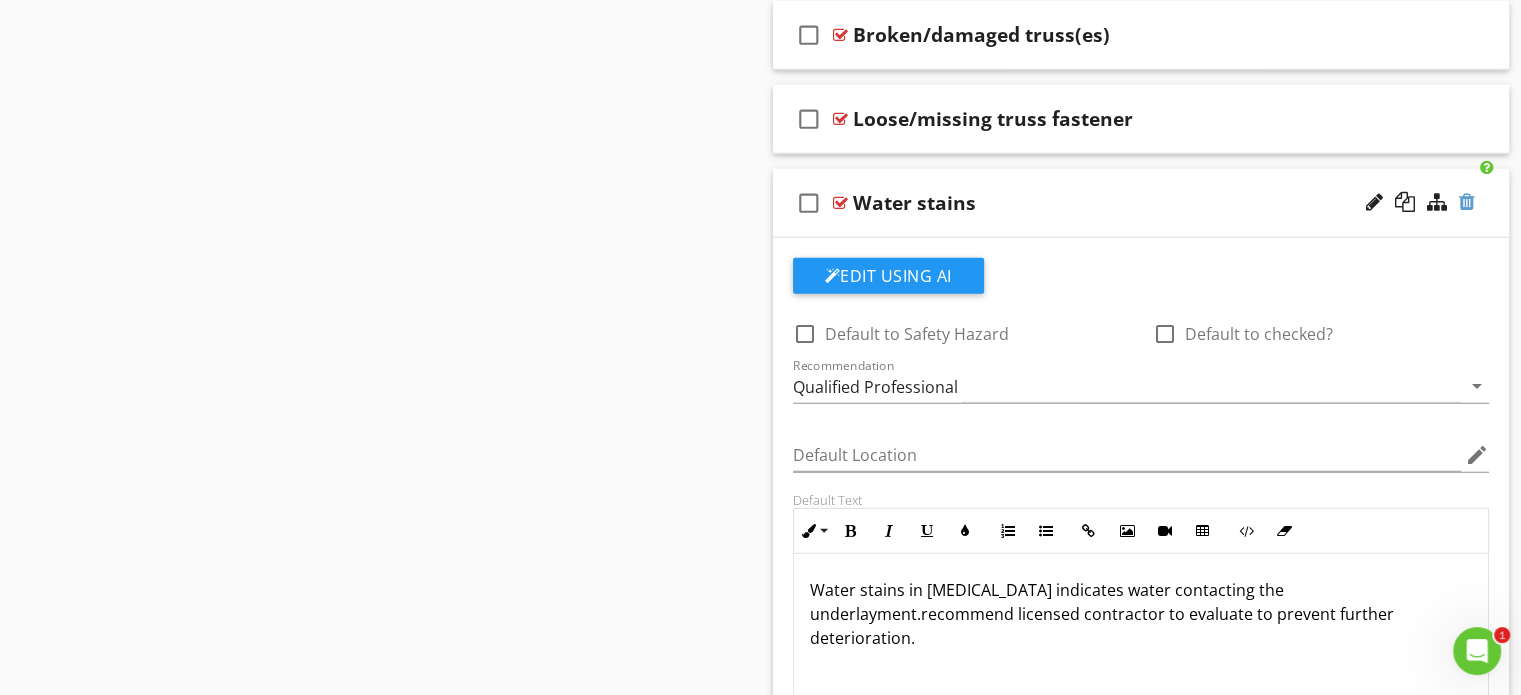click at bounding box center [1467, 202] 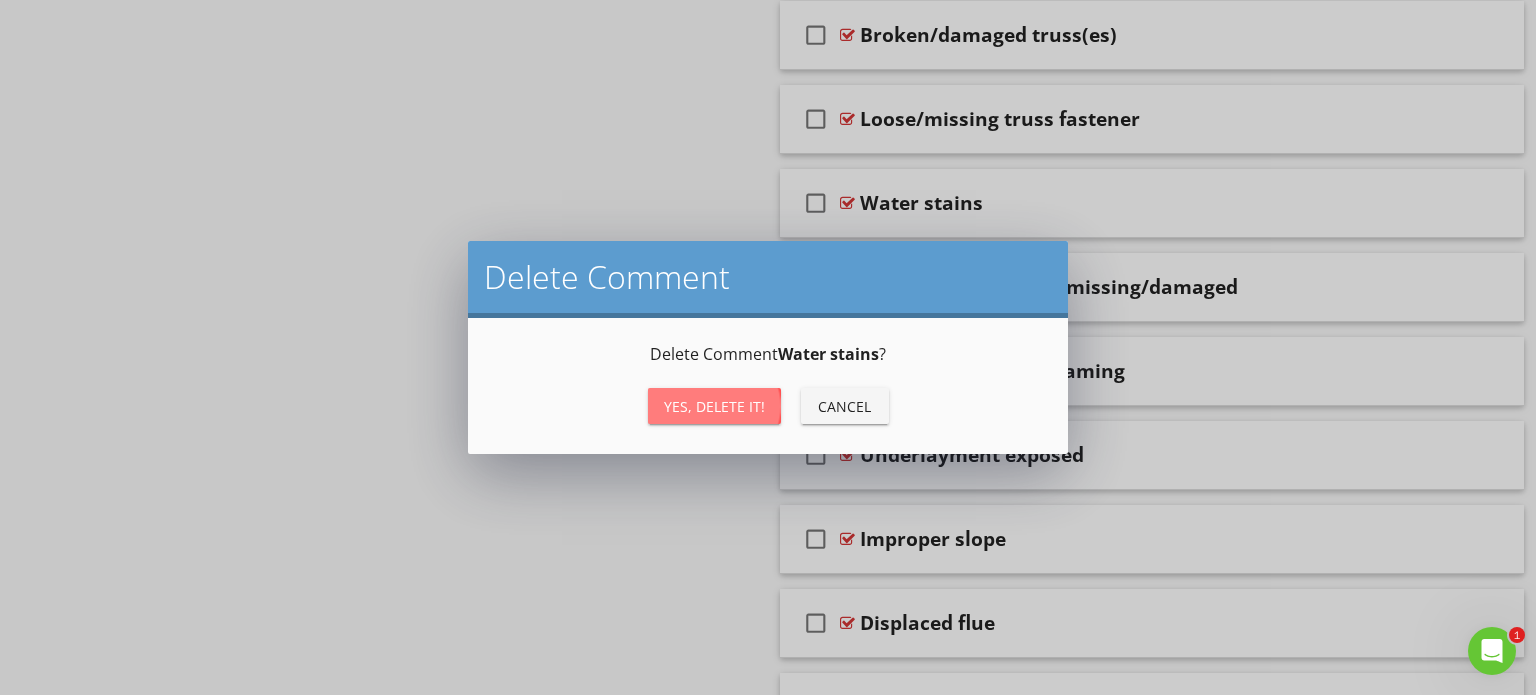 click on "Yes, Delete it!" at bounding box center (714, 406) 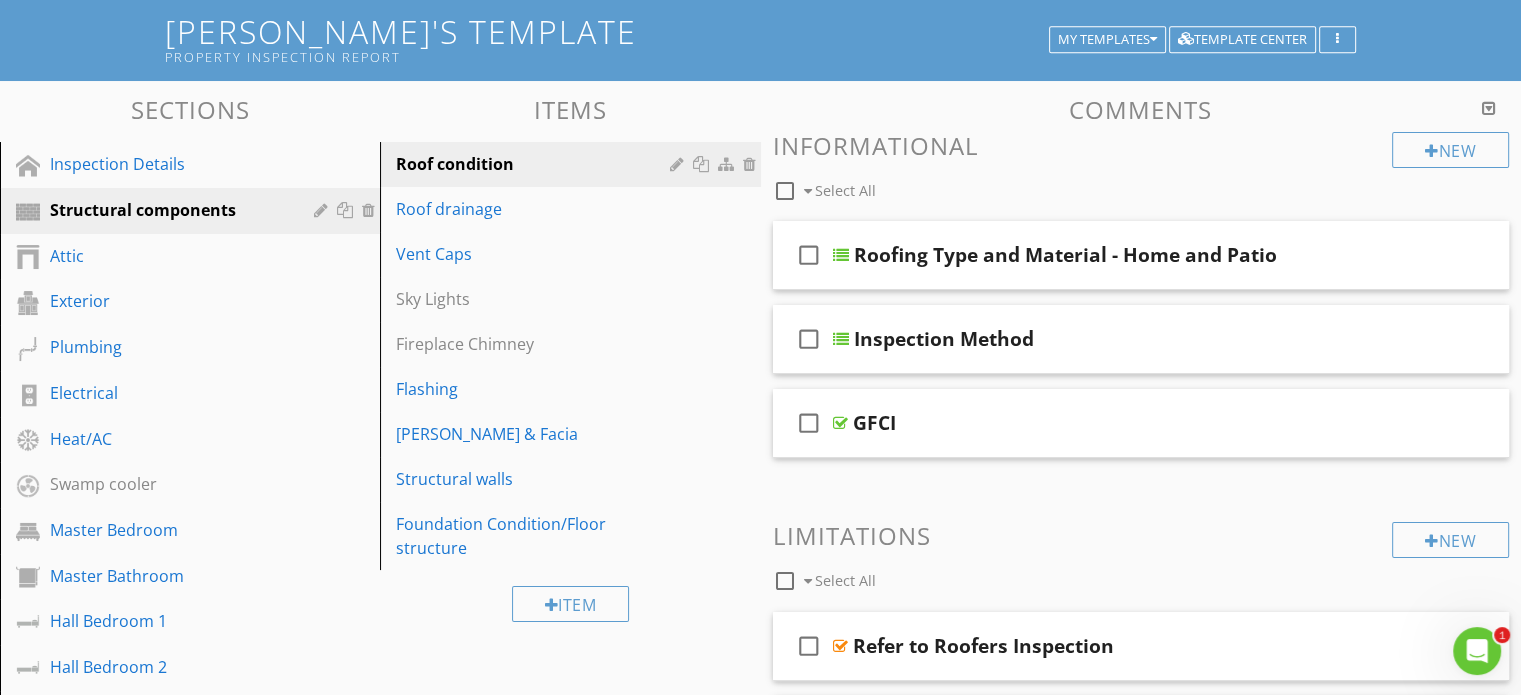 scroll, scrollTop: 0, scrollLeft: 0, axis: both 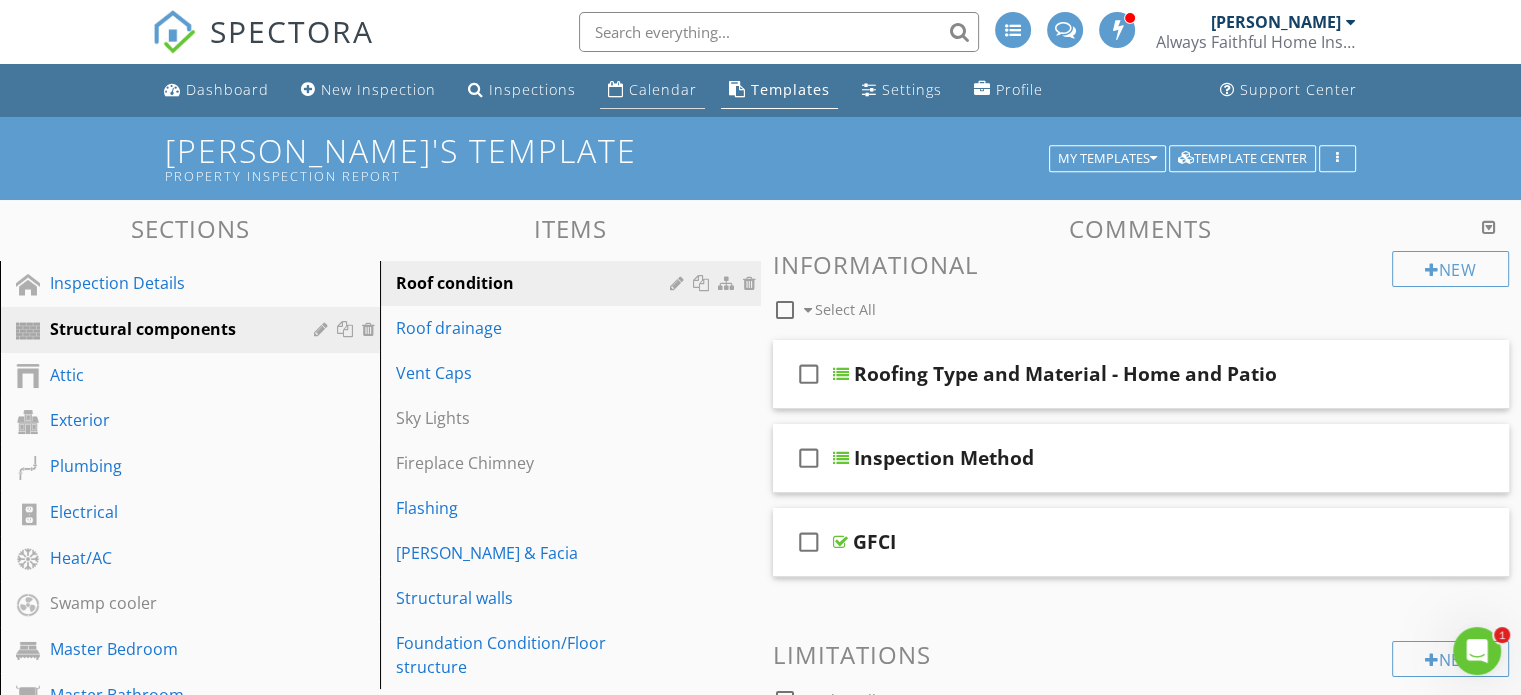 click on "Calendar" at bounding box center (652, 90) 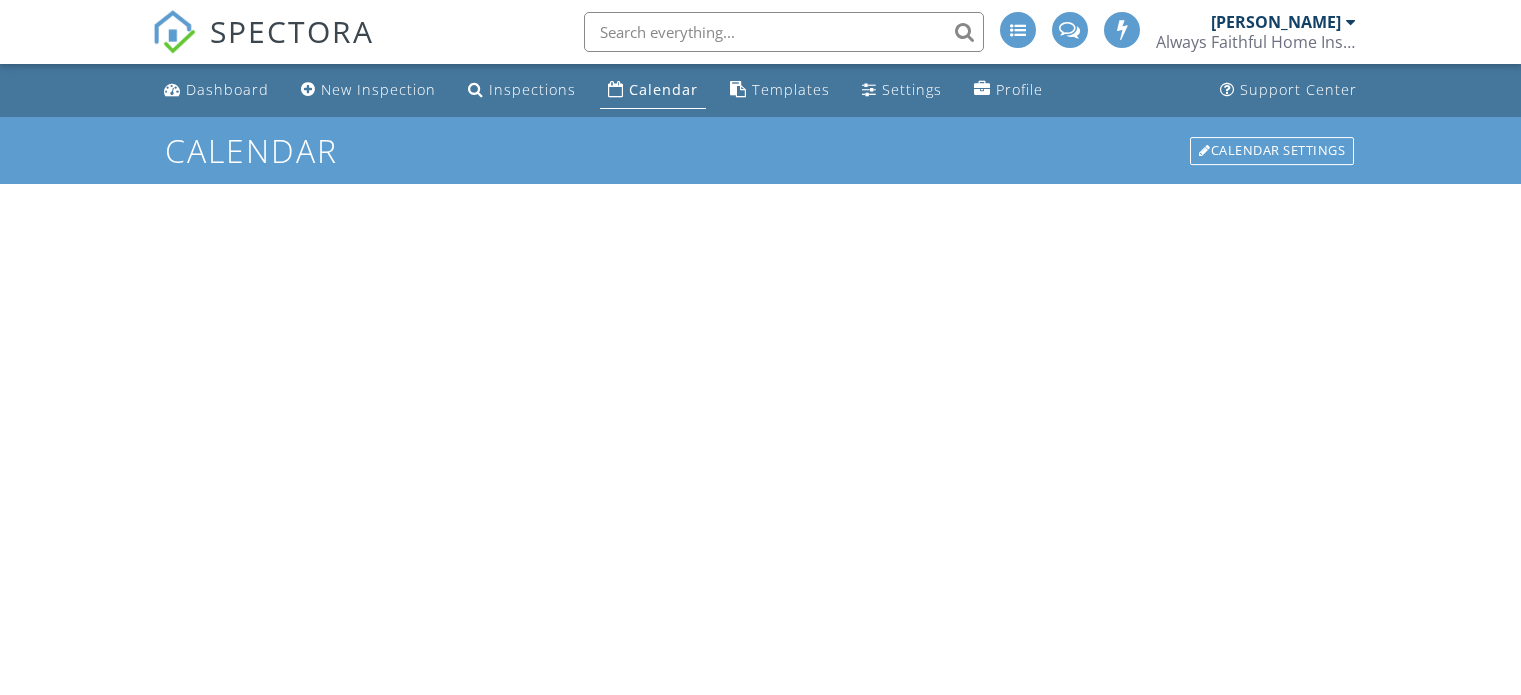 scroll, scrollTop: 0, scrollLeft: 0, axis: both 